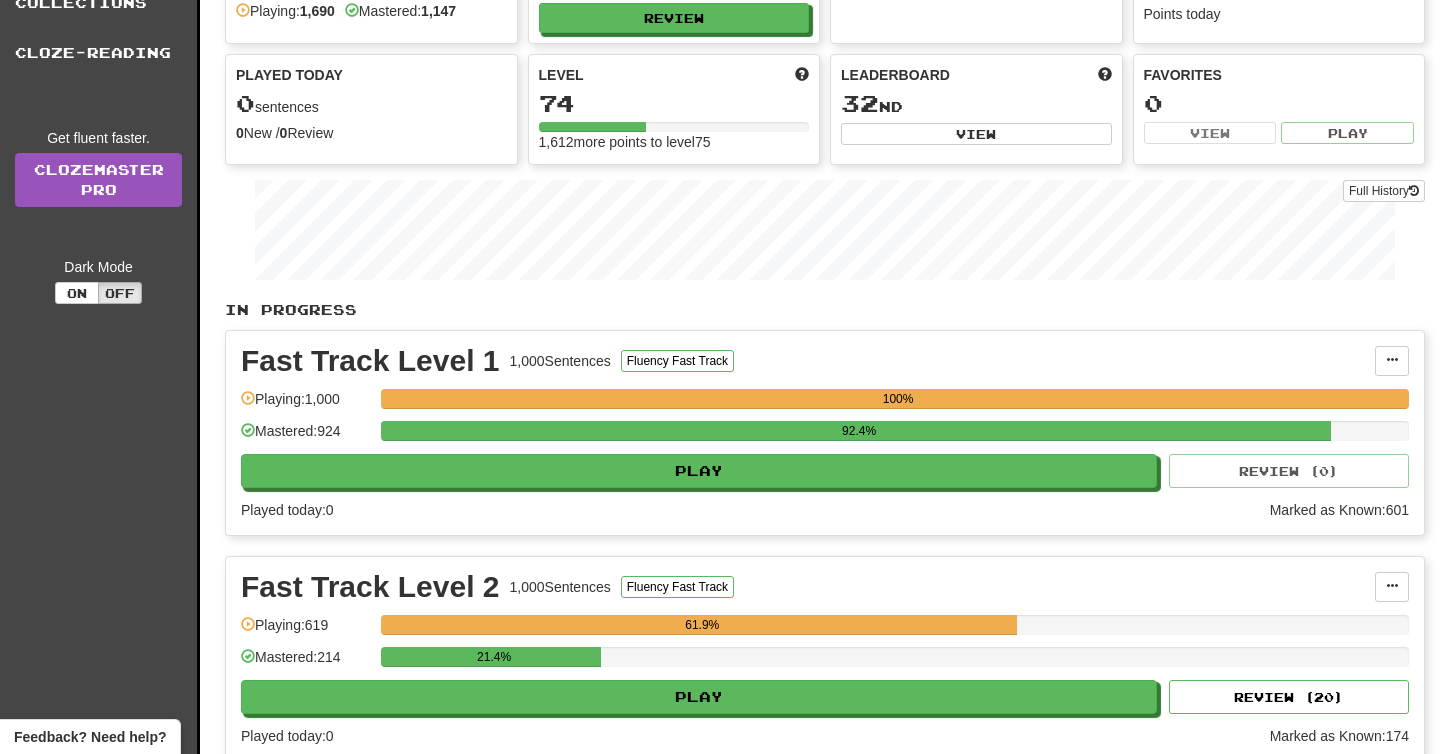 scroll, scrollTop: 346, scrollLeft: 0, axis: vertical 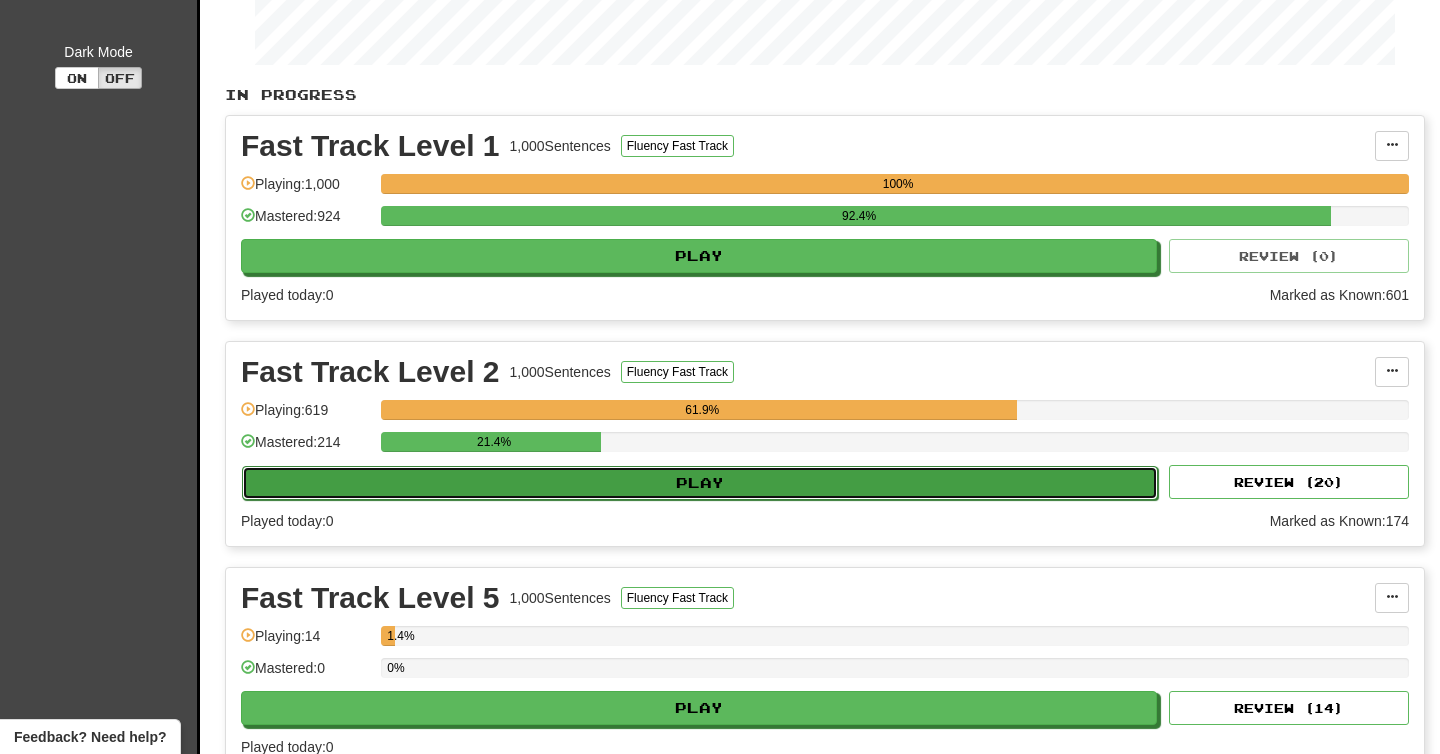 click on "Play" at bounding box center (700, 483) 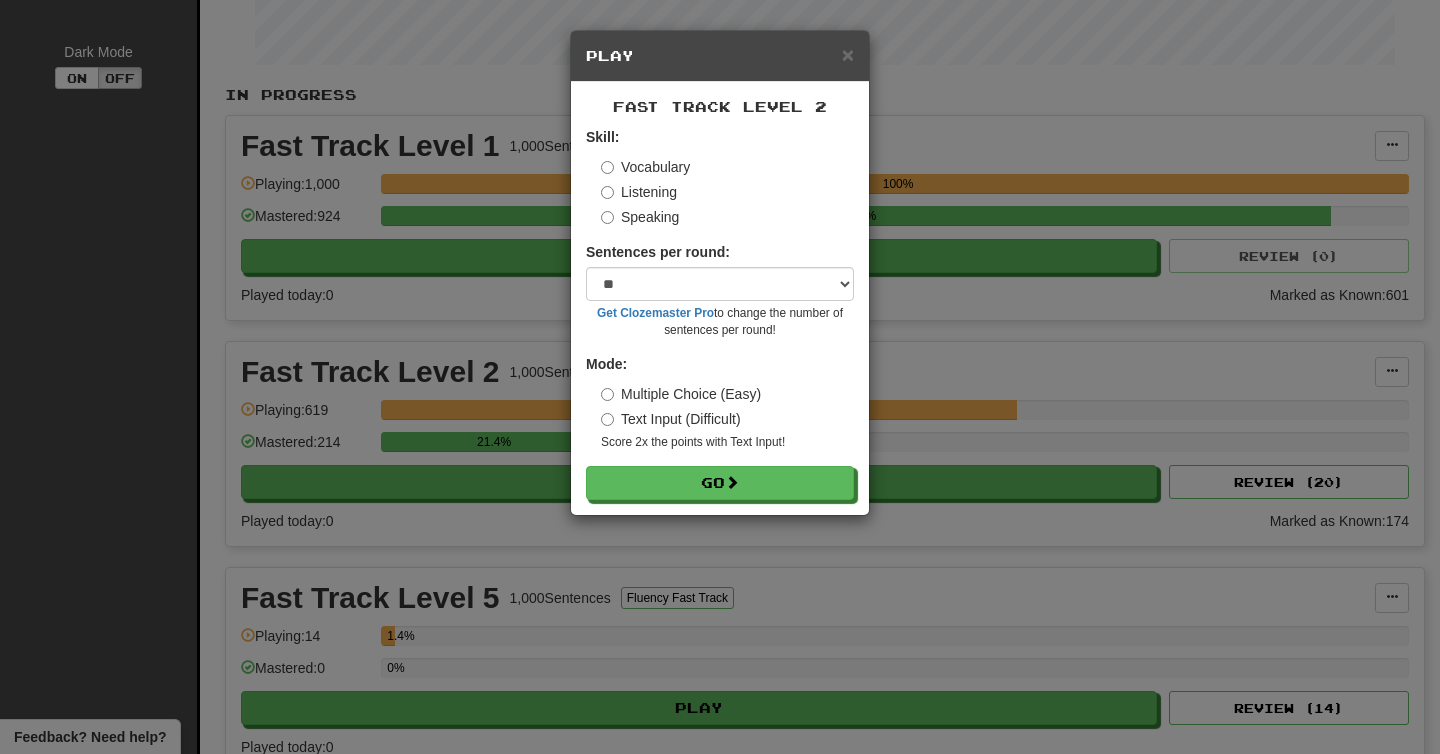 click on "Speaking" at bounding box center (640, 217) 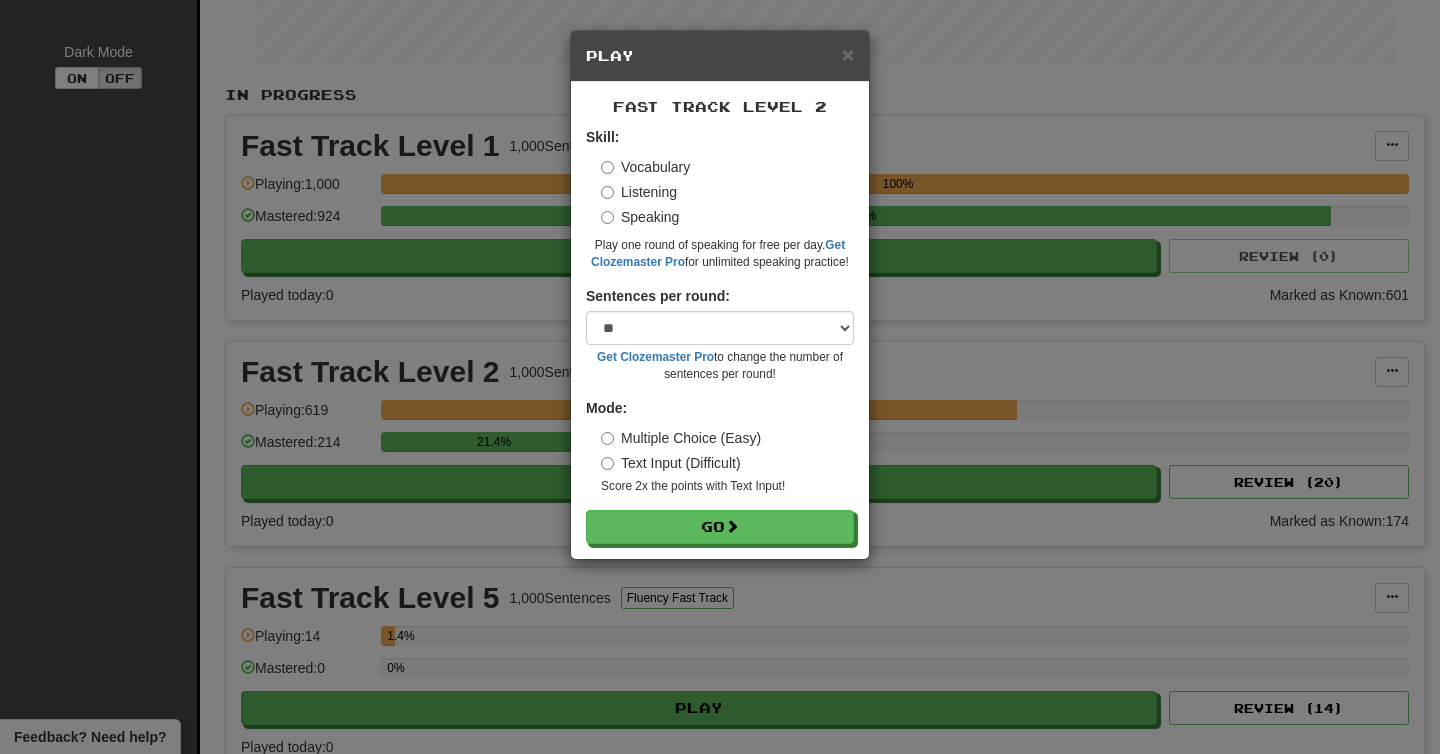 click on "Vocabulary Listening Speaking" at bounding box center [727, 192] 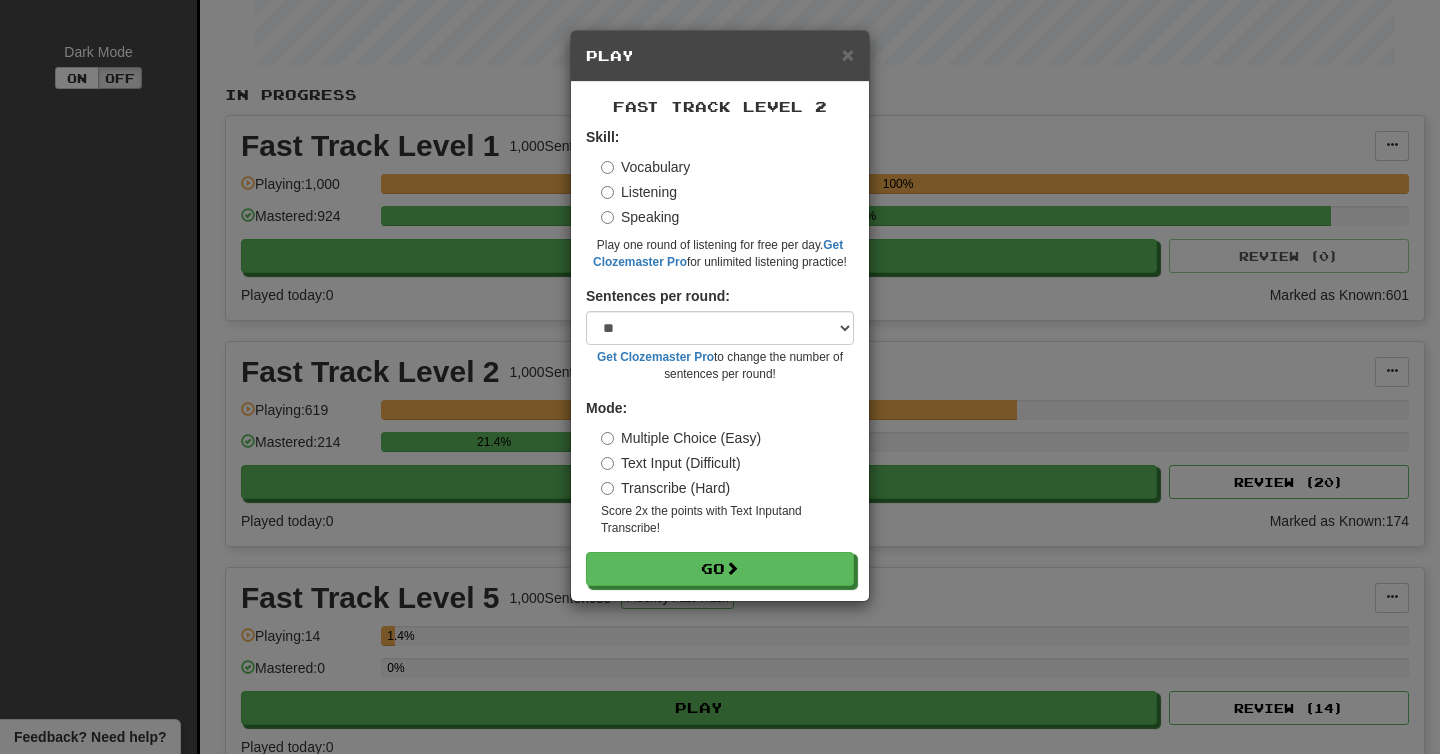 click on "Vocabulary Listening Speaking" at bounding box center [727, 192] 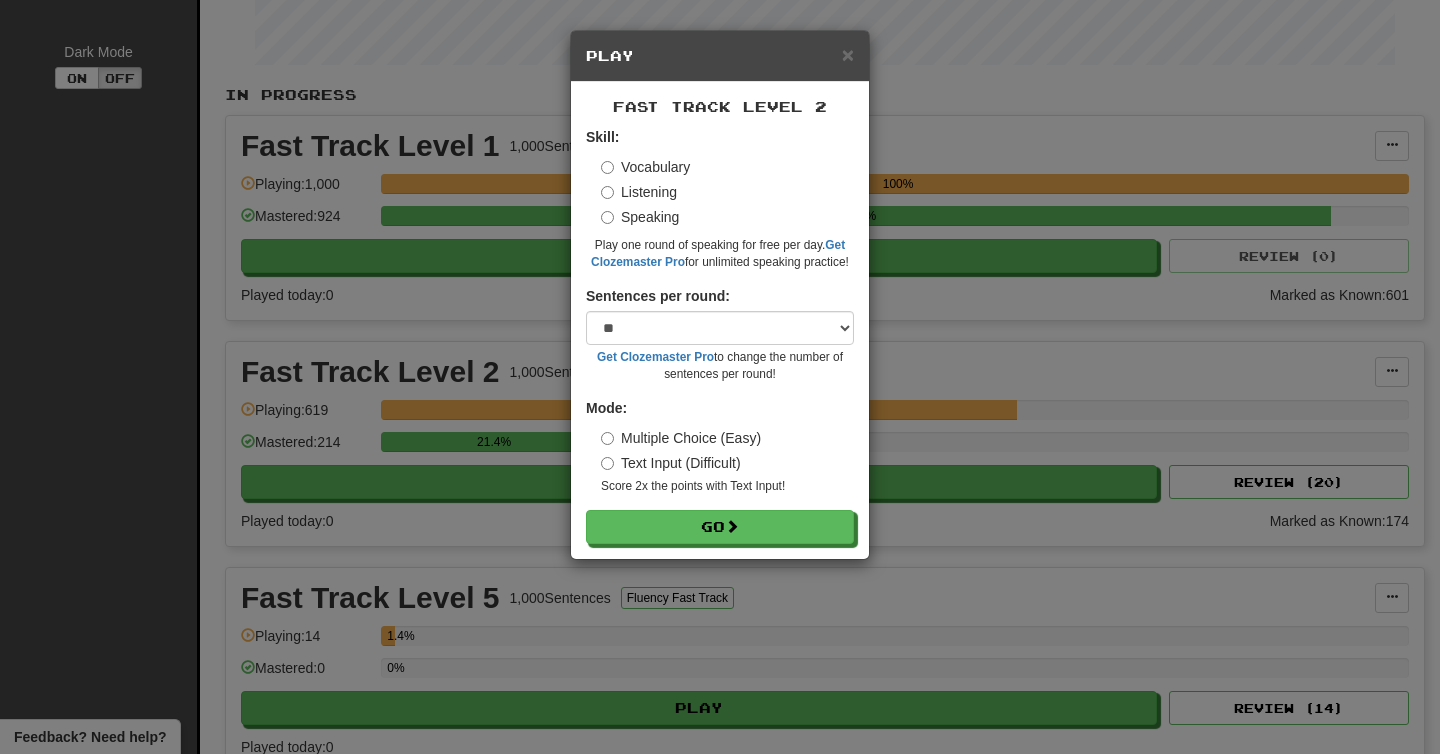 click on "Skill: Vocabulary Listening Speaking Play one round of speaking for free per day.  Get Clozemaster Pro  for unlimited speaking practice! Sentences per round: * ** ** ** ** ** *** ******** Get Clozemaster Pro  to change the number of sentences per round! Mode: Multiple Choice (Easy) Text Input (Difficult) Score 2x the points with Text Input ! Go" at bounding box center (720, 335) 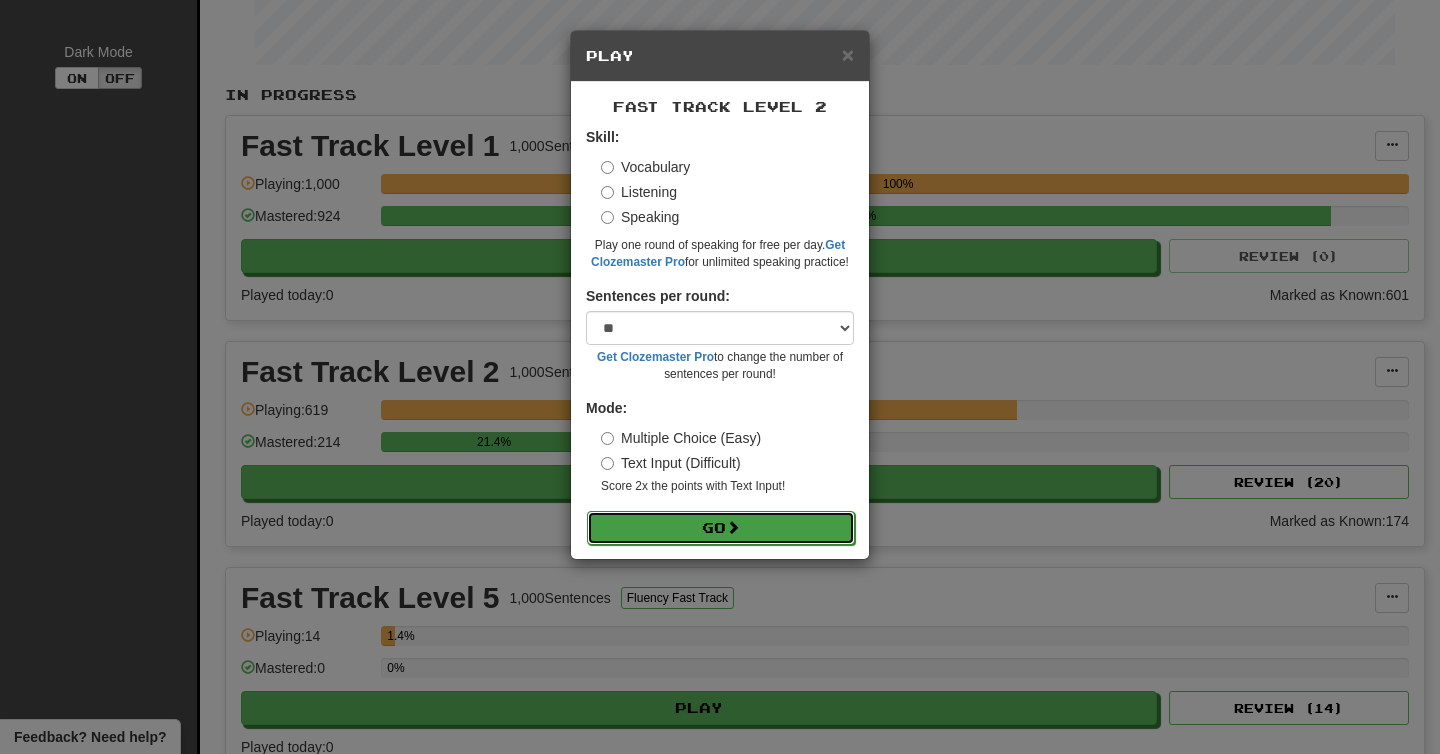 click on "Go" at bounding box center (721, 528) 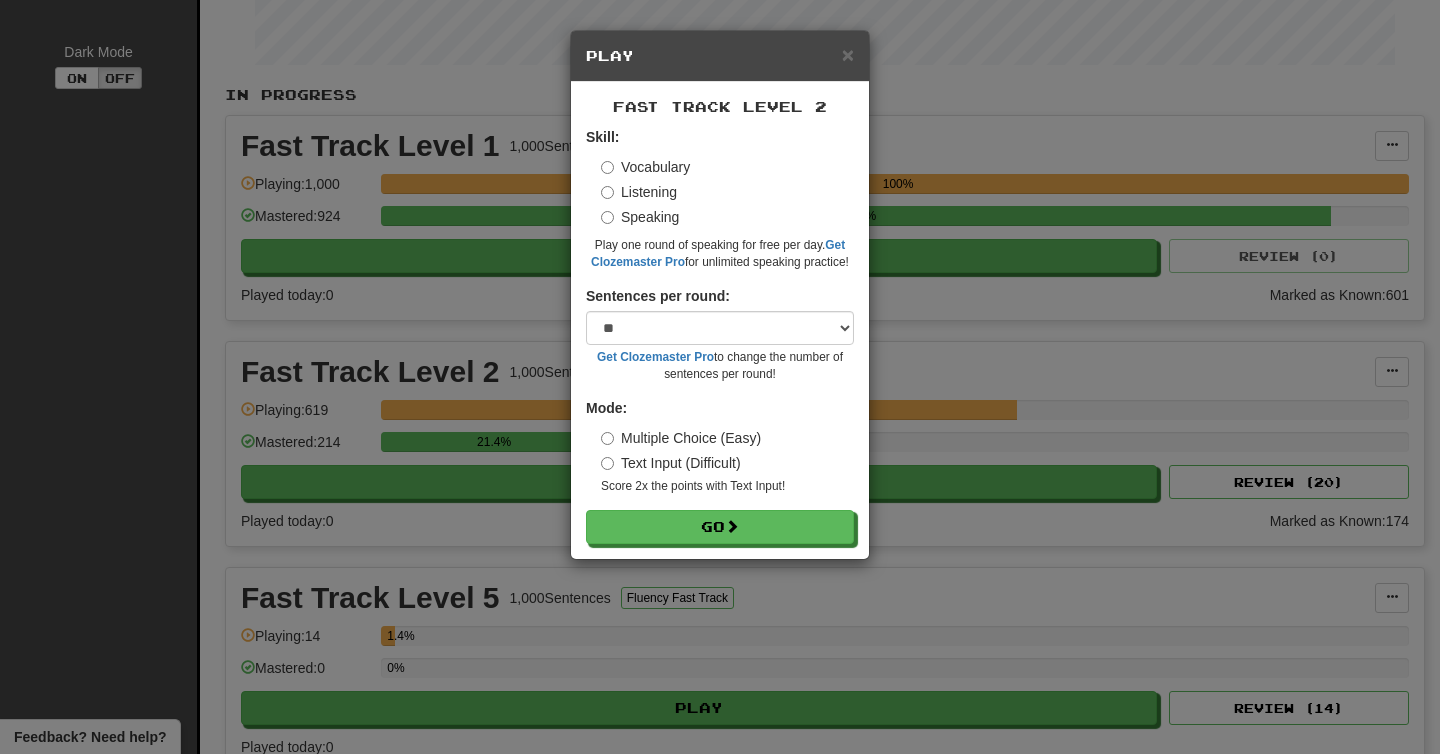 click on "Listening" at bounding box center [639, 192] 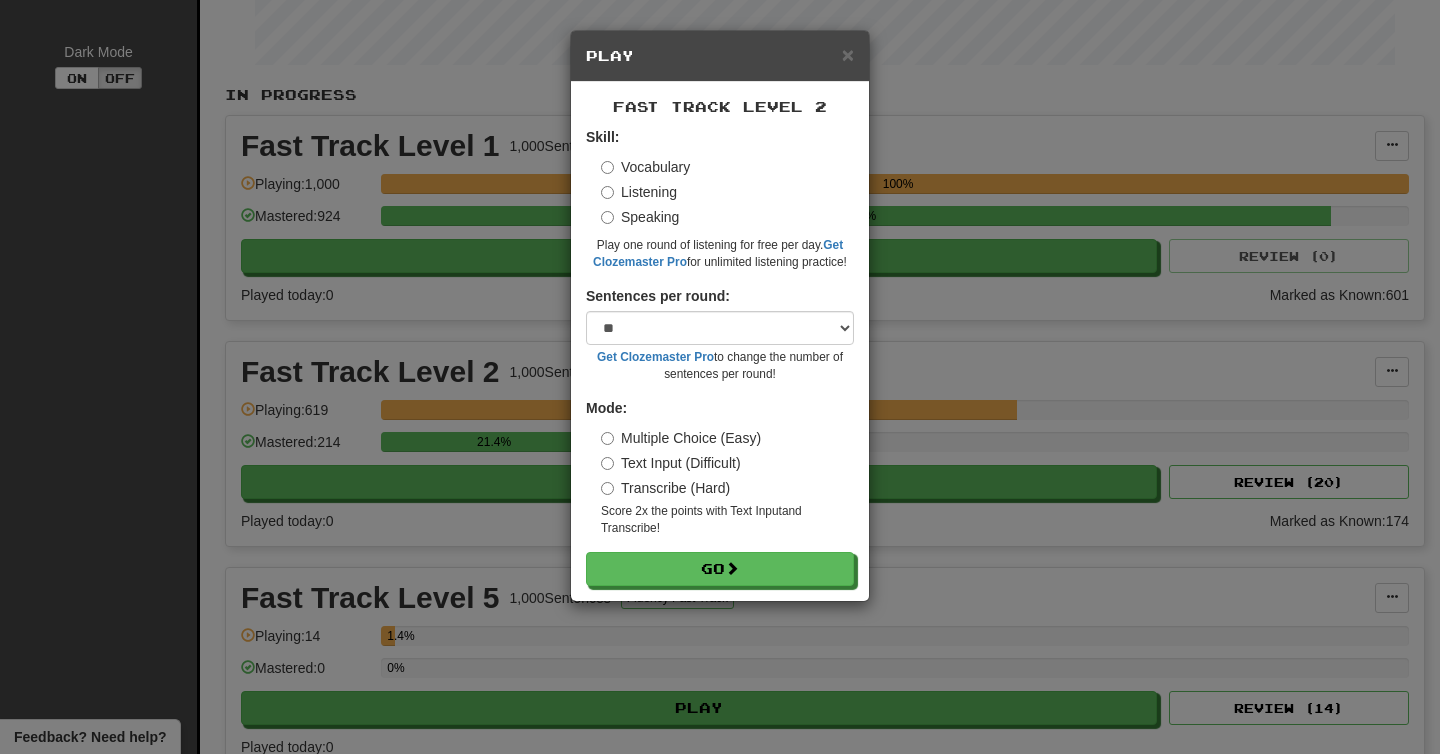 click on "Transcribe (Hard)" at bounding box center [665, 488] 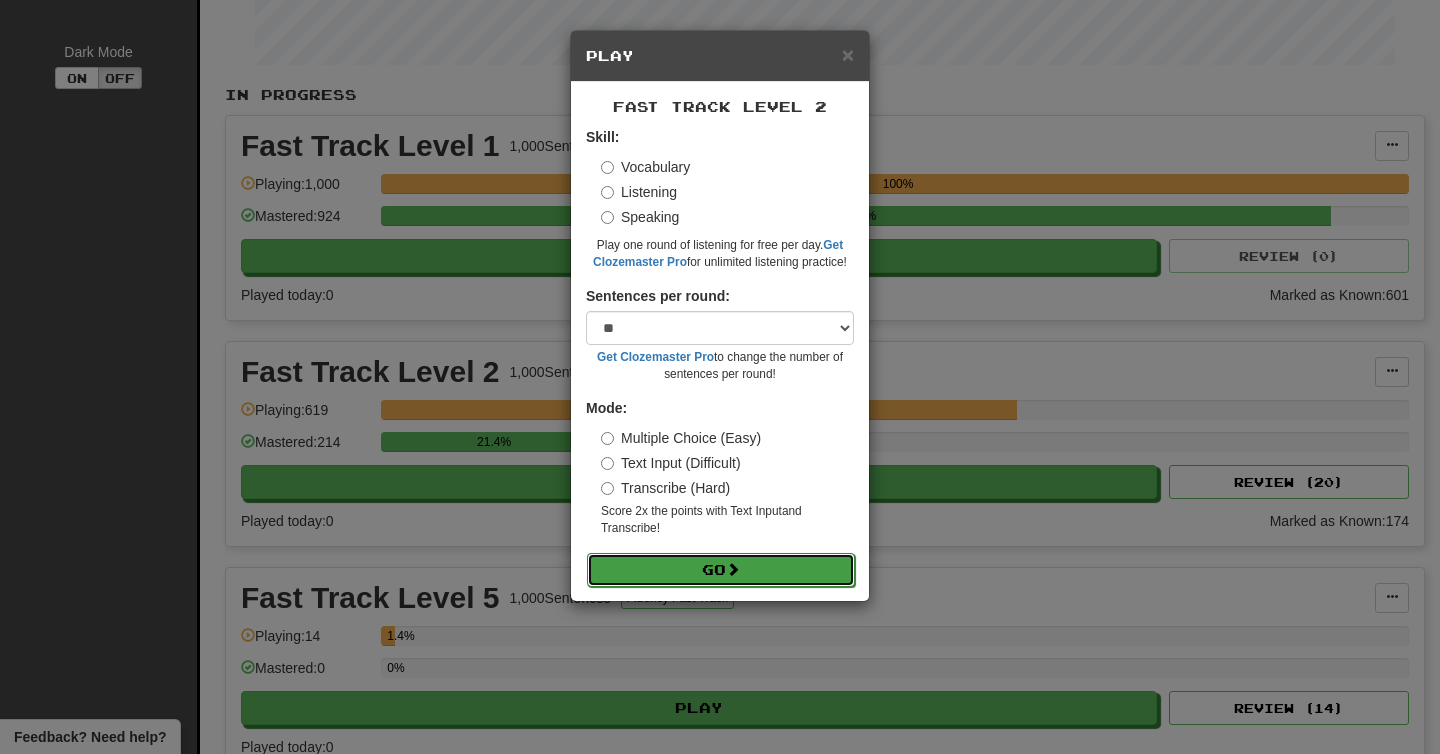 click on "Go" at bounding box center [721, 570] 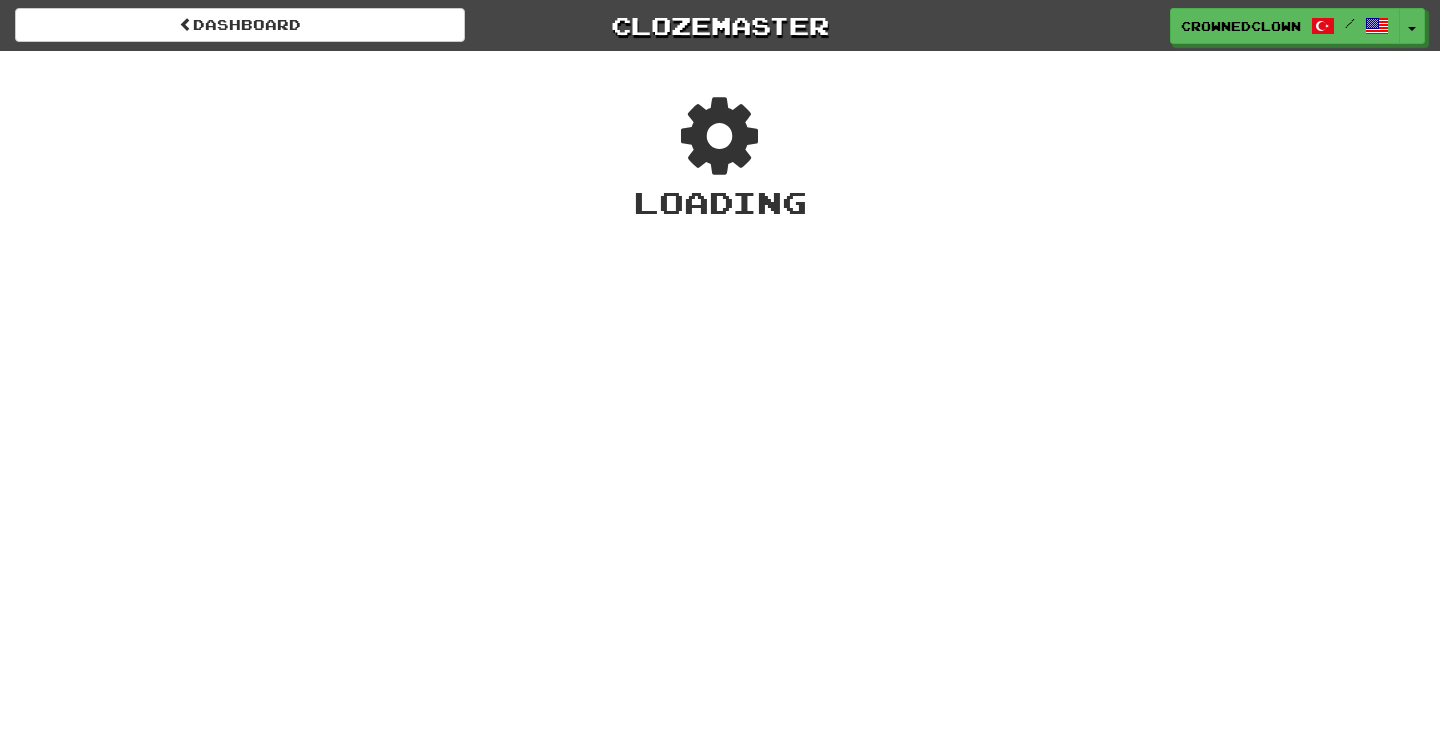 scroll, scrollTop: 0, scrollLeft: 0, axis: both 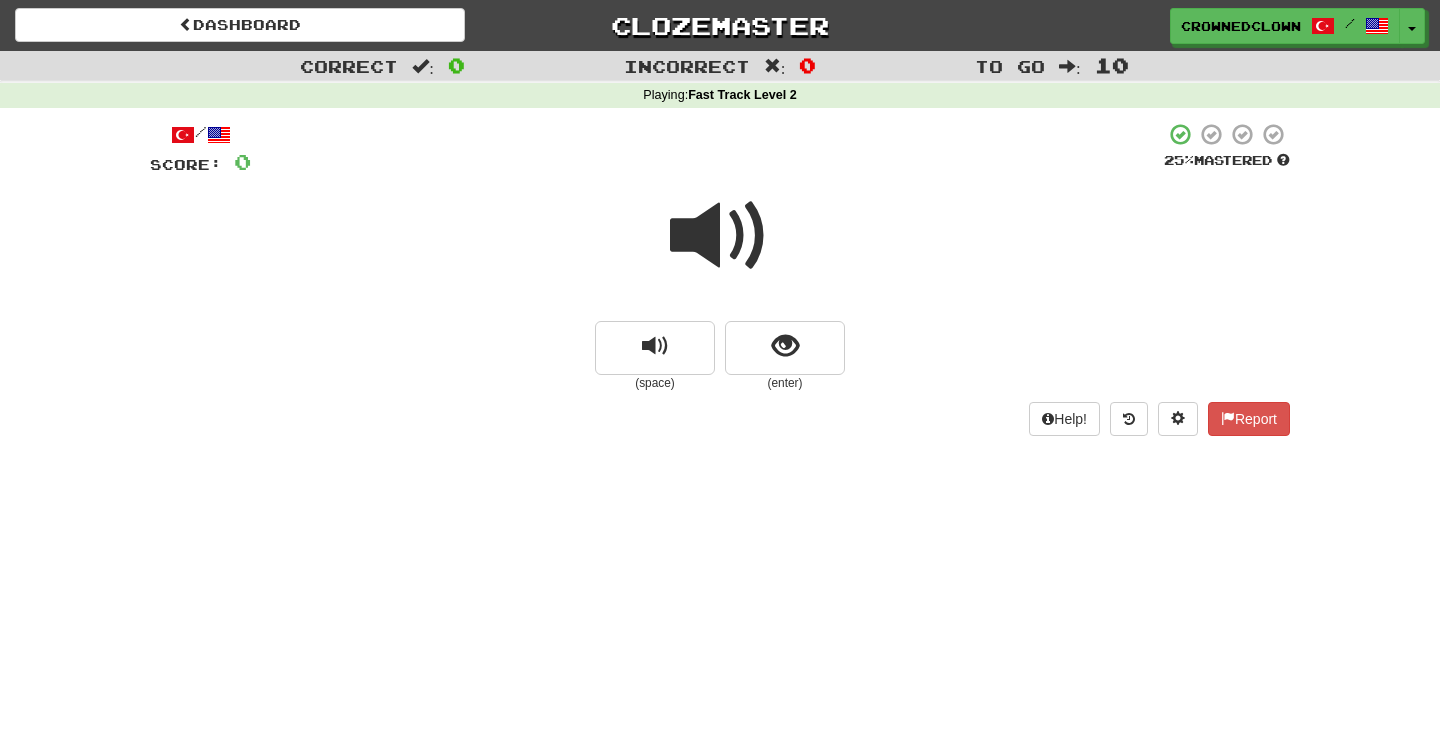 click at bounding box center (720, 249) 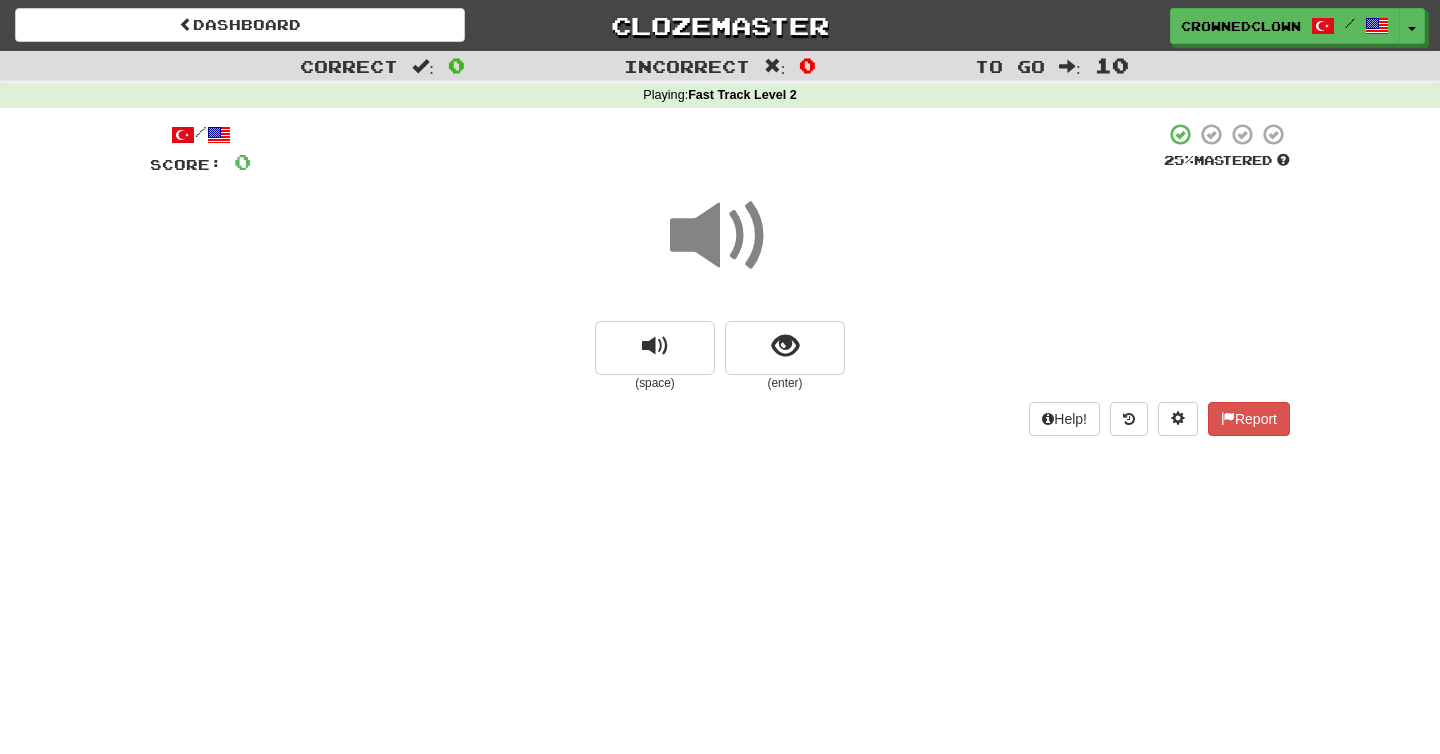 click at bounding box center (720, 236) 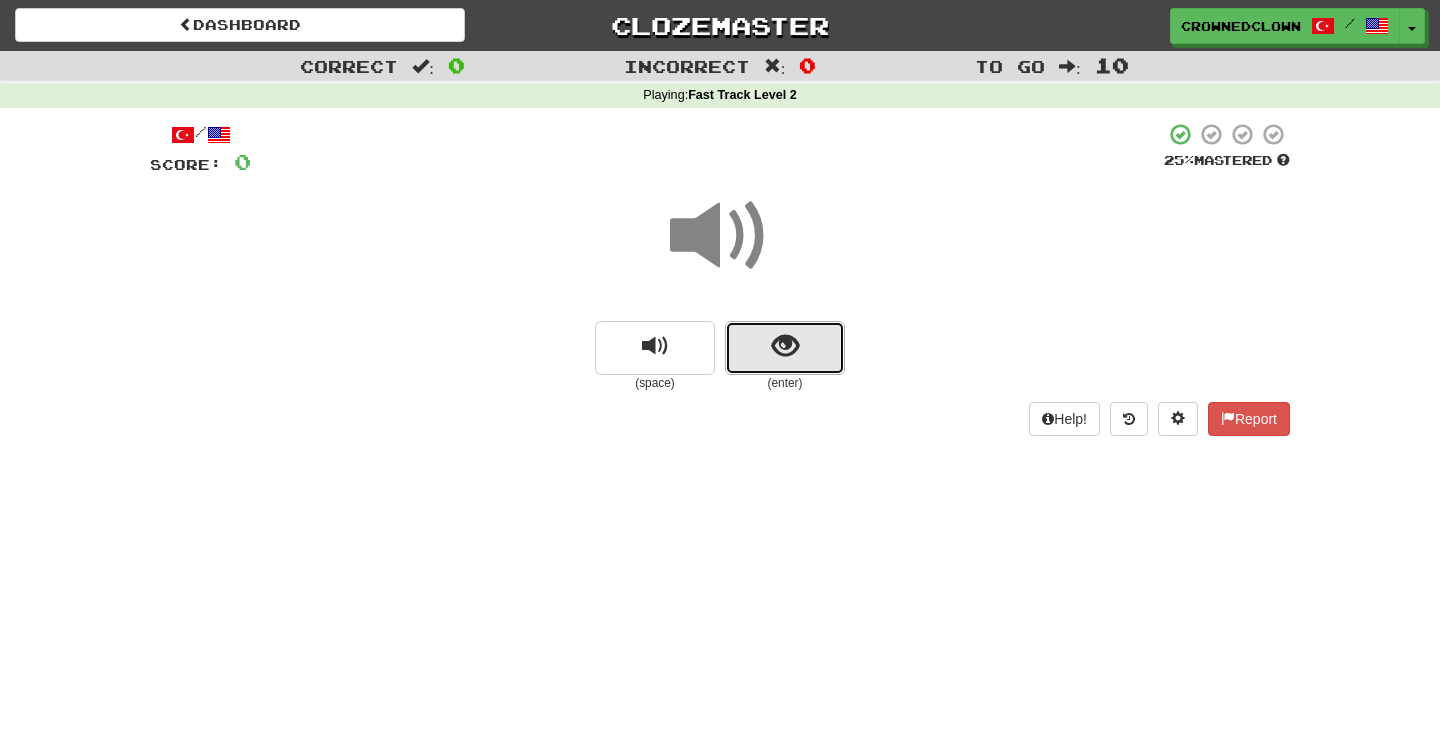 click at bounding box center (785, 348) 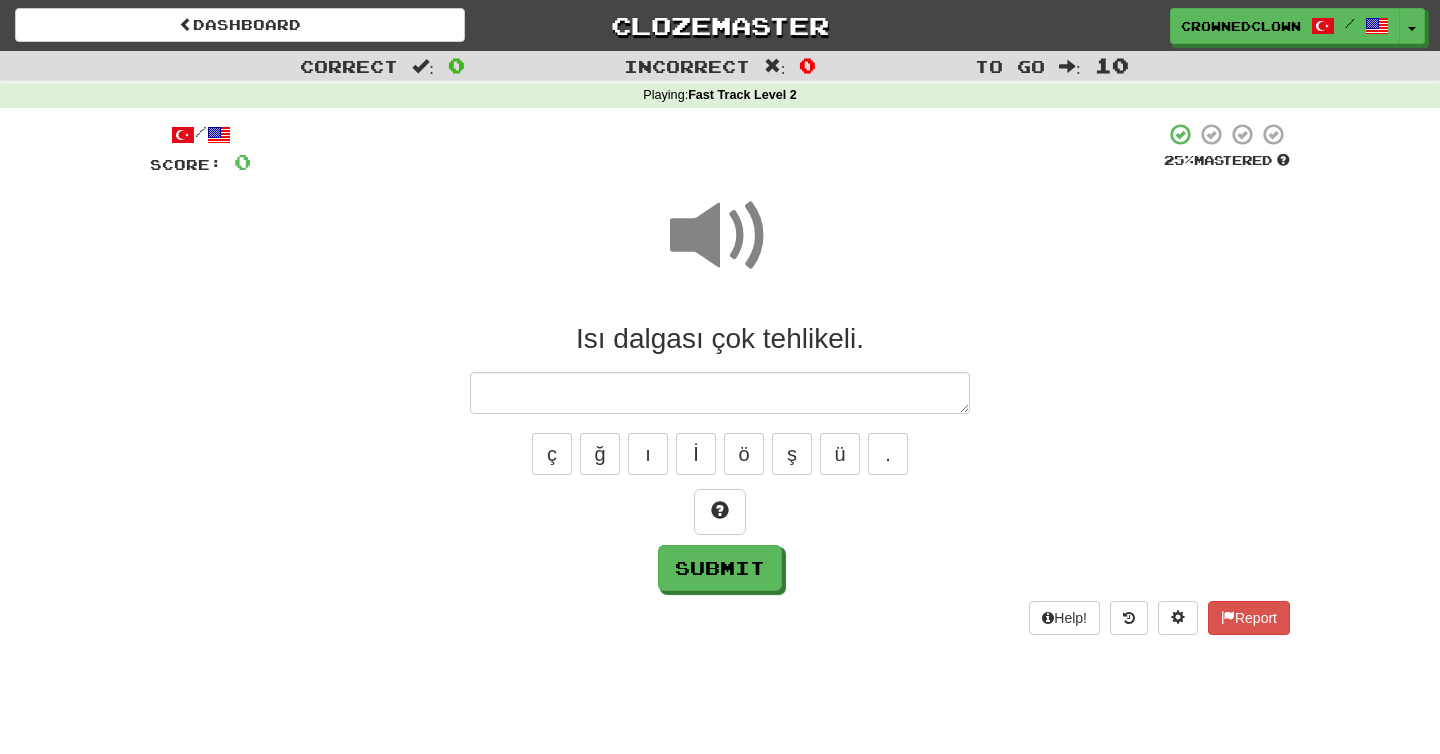 type on "*" 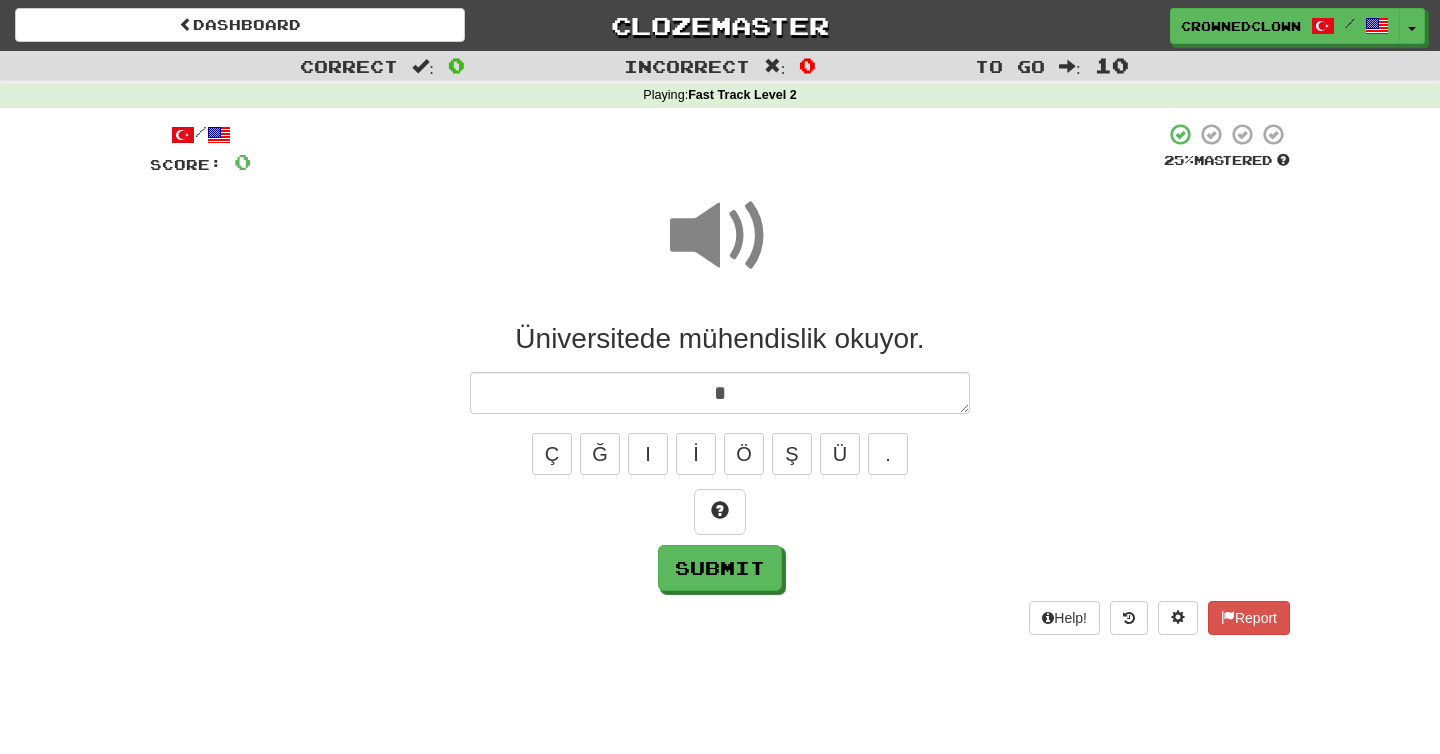 type on "*" 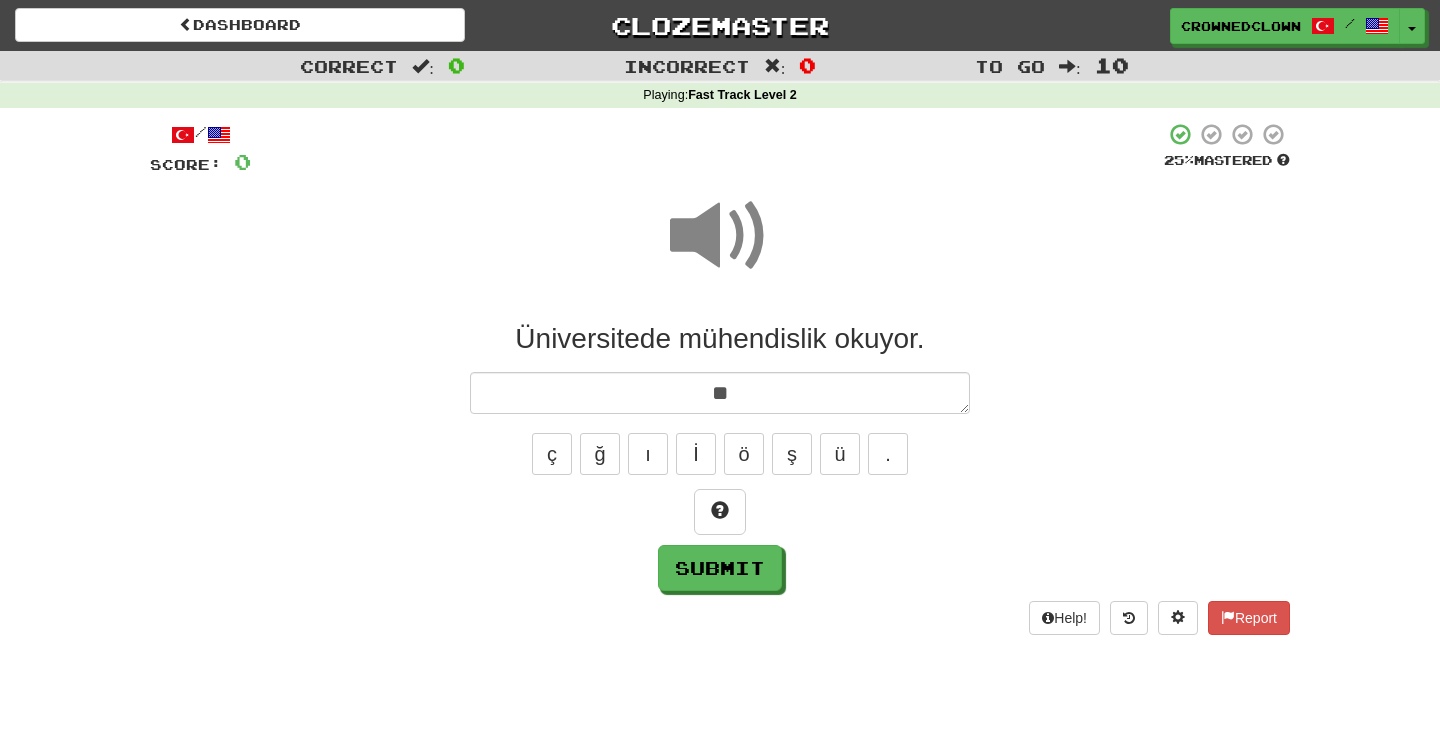 type on "*" 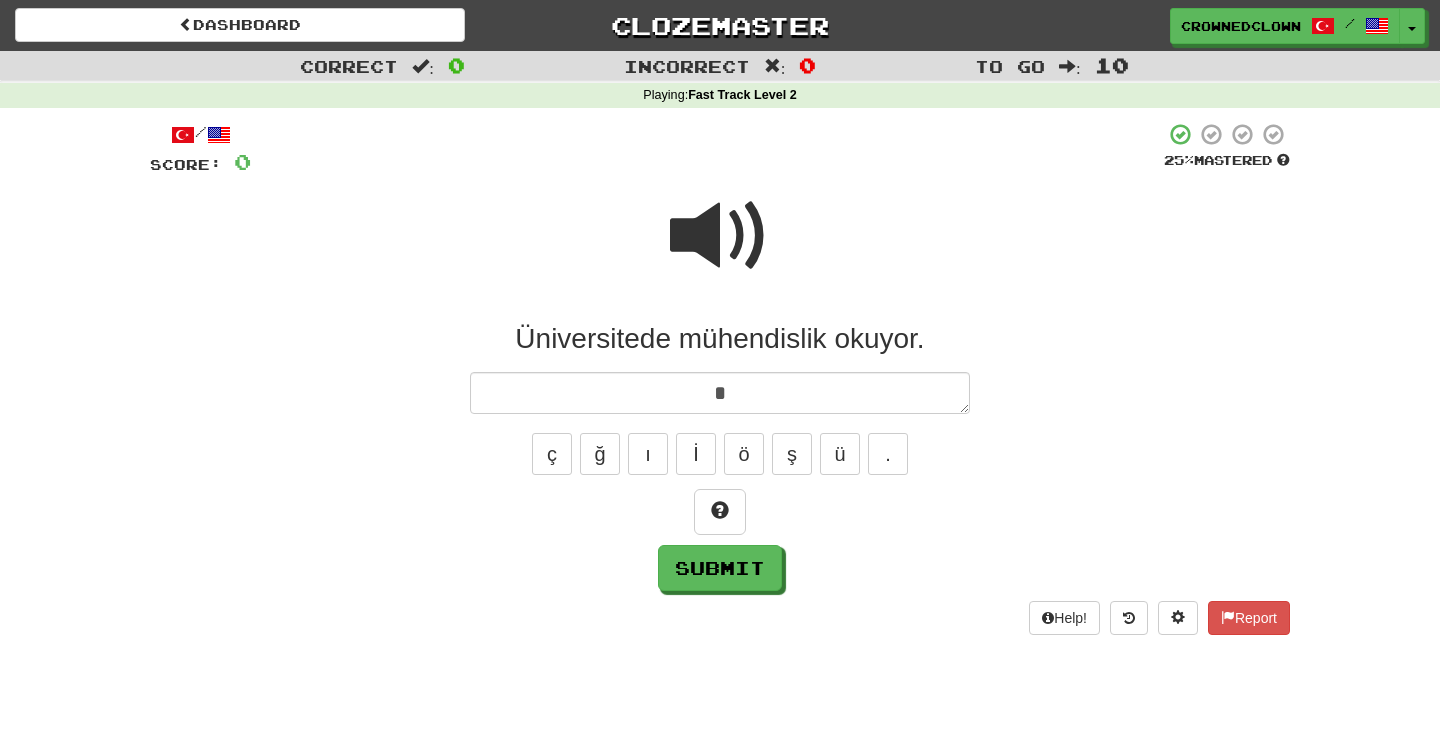 type on "*" 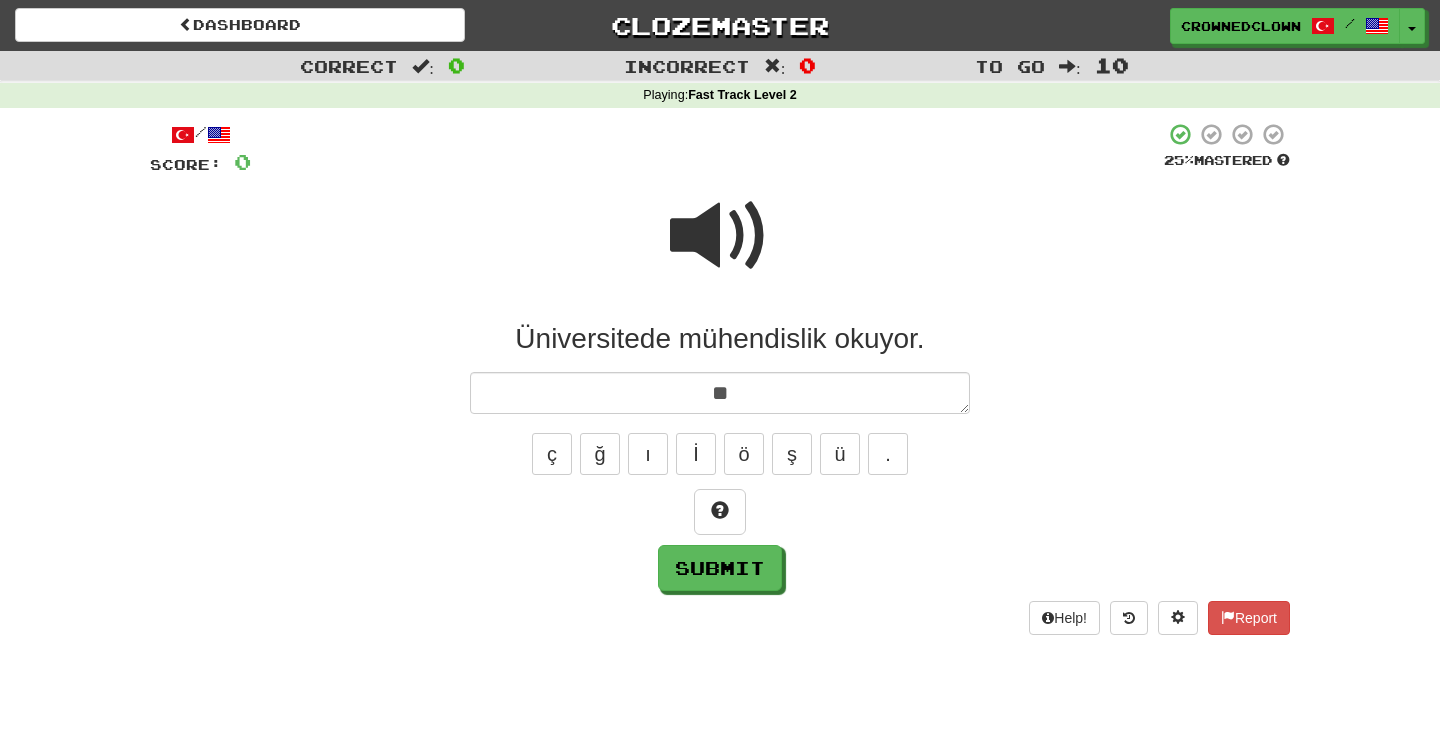 type on "*" 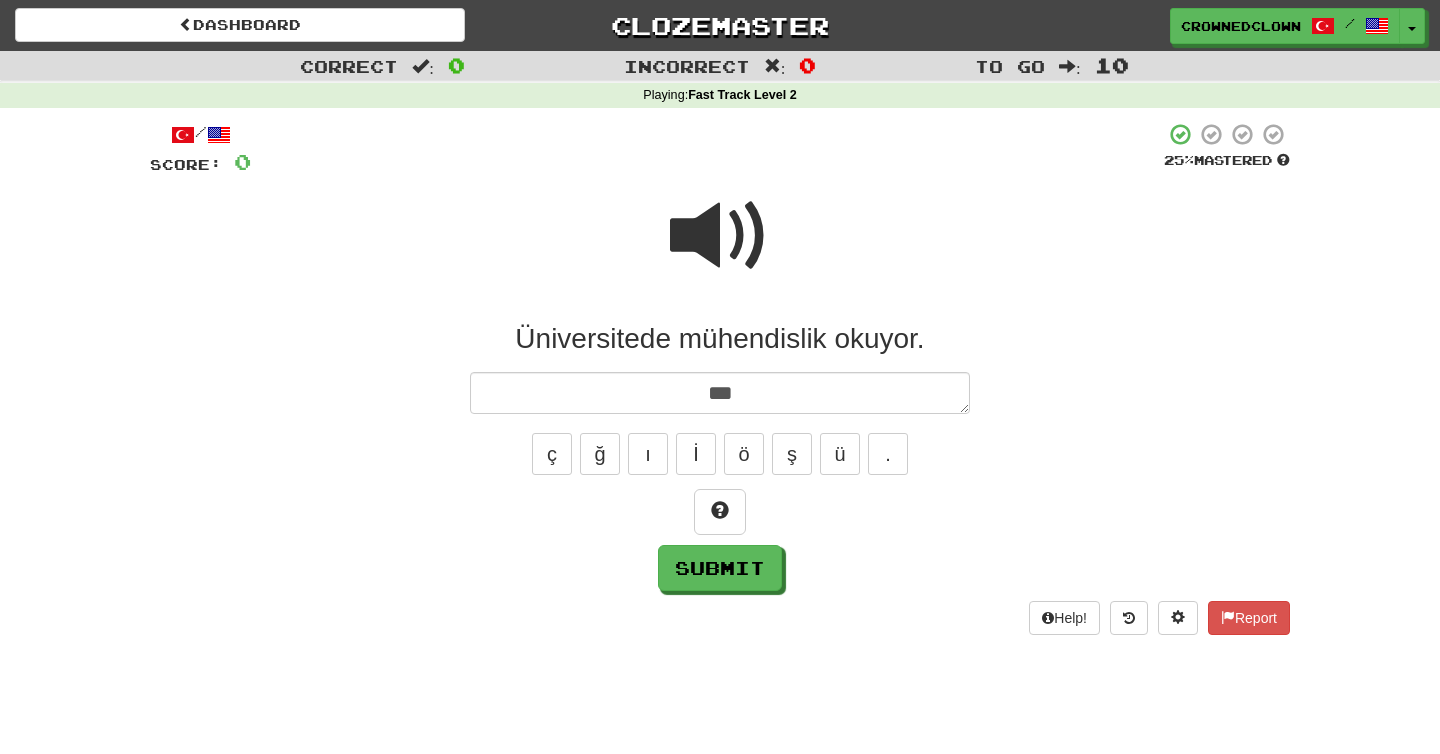 type on "*" 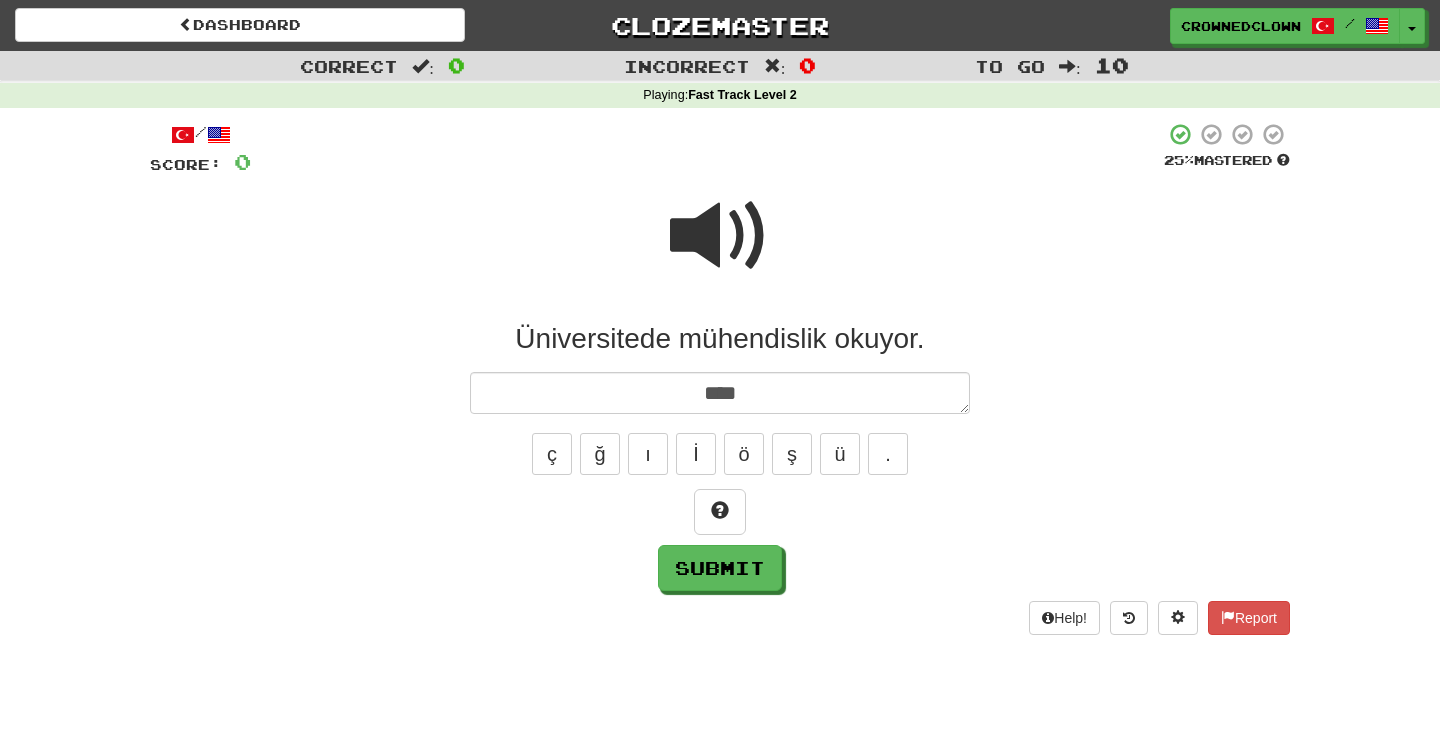 type on "*" 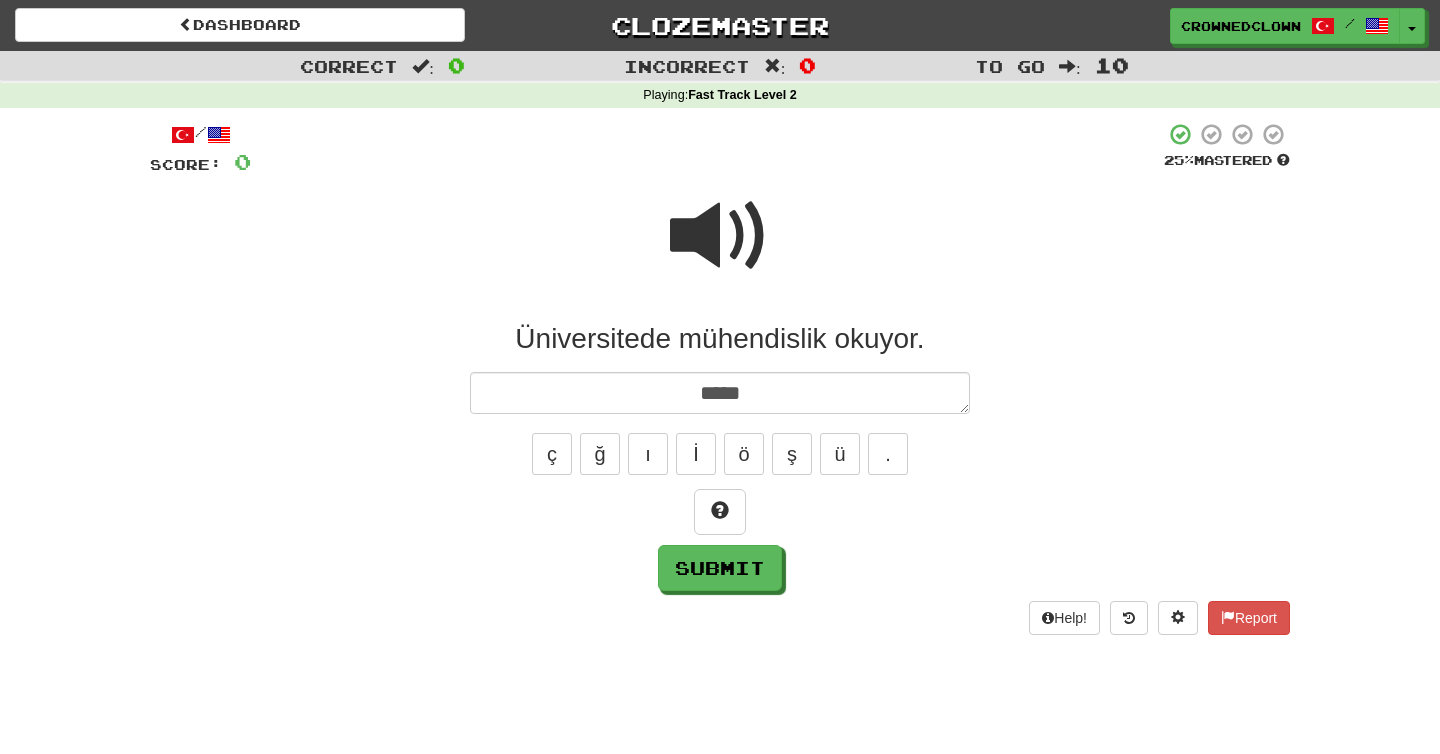 type on "*" 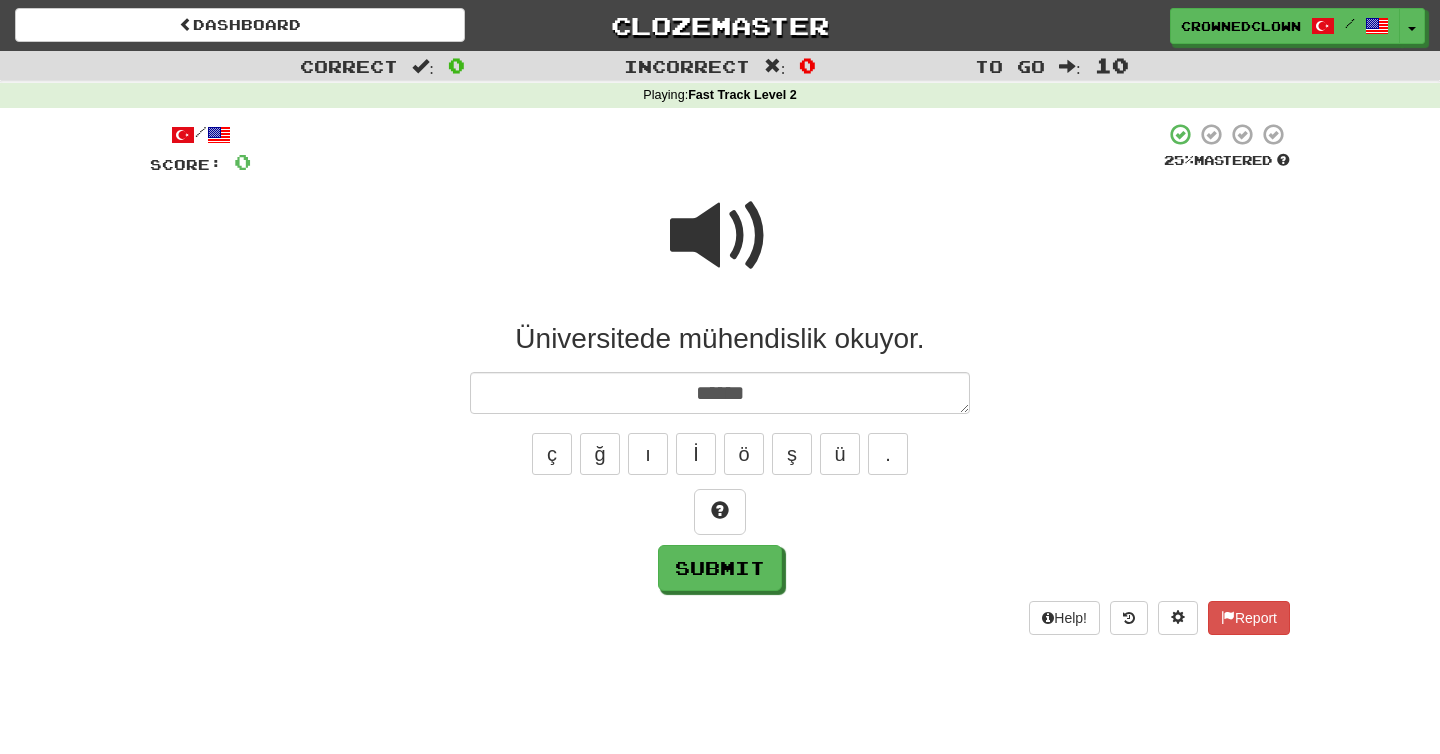 type on "*" 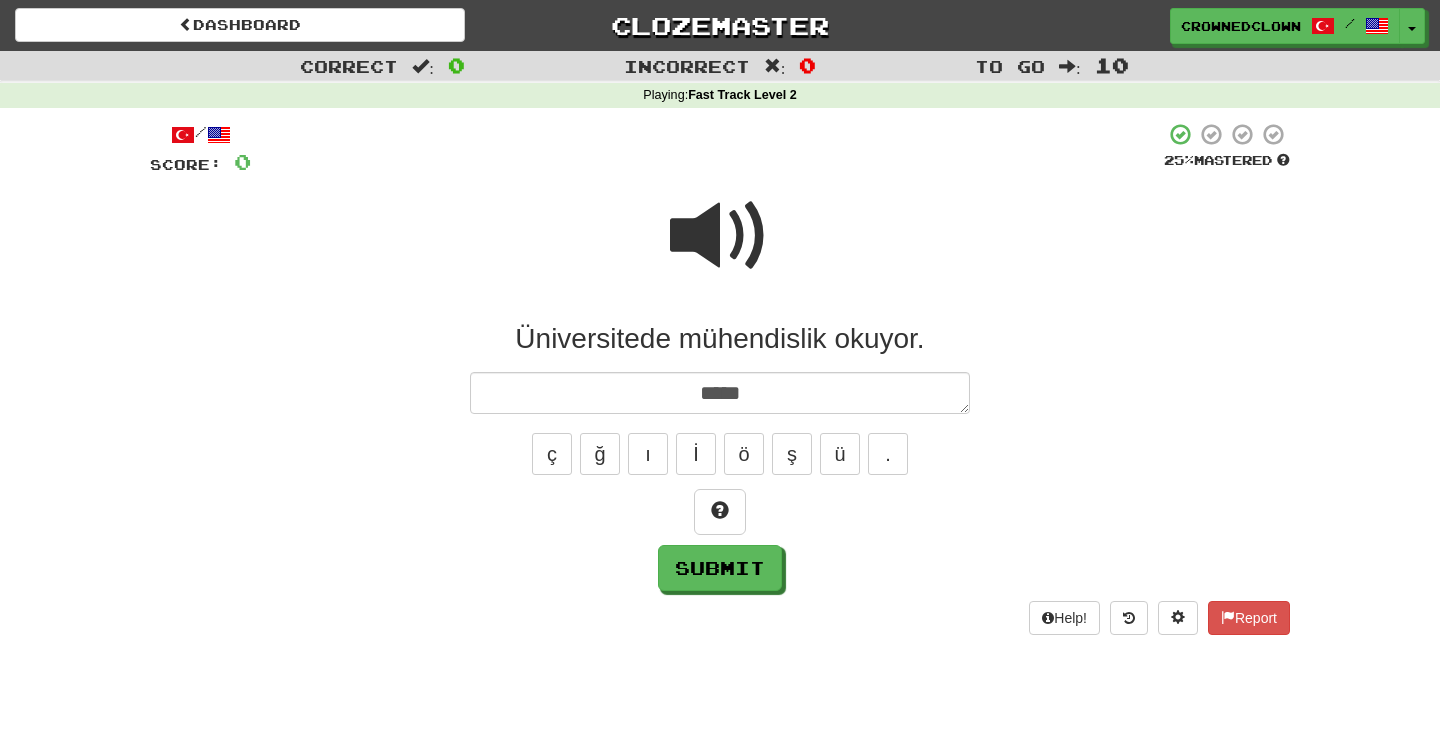 type on "*" 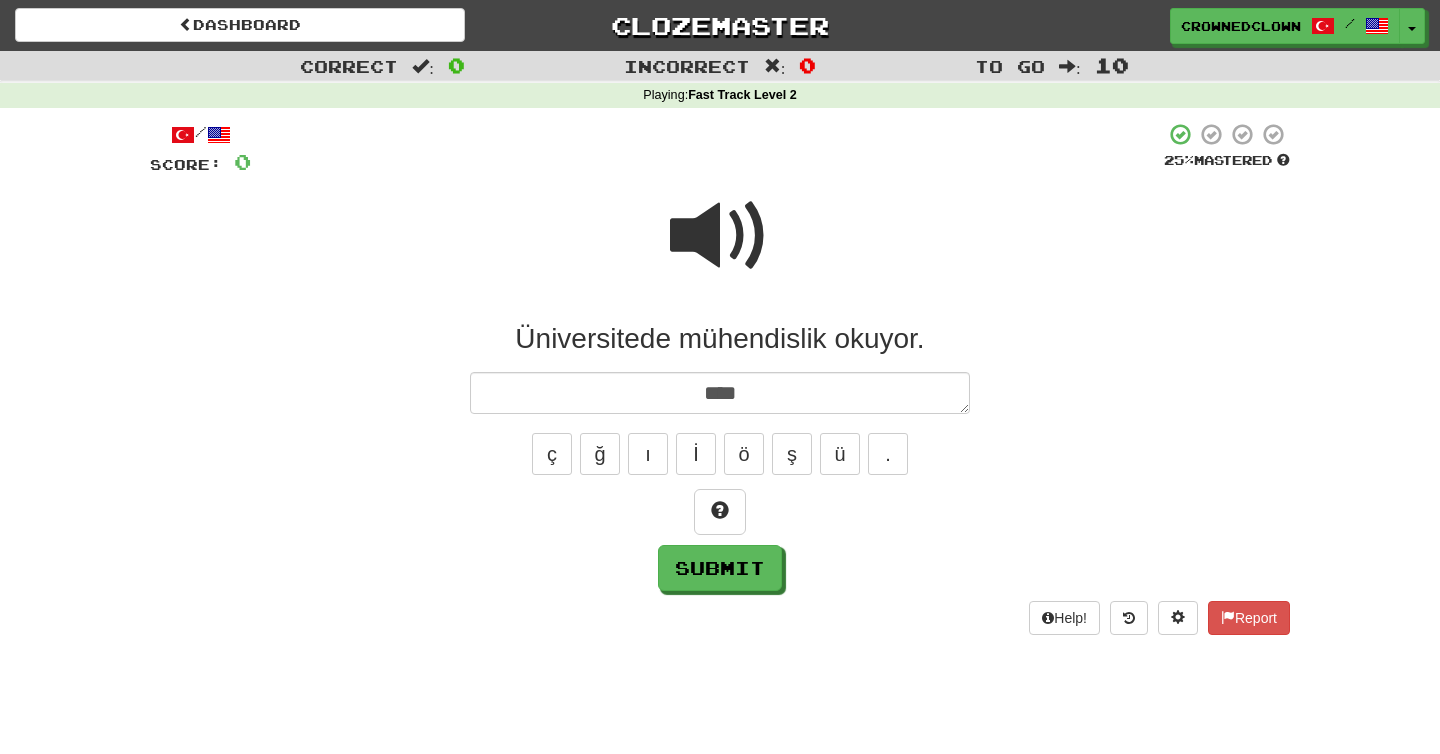 type on "*" 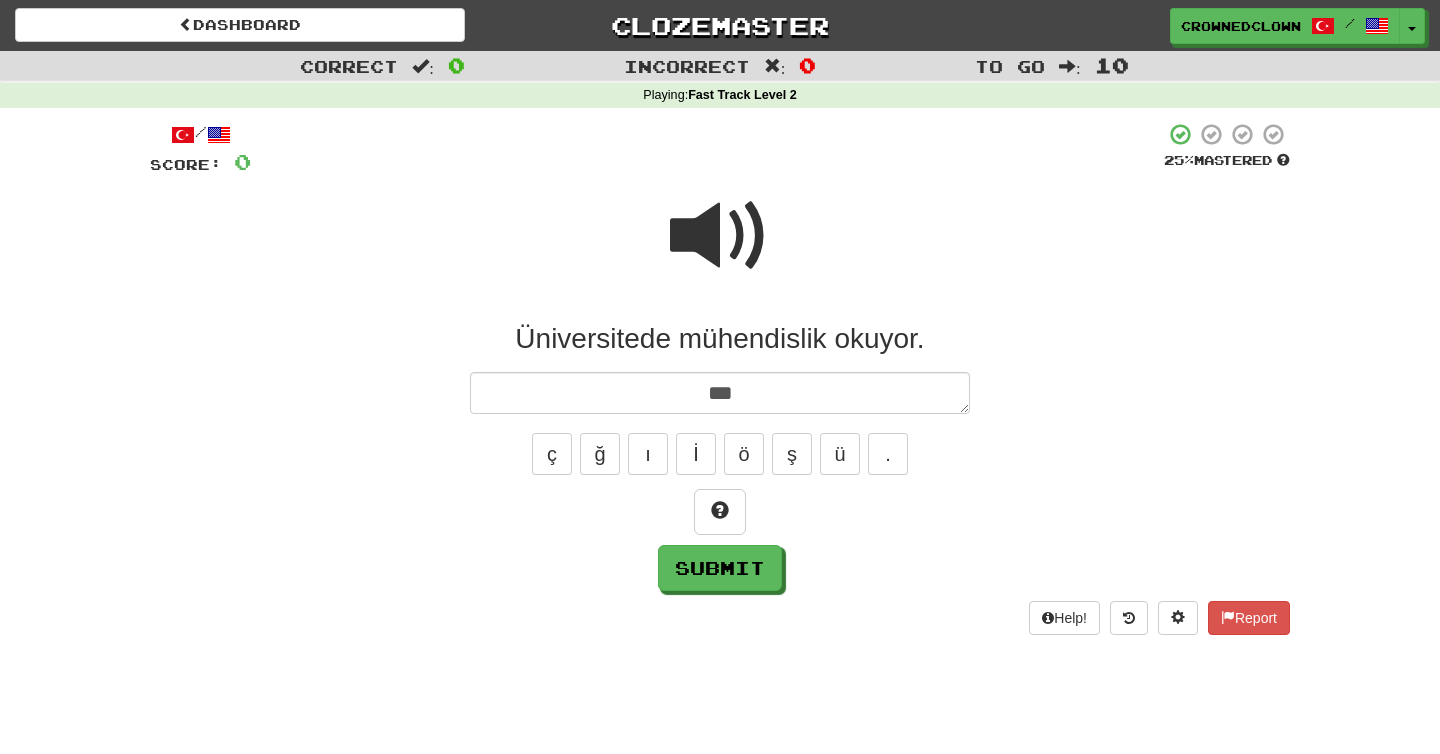 type on "*" 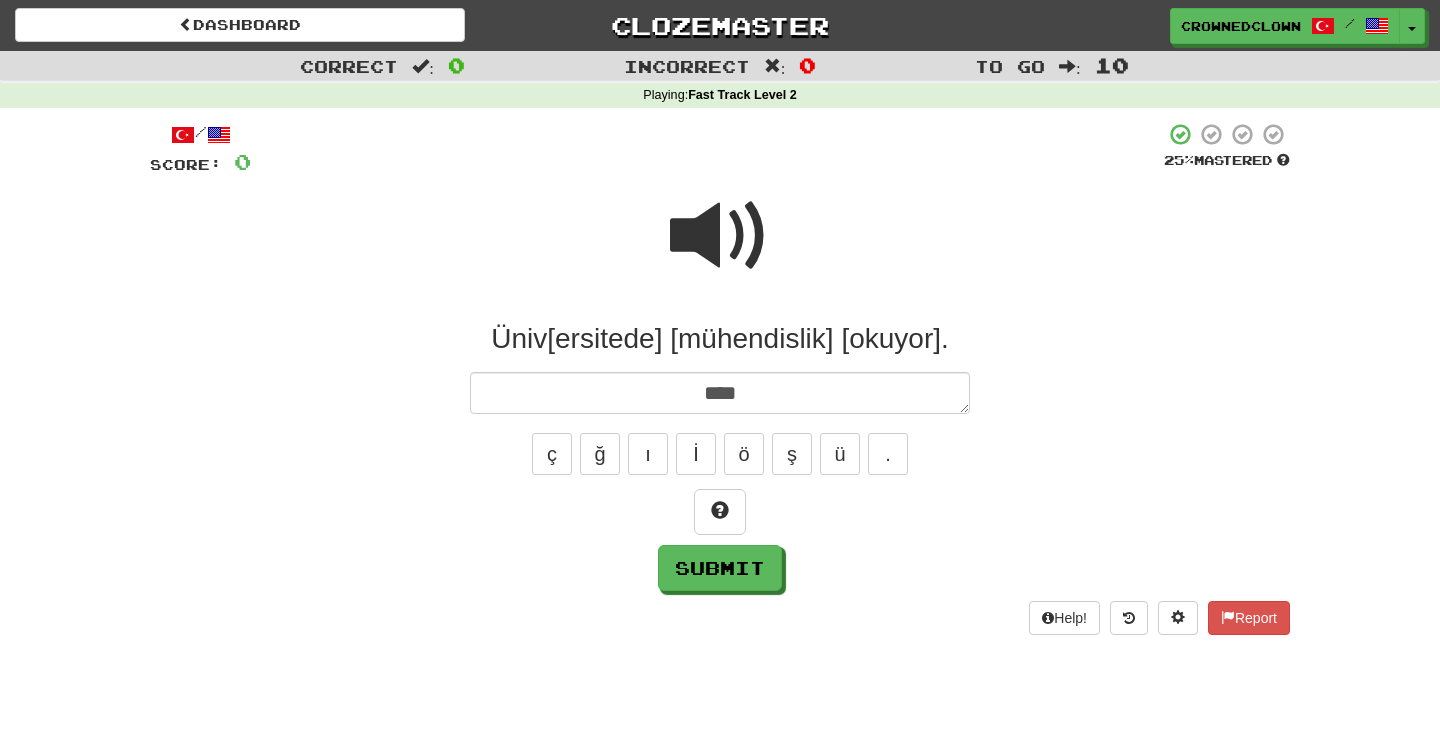 type on "*" 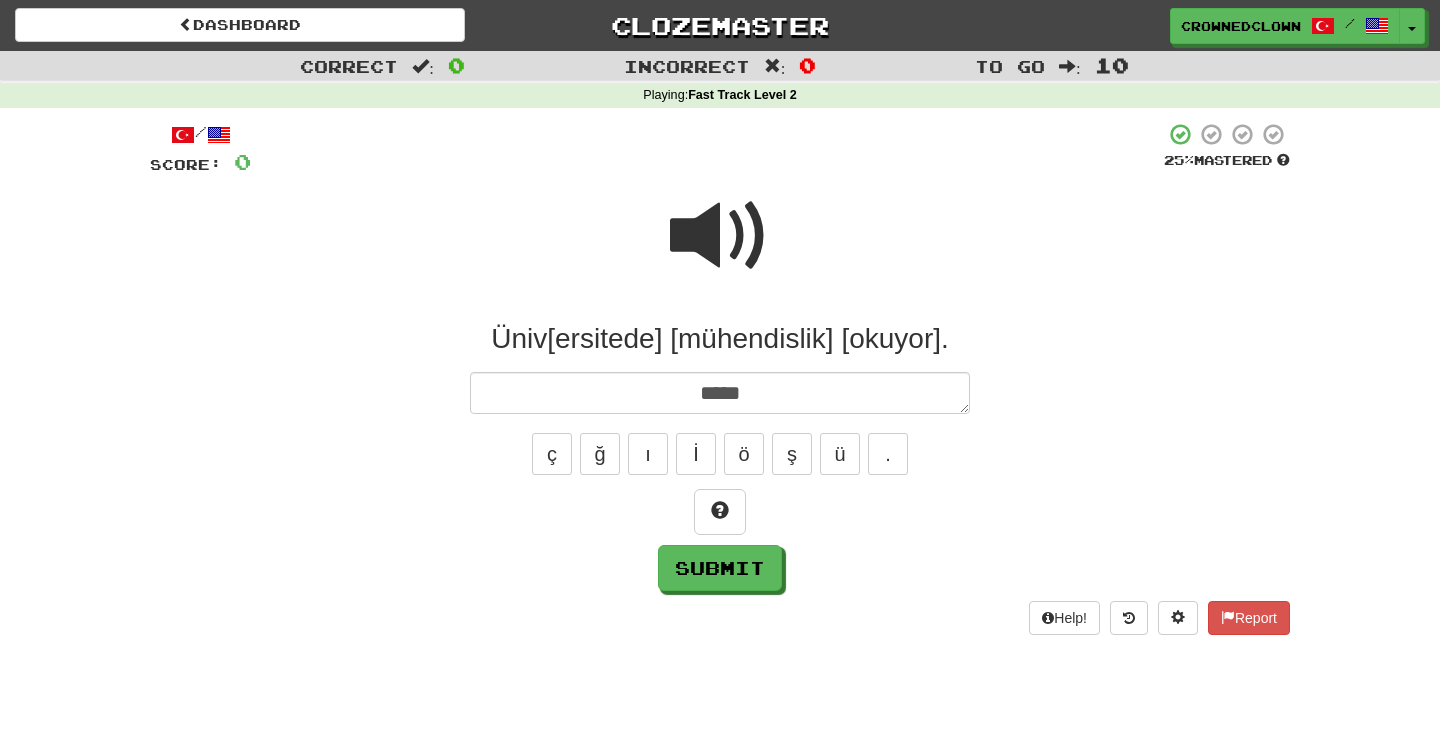 type on "*" 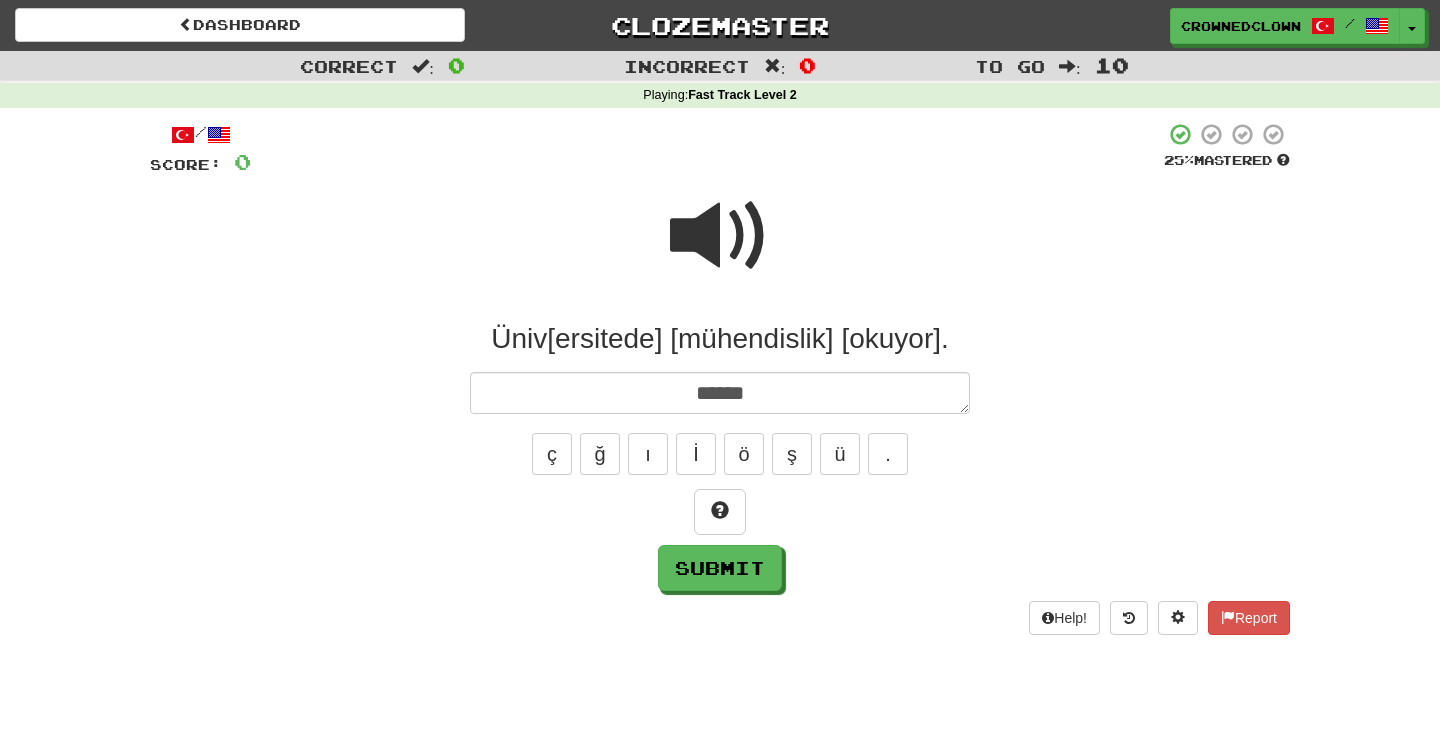 type on "*" 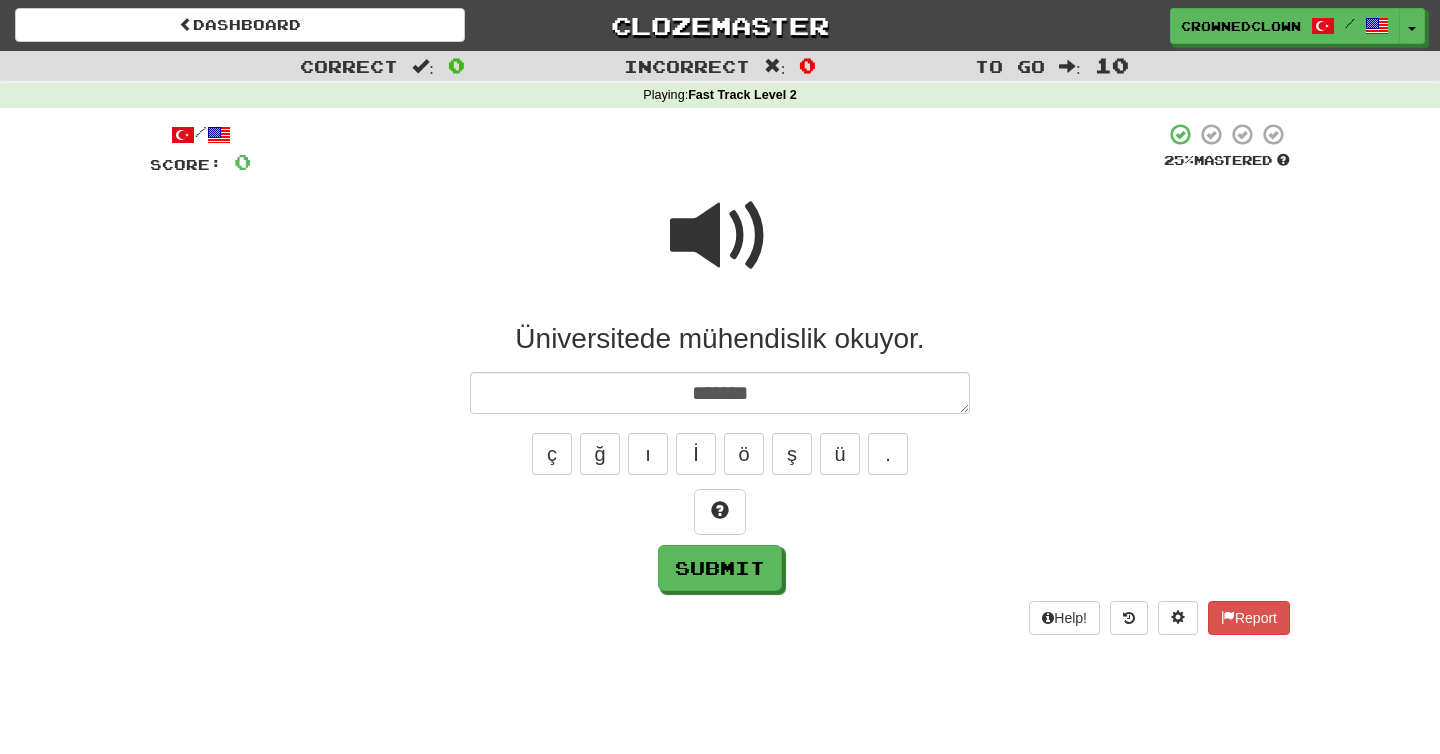 type on "*" 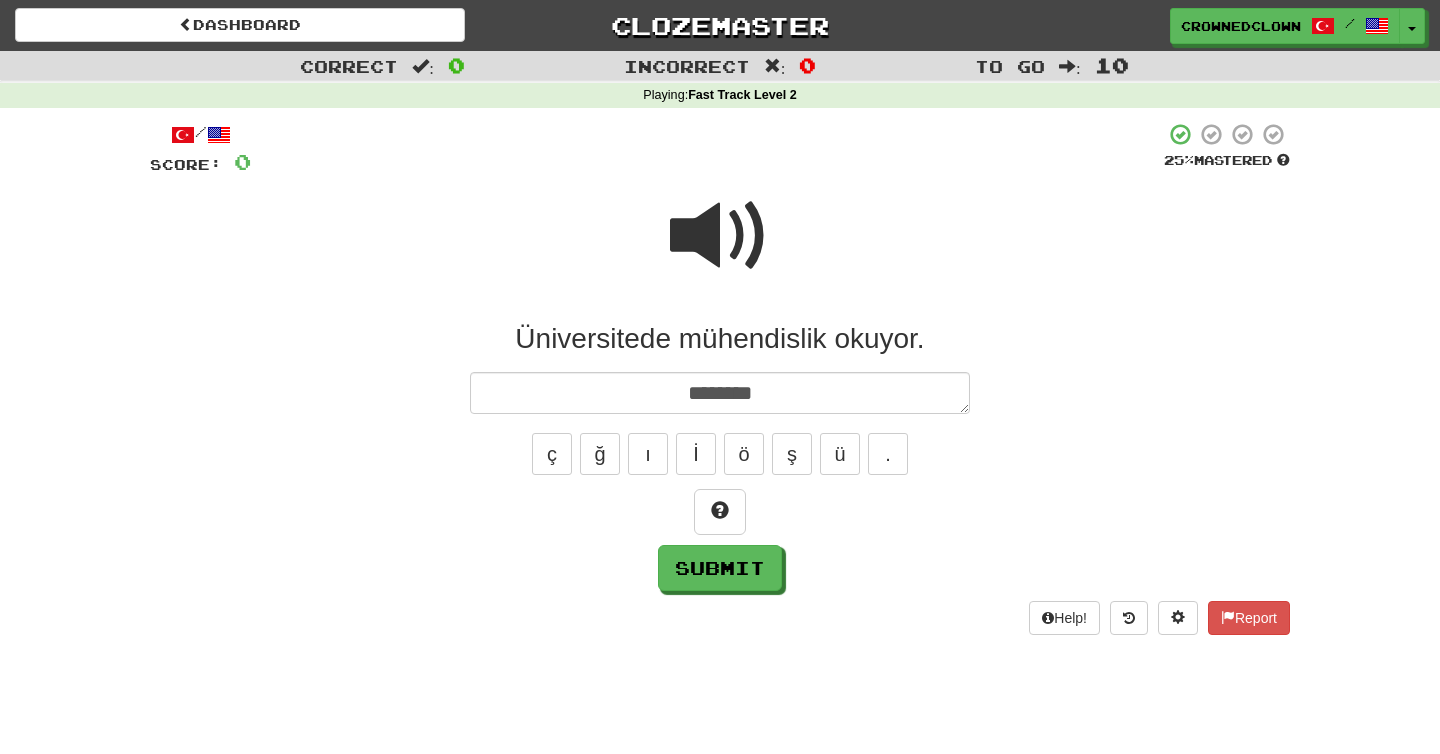 type on "*" 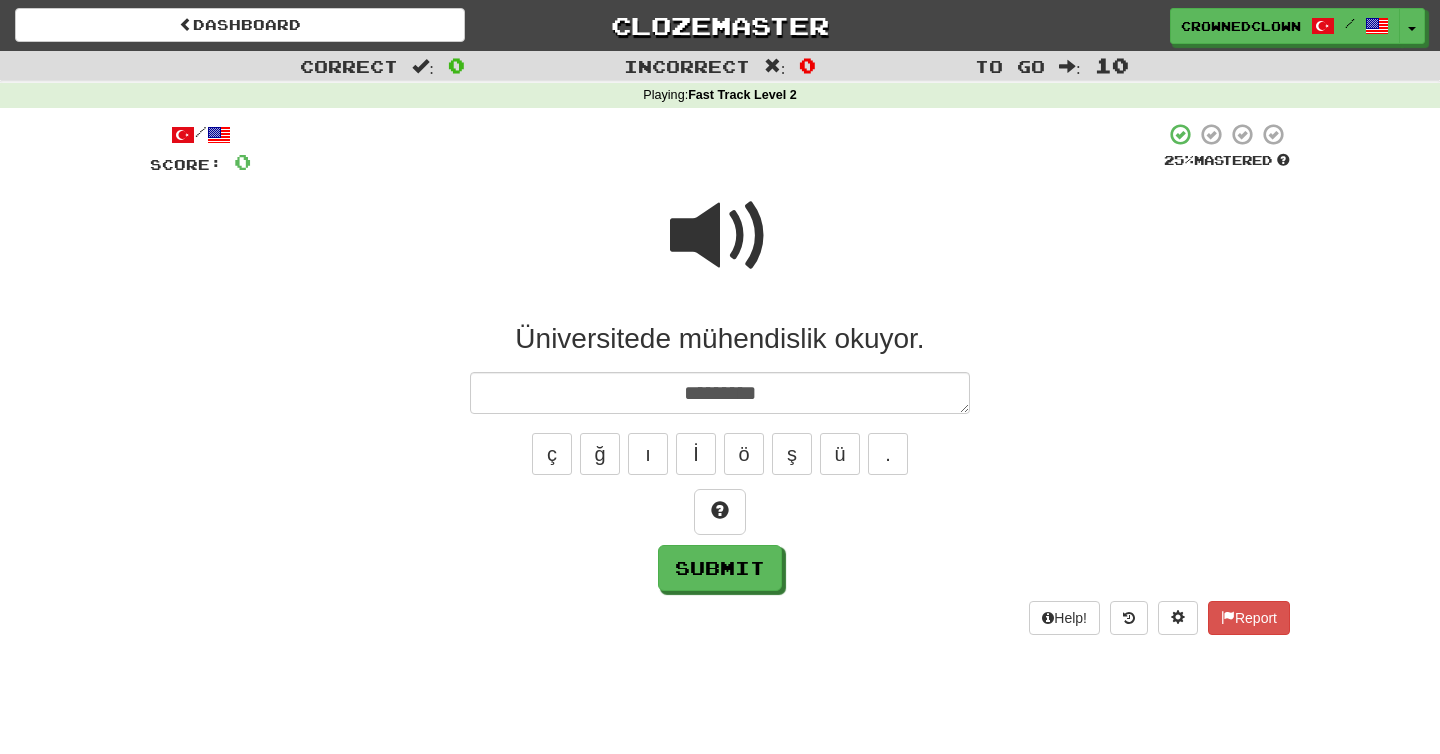 type on "*" 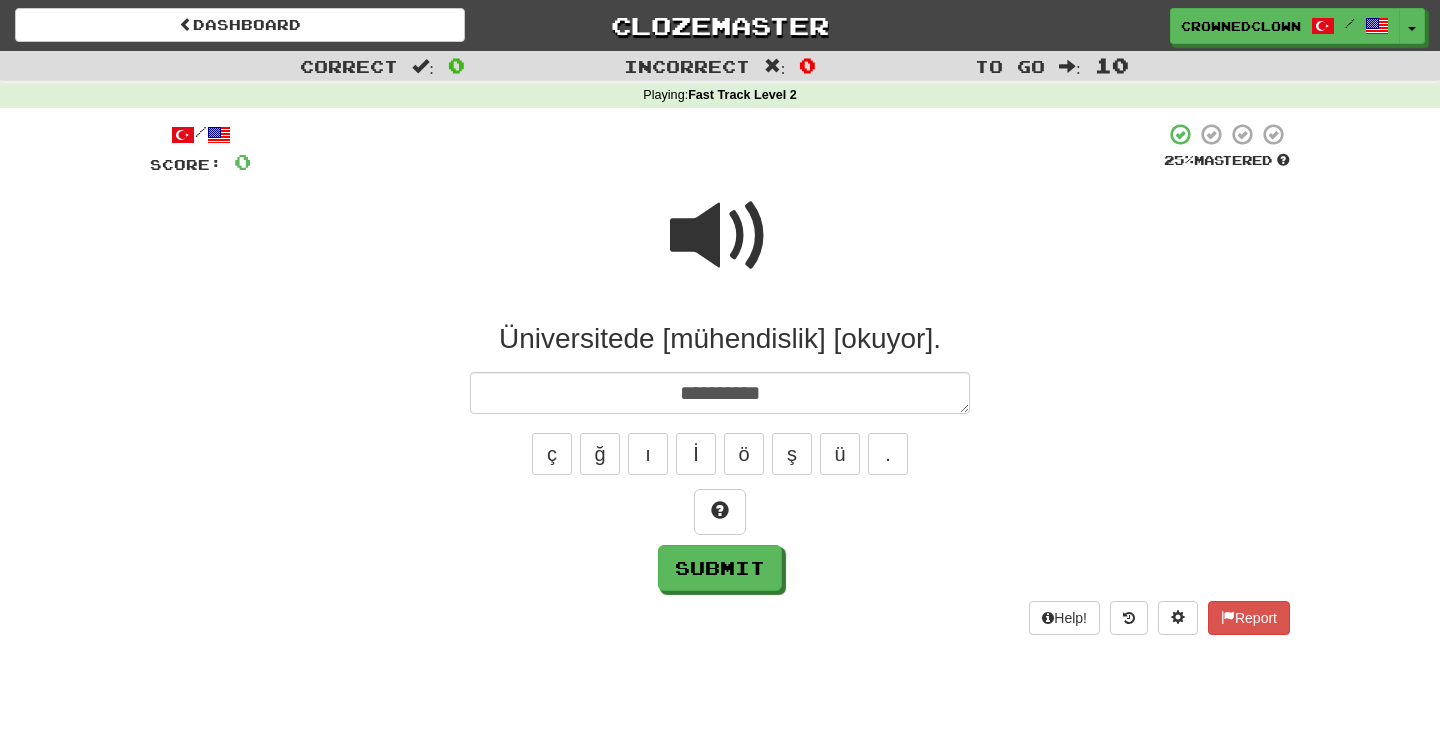 type on "*" 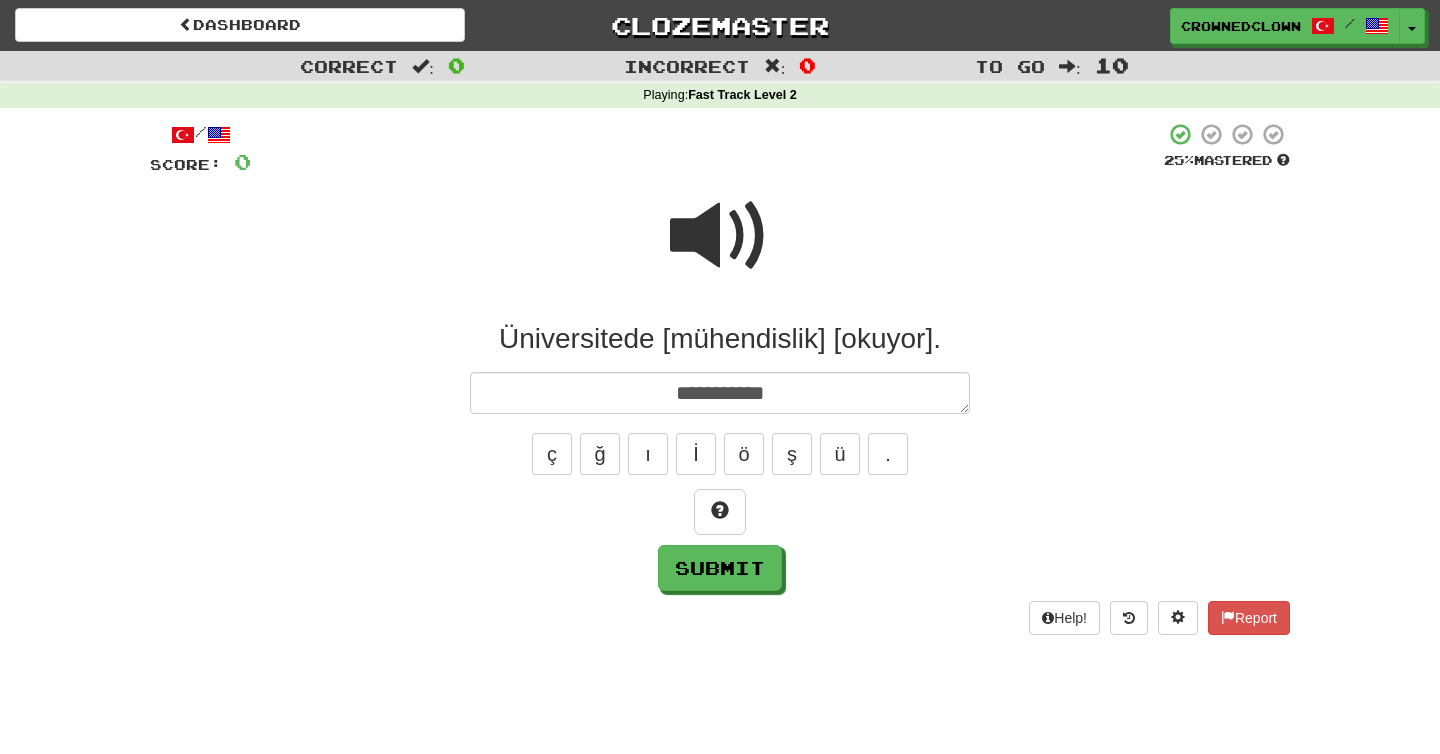 type on "*" 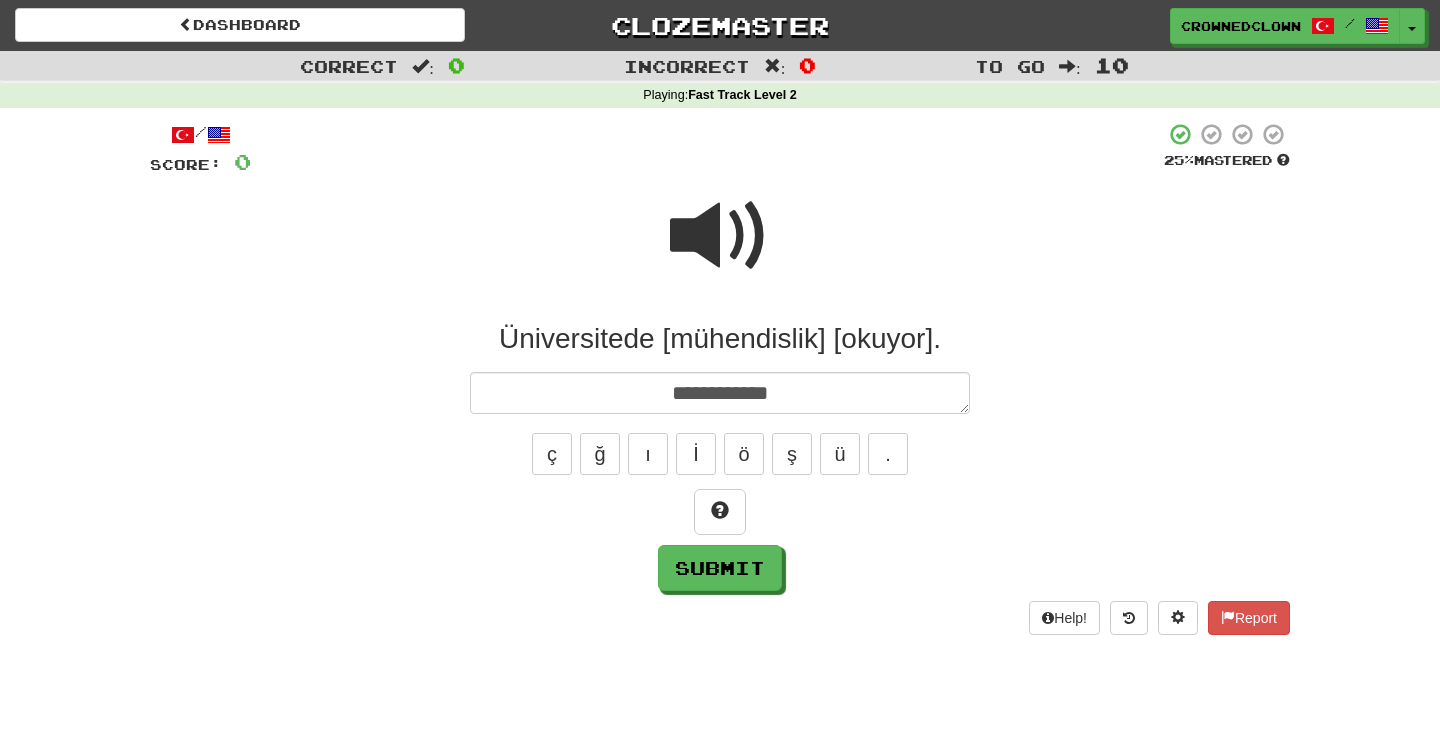 type on "*" 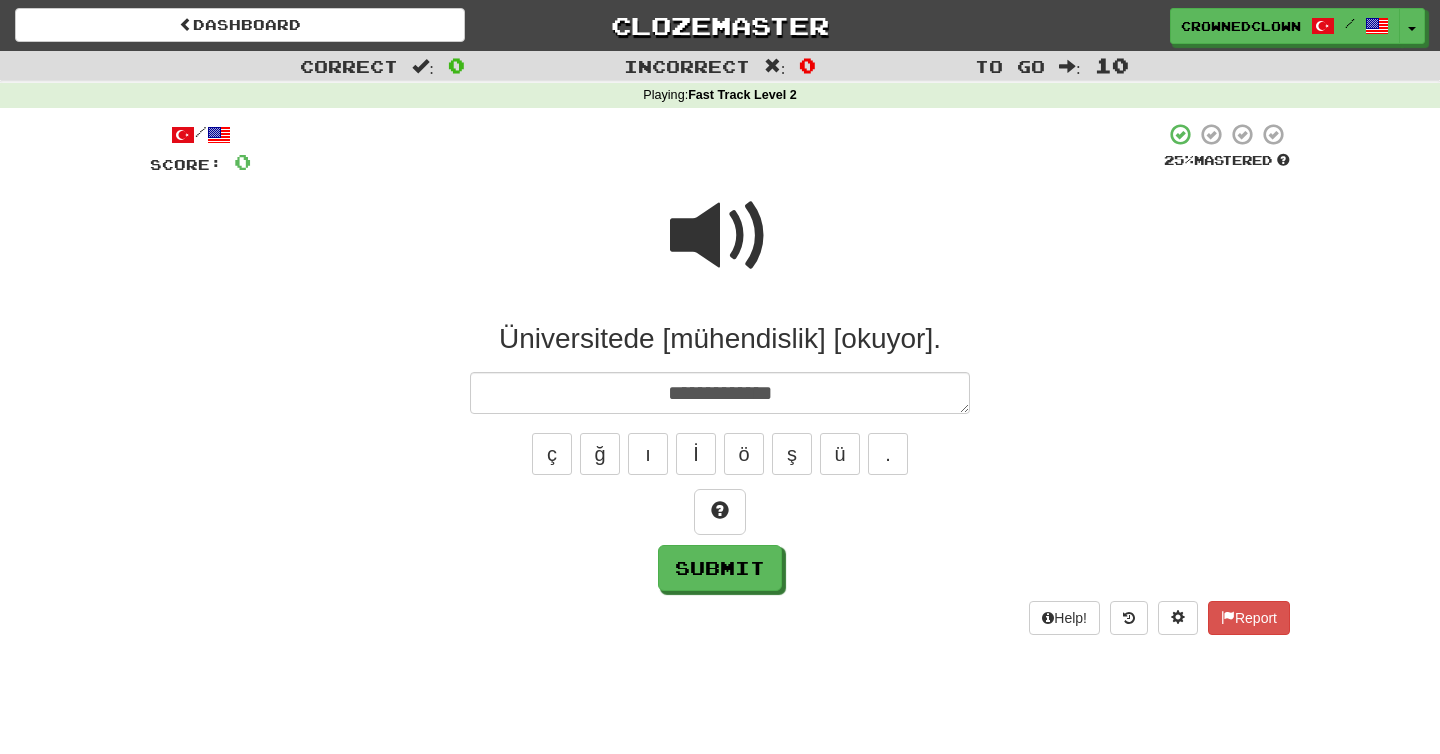 type on "*" 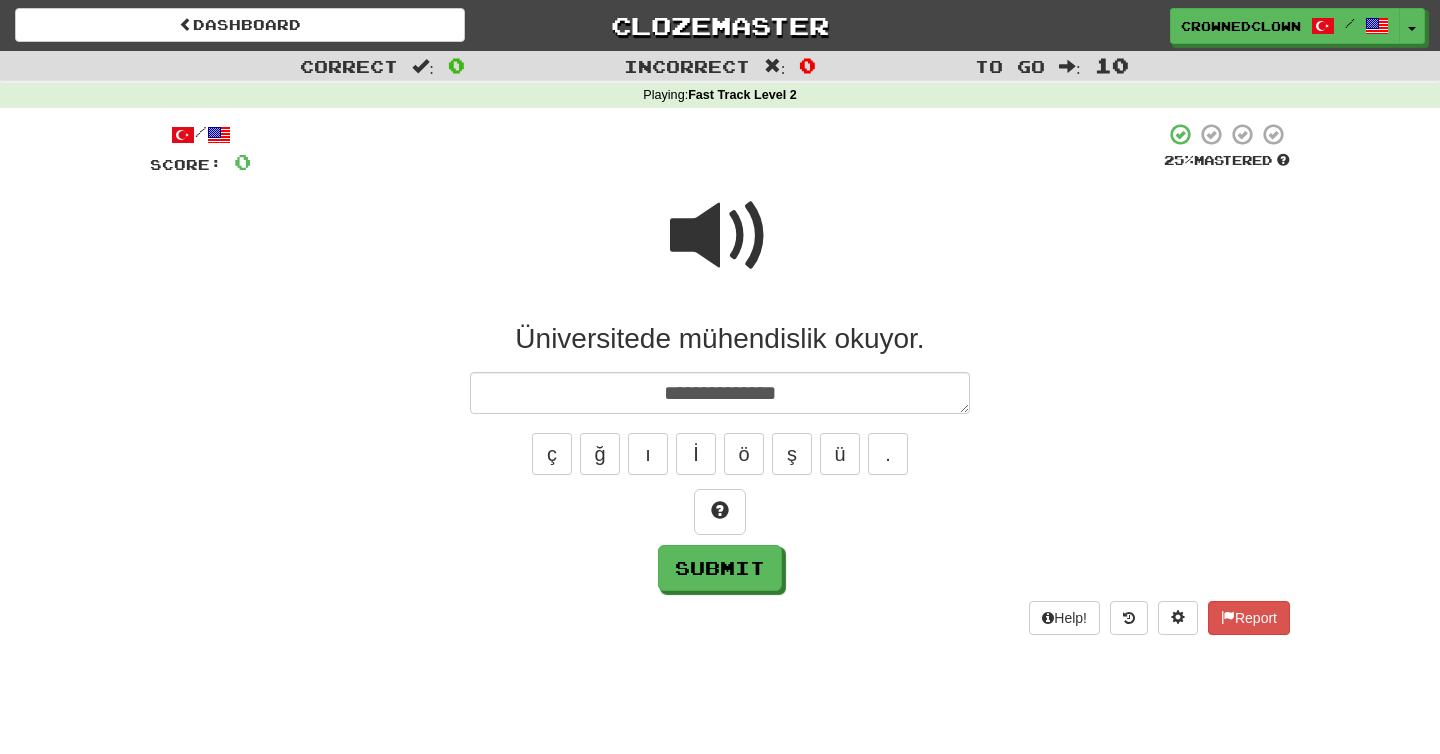type on "*" 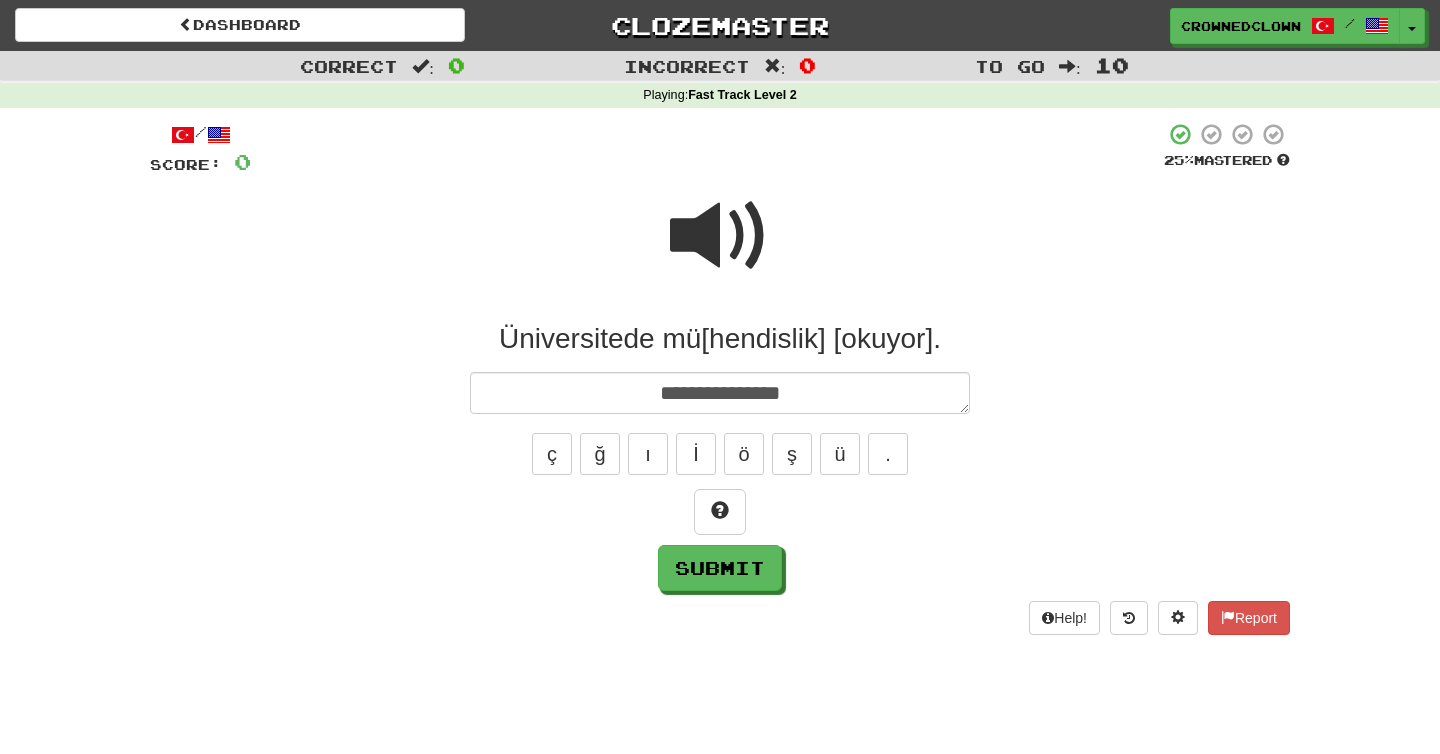 type on "*" 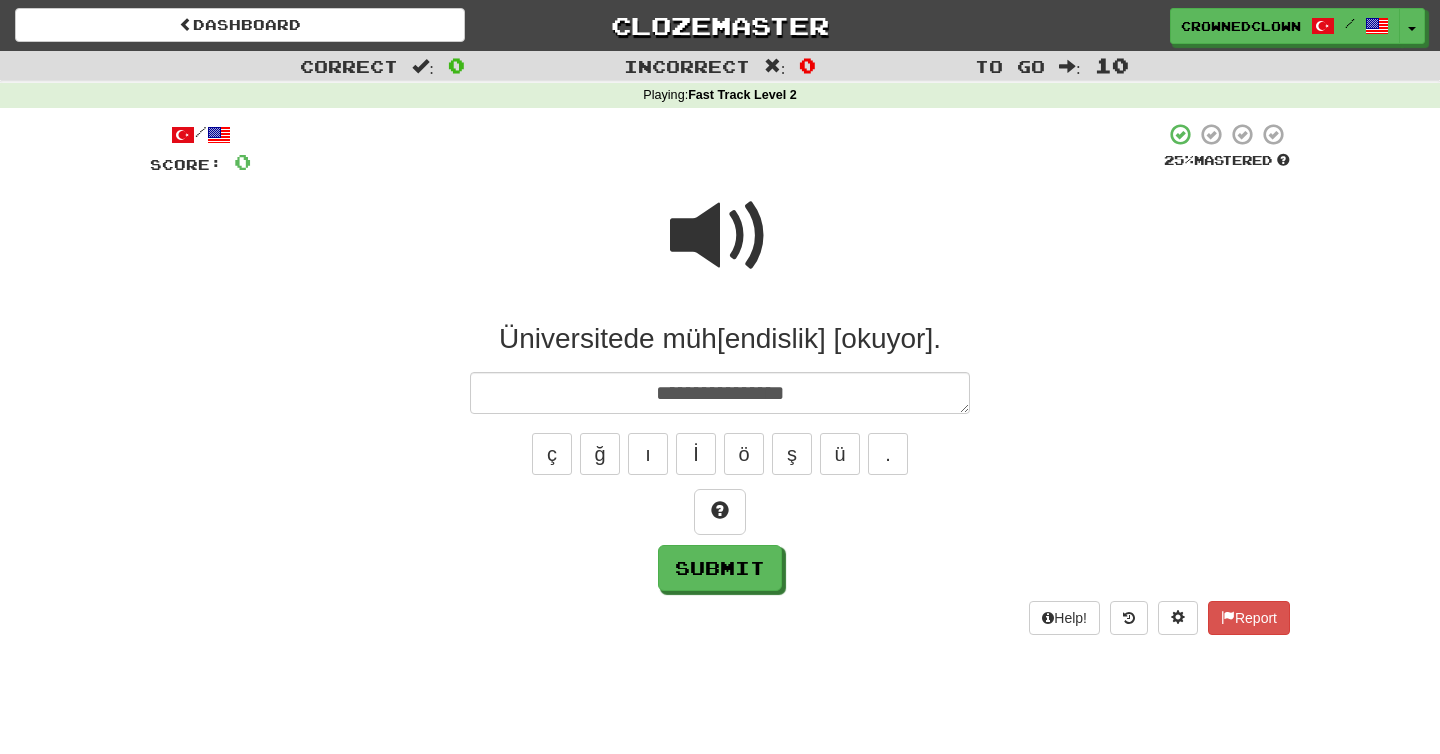 type on "*" 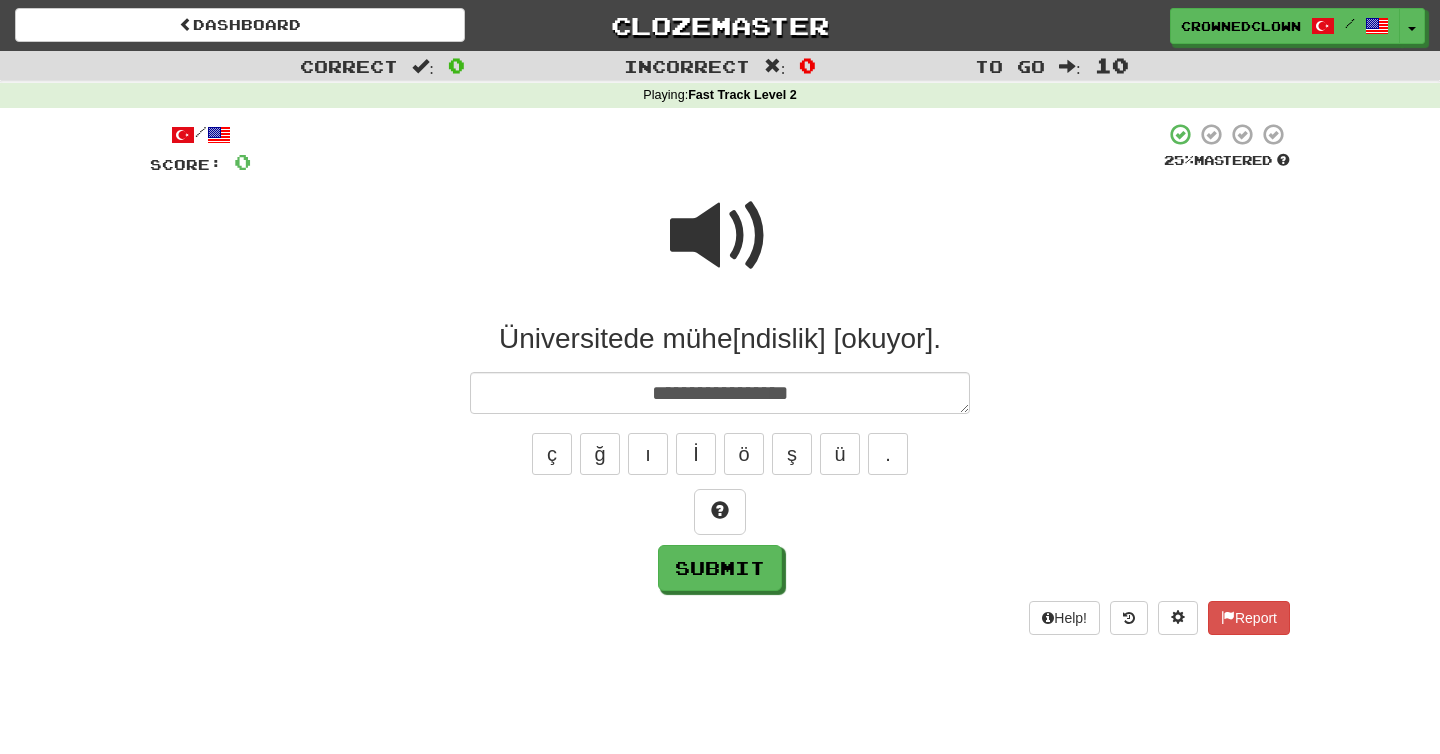 type on "*" 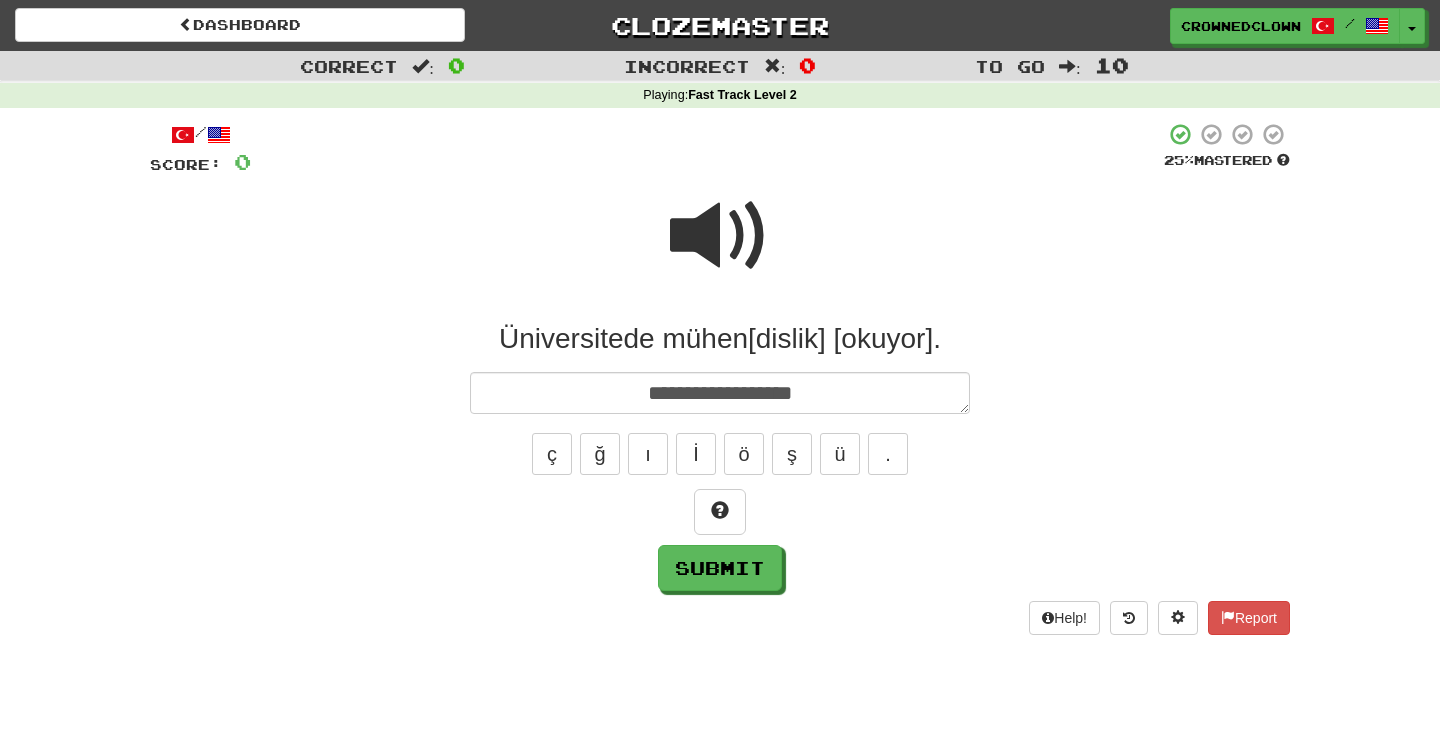 type on "*" 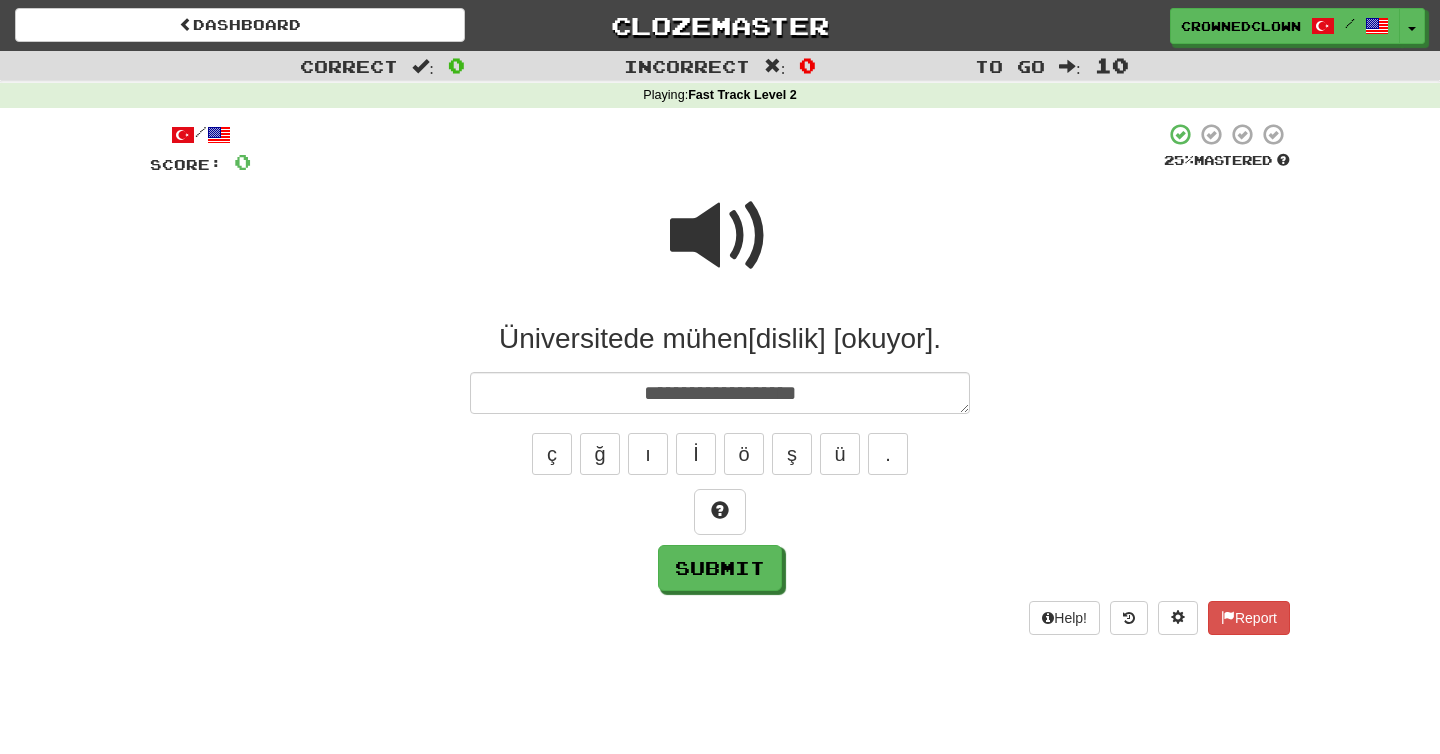 type on "*" 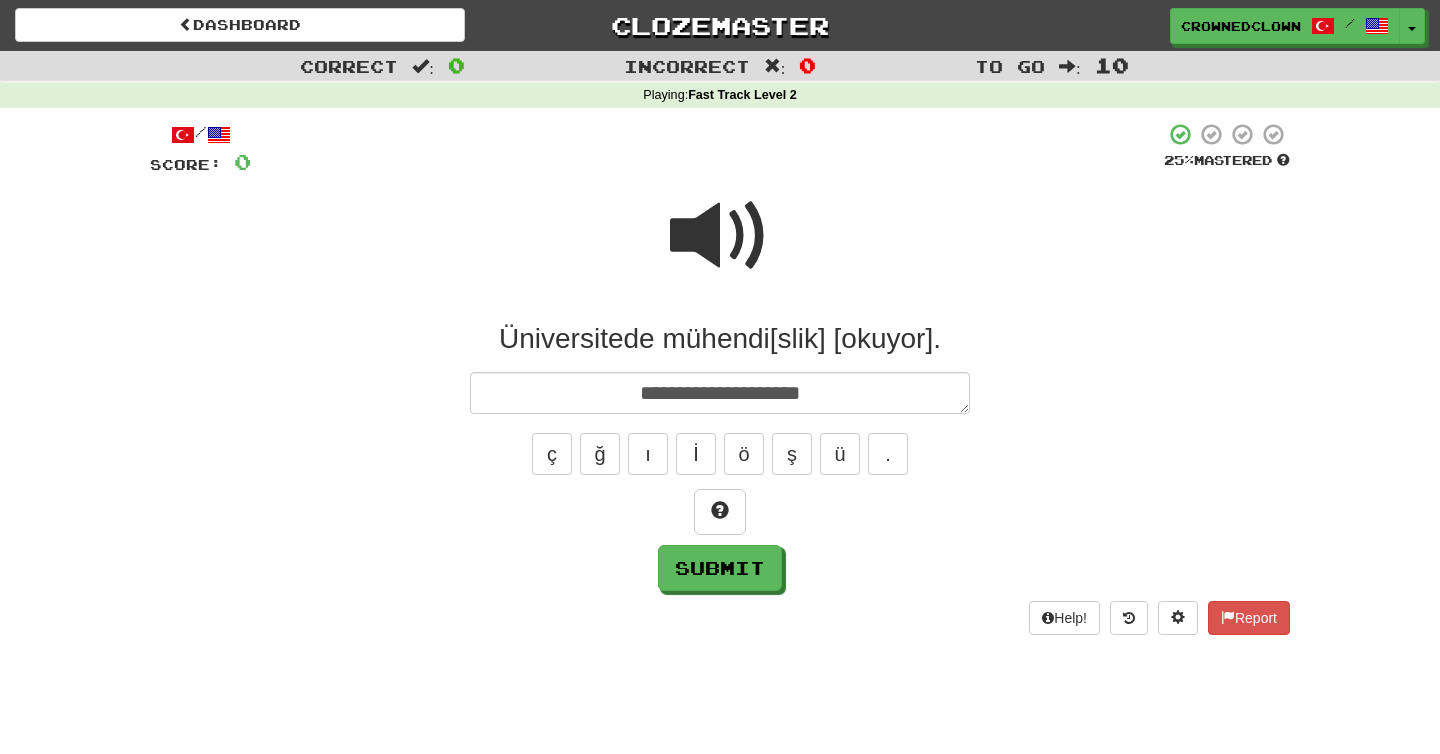 type on "*" 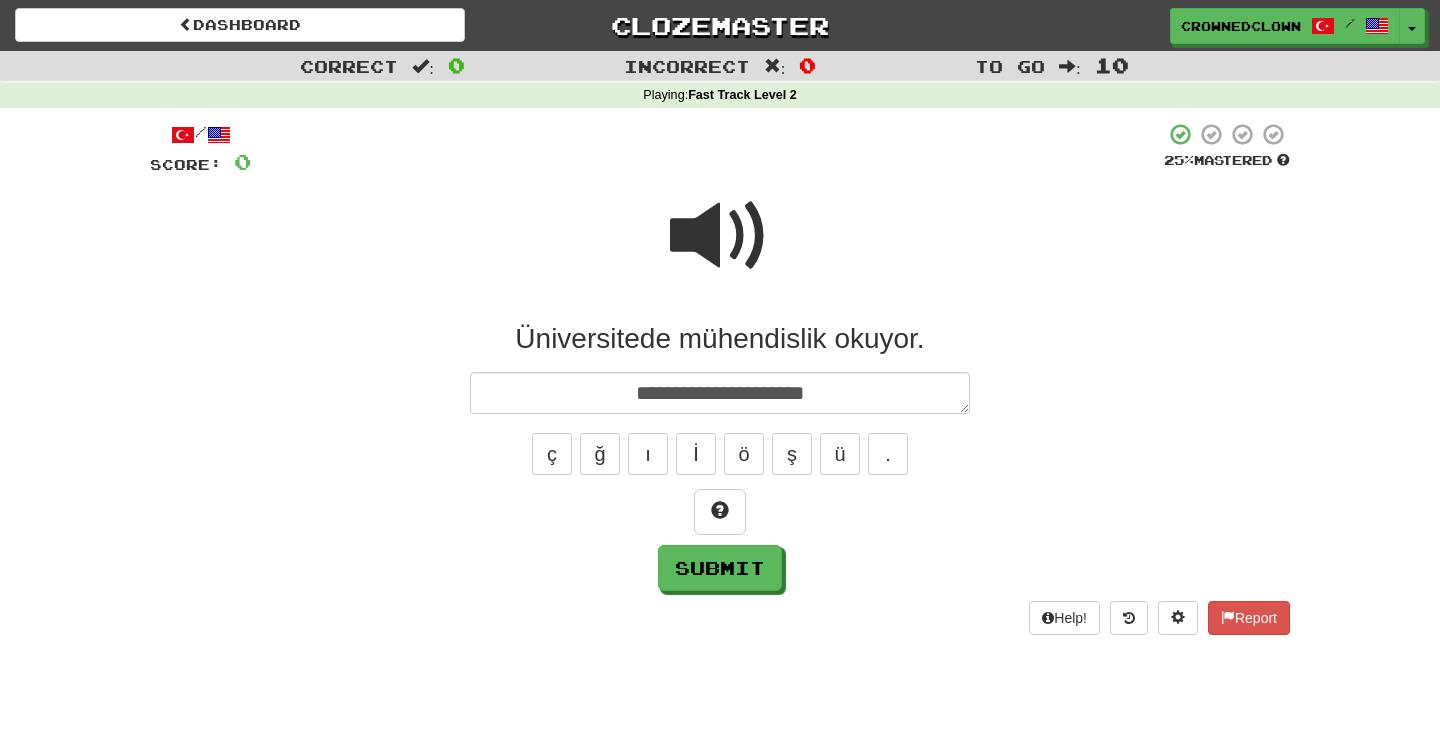 type on "*" 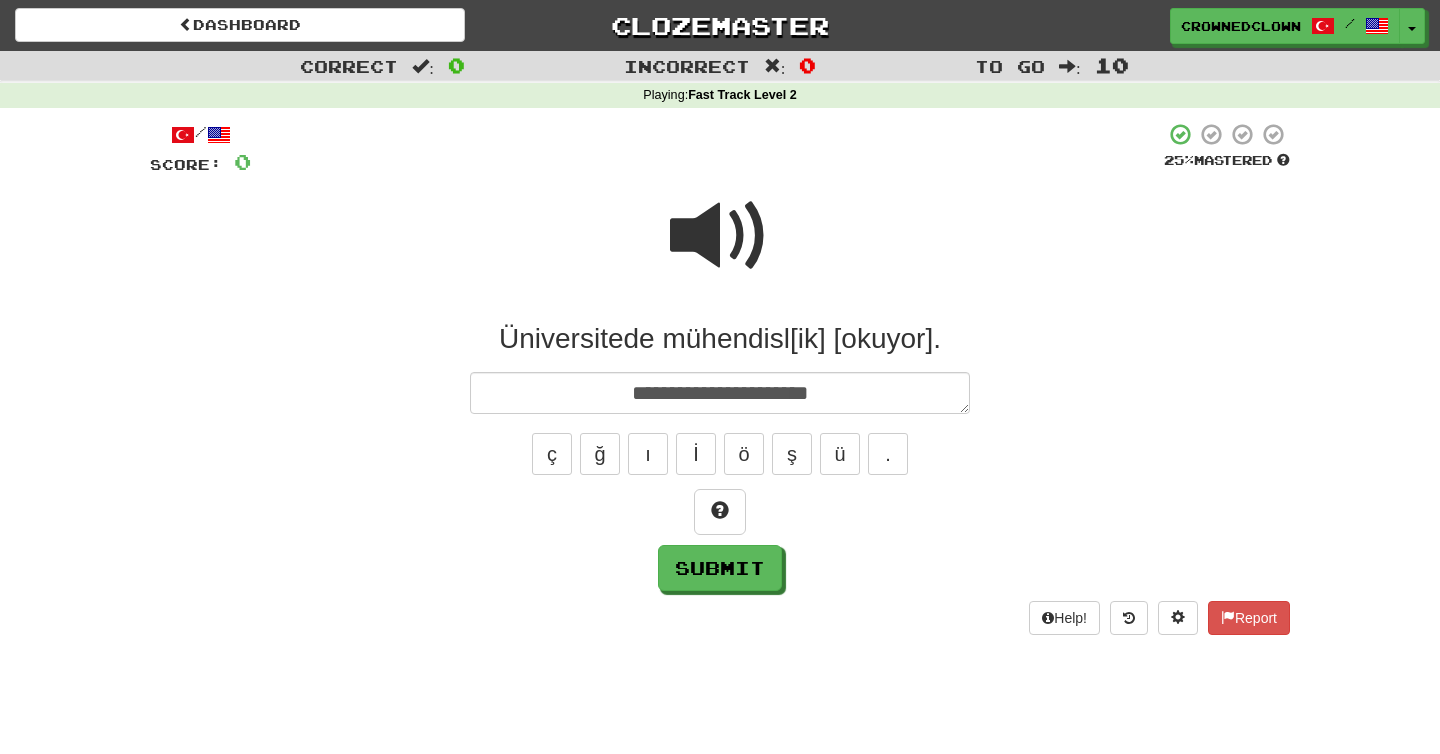 type on "*" 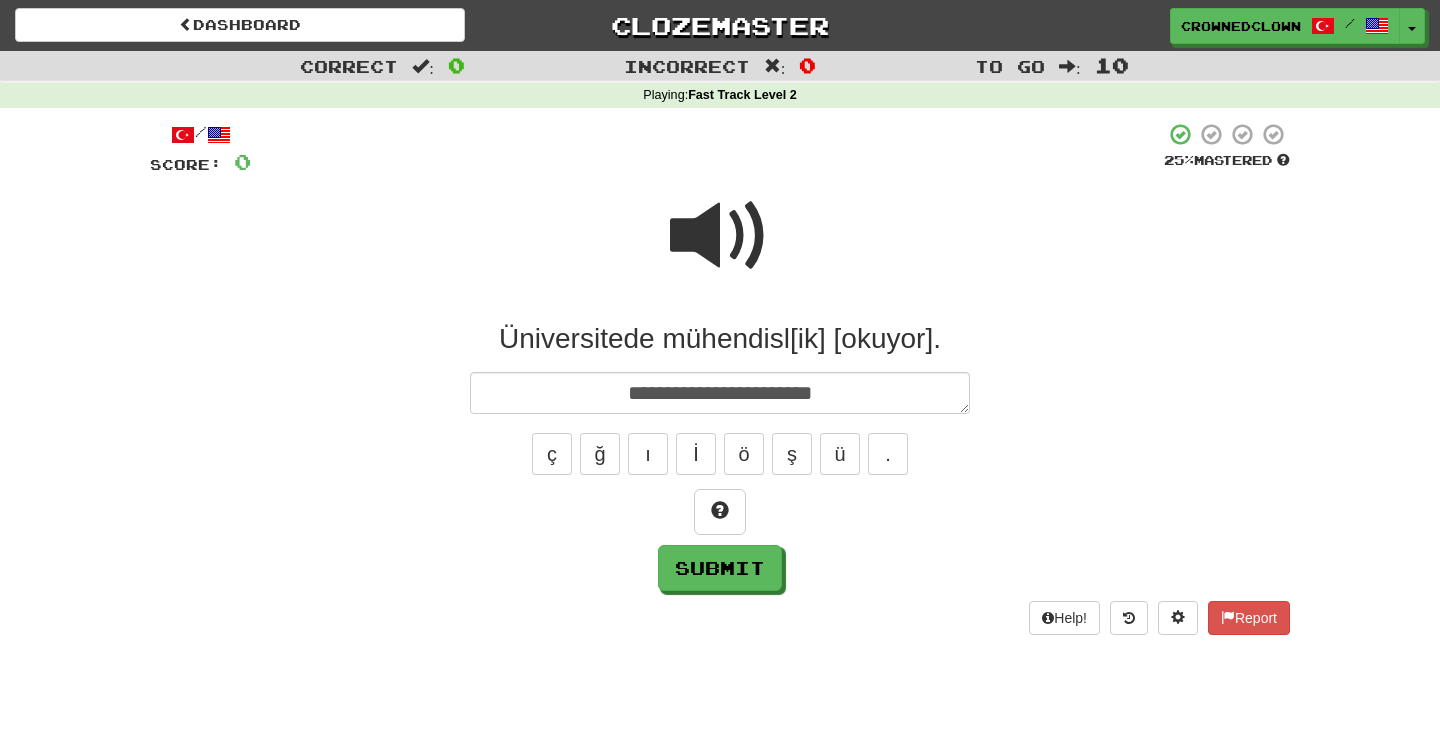 type on "*" 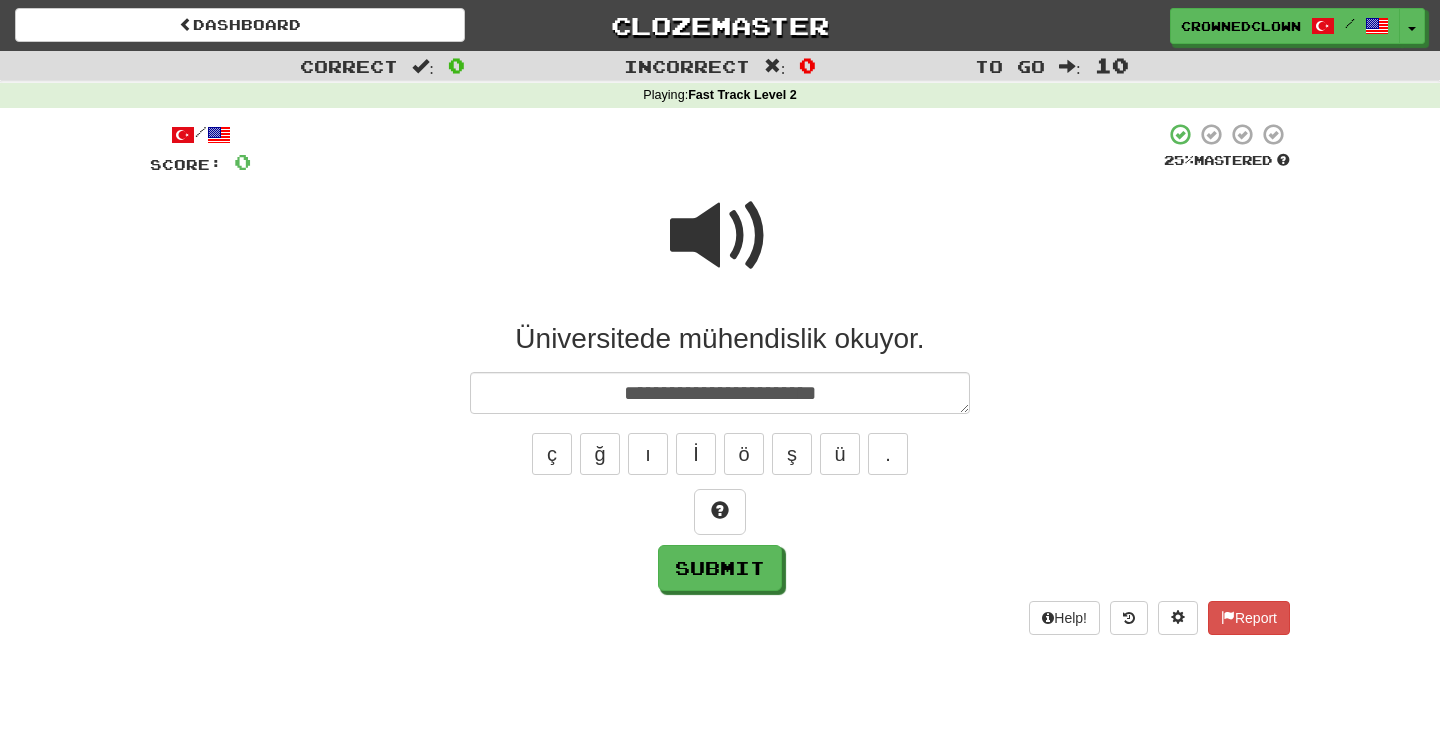 type on "*" 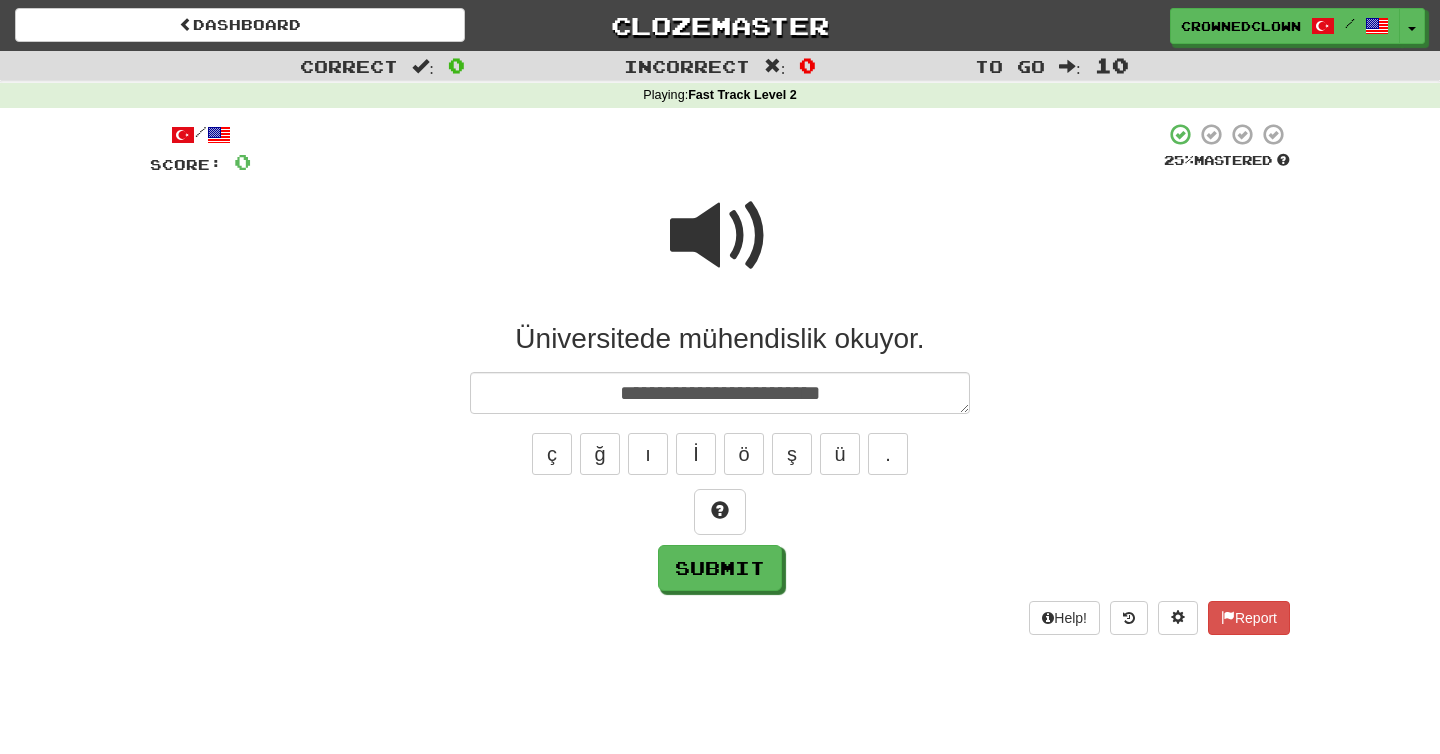 type on "*" 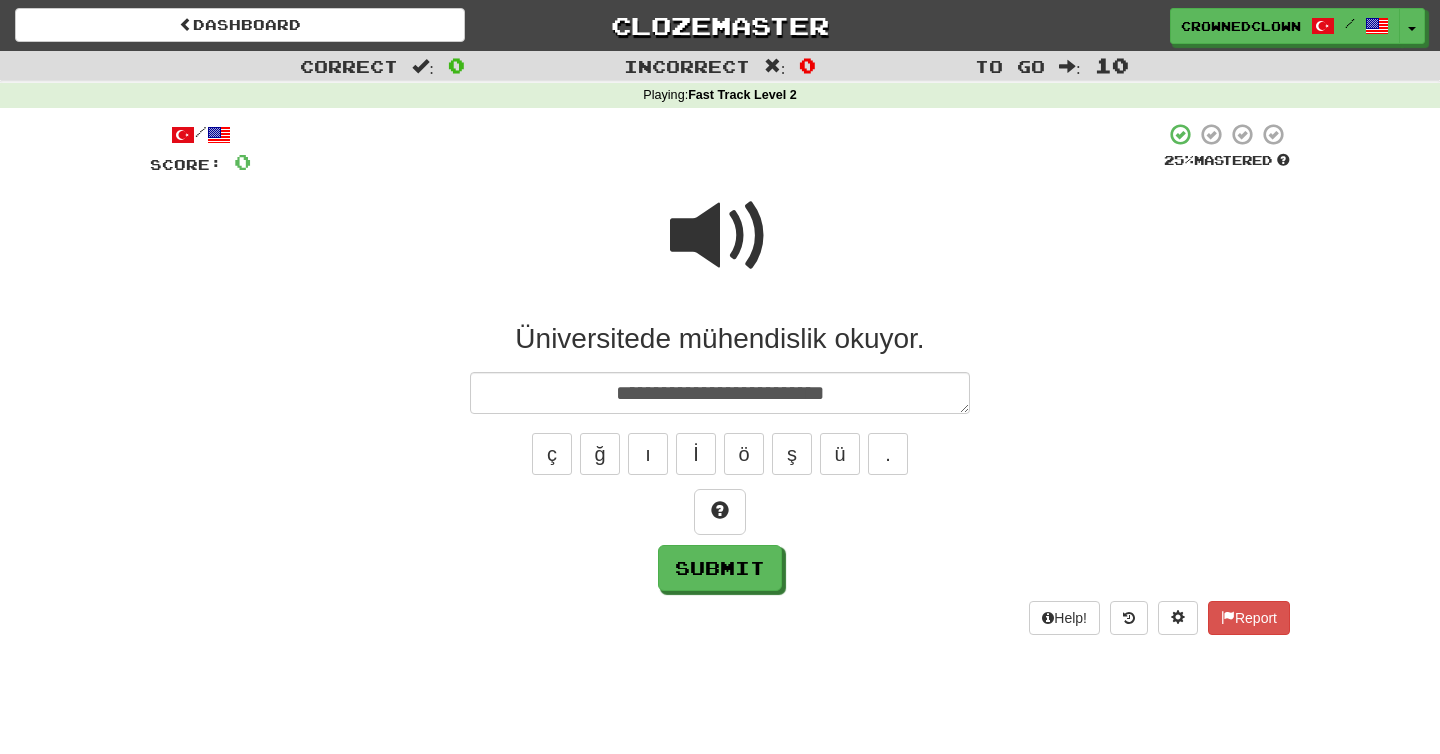 type on "*" 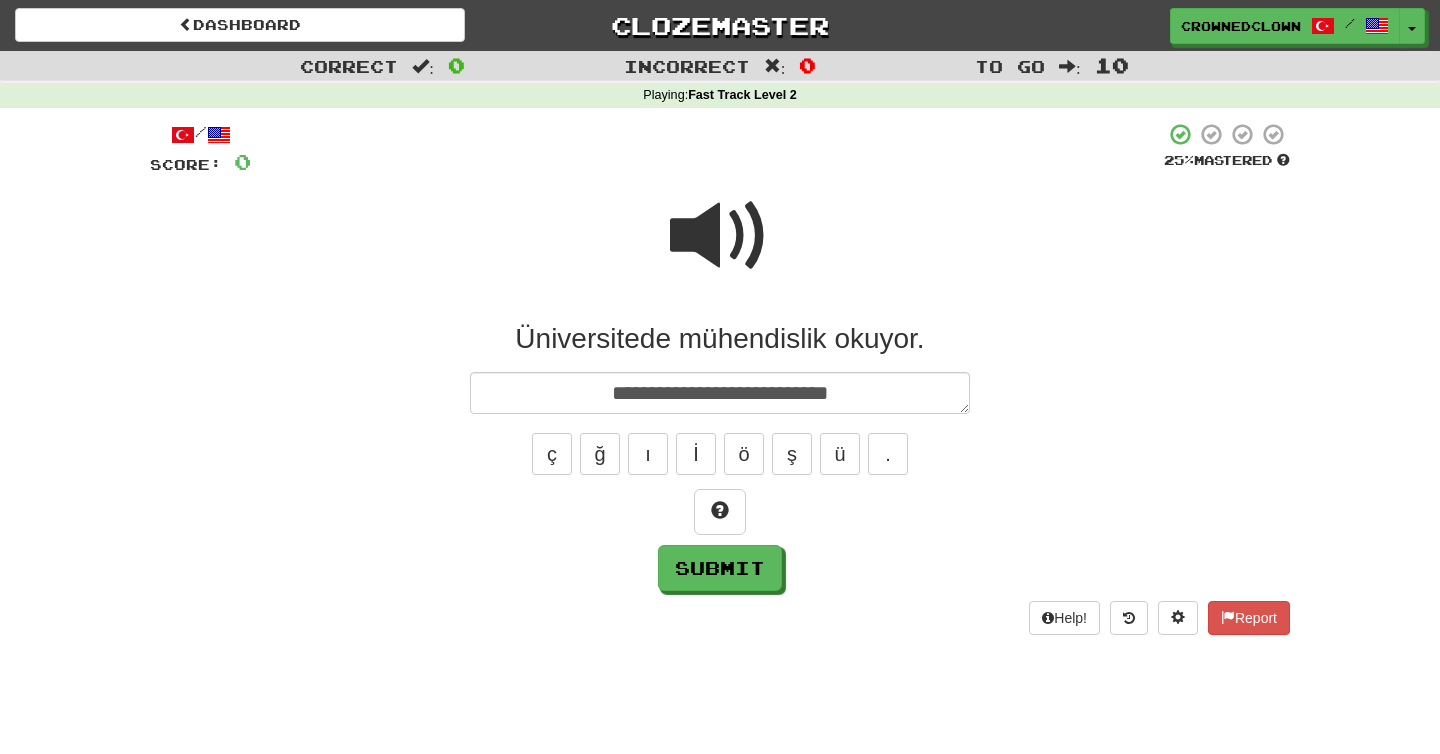 type on "*" 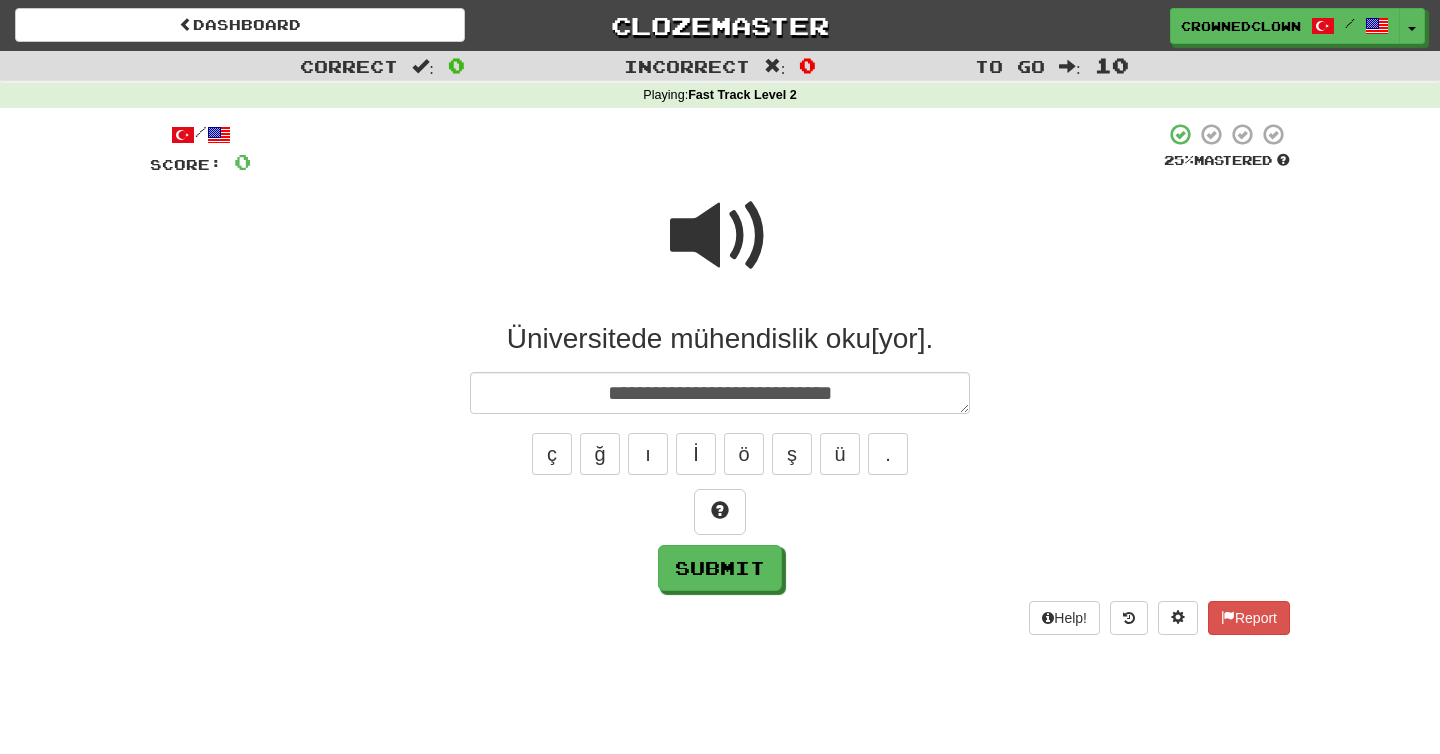 type on "*" 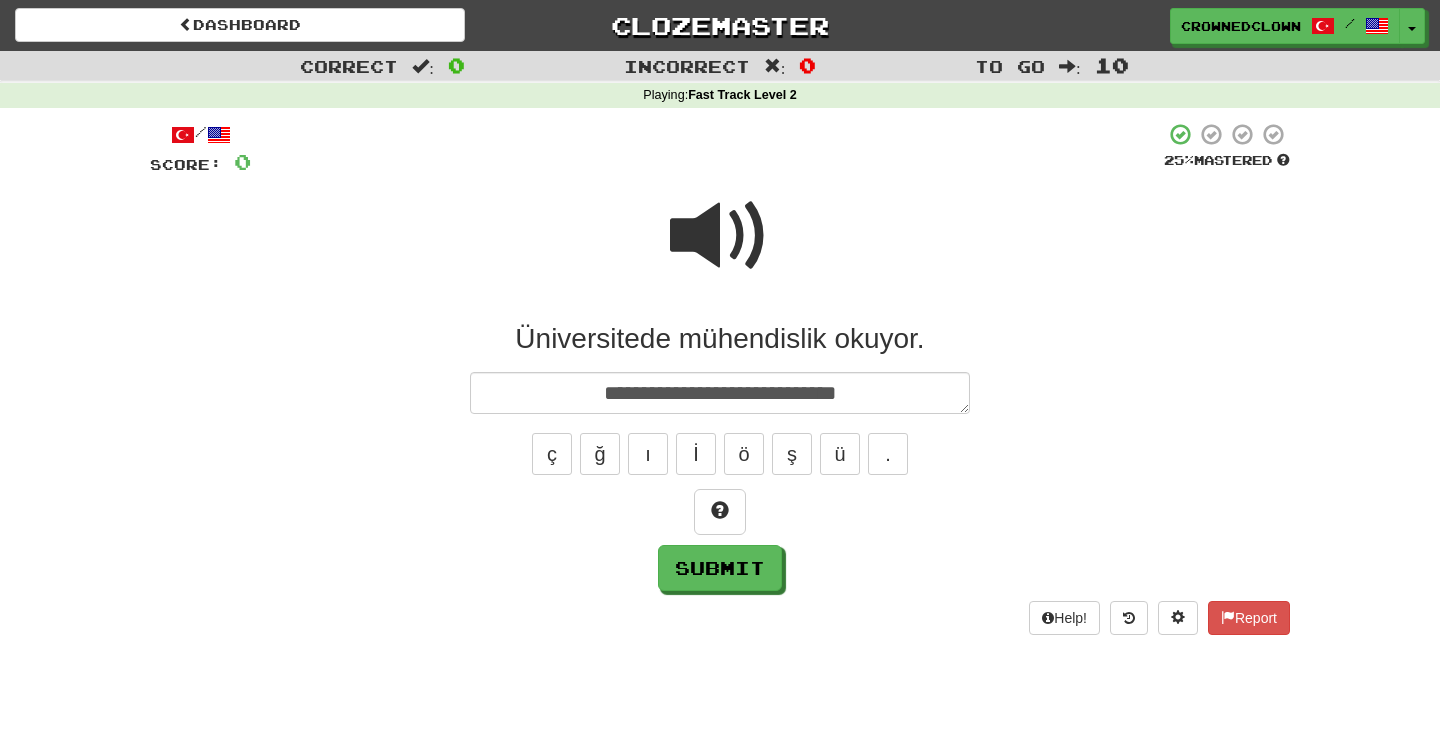 type on "*" 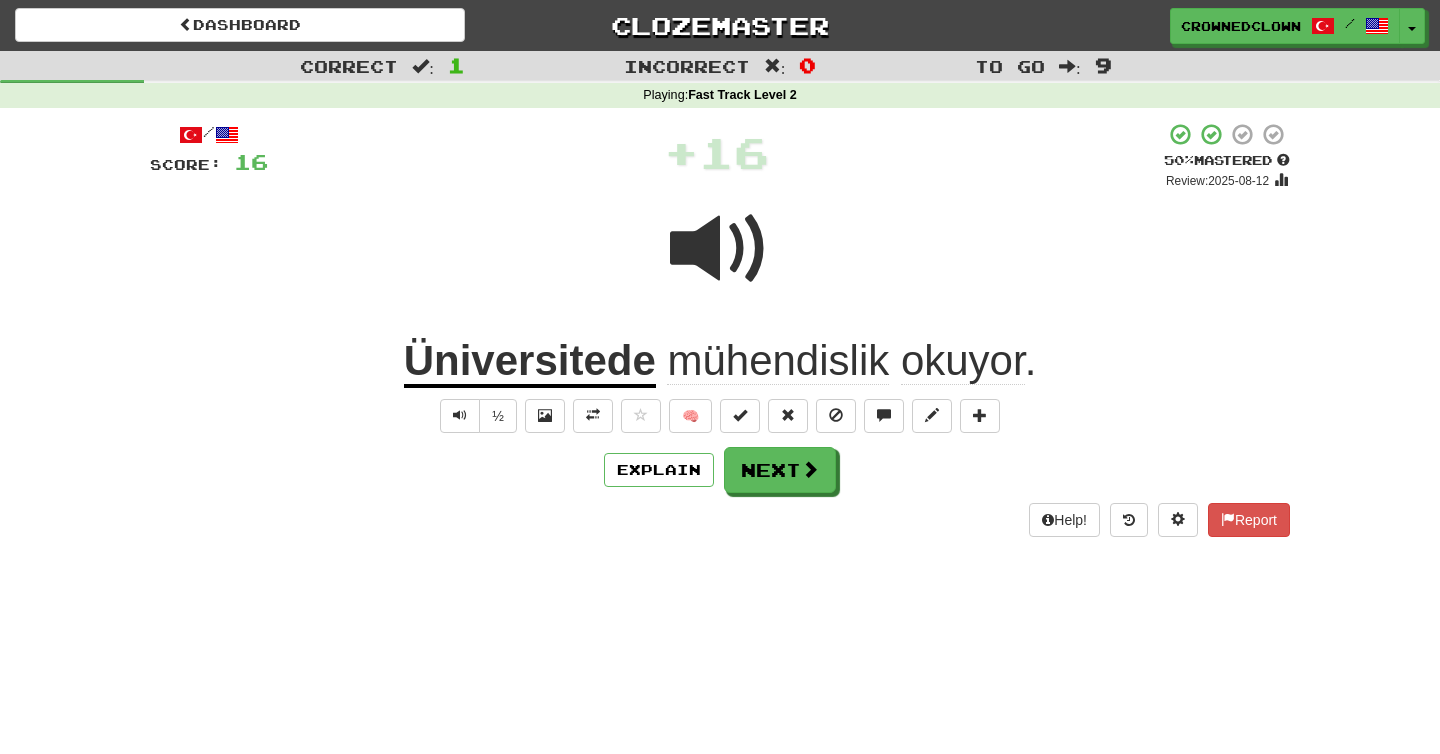 click on "/  Score:   16 + 16 50 %  Mastered Review:  2025-08-12 Üniversitede   mühendislik   okuyor . ½ 🧠 Explain Next  Help!  Report" at bounding box center [720, 329] 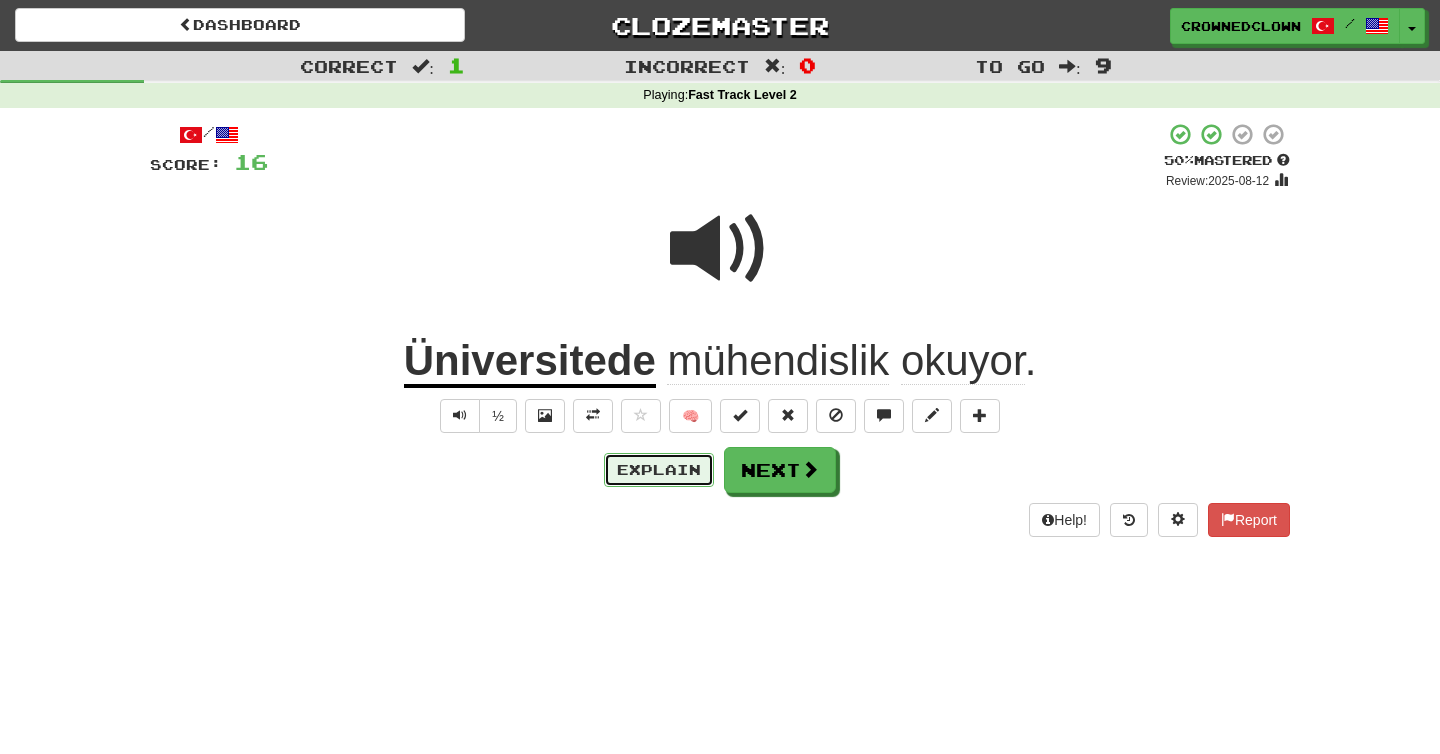 click on "Explain" at bounding box center (659, 470) 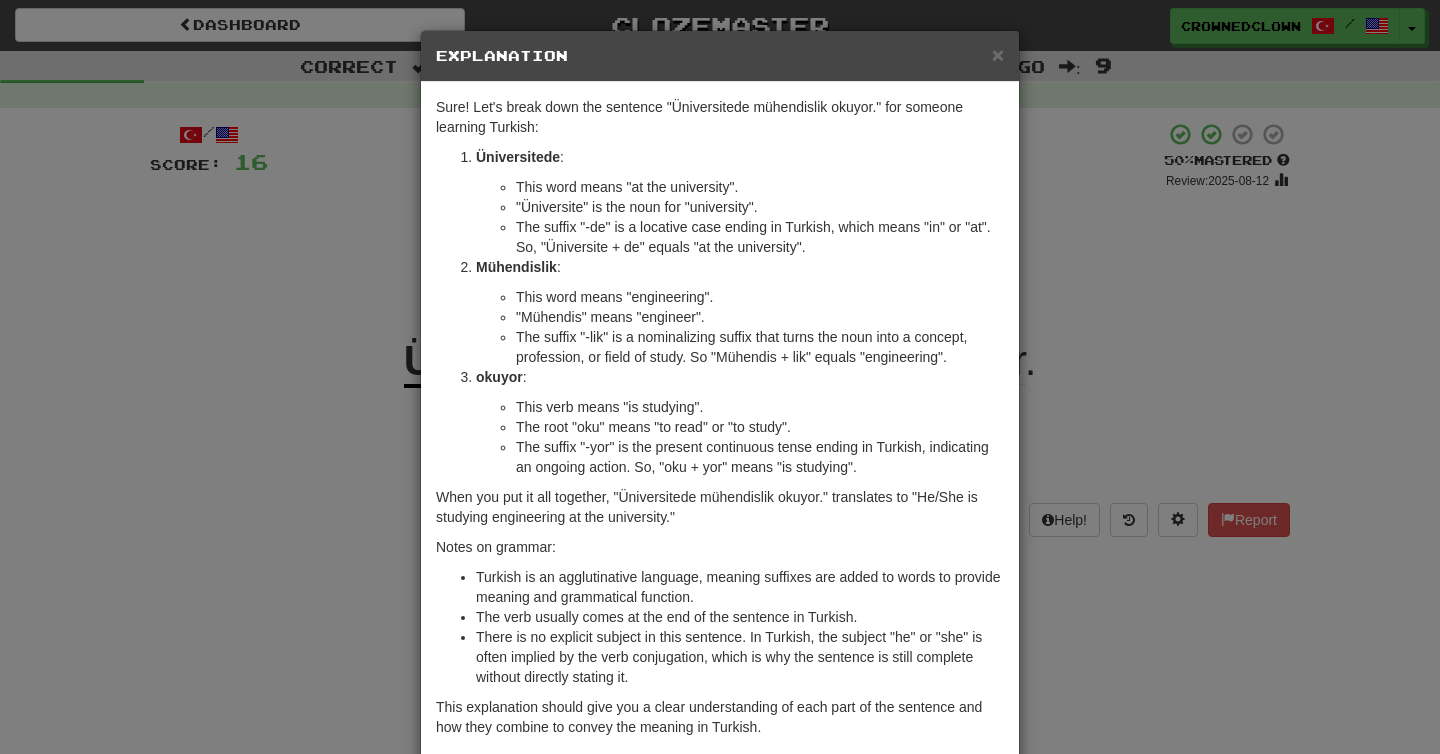 scroll, scrollTop: 104, scrollLeft: 0, axis: vertical 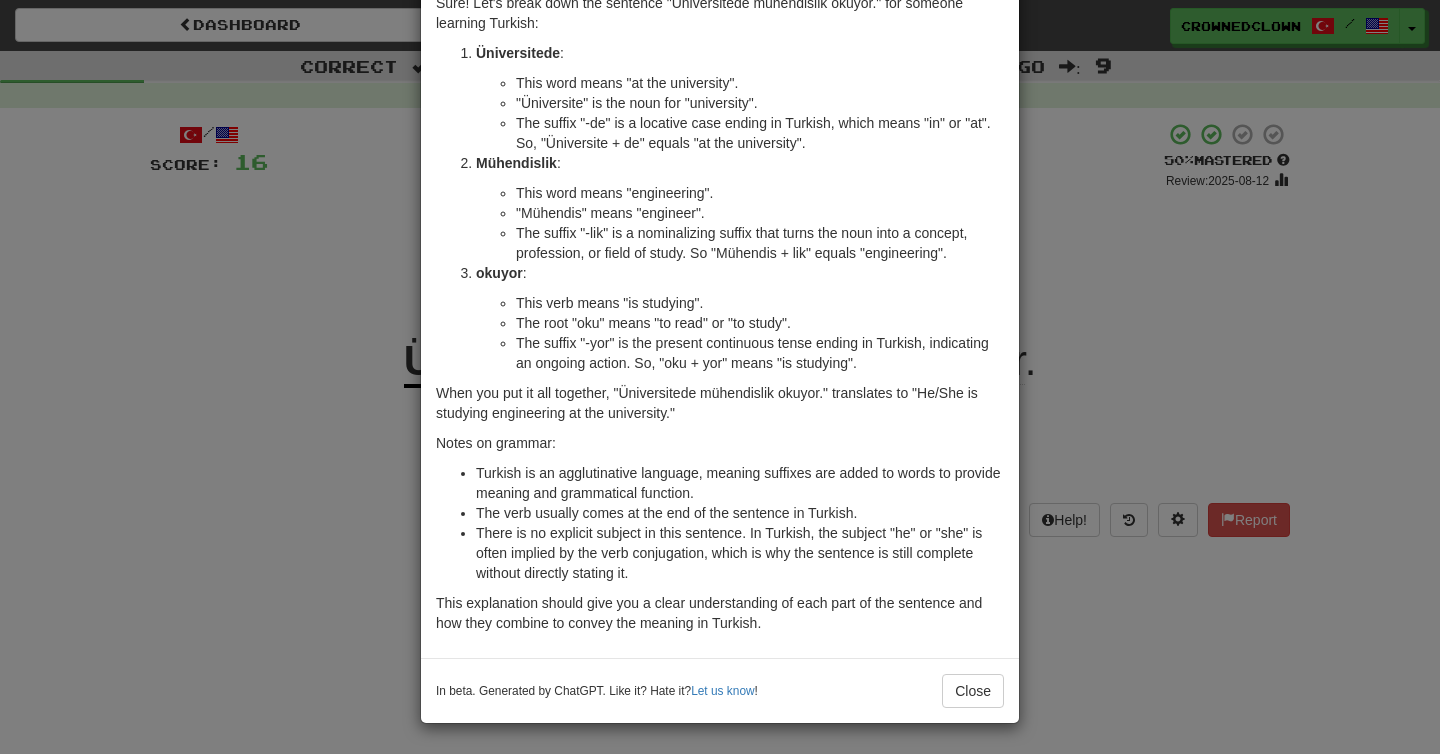 click on "× Explanation Sure! Let's break down the sentence "Üniversitede mühendislik okuyor." for someone learning Turkish:
Üniversitede :
This word means "at the university".
"Üniversite" is the noun for "university".
The suffix "-de" is a locative case ending in Turkish, which means "in" or "at". So, "Üniversite + de" equals "at the university".
Mühendislik :
This word means "engineering".
"Mühendis" means "engineer".
The suffix "-lik" is a nominalizing suffix that turns the noun into a concept, profession, or field of study. So "Mühendis + lik" equals "engineering".
Okuyor :
This verb means "is studying".
The root "oku" means "to read" or "to study".
The suffix "-yor" is the present continuous tense ending in Turkish, indicating an ongoing action. So, "oku + yor" means "is studying".
When you put it all together, "Üniversitede mühendislik okuyor." translates to "He/She is studying engineering at the university."
Notes on grammar:
! Close" at bounding box center [720, 377] 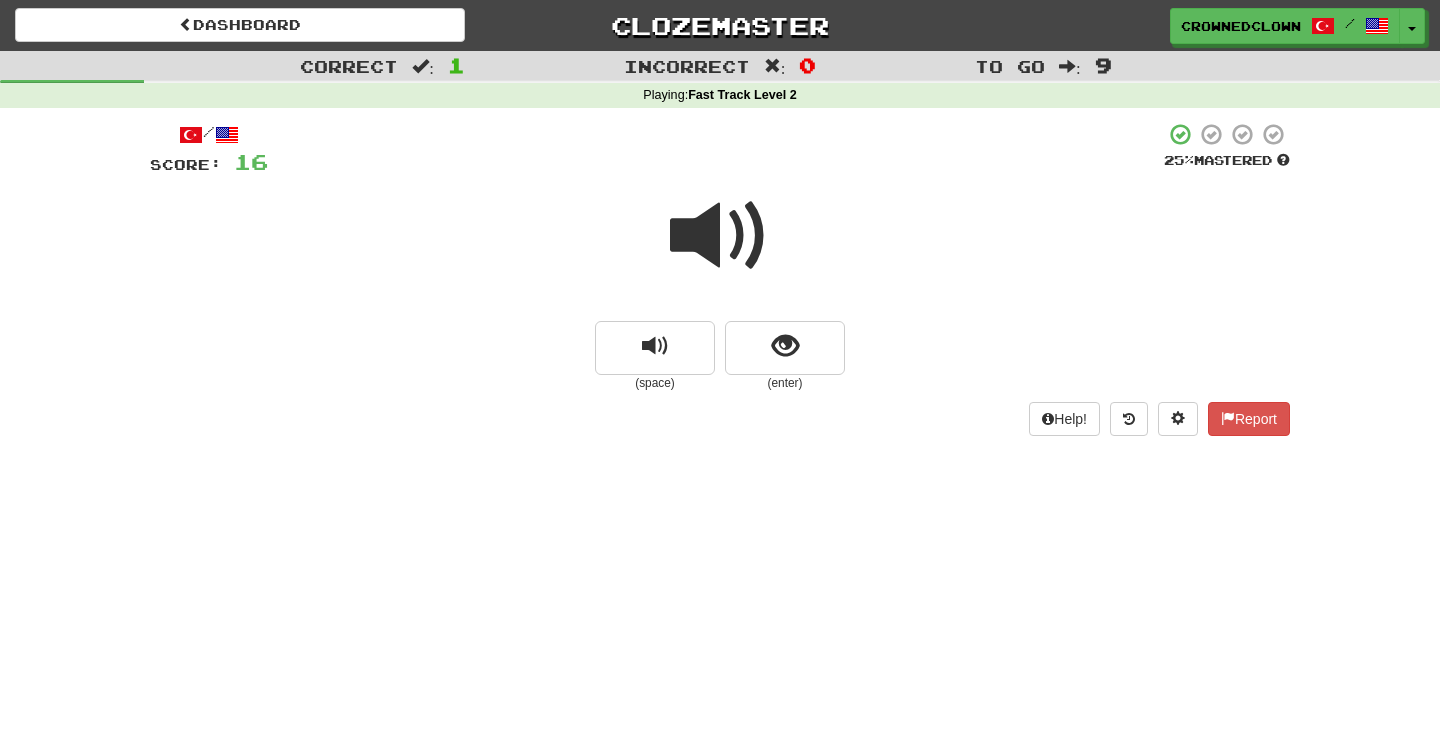 click at bounding box center [720, 236] 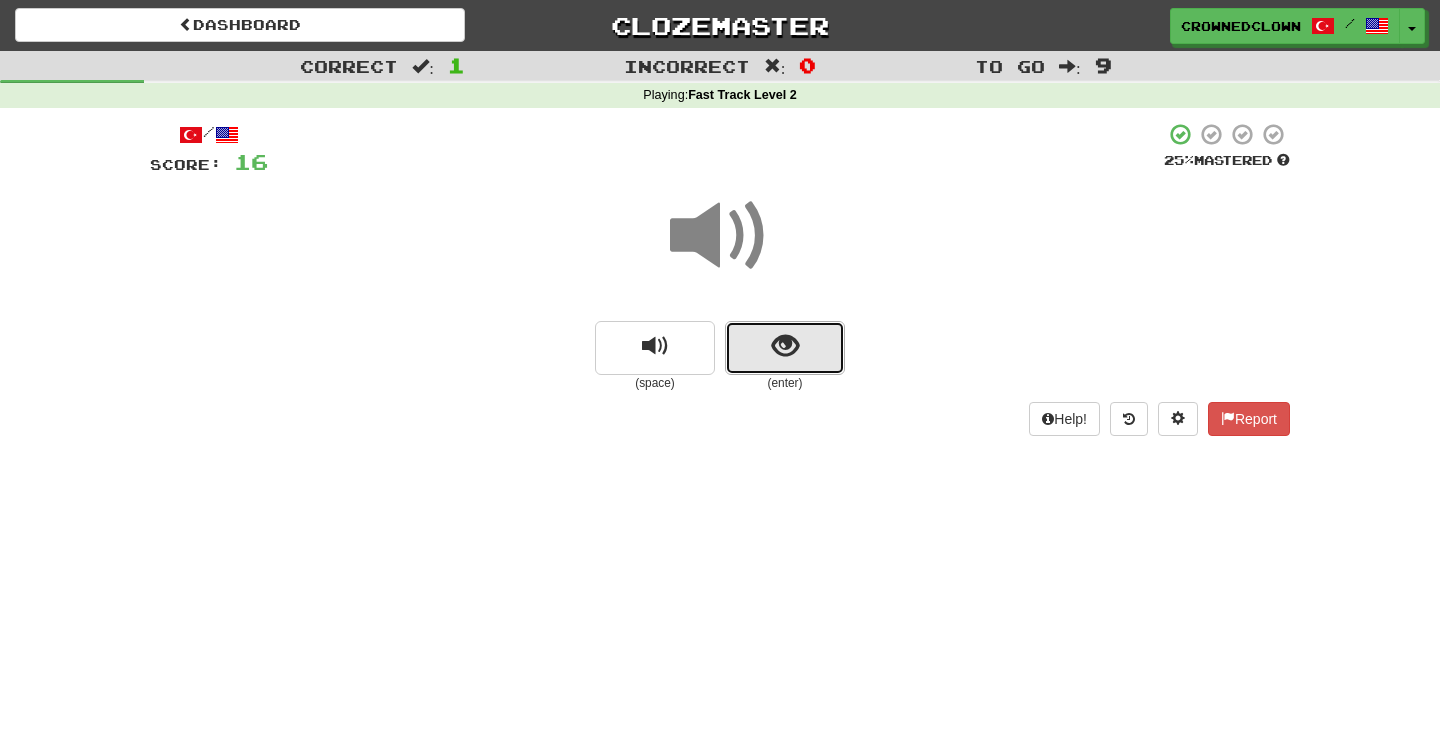 click at bounding box center (785, 348) 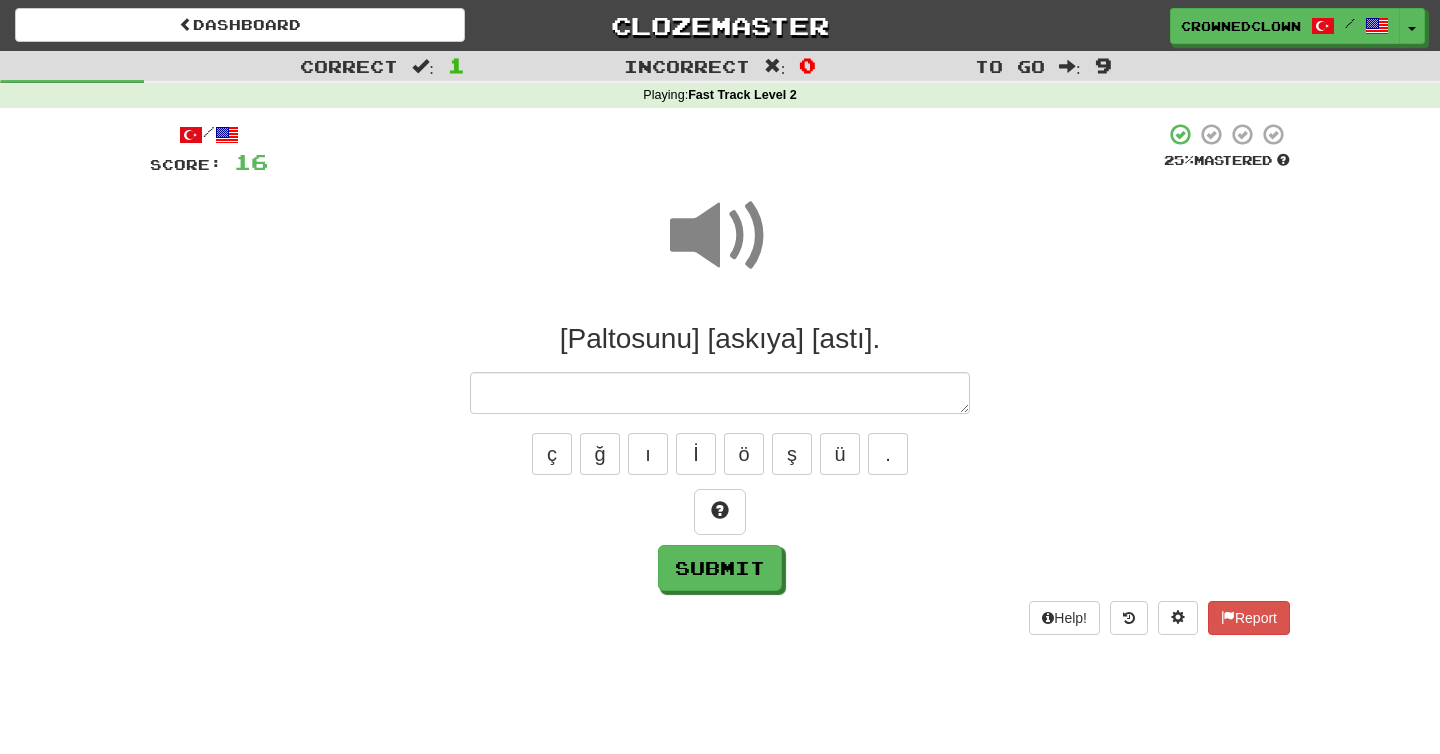 type on "*" 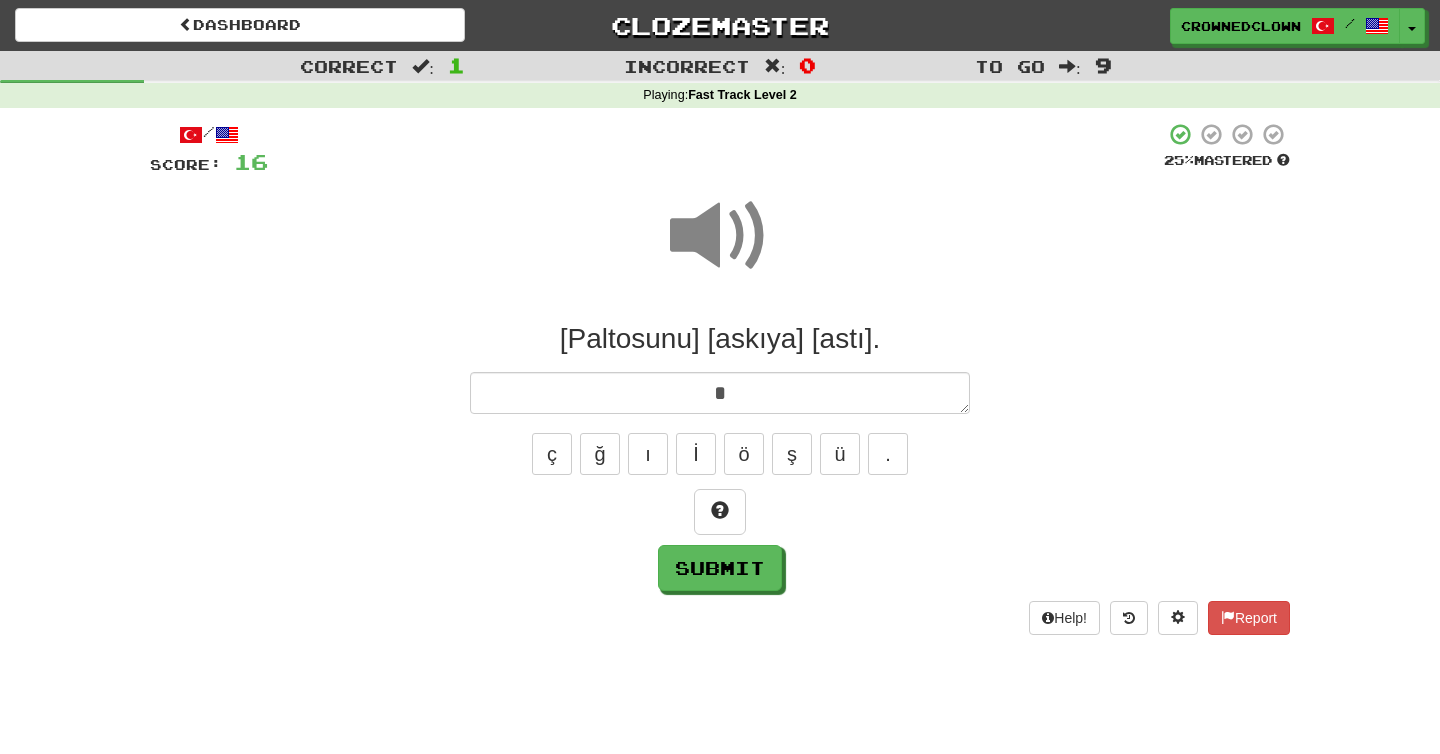 type on "*" 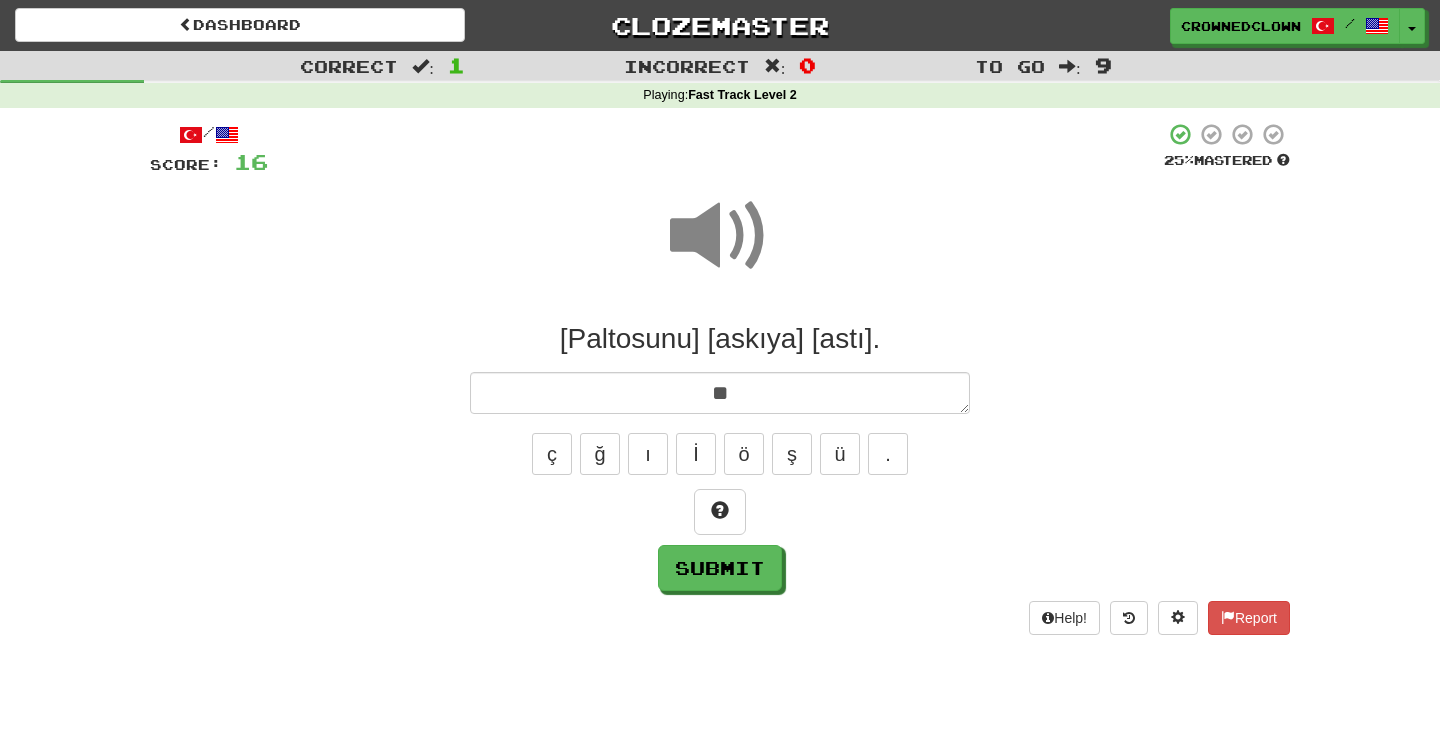 type on "*" 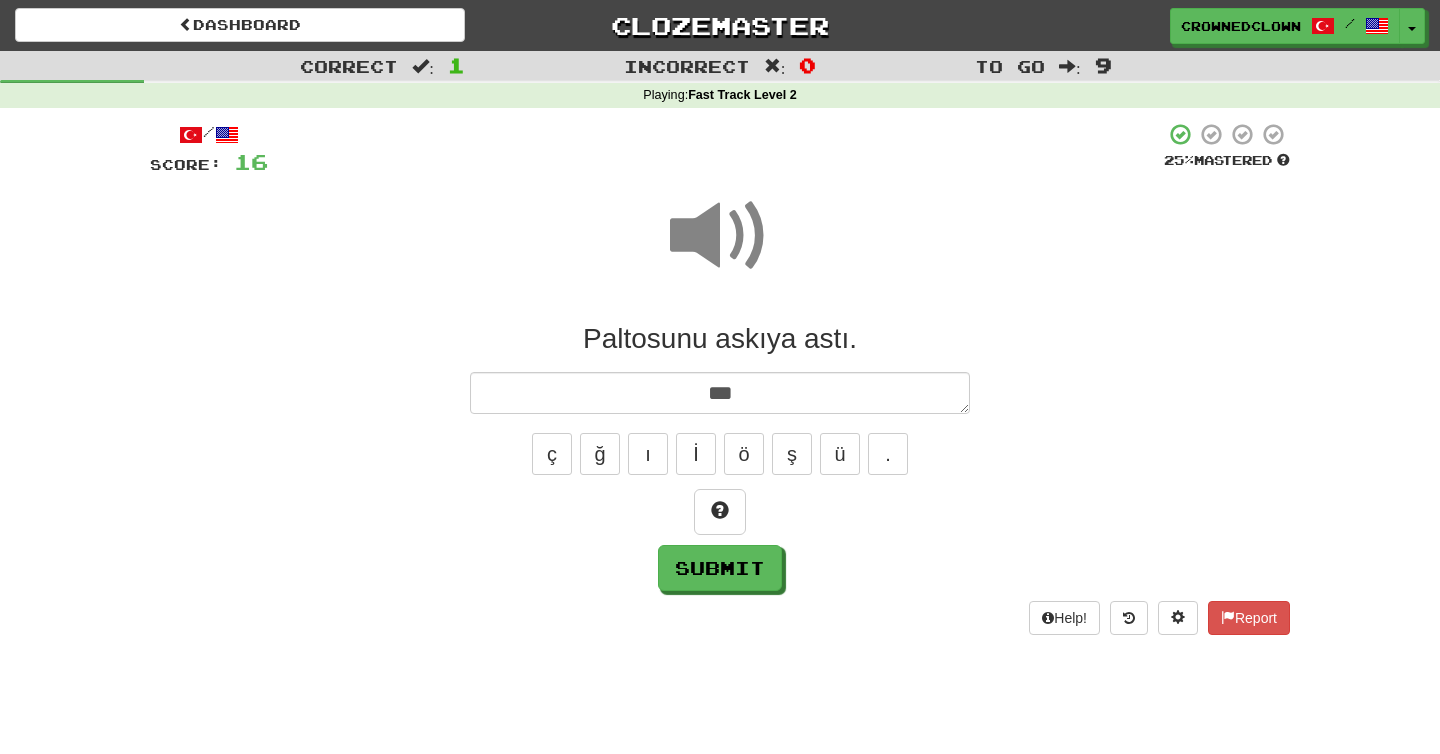 type on "*" 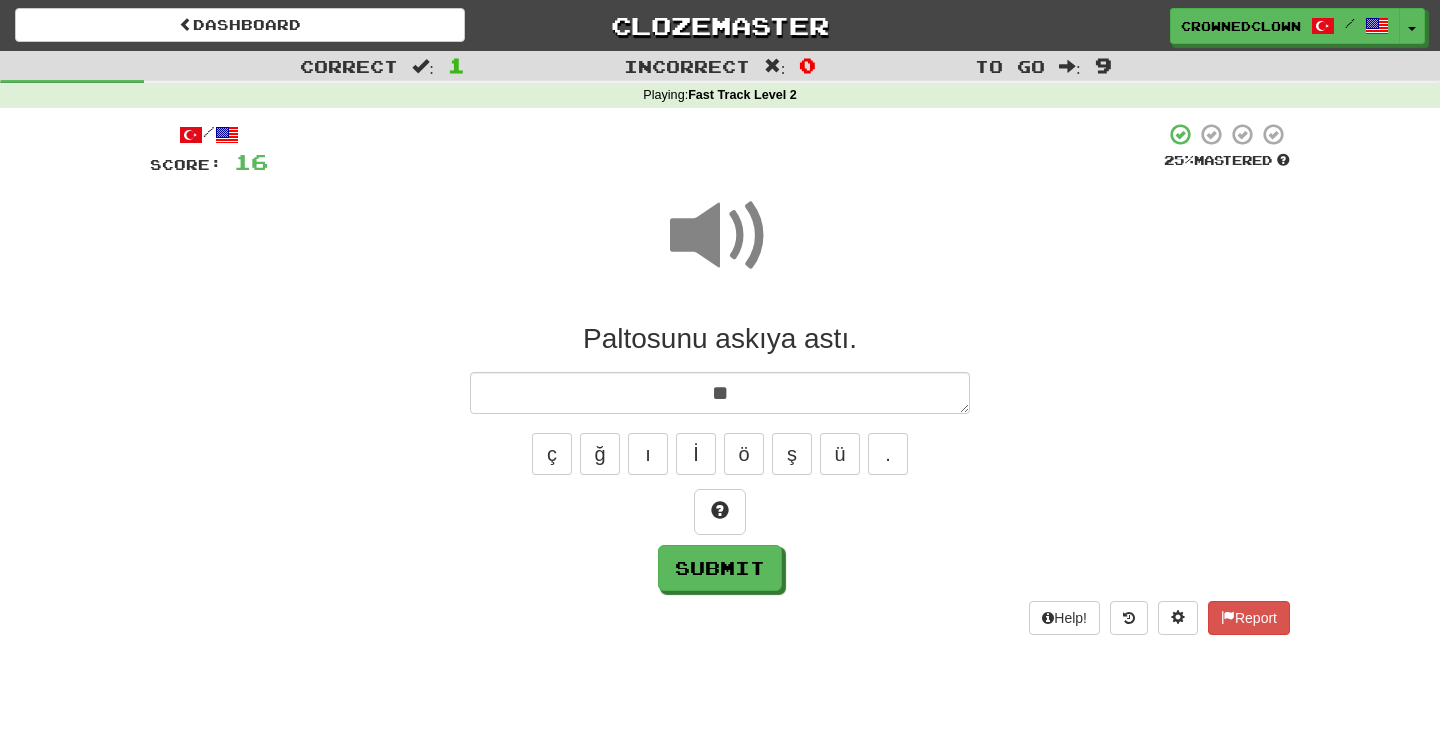 type on "*" 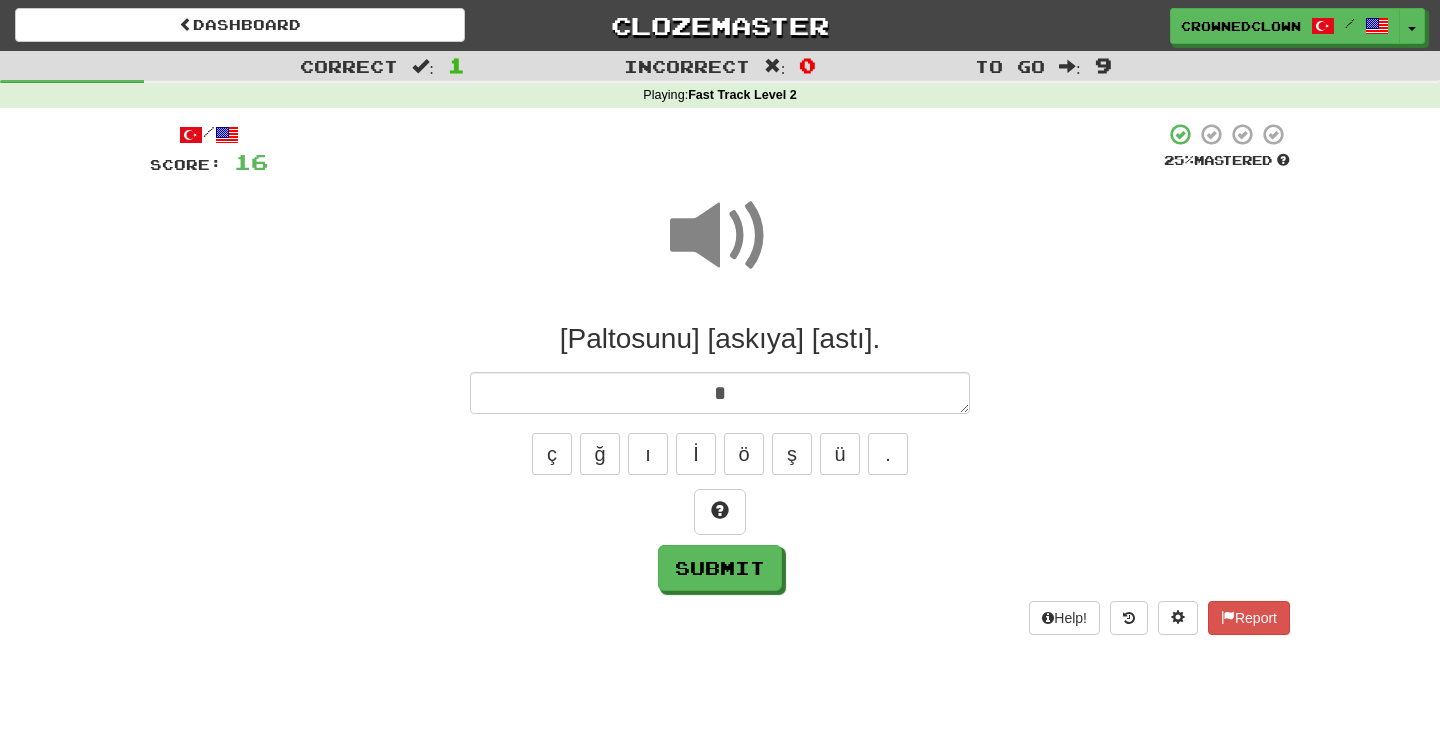 type 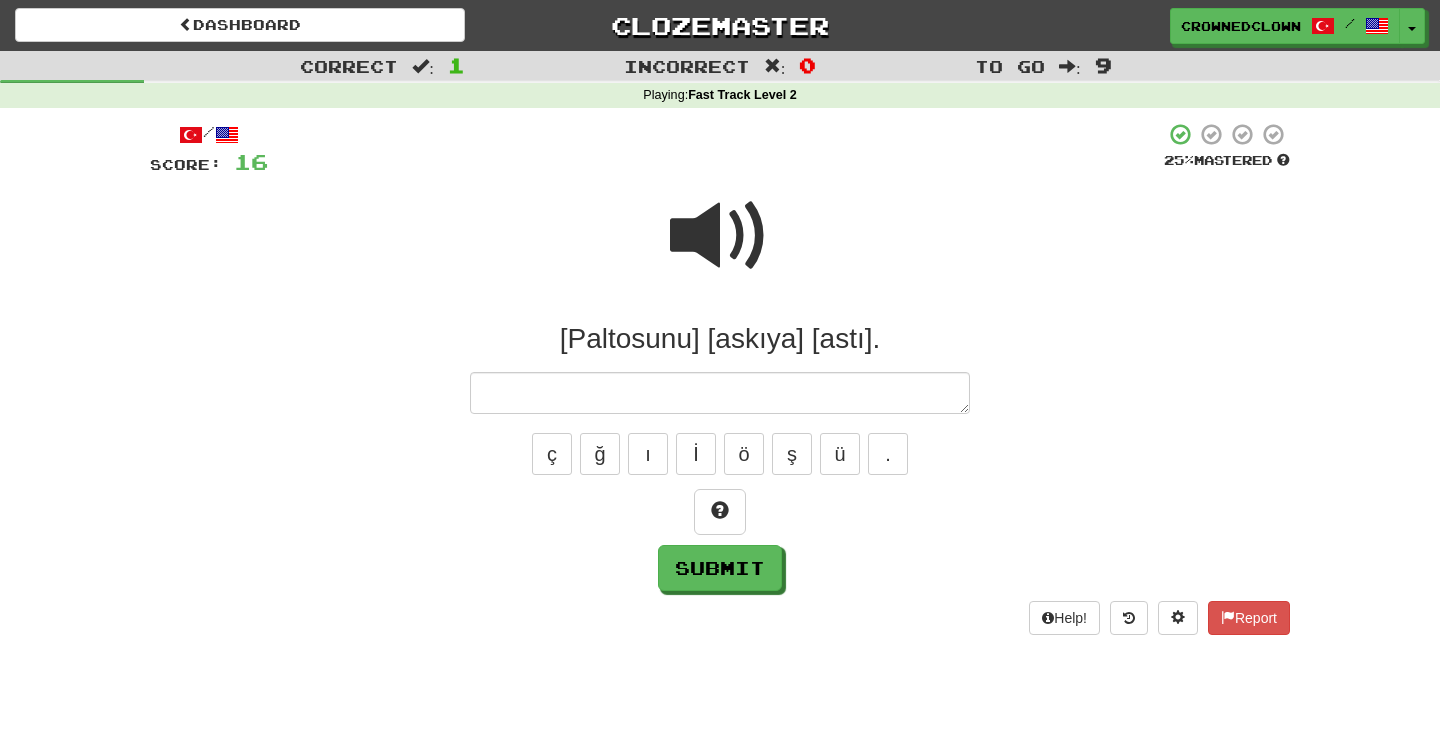 type on "*" 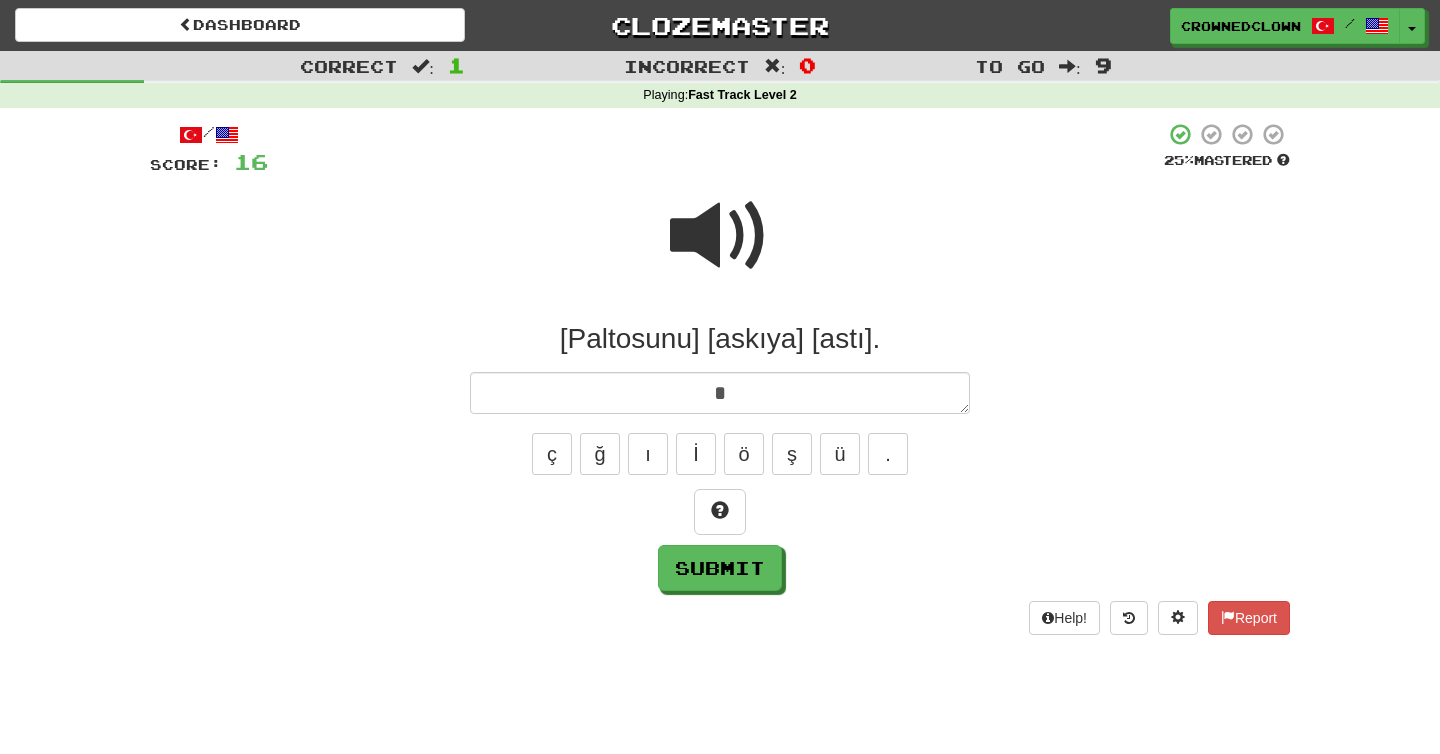 type 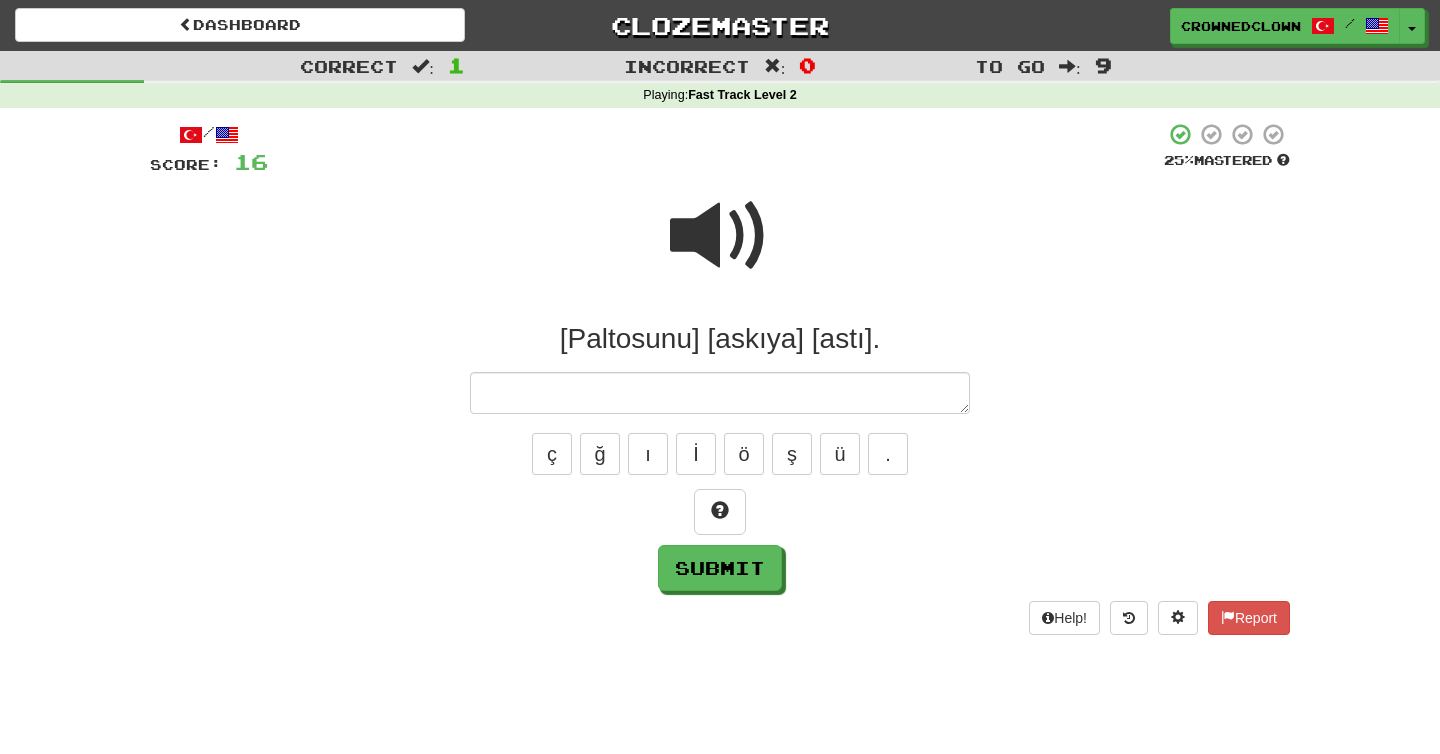 click at bounding box center [720, 236] 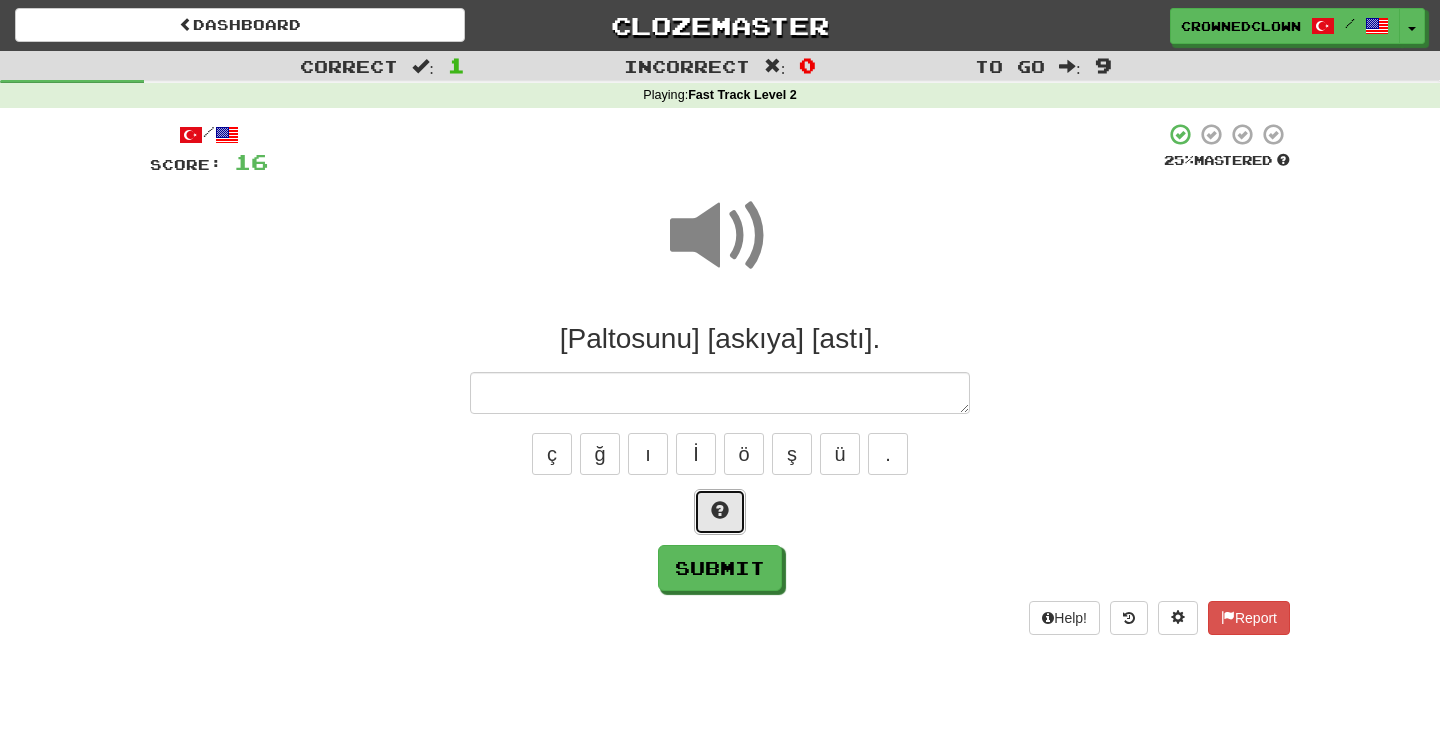 click at bounding box center [720, 510] 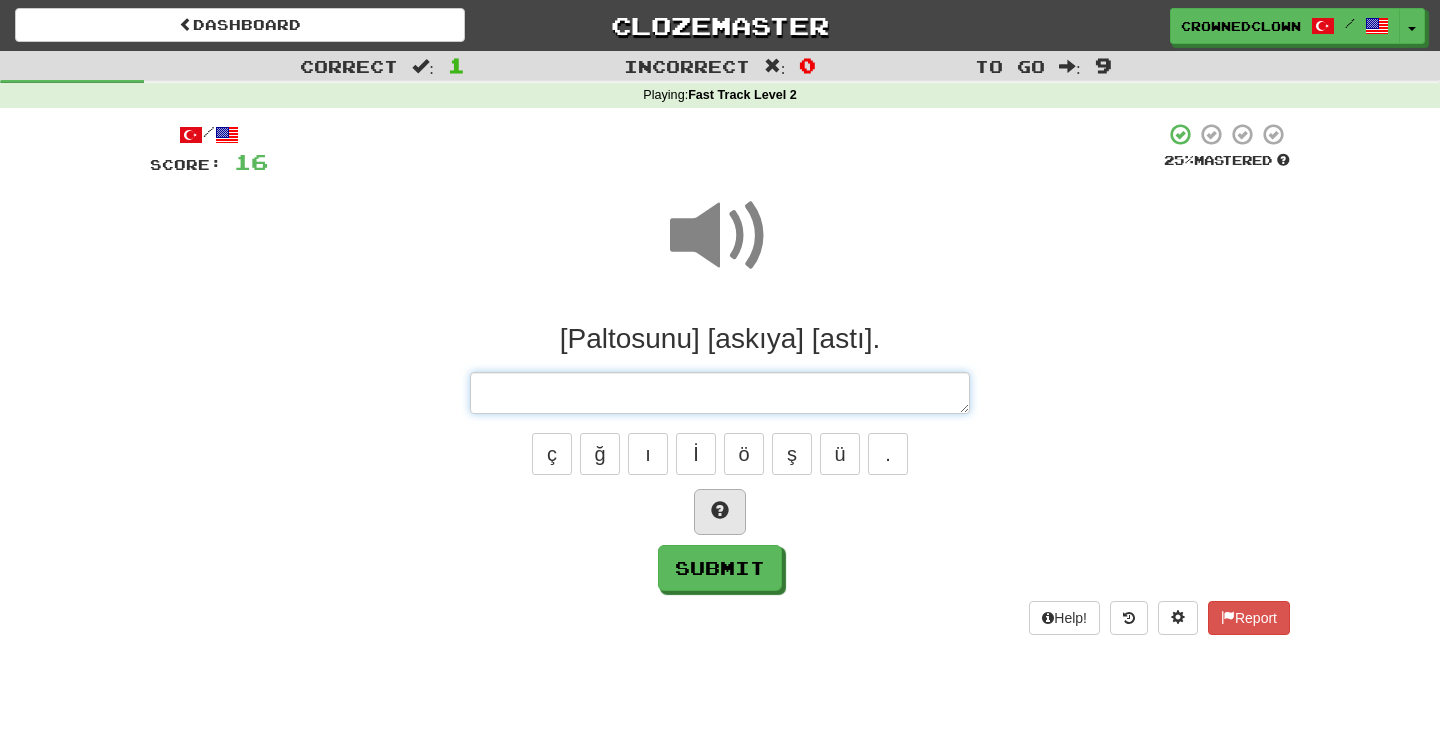 type on "*" 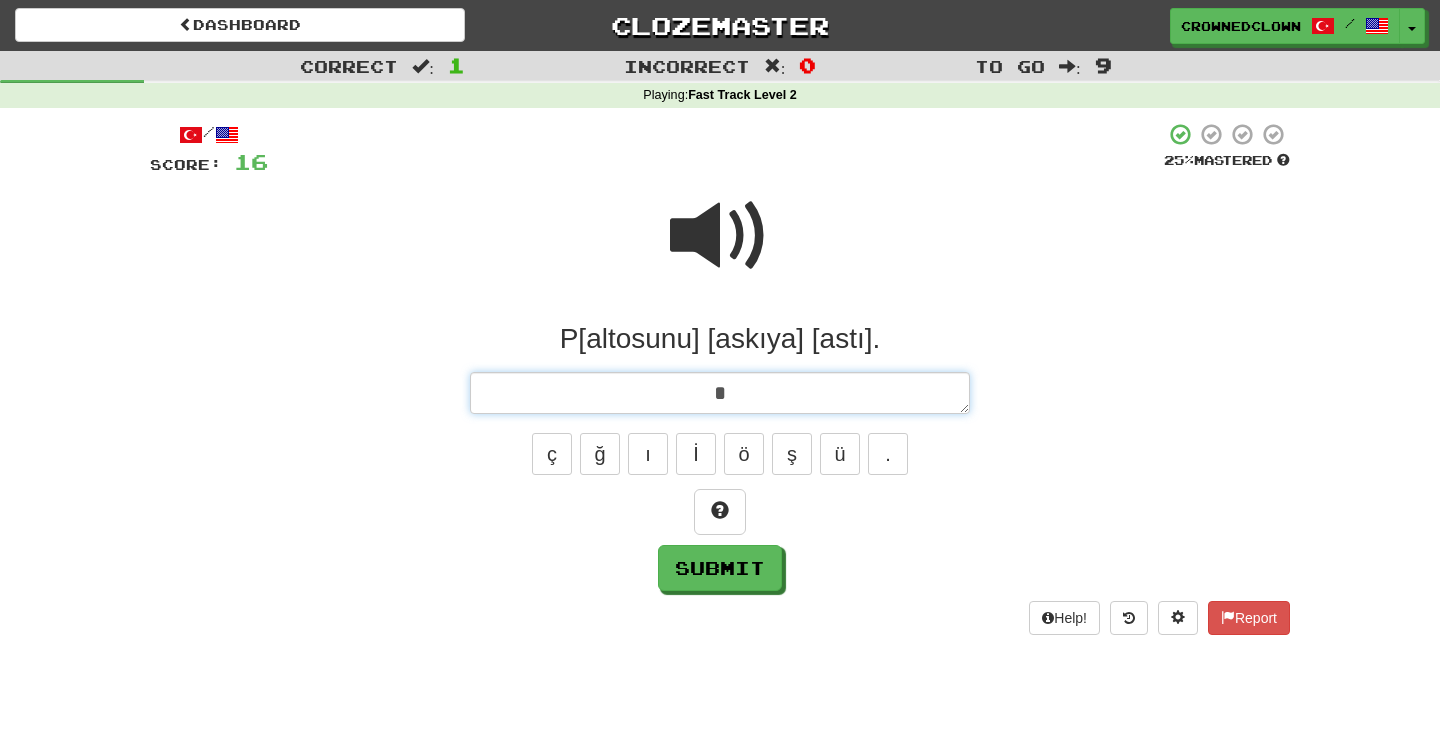 type on "*" 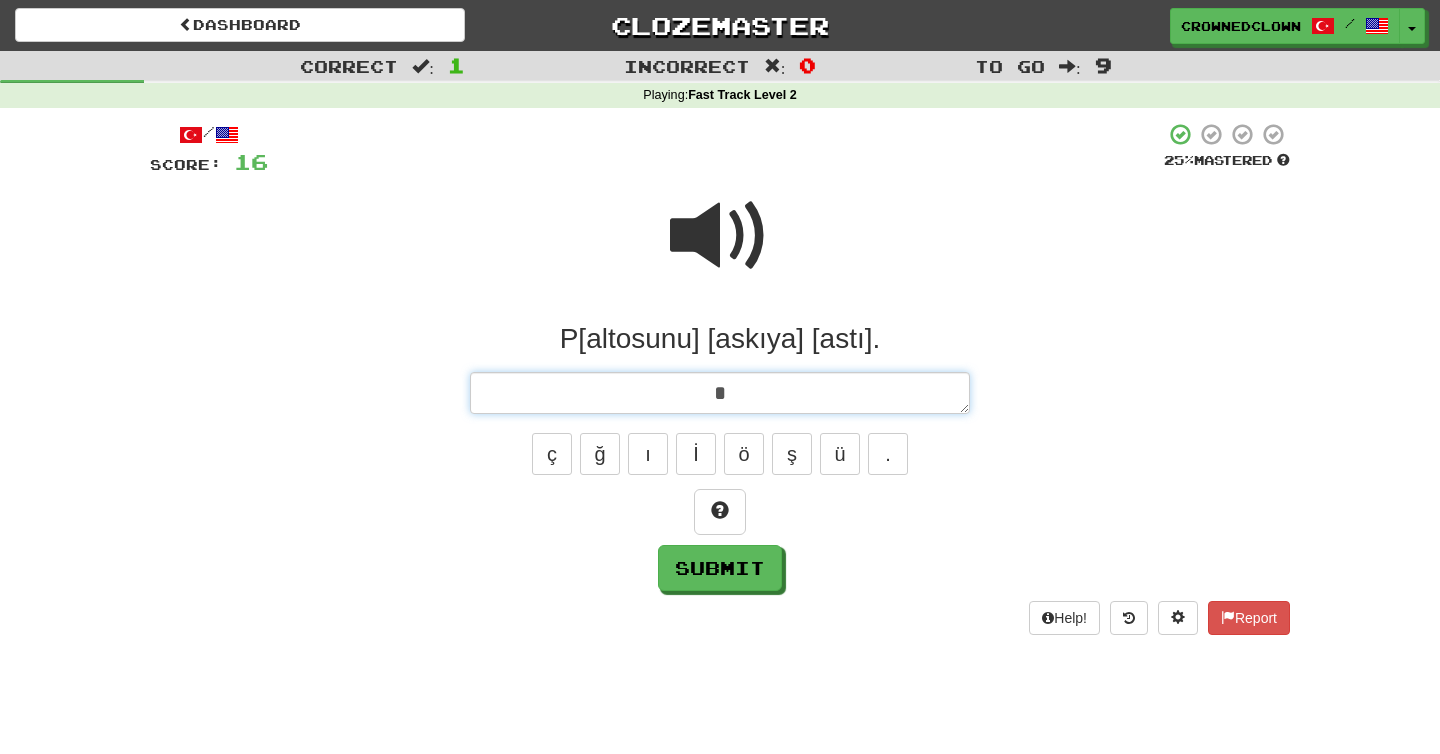 type on "**" 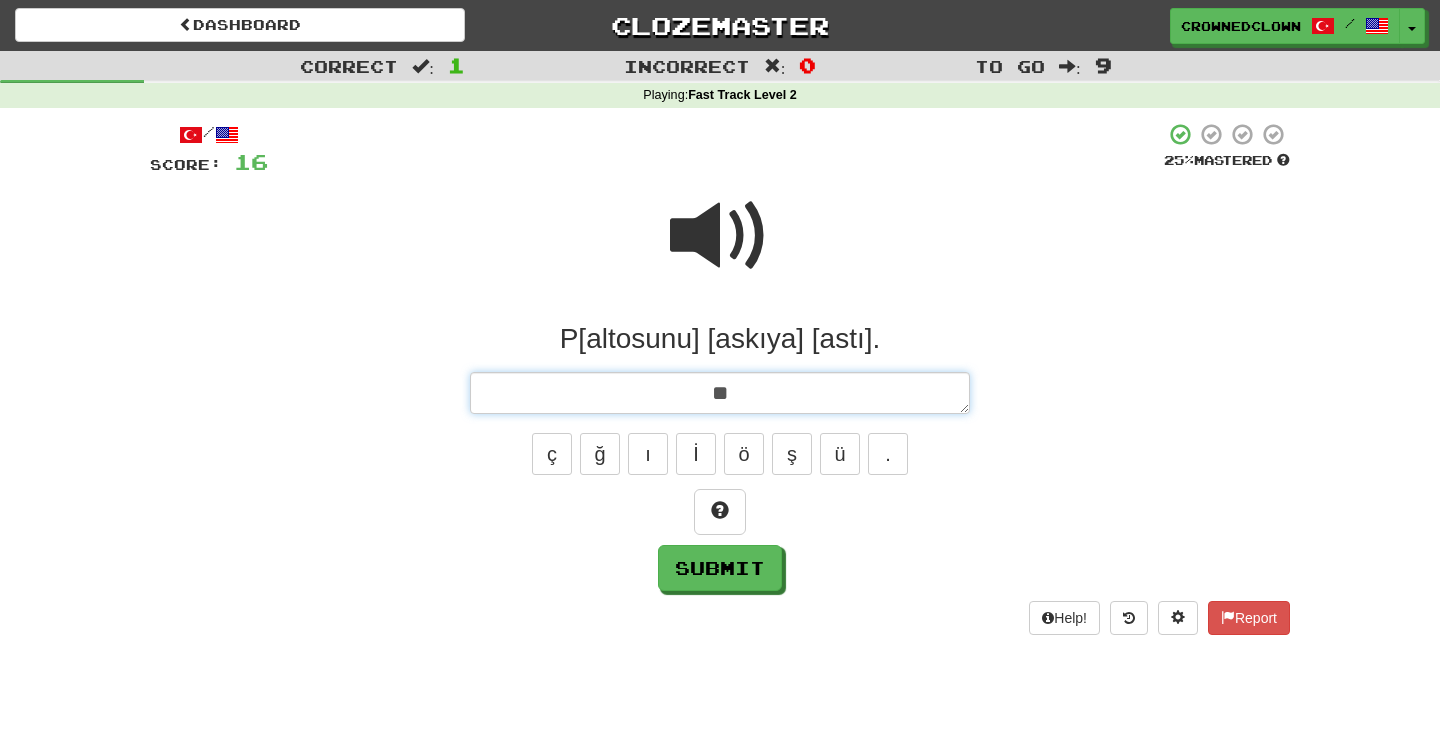 type on "*" 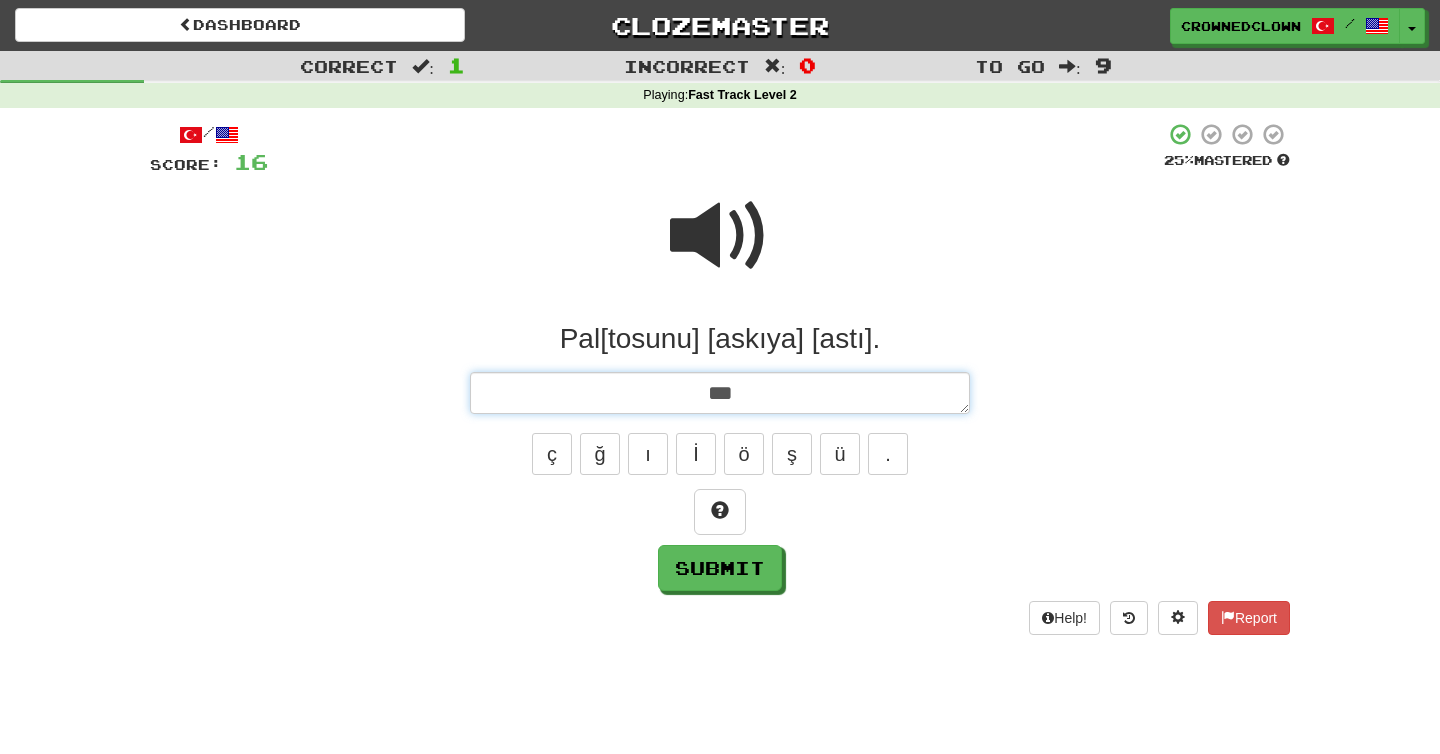 type on "*" 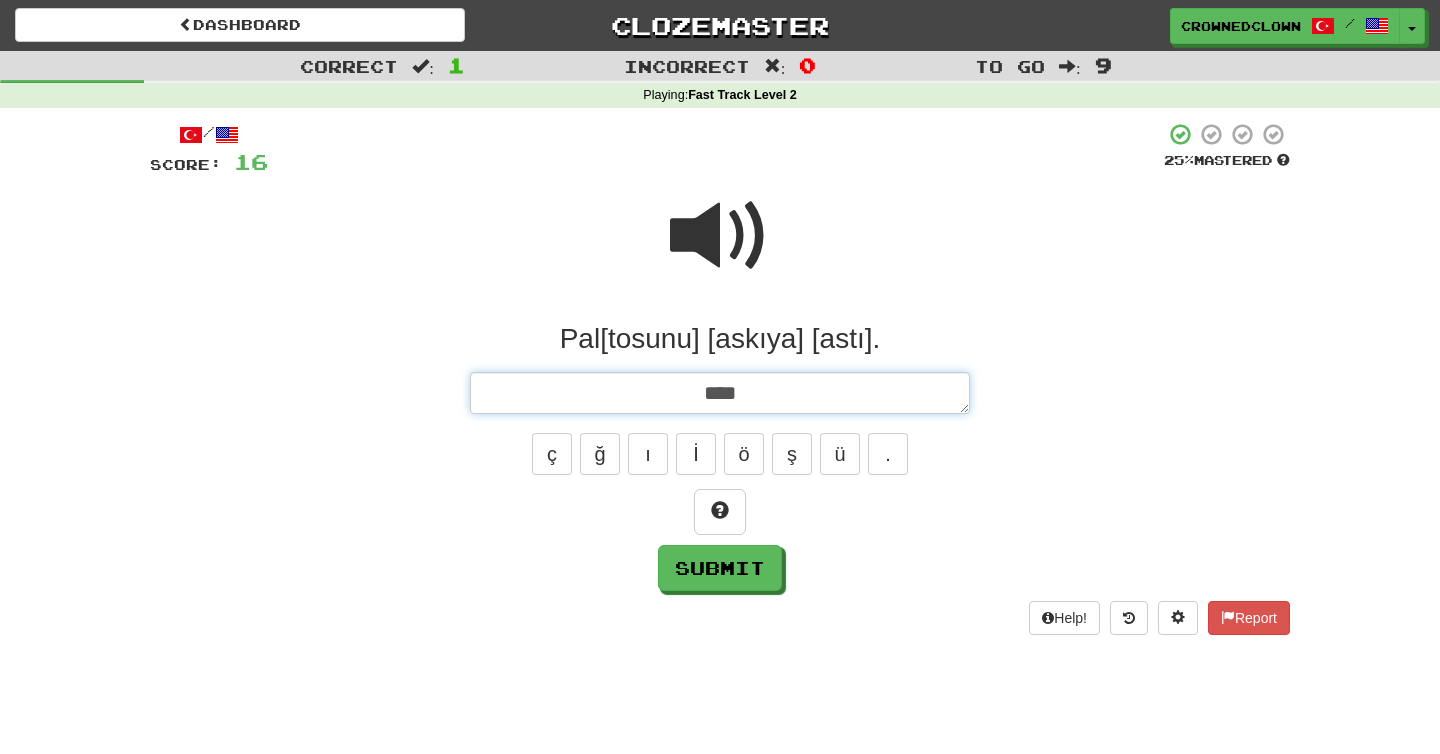 type on "*" 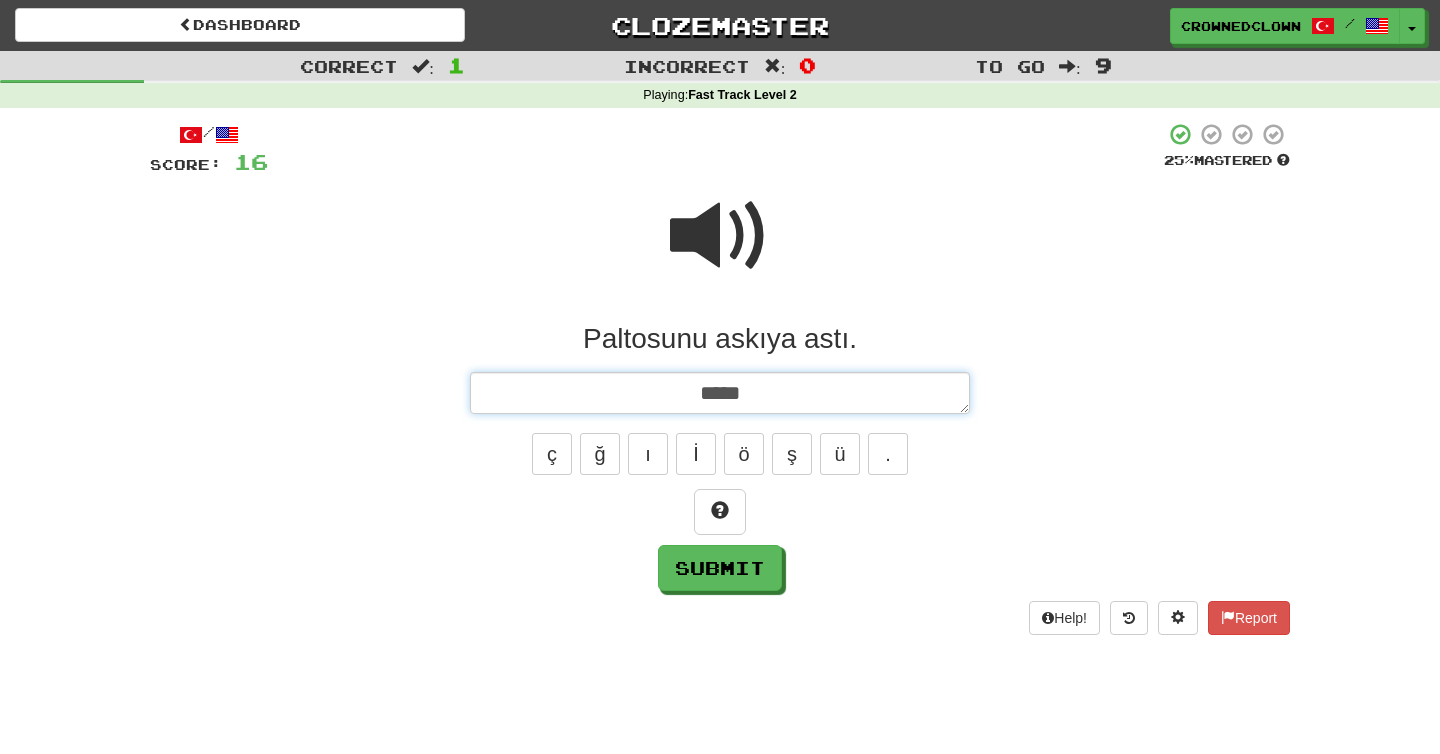 type on "*" 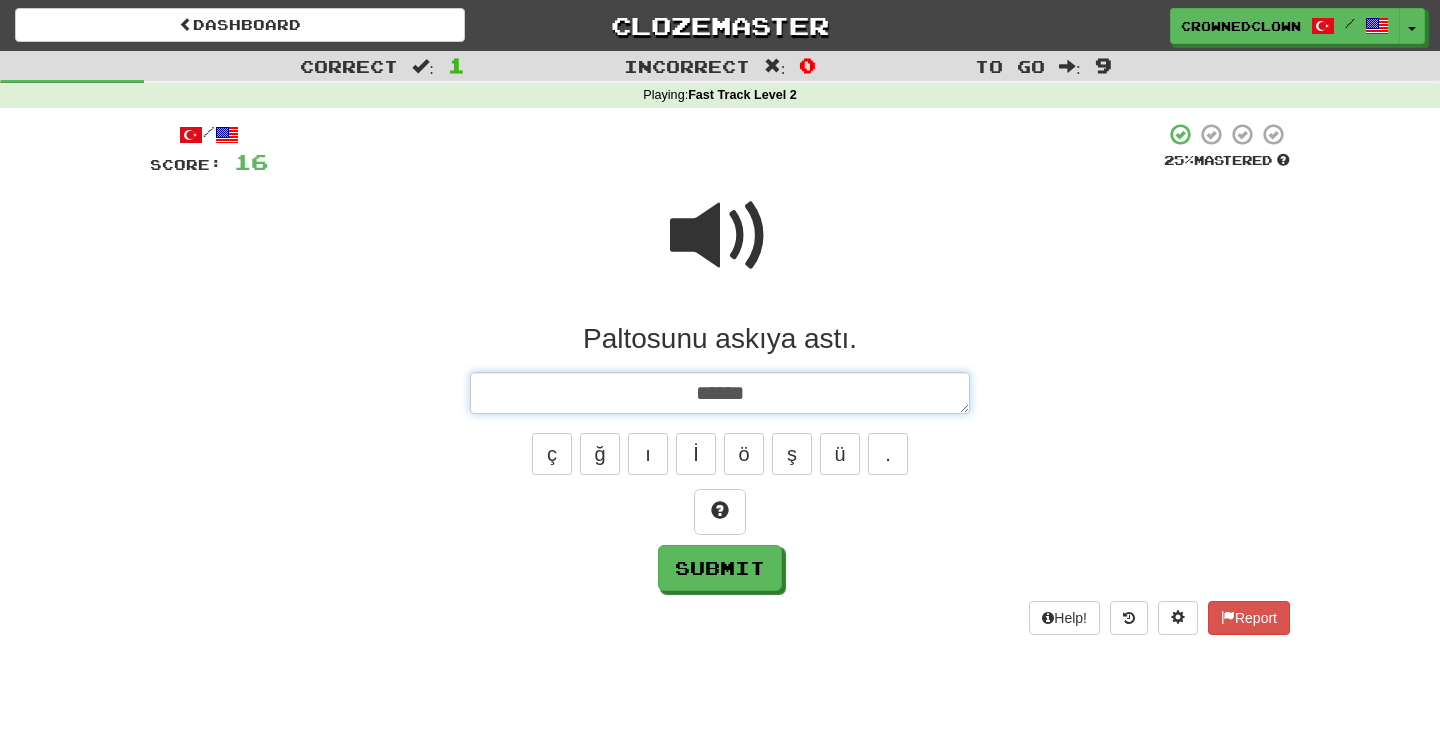 type on "*" 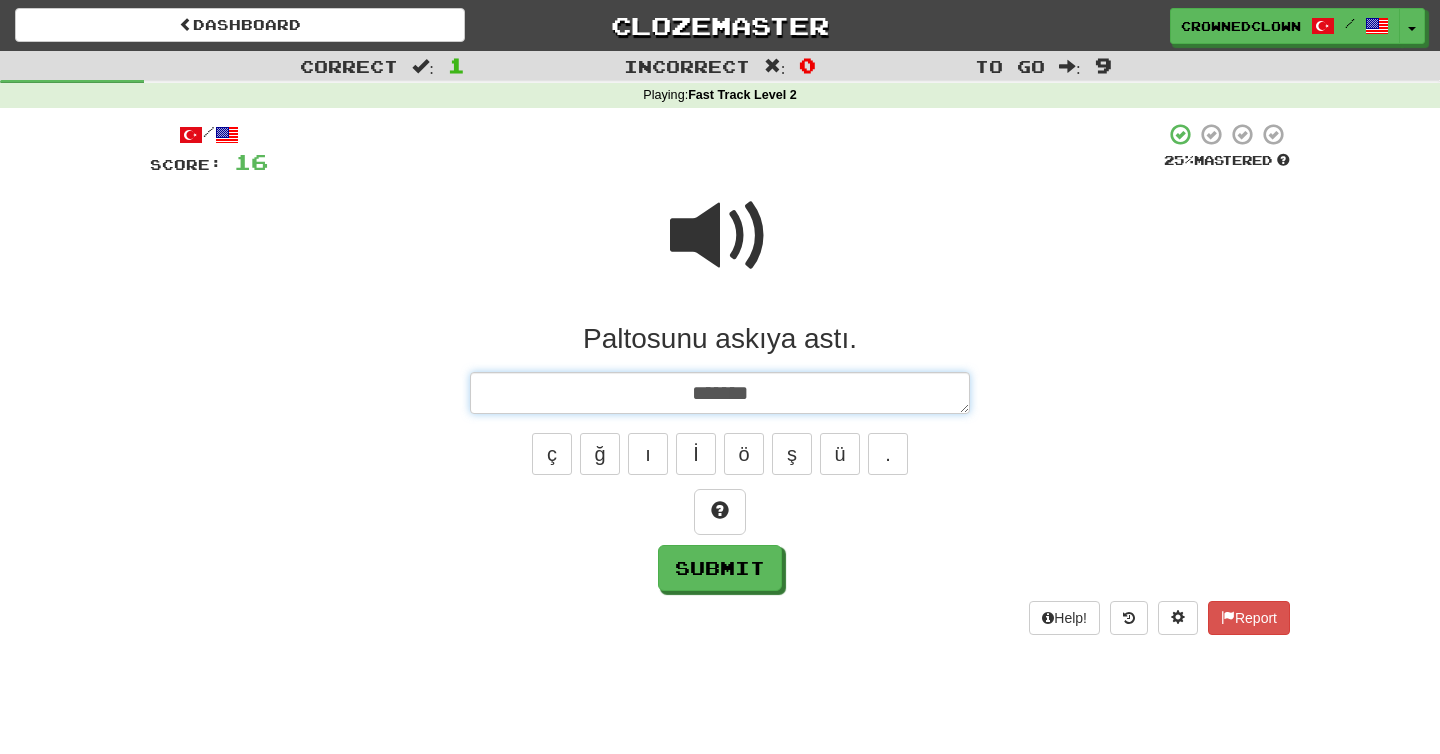 type on "*" 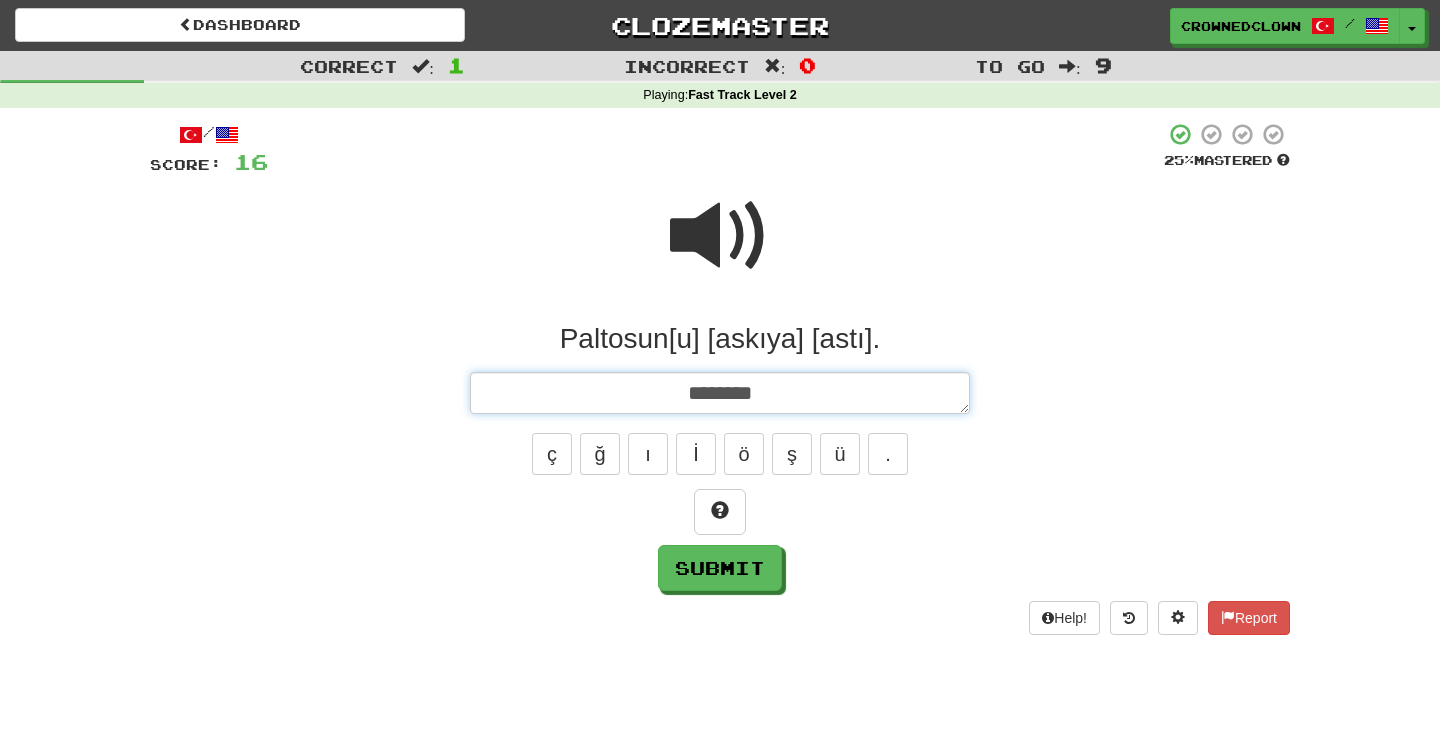 type on "*" 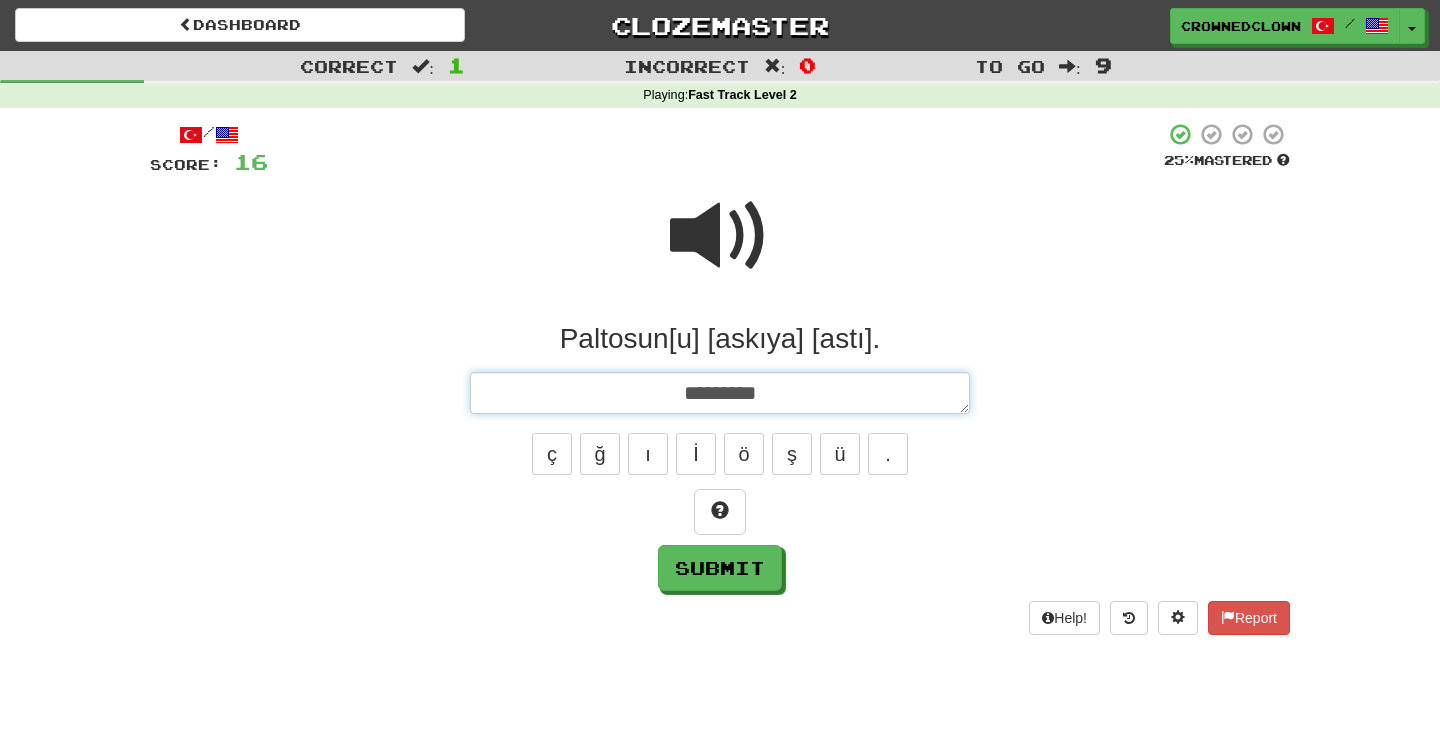 type on "*" 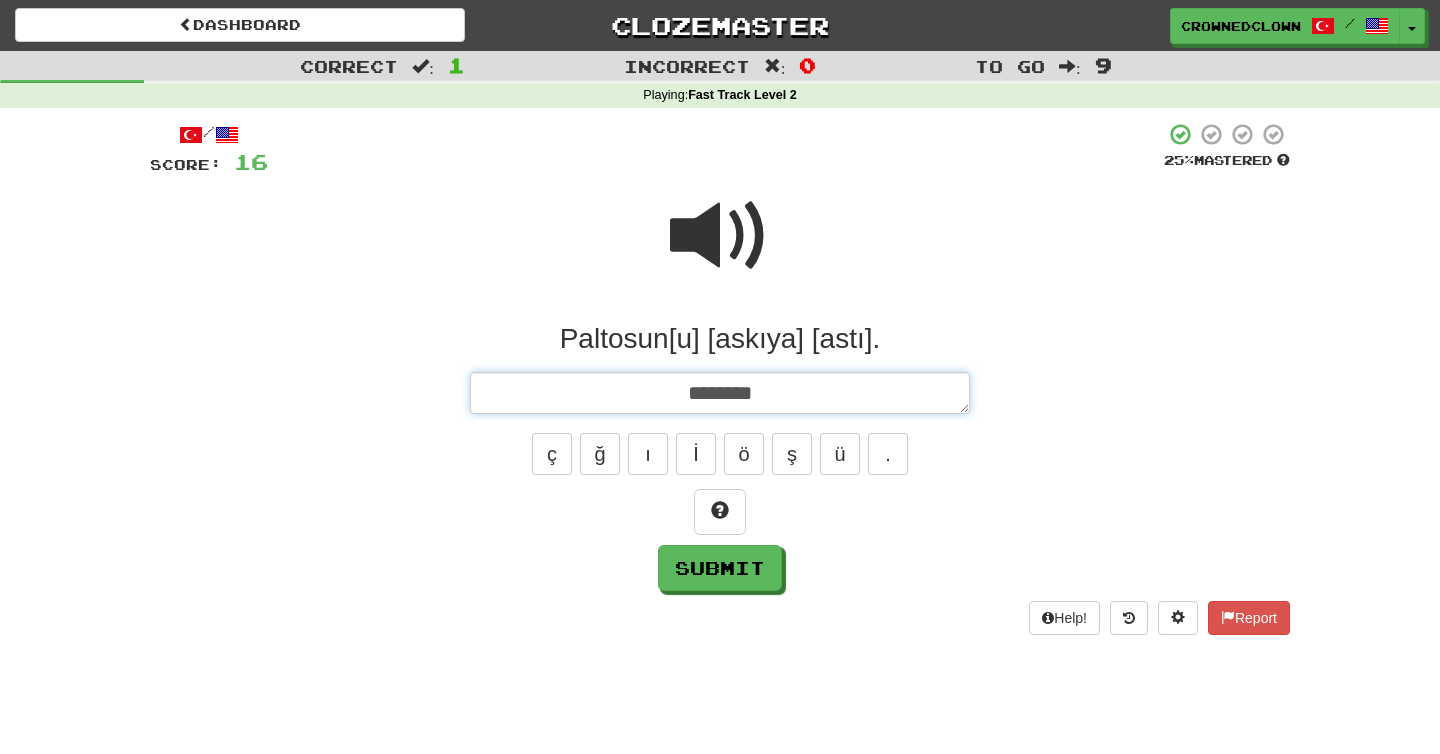 type on "*" 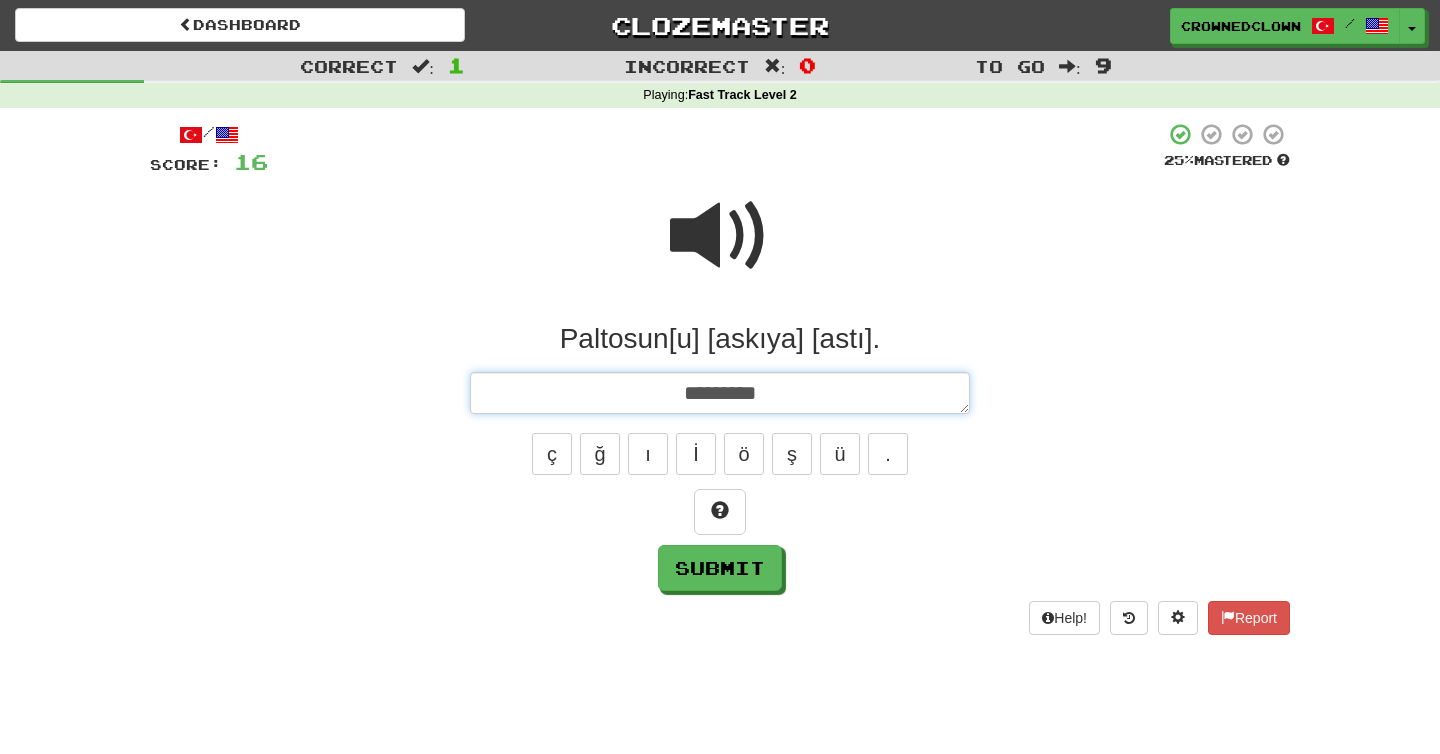 type on "*" 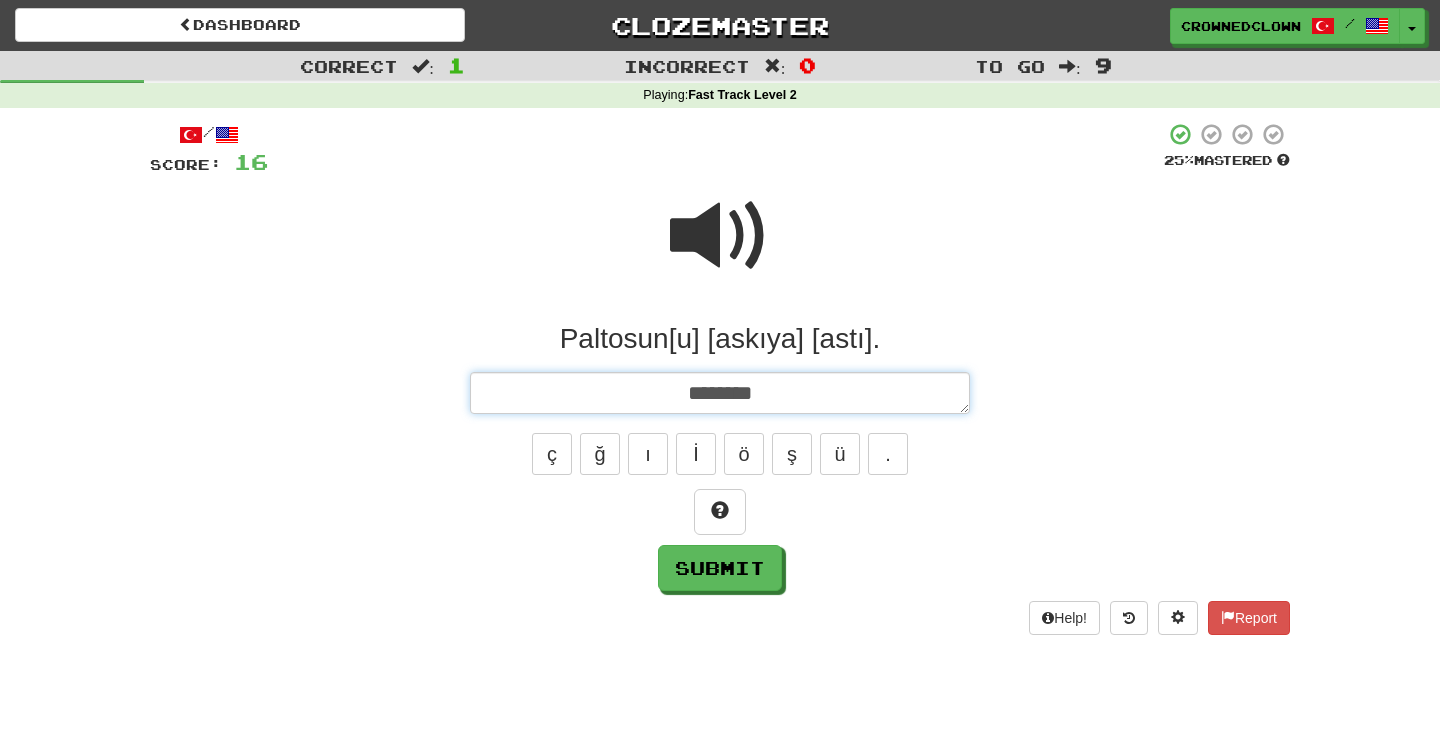 type on "********" 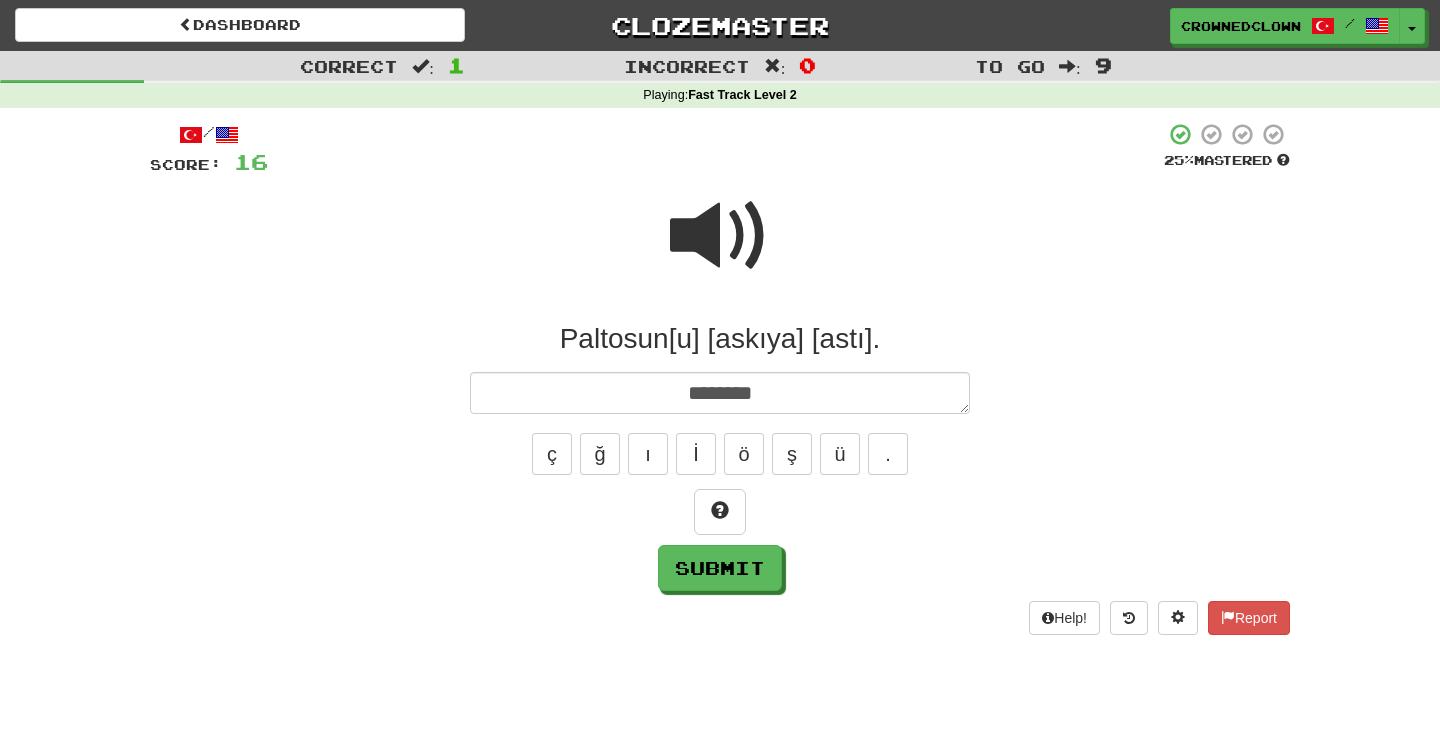click at bounding box center (720, 236) 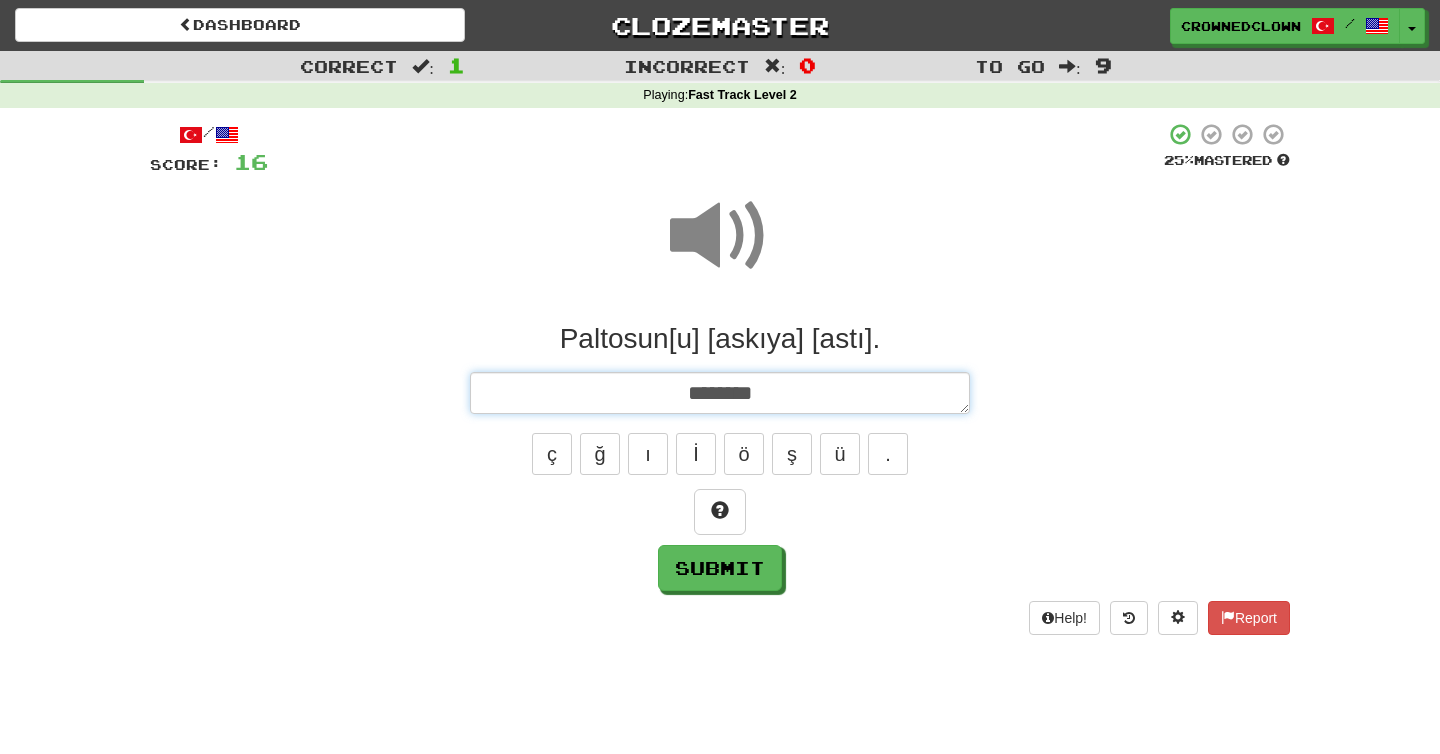 click on "********" at bounding box center (720, 393) 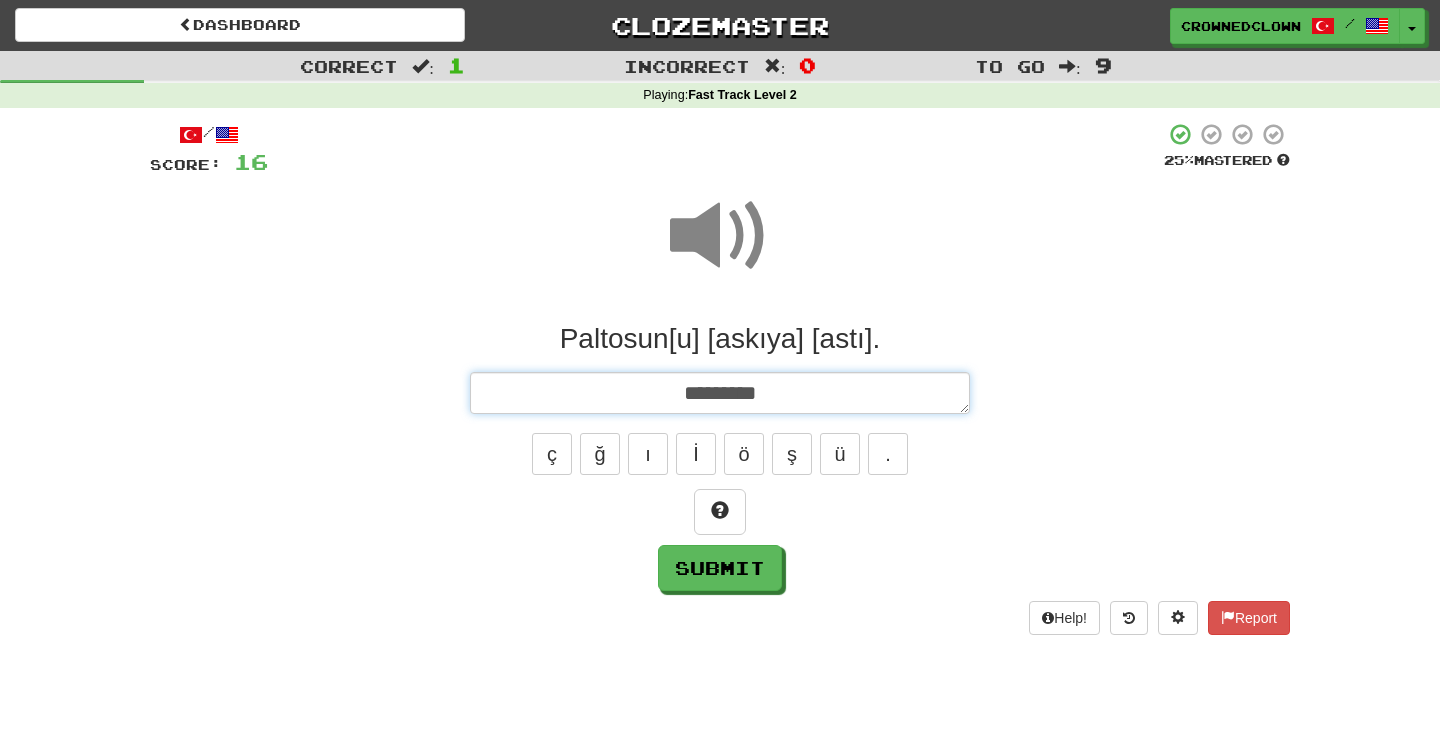 type on "*" 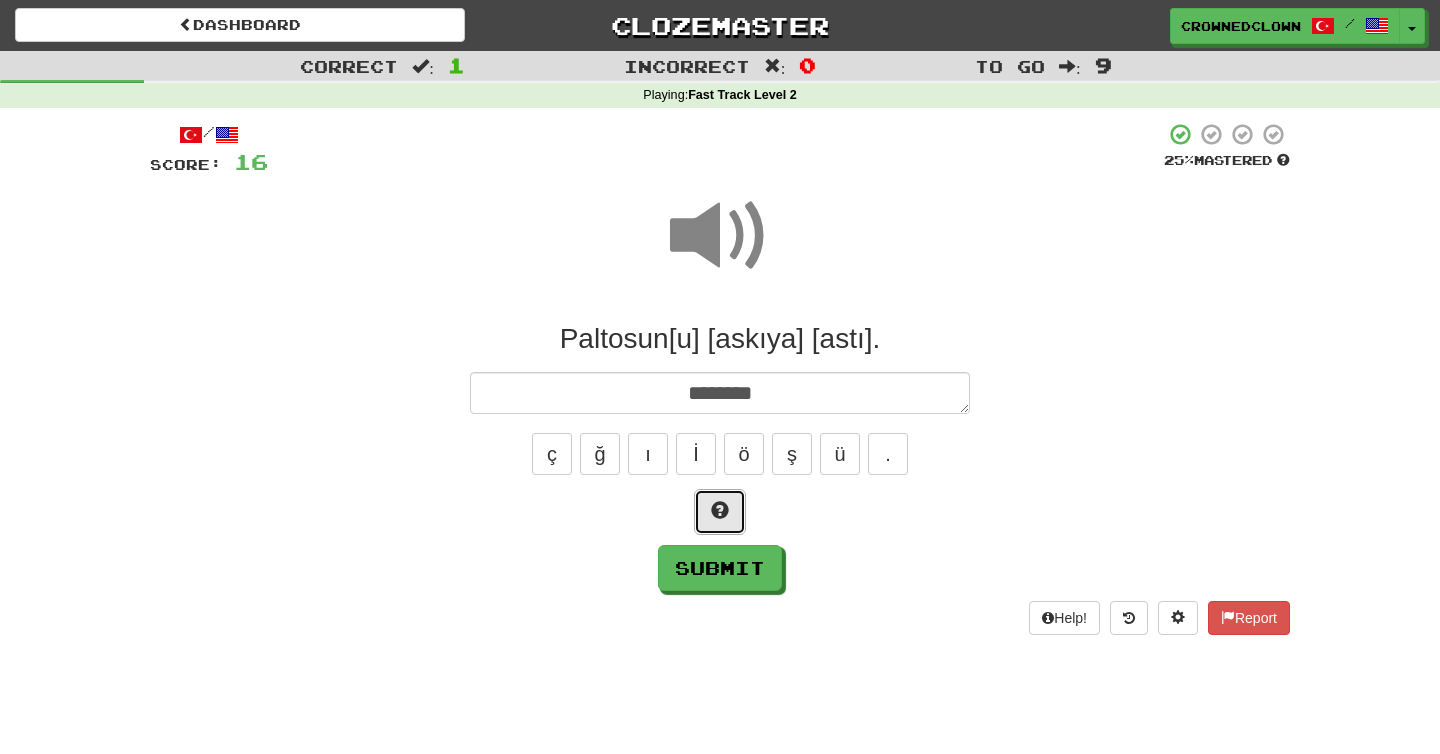 click at bounding box center [720, 512] 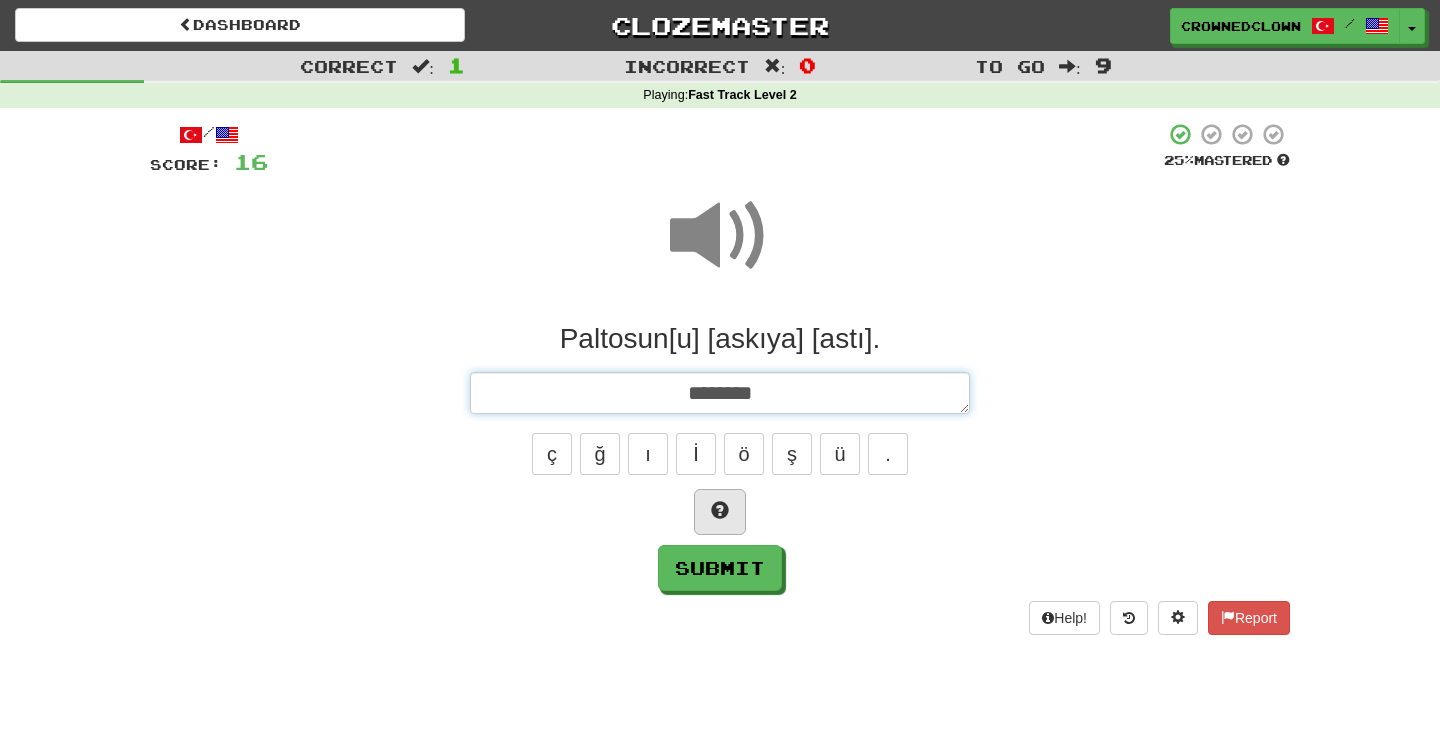 type on "*" 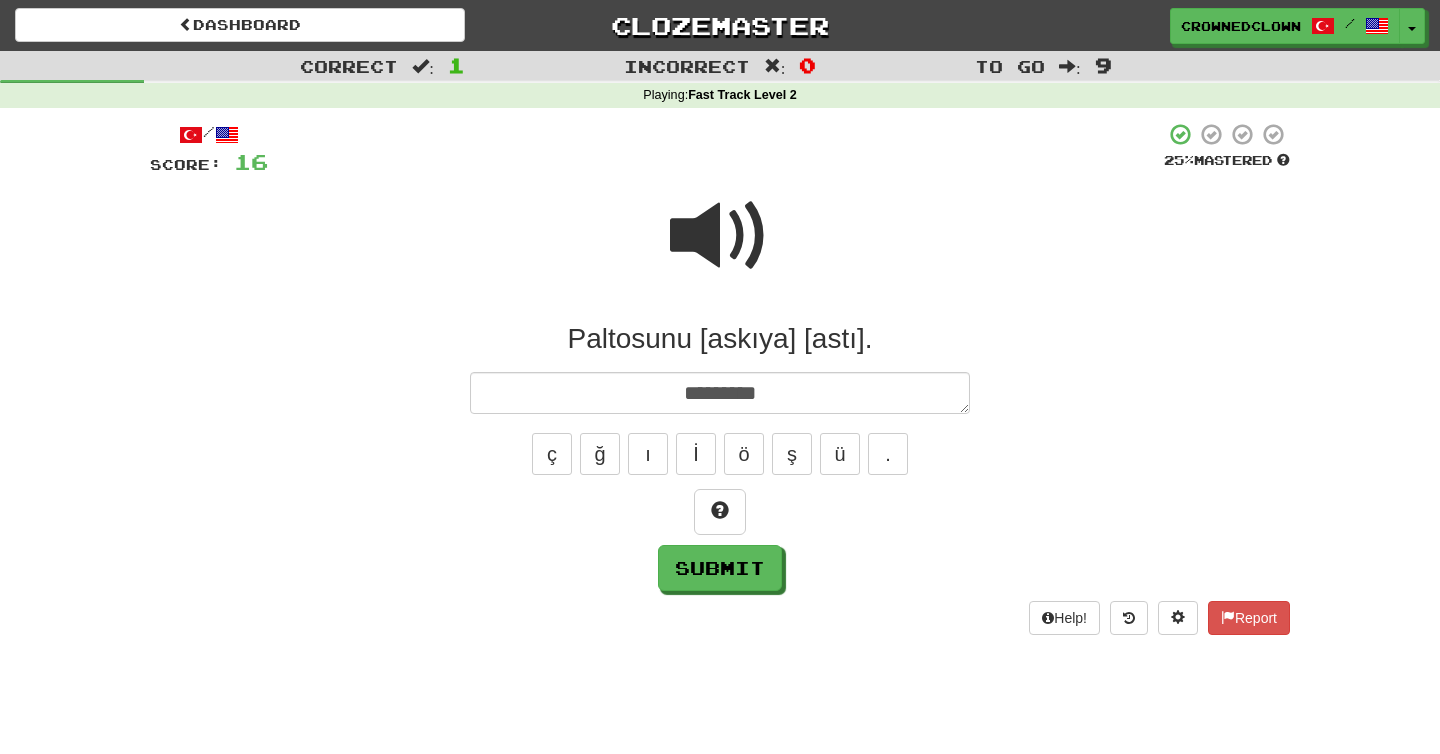 click at bounding box center [720, 236] 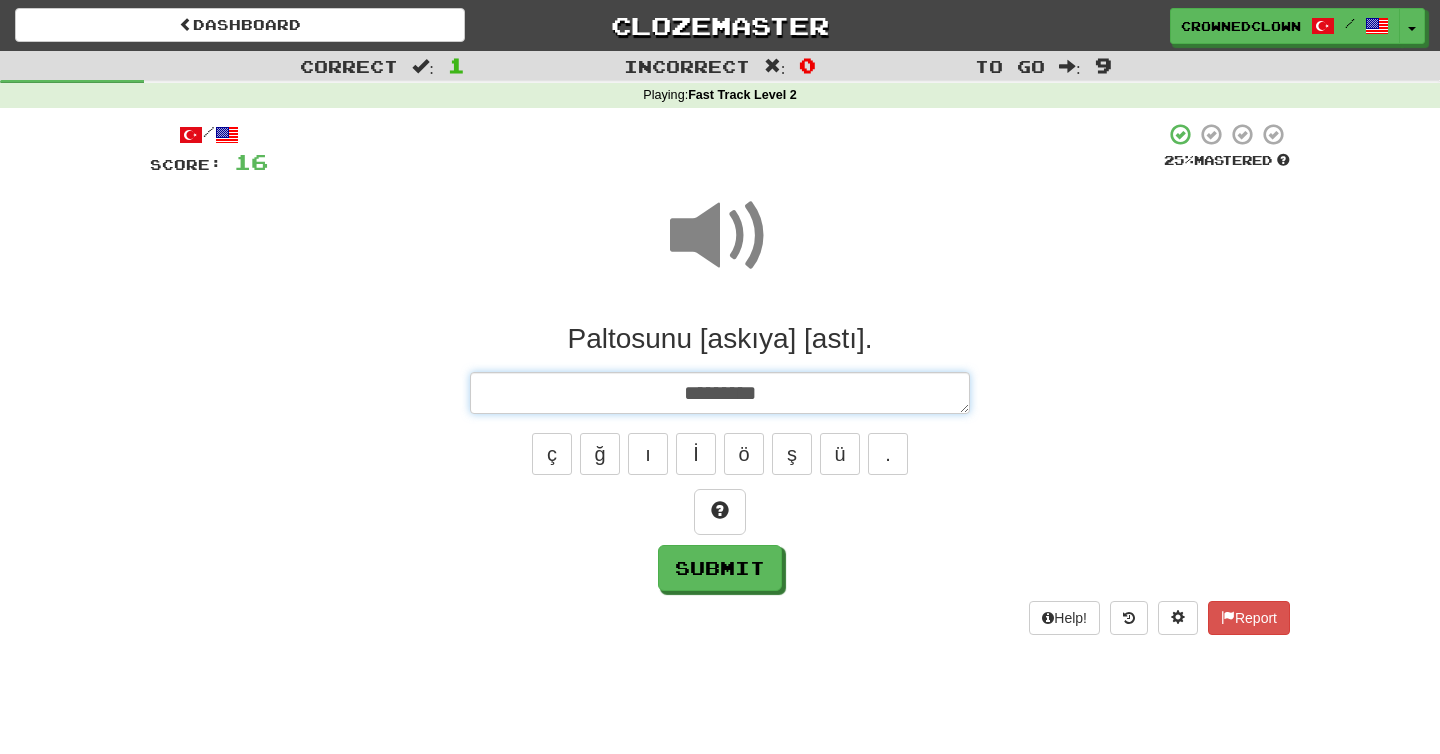 type on "*" 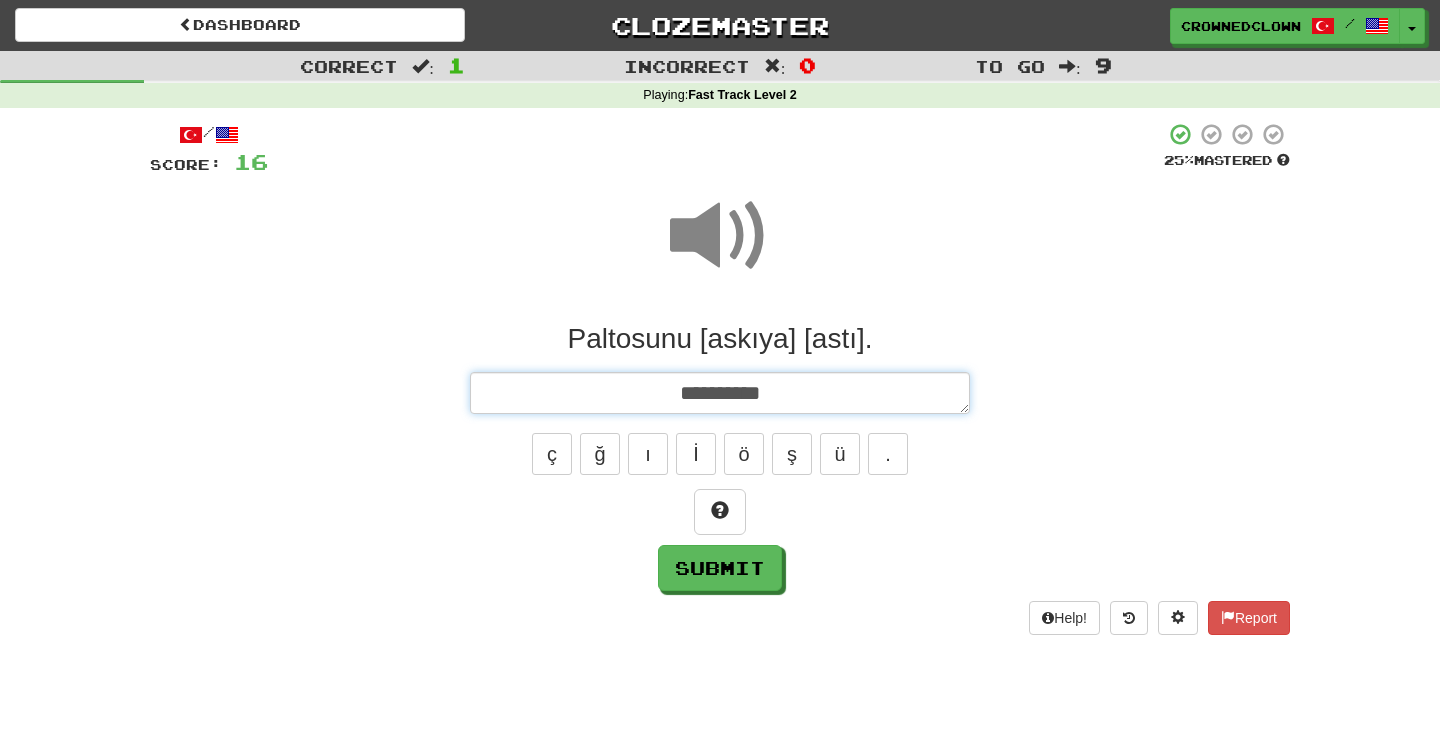 type on "*" 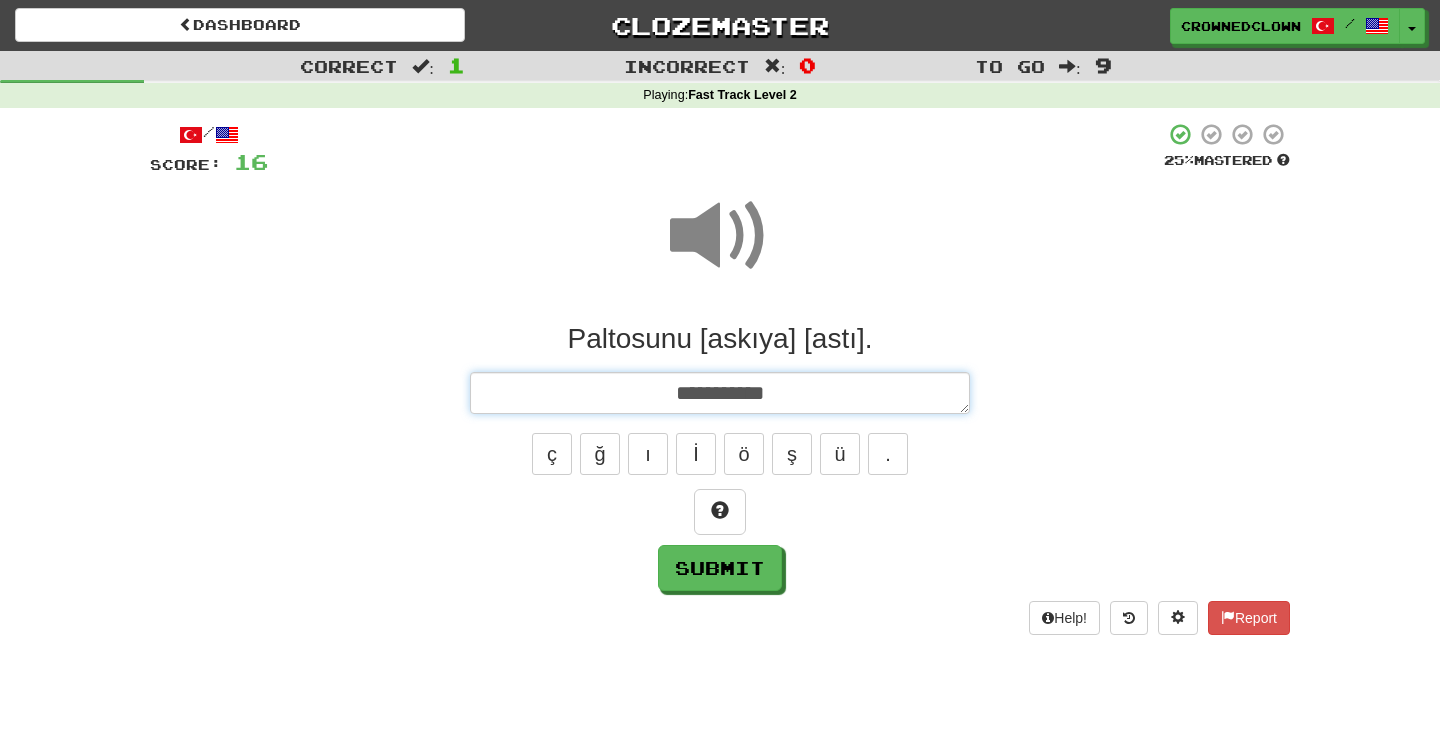 type on "**********" 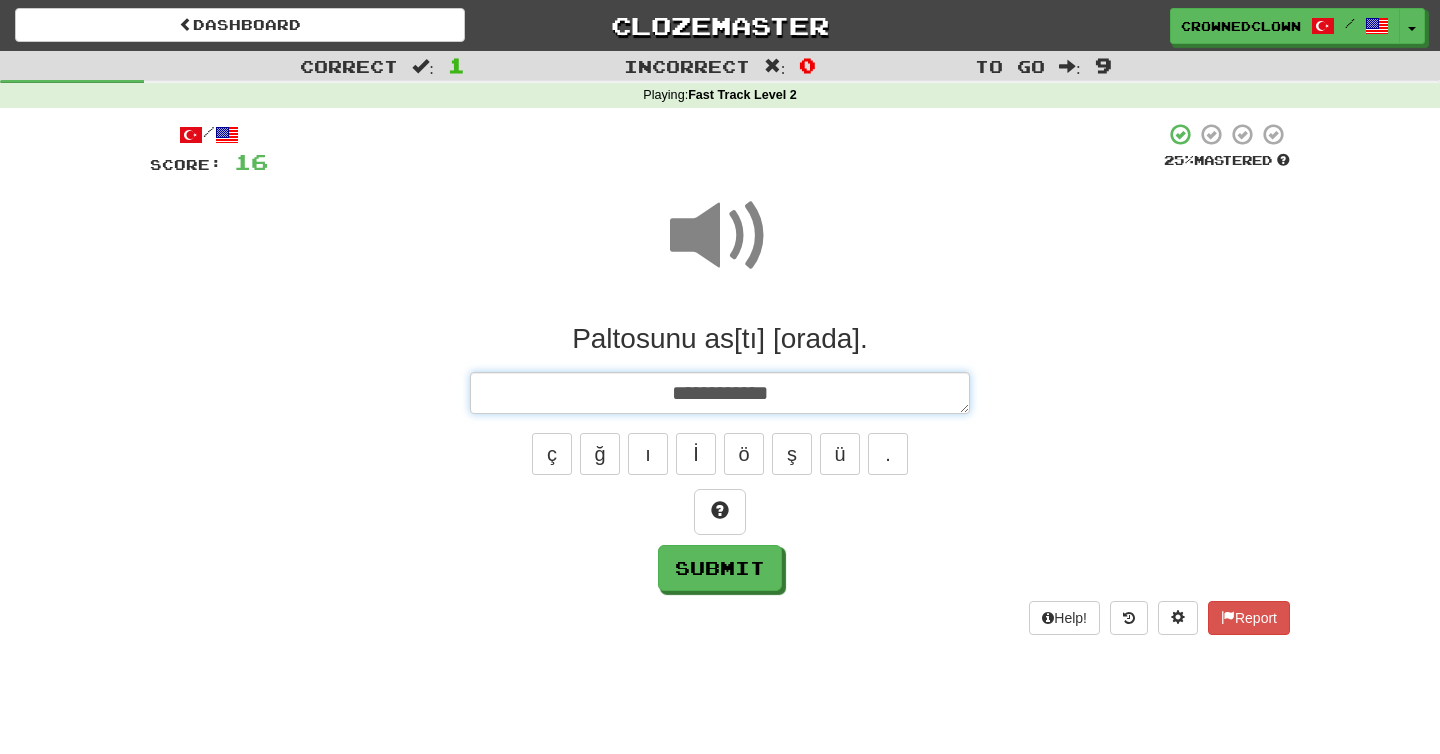 type on "*" 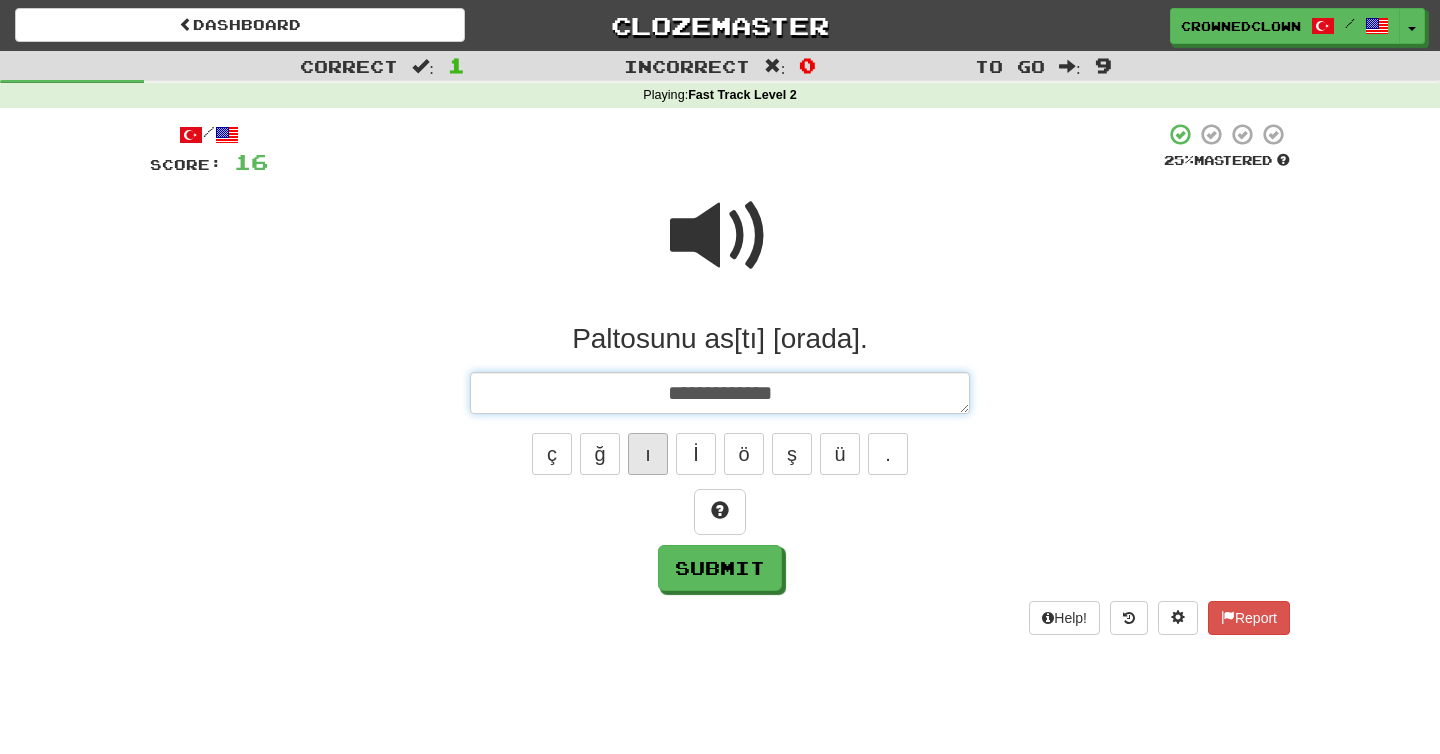 type on "**********" 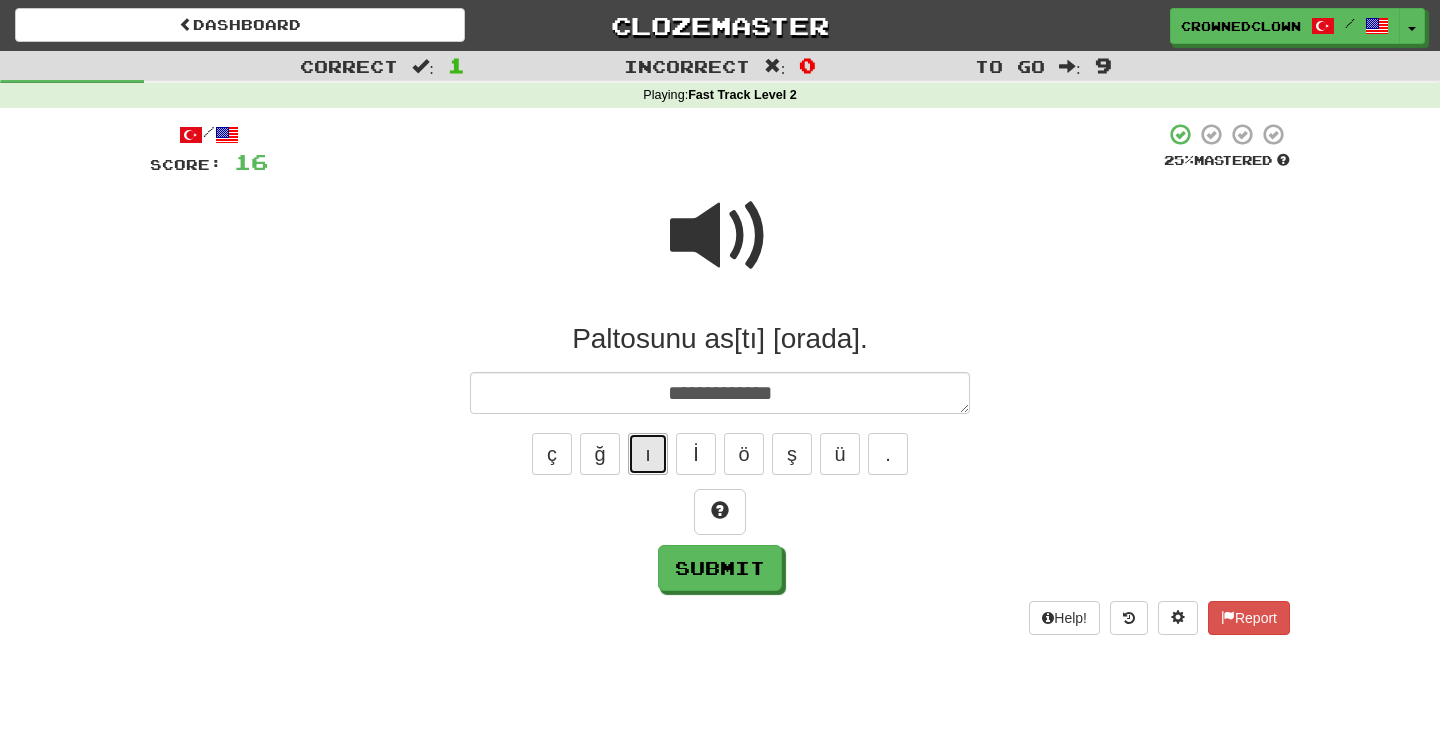 click on "ı" at bounding box center [648, 454] 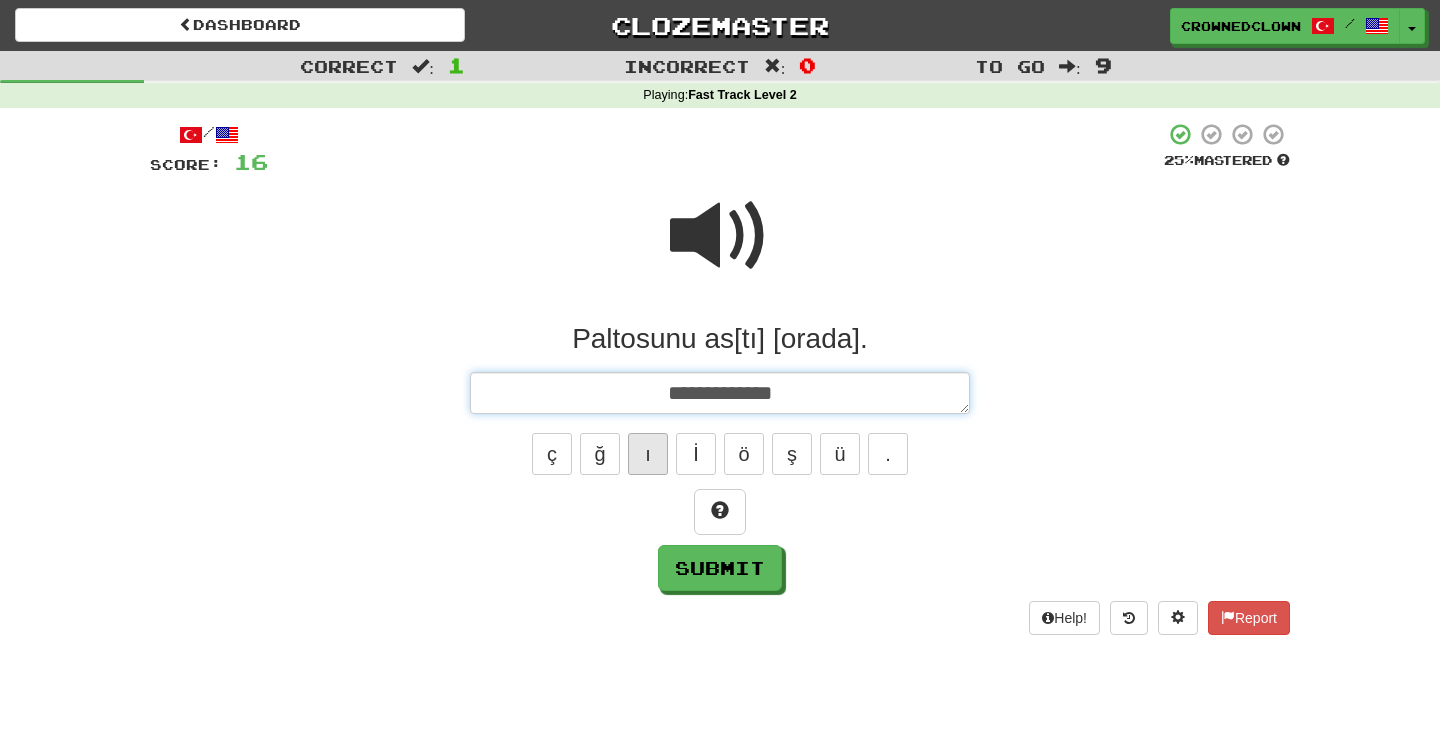 type on "*" 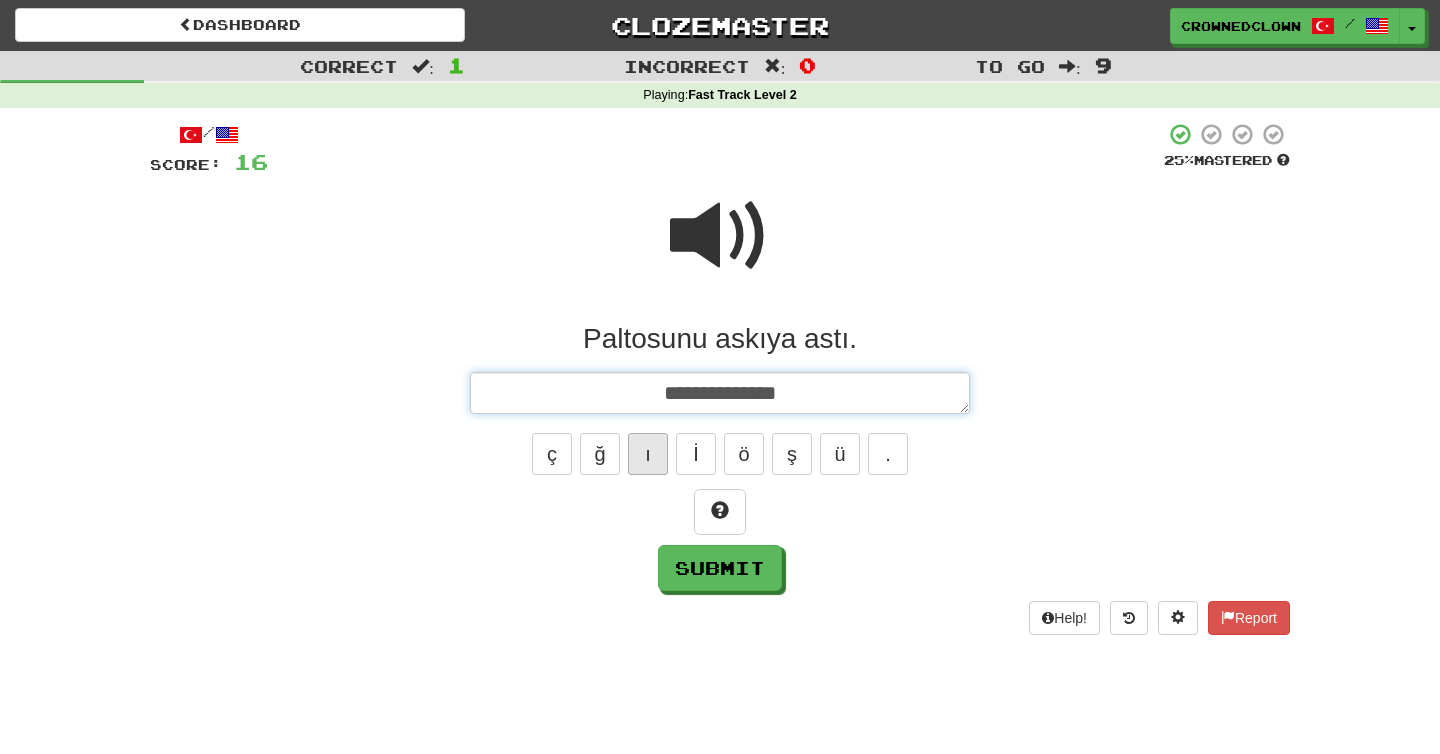 type on "*" 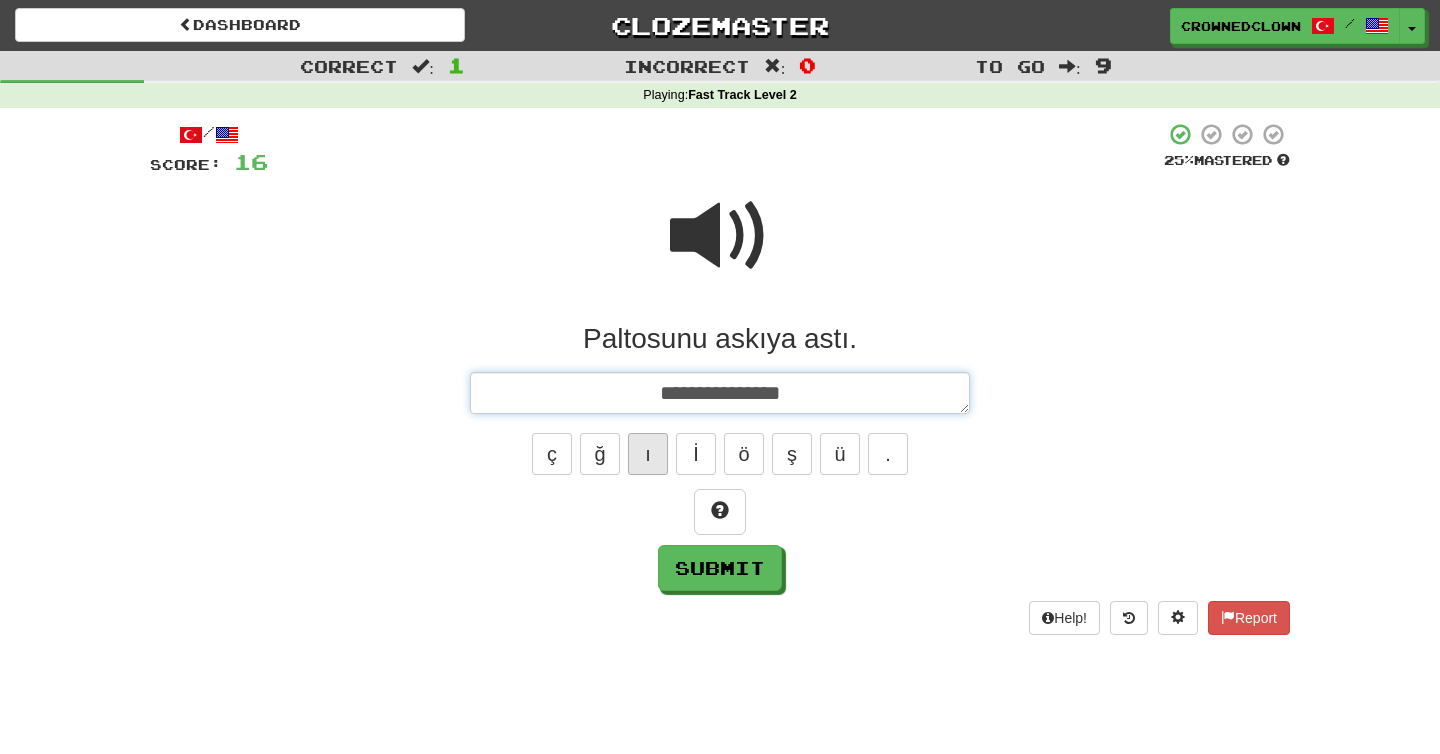 type on "*" 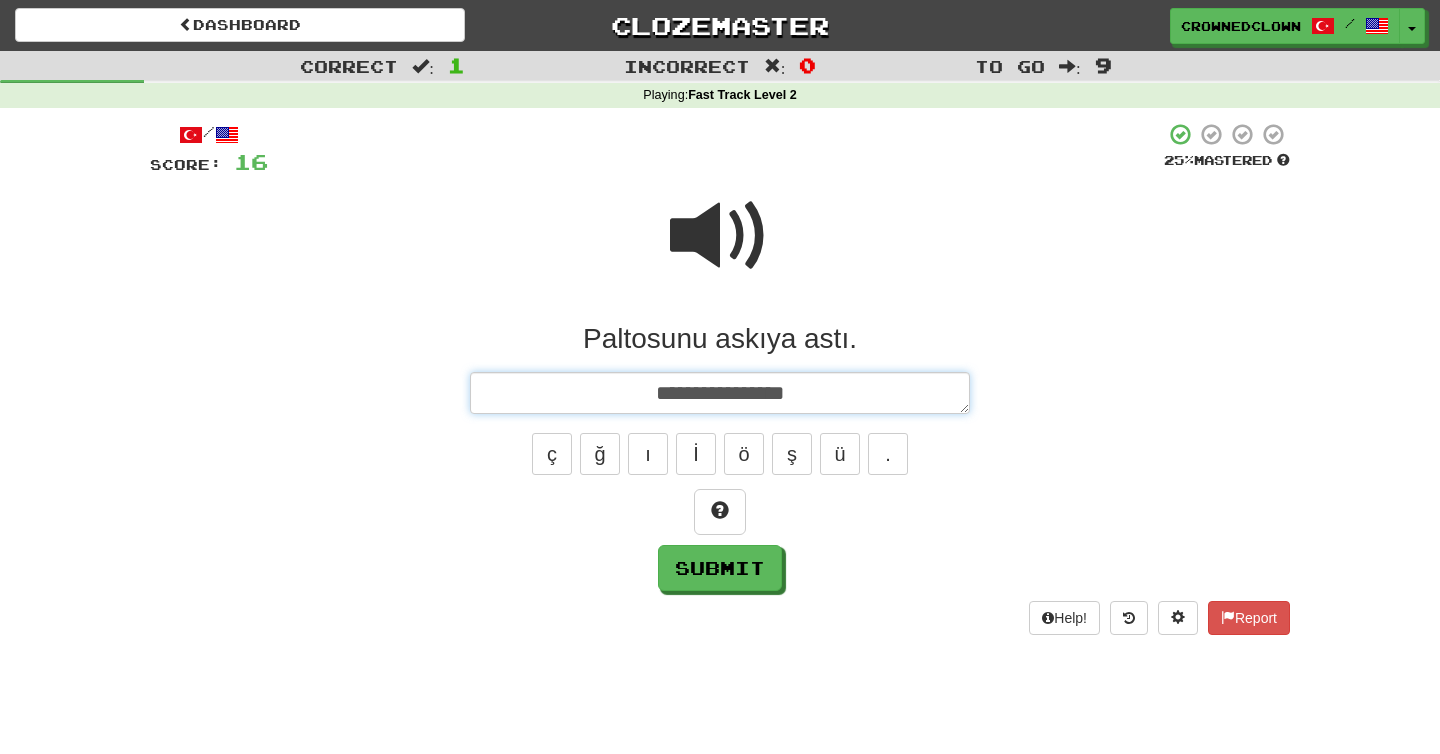 type on "*" 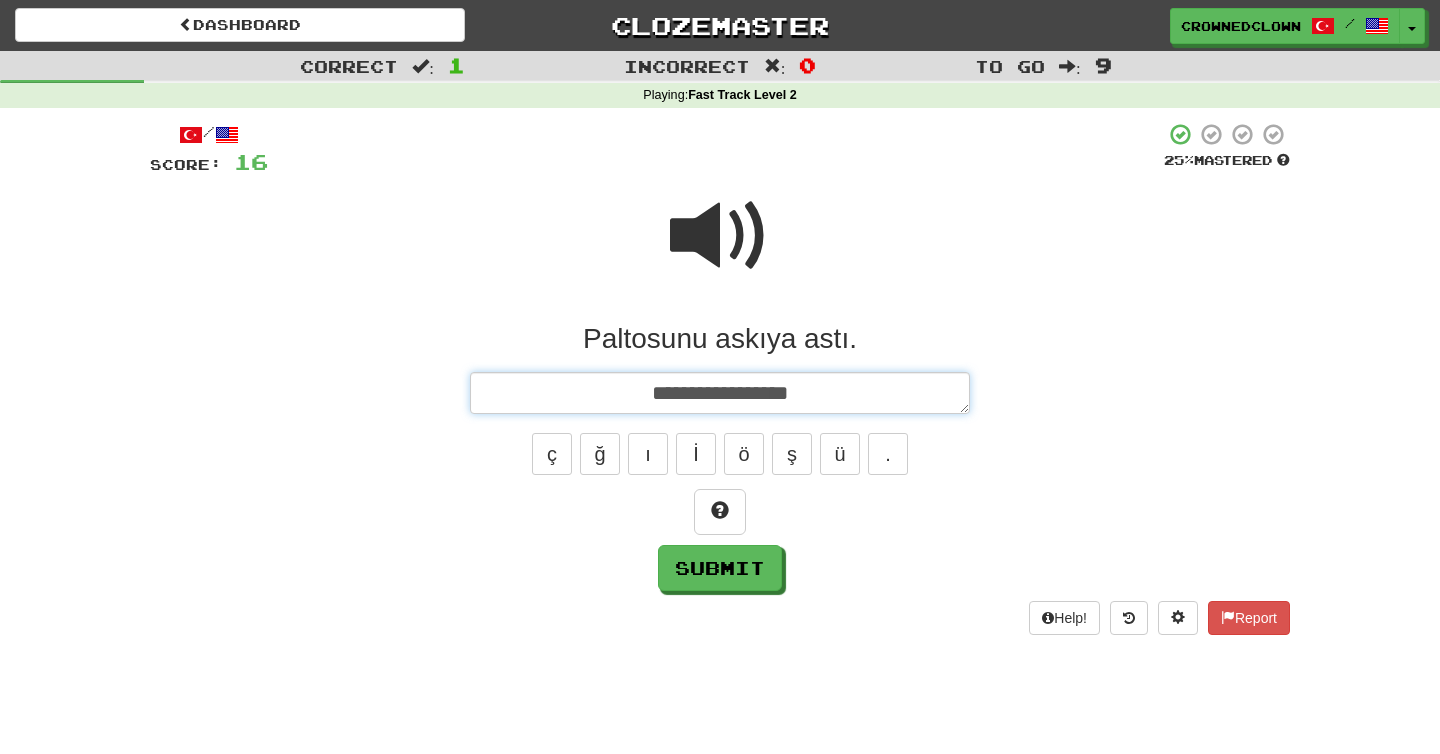 type on "**********" 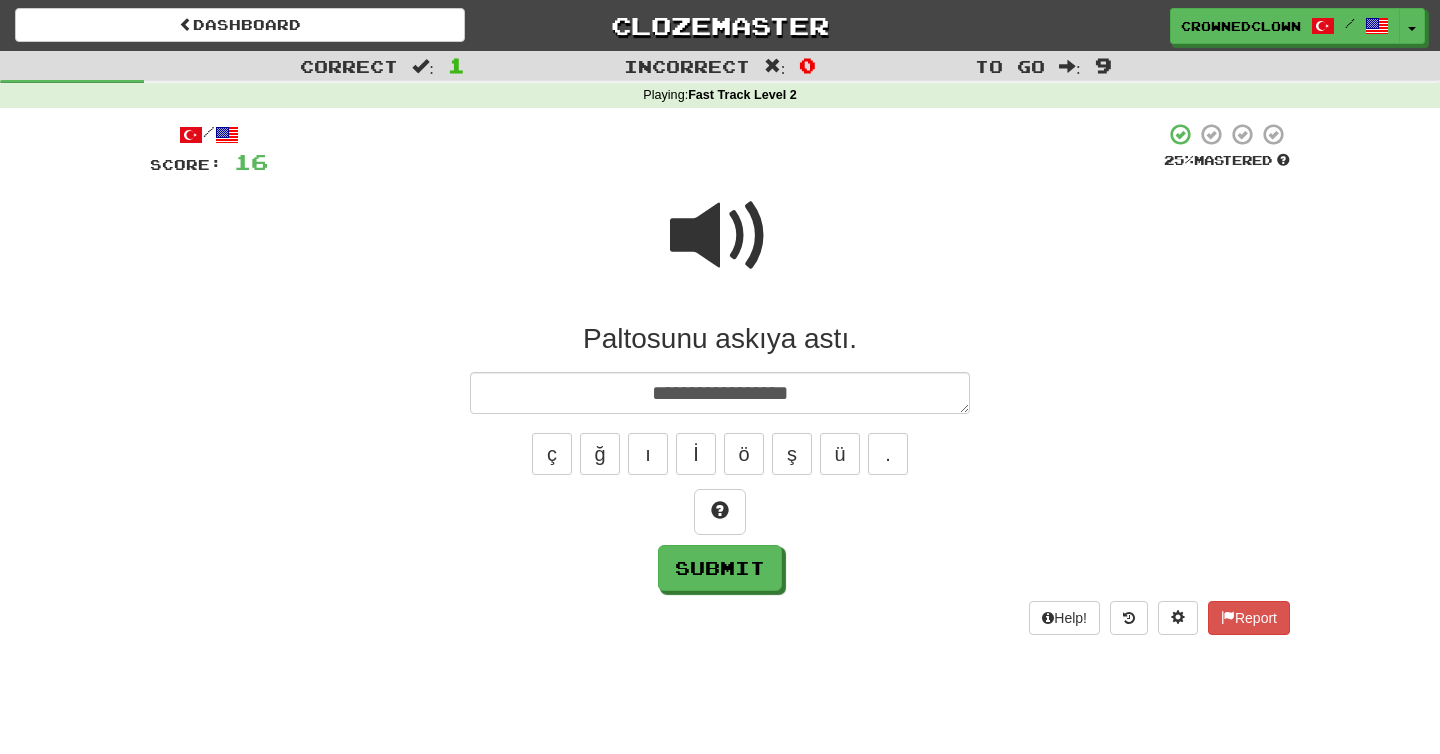 click at bounding box center [720, 236] 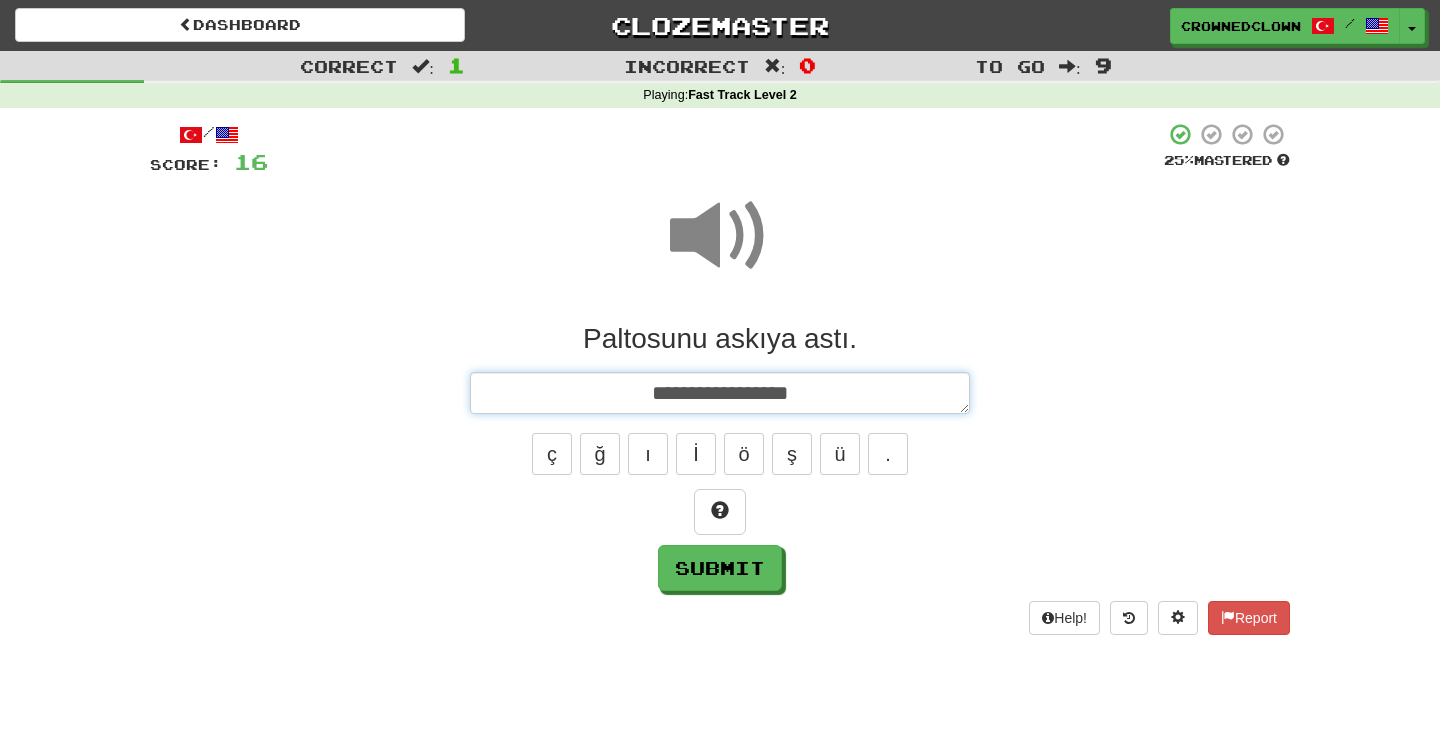 click on "**********" at bounding box center [720, 393] 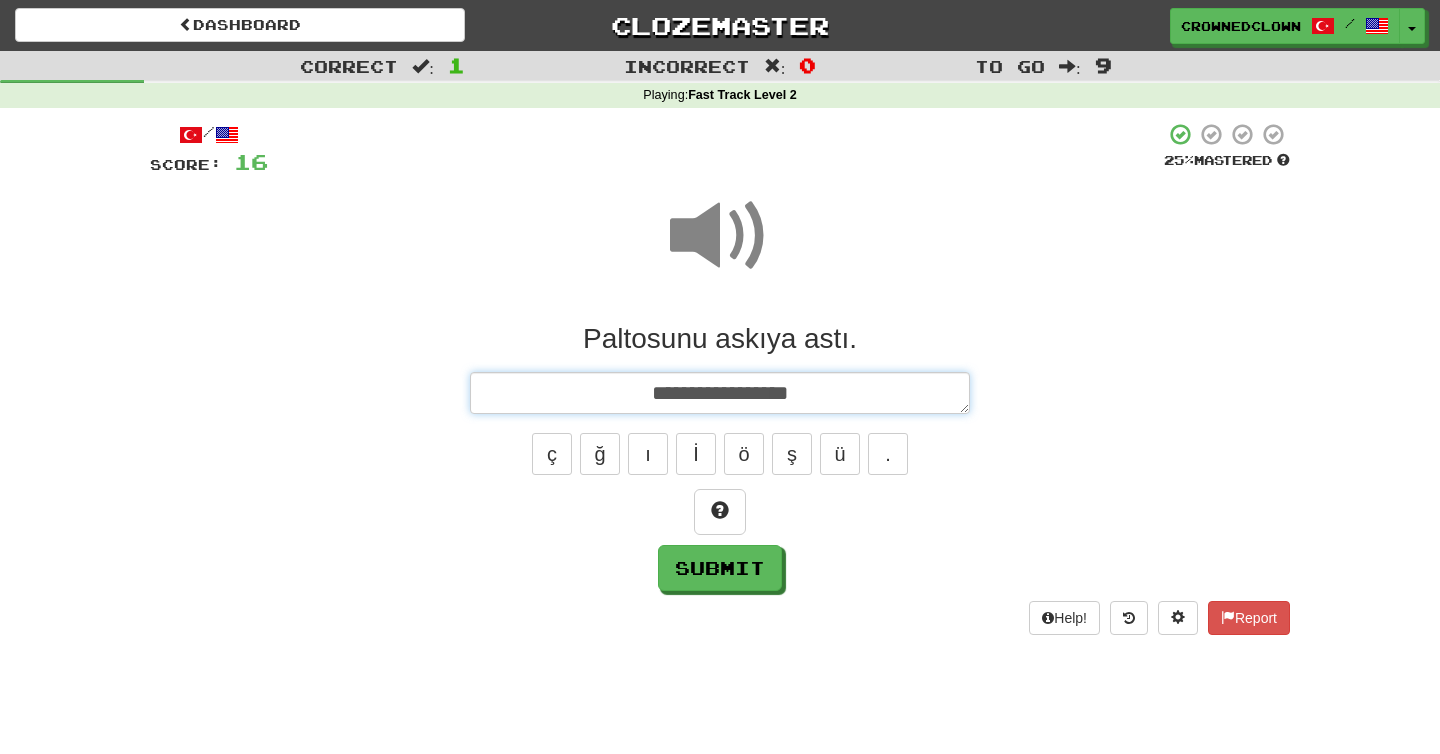 type on "*" 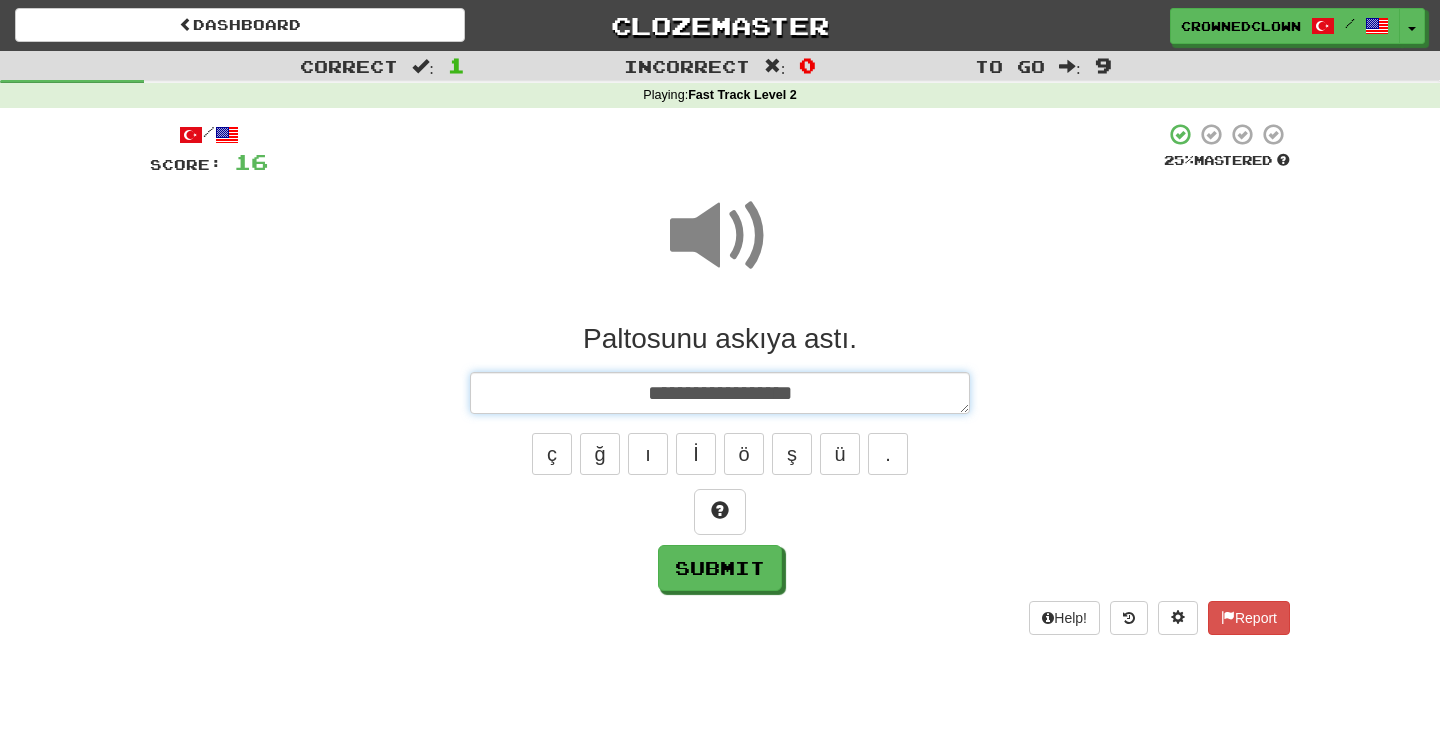 type on "*" 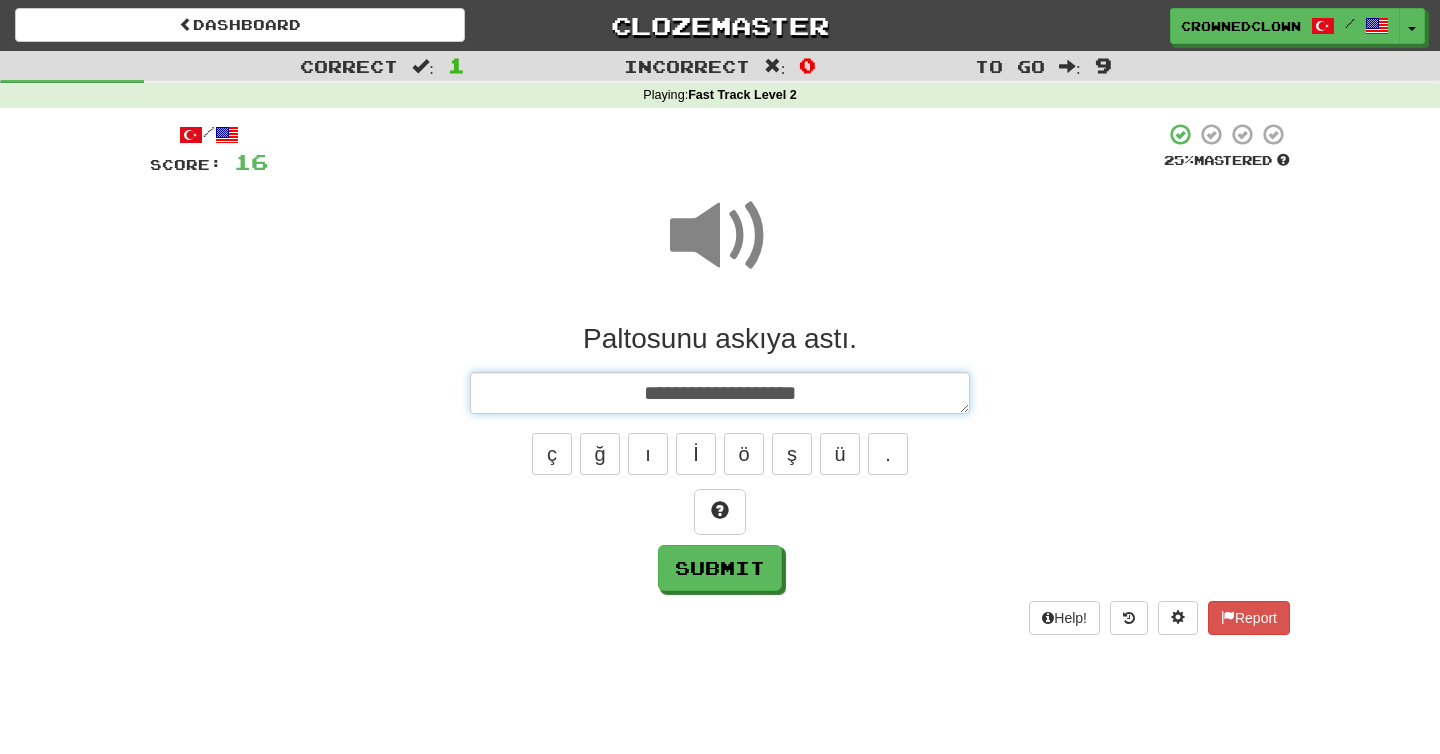 type on "*" 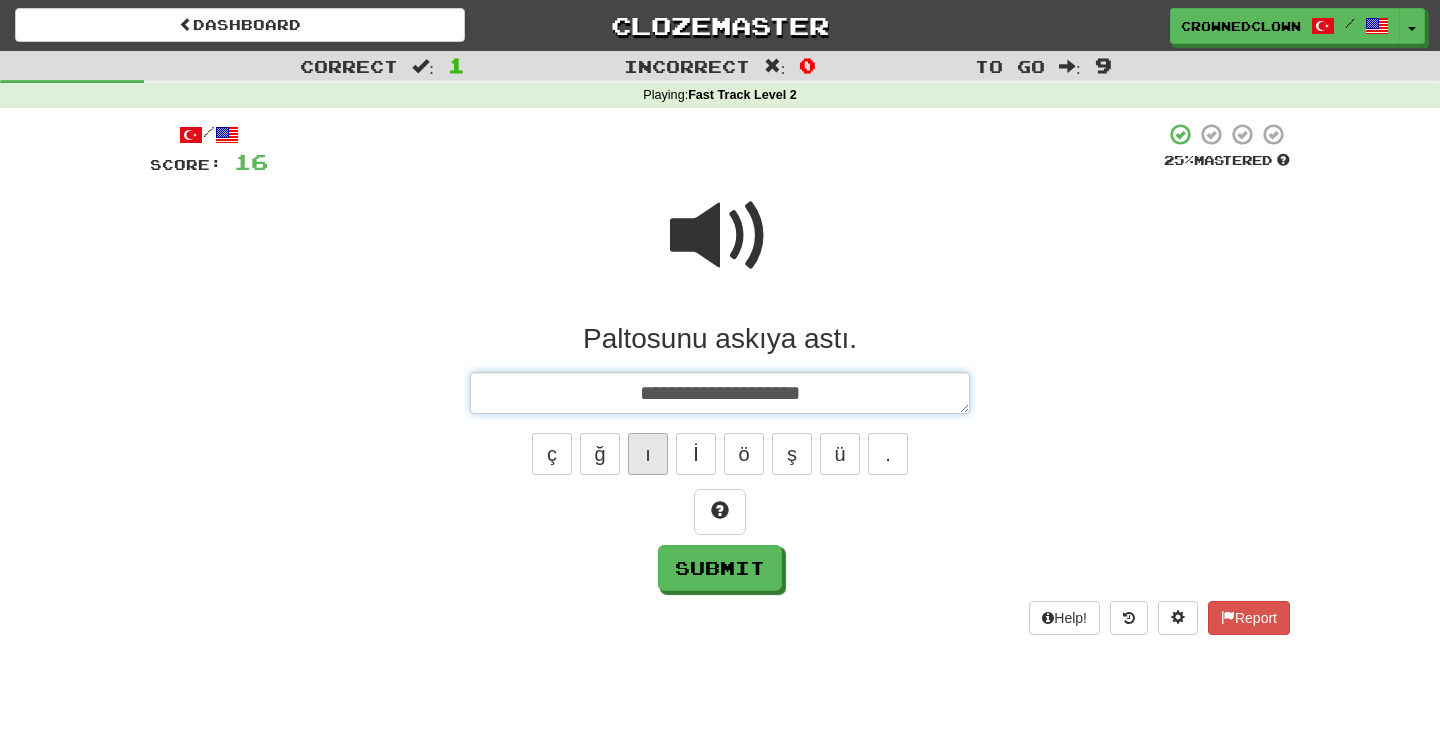 type on "**********" 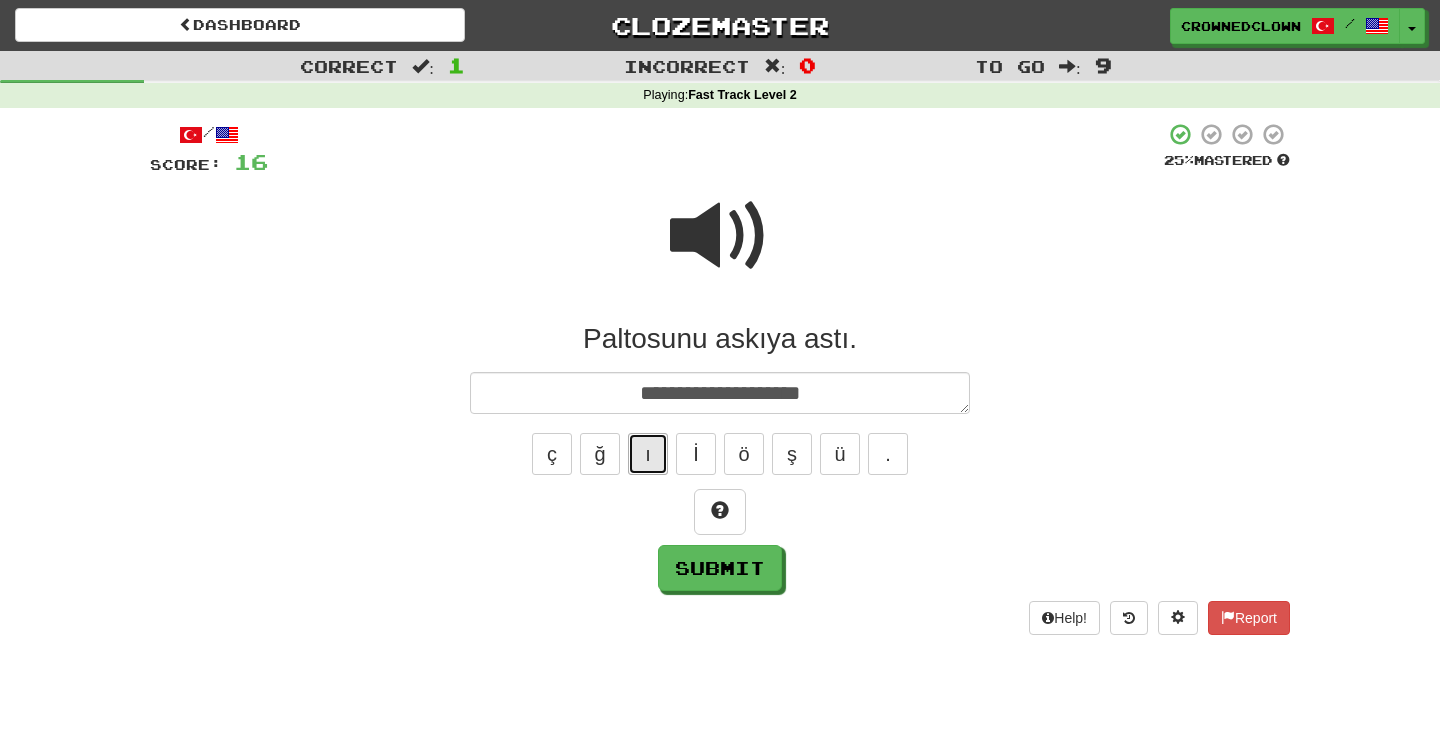 click on "ı" at bounding box center (648, 454) 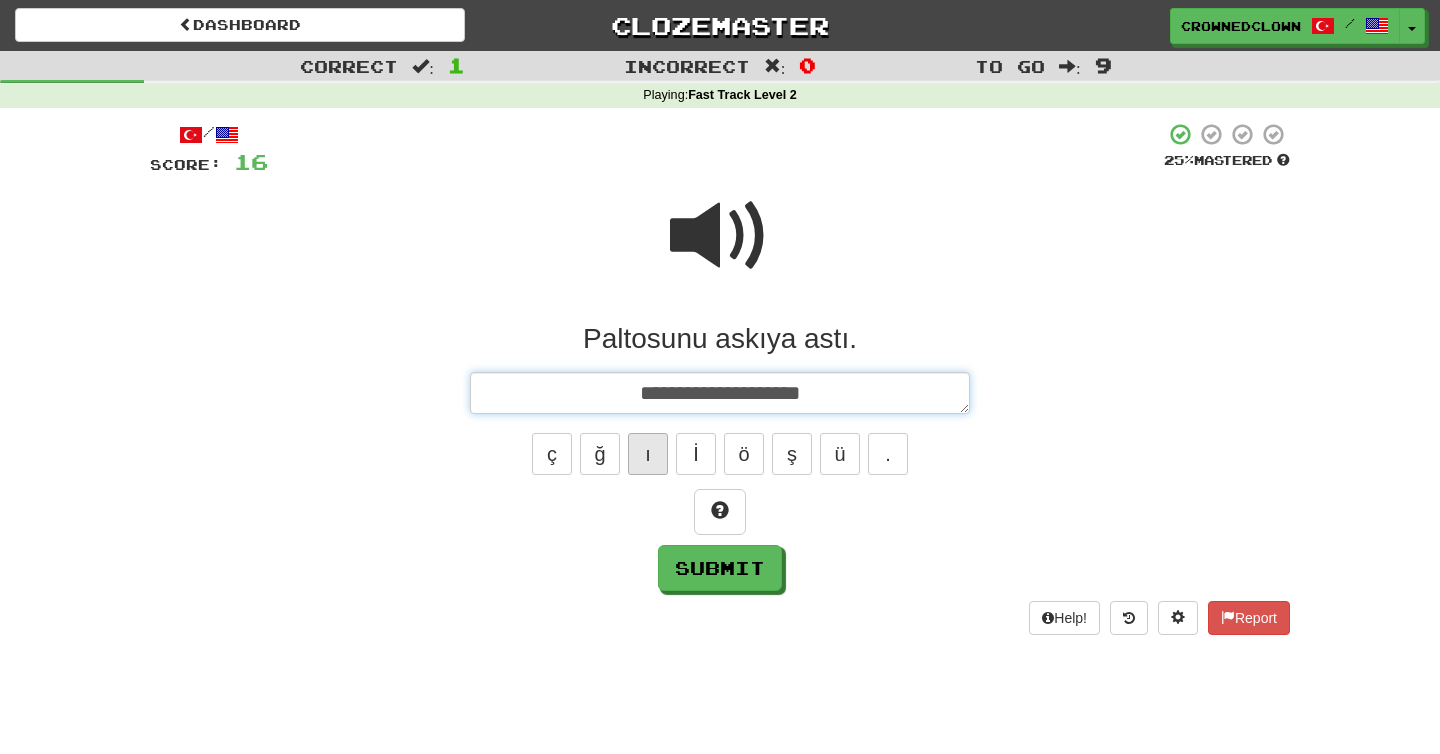 type on "*" 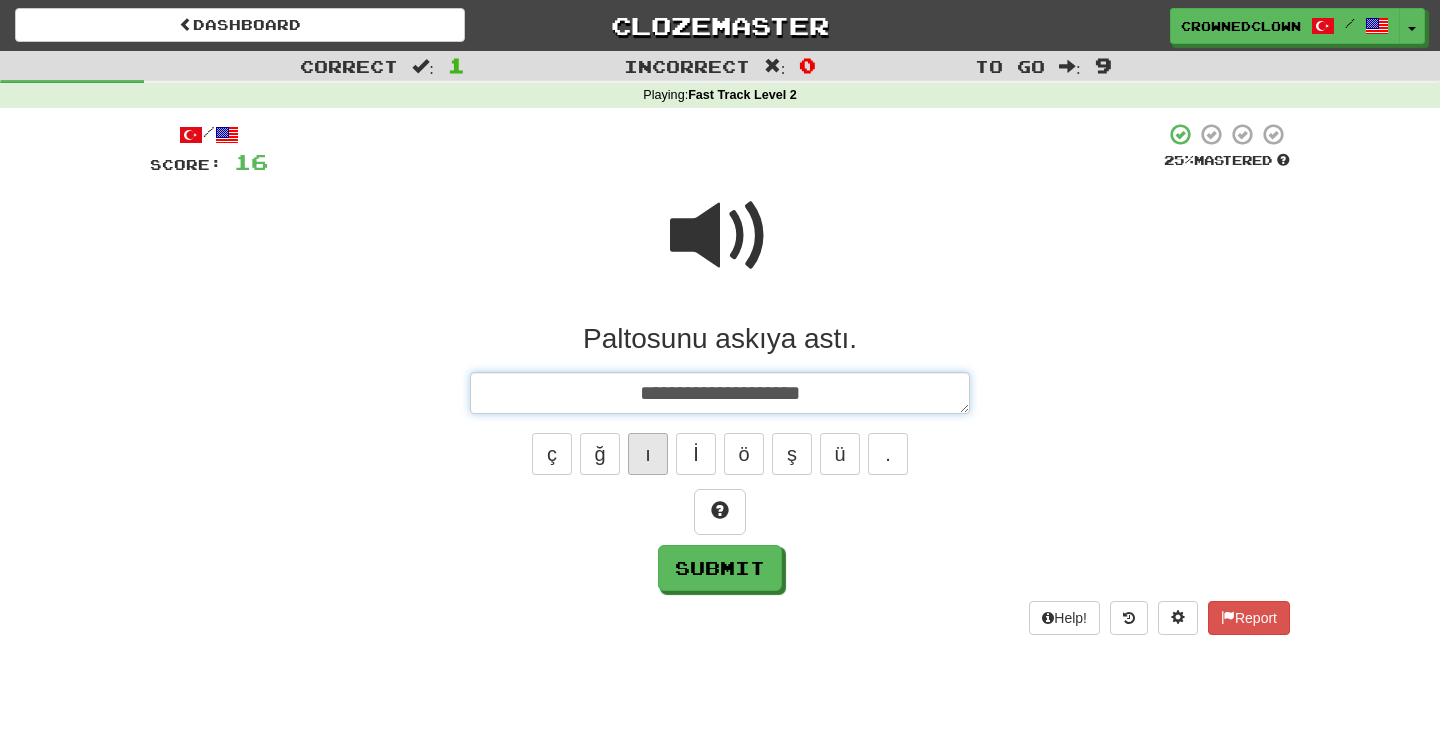 type on "**********" 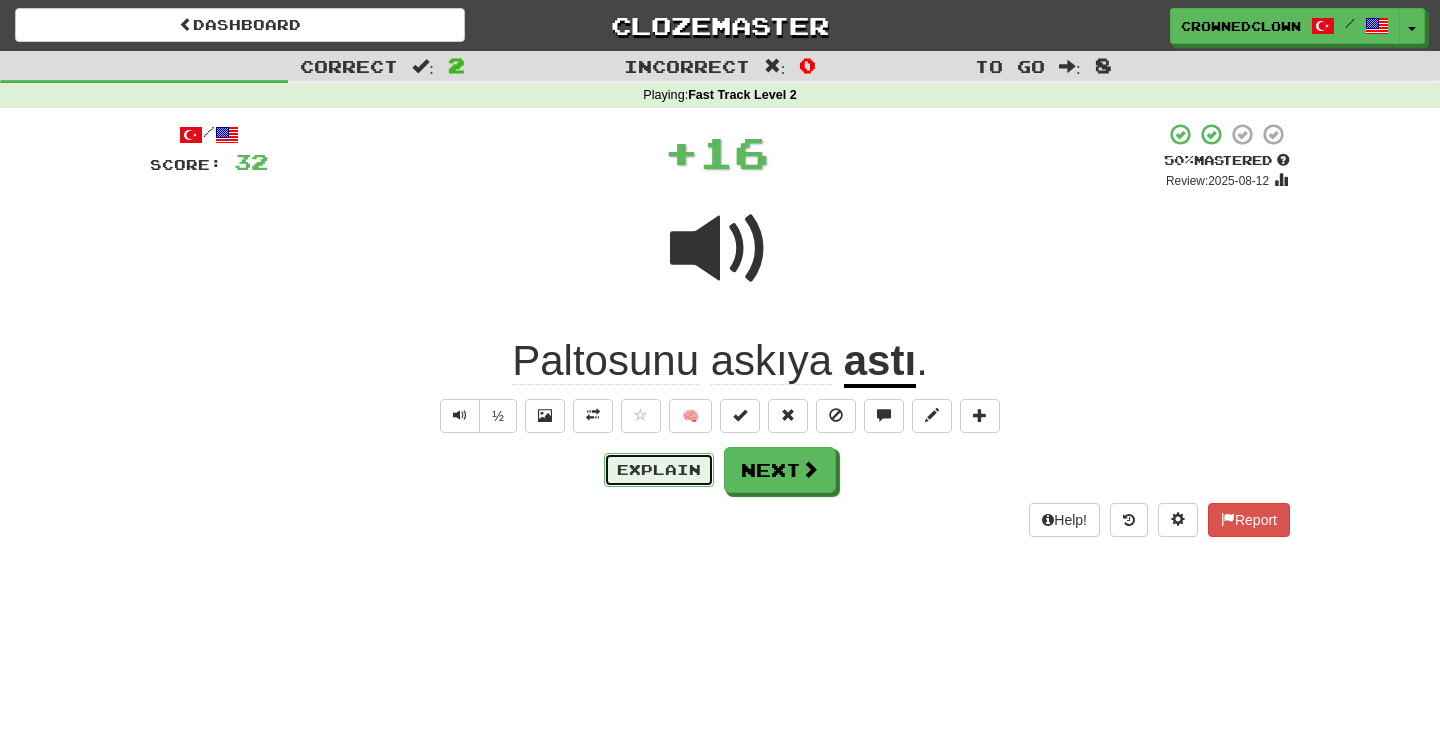 click on "Explain" at bounding box center [659, 470] 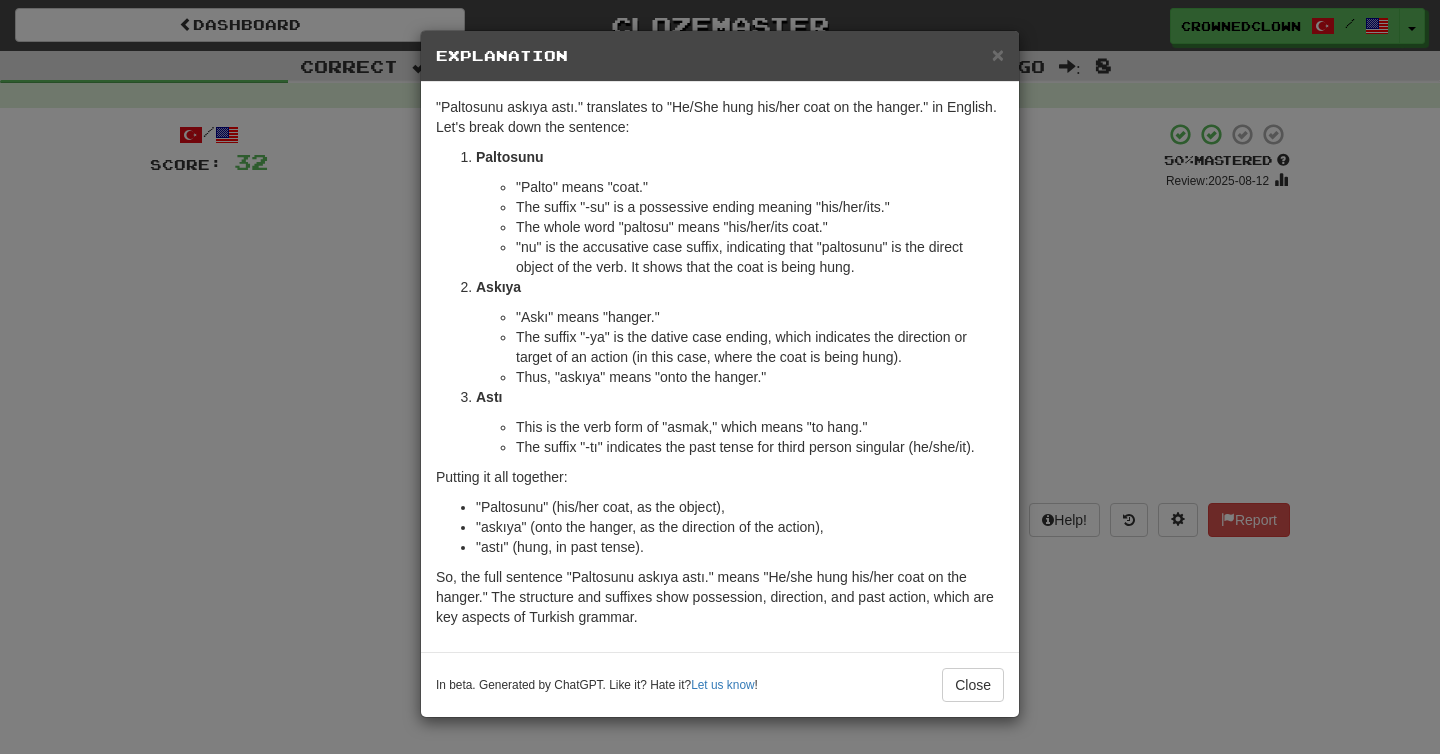 click on ""nu" is the accusative case suffix, indicating that "paltosunu" is the direct object of the verb. It shows that the coat is what is being hung." at bounding box center (760, 257) 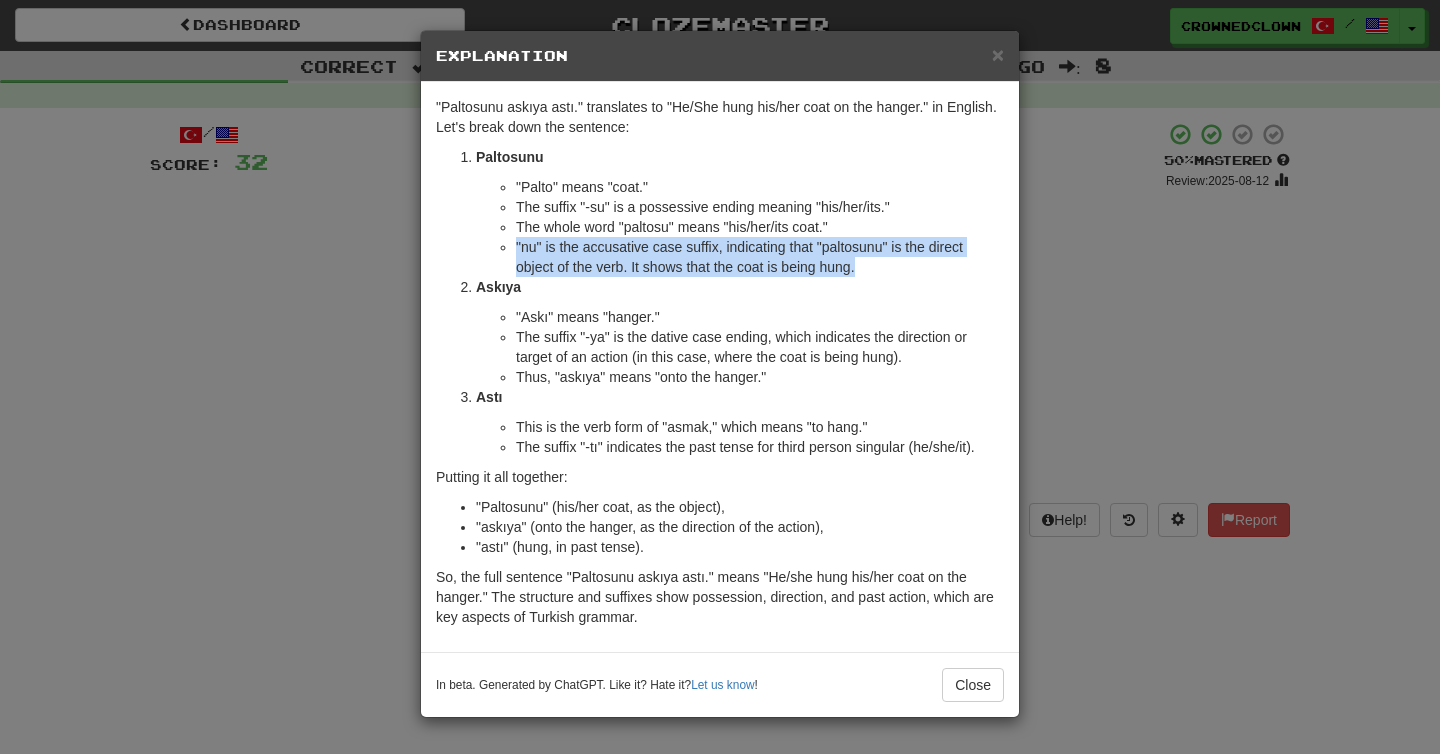 click on ""nu" is the accusative case suffix, indicating that "paltosunu" is the direct object of the verb. It shows that the coat is what is being hung." at bounding box center [760, 257] 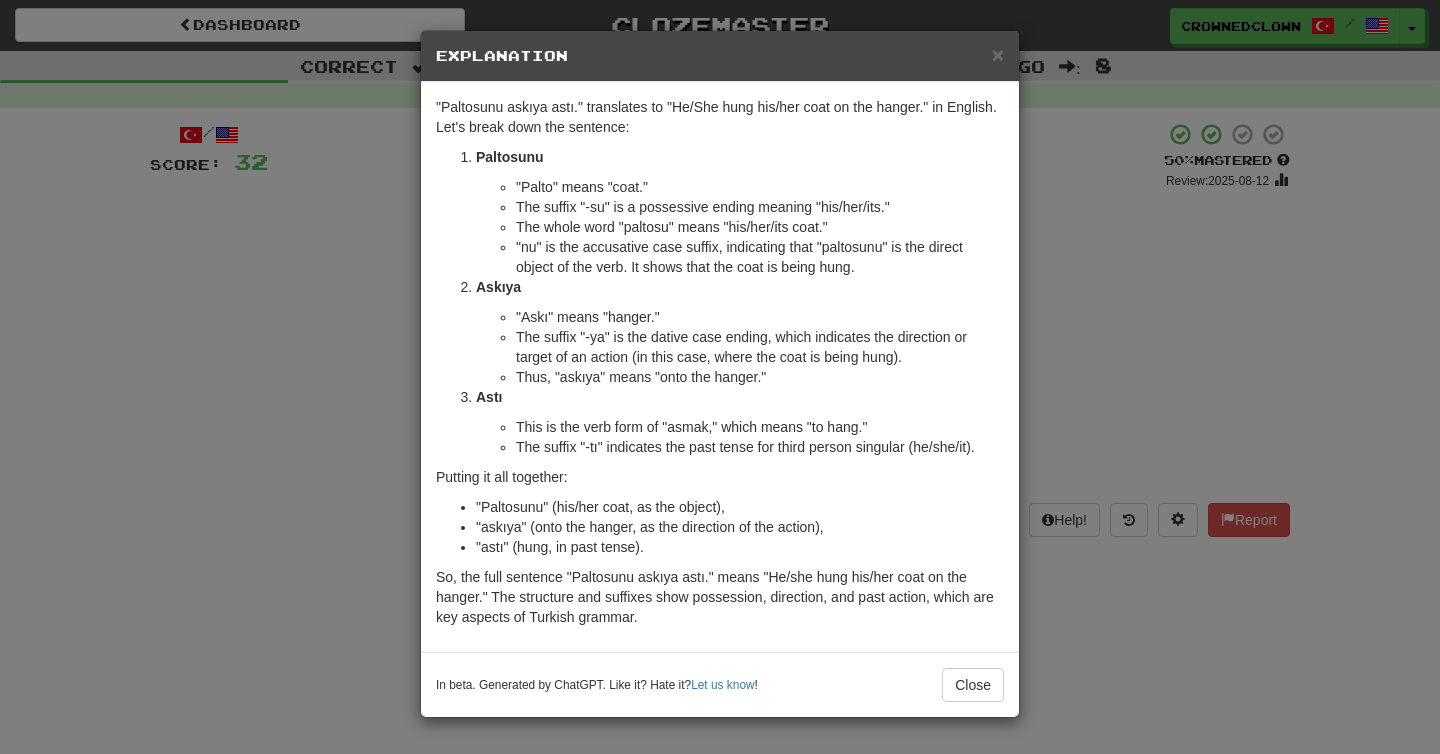 click on "The suffix "-su" is a possessive ending meaning "his/her/its."" at bounding box center [760, 207] 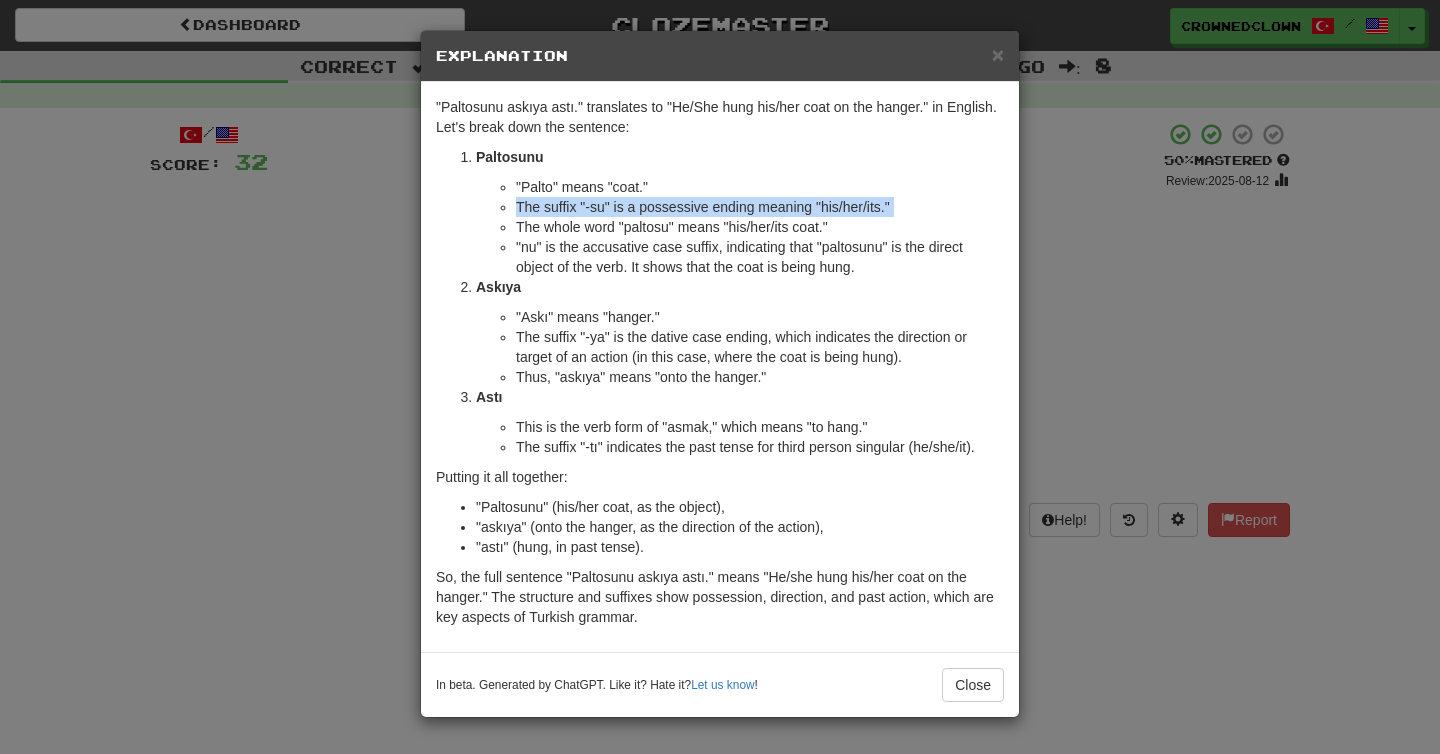 click on "The suffix "-su" is a possessive ending meaning "his/her/its."" at bounding box center (760, 207) 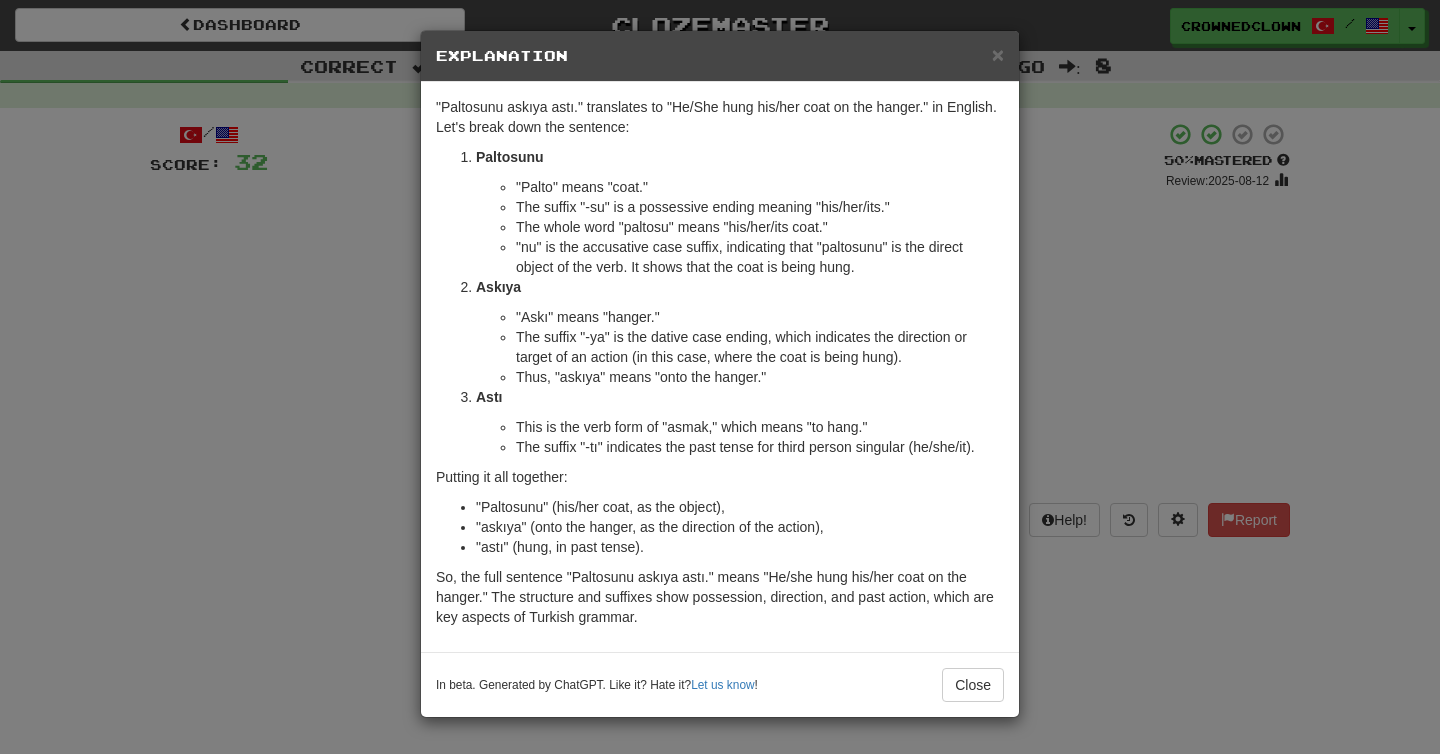 click on "The whole word "paltosu" means "his/her/its coat."" at bounding box center (760, 227) 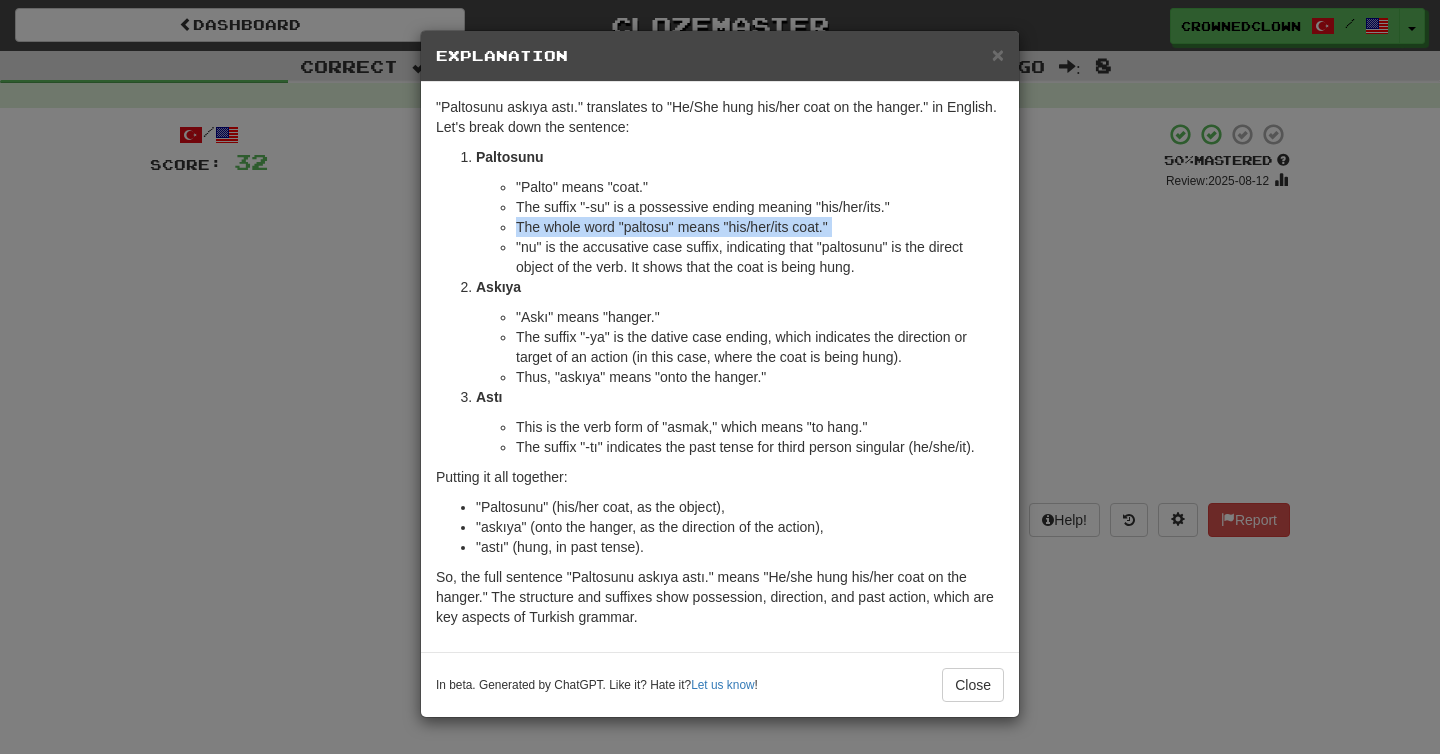 click on "The whole word "paltosu" means "his/her/its coat."" at bounding box center (760, 227) 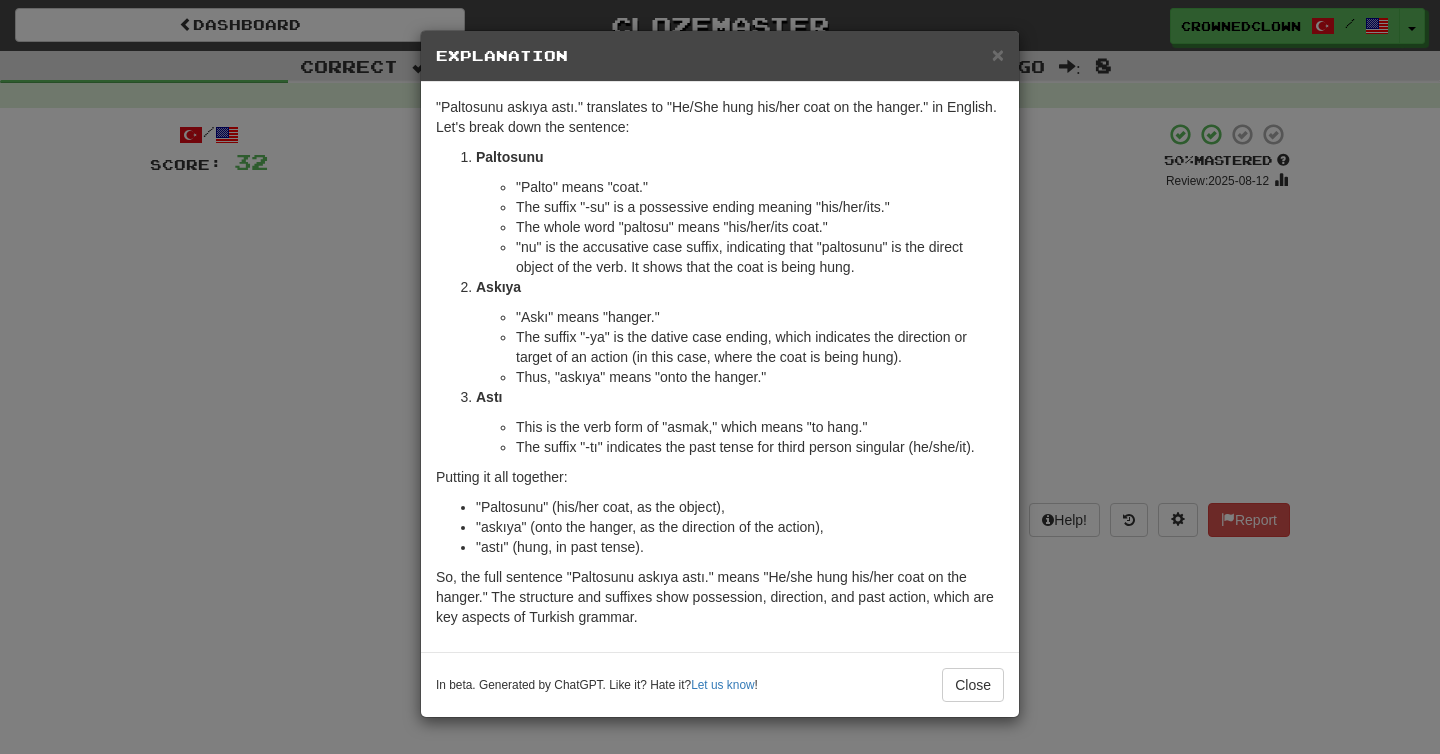 click on "The whole word "paltosu" means "his/her/its coat."" at bounding box center (760, 227) 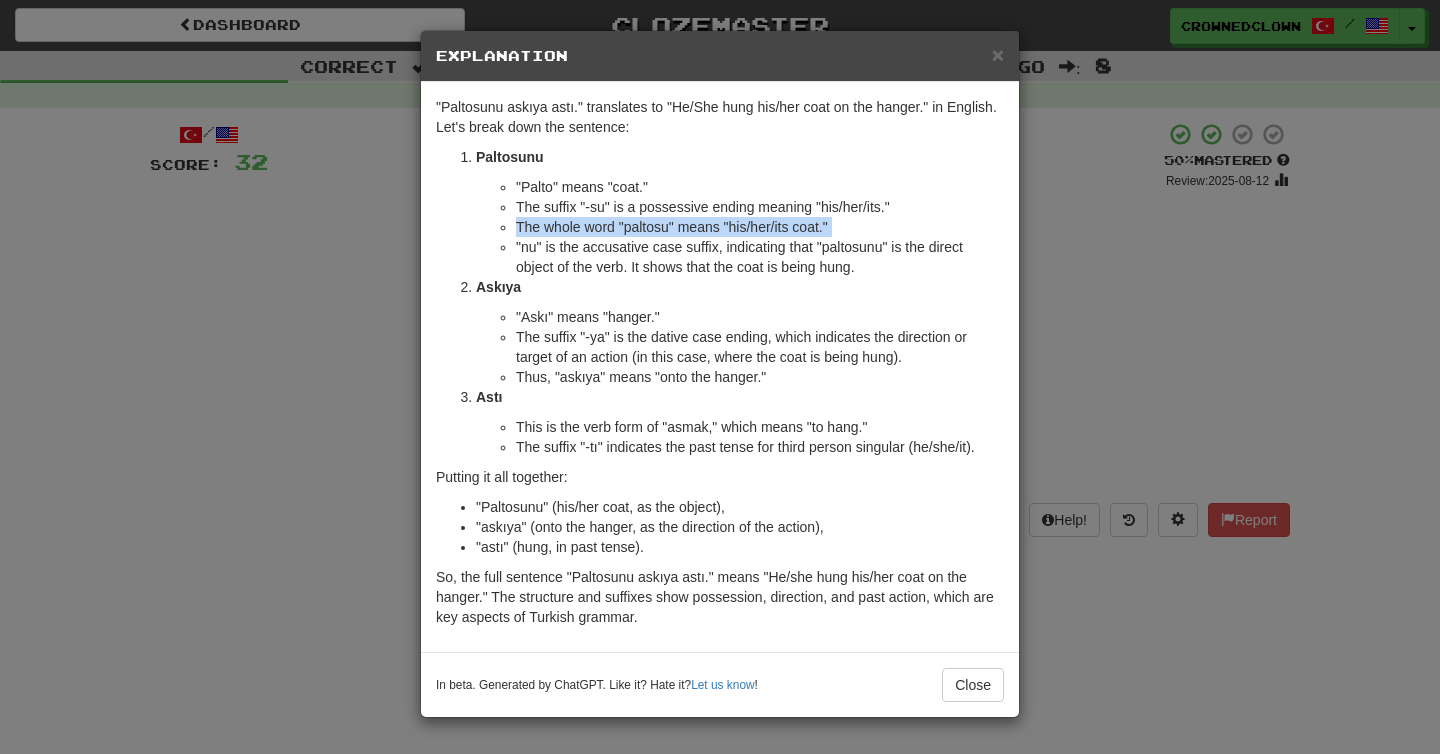 click on "The whole word "paltosu" means "his/her/its coat."" at bounding box center [760, 227] 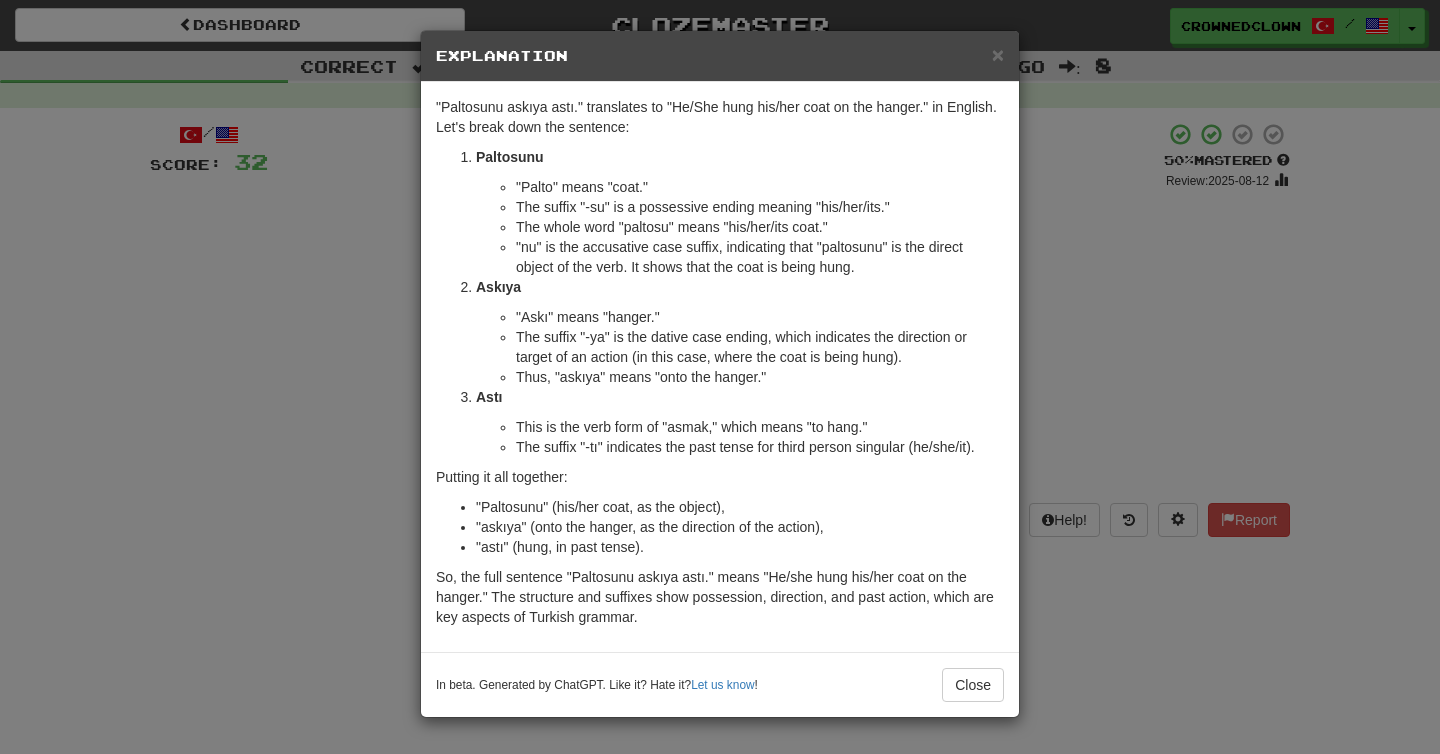 click on "× Explanation "Paltosunu askıya astı." translates to "He/She hung his/her coat on the hanger." in English. Let's break down the sentence:
Paltosunu
"Palto" means "coat."
The suffix "-su" is a possessive ending meaning "his/her/its."
The whole word "paltosu" means "his/her/its coat."
"nu" is the accusative case suffix, indicating that "paltosunu" is the direct object of the verb. It shows that the coat is what is being hung.
Askıya
"Askı" means "hanger."
The suffix "-ya" is the dative case ending, which indicates the direction or target of an action (in this case, where the coat is being hung).
Thus, "askıya" means "onto the hanger."
Astı
This is the verb form of "asmak," which means "to hang."
The suffix "-tı" indicates the past tense for third person singular (he/she/it).
Putting it all together:
"Paltosunu" (his/her coat, as the object),
"askıya" (onto the hanger, as the direction of the action),
"astı" (hung, in past tense).
!" at bounding box center [720, 377] 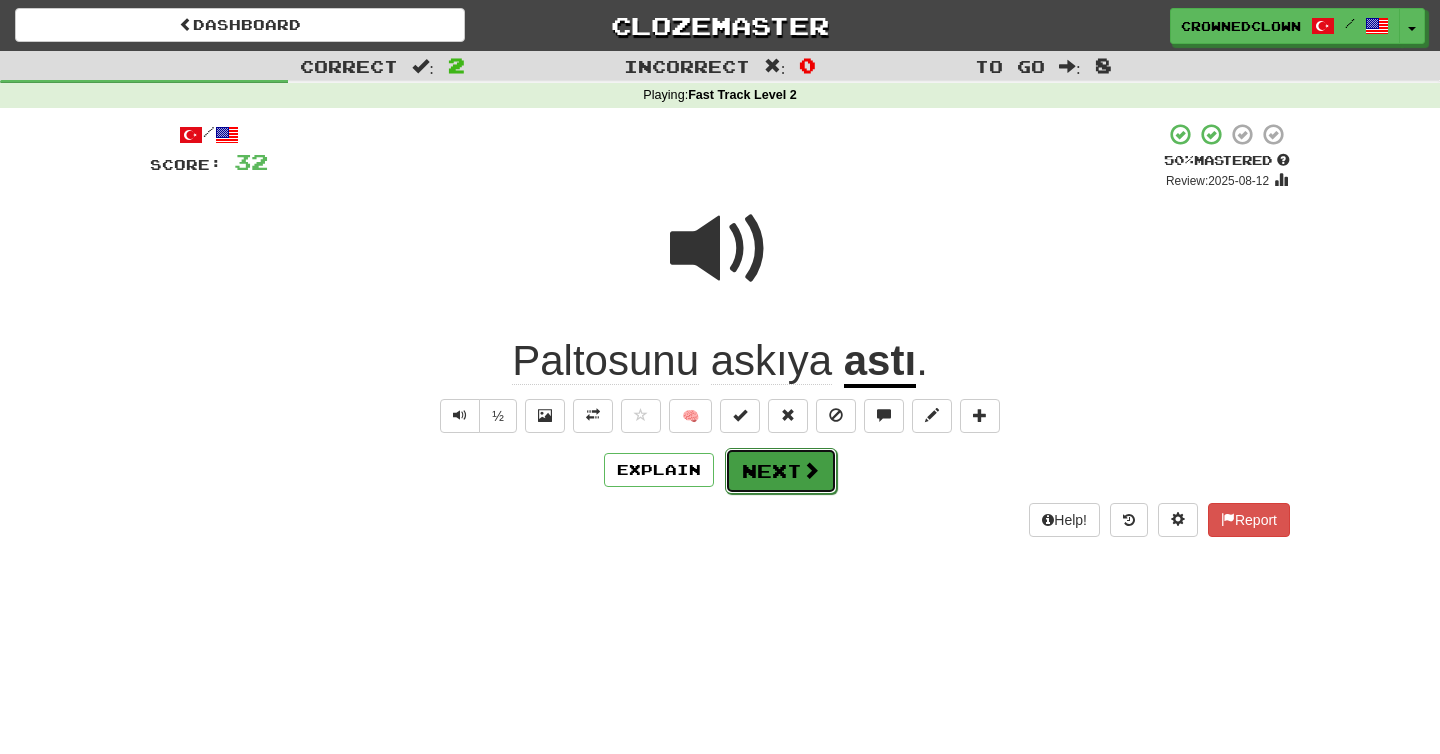 click on "Next" at bounding box center (781, 471) 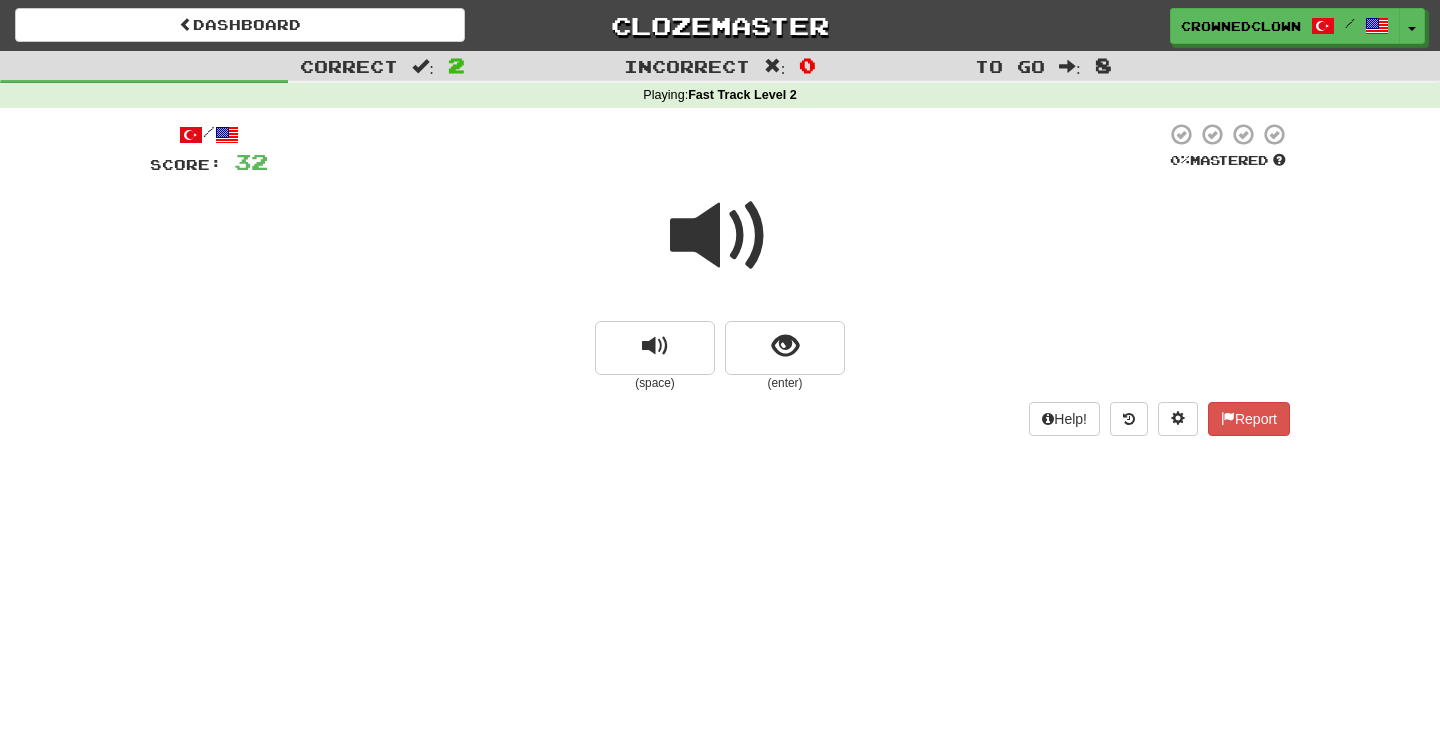 click at bounding box center [720, 236] 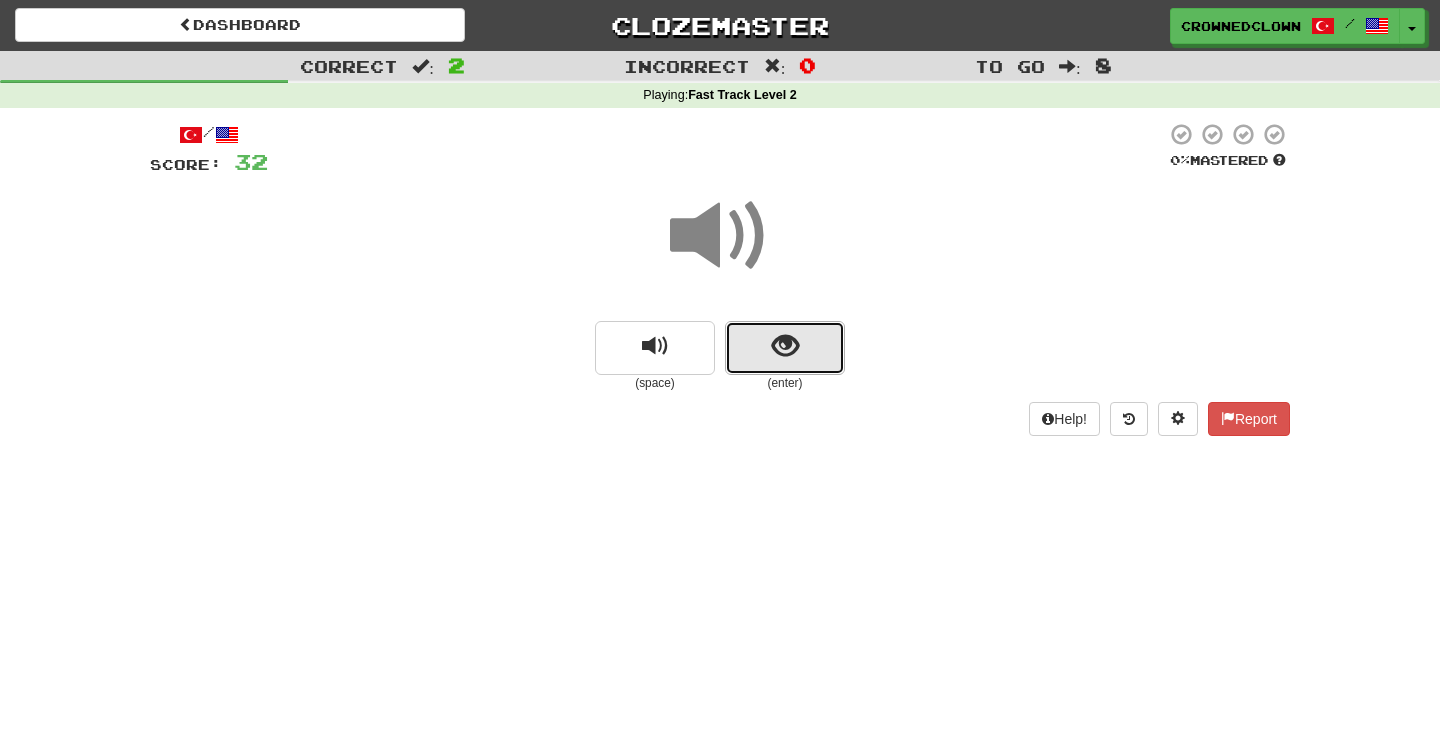 click at bounding box center (785, 348) 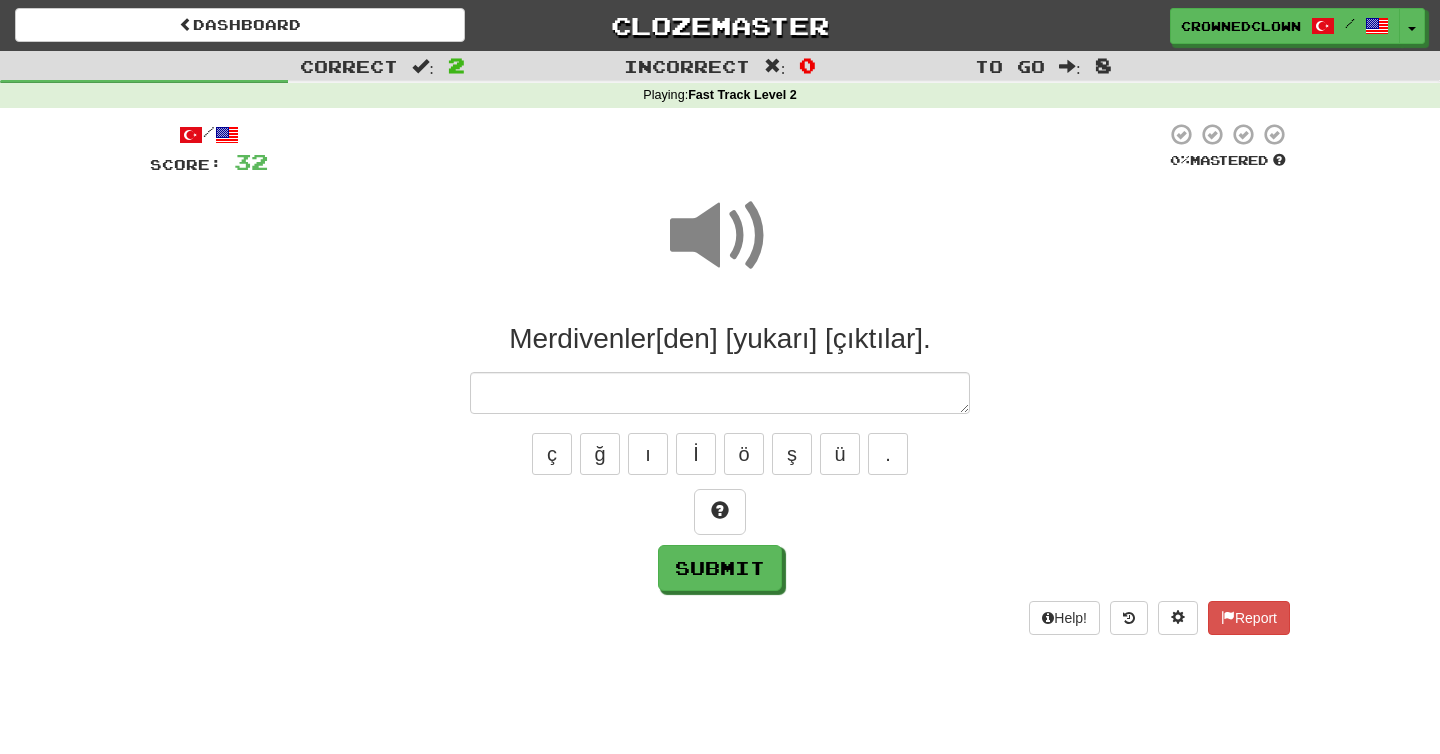type on "*" 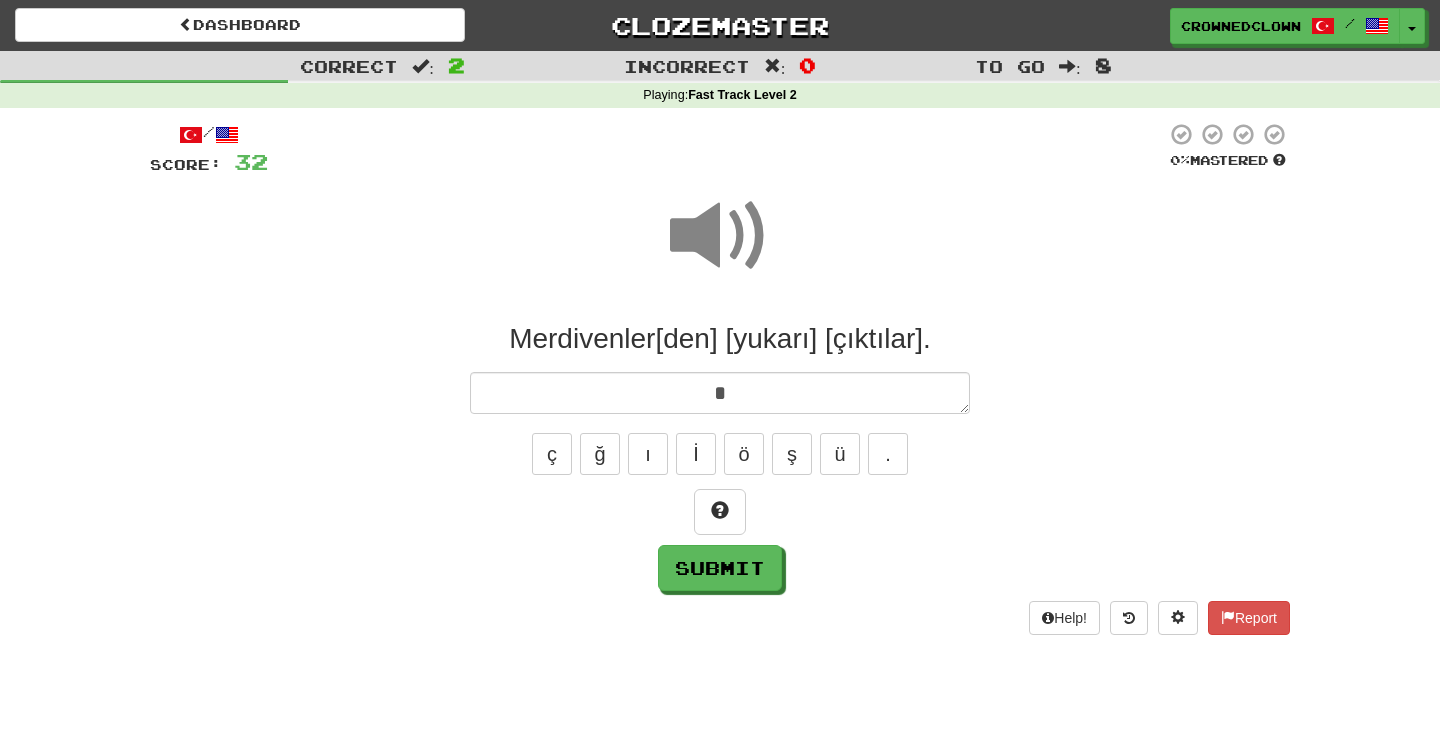type on "*" 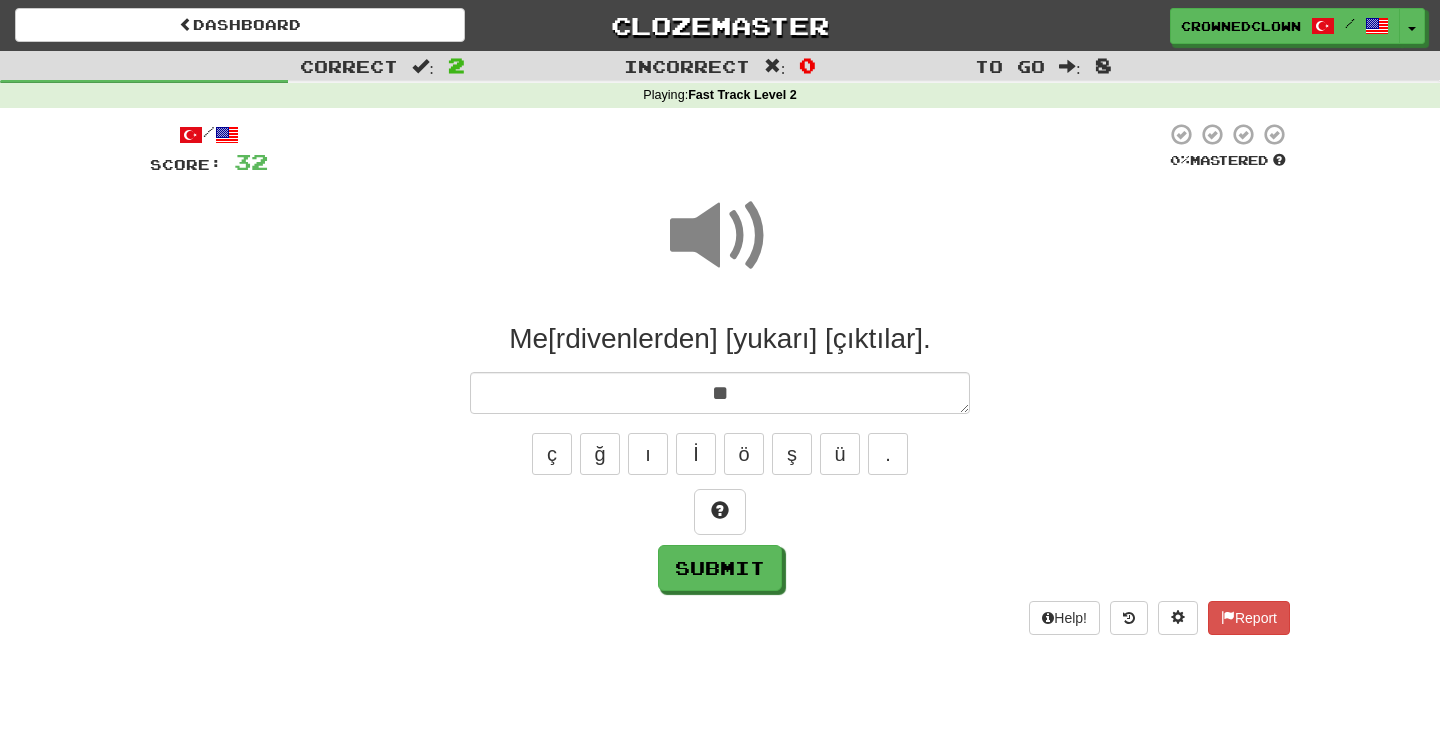 type on "*" 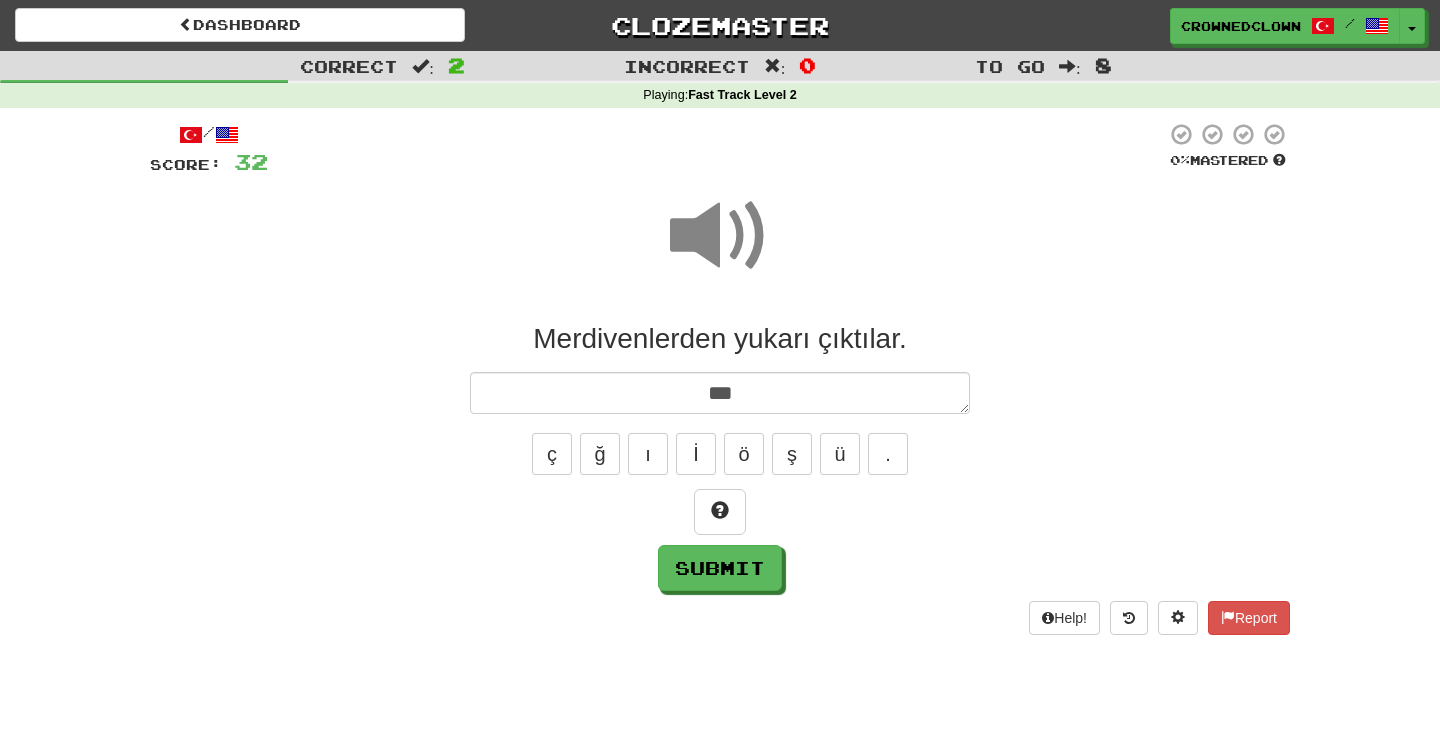 type on "*" 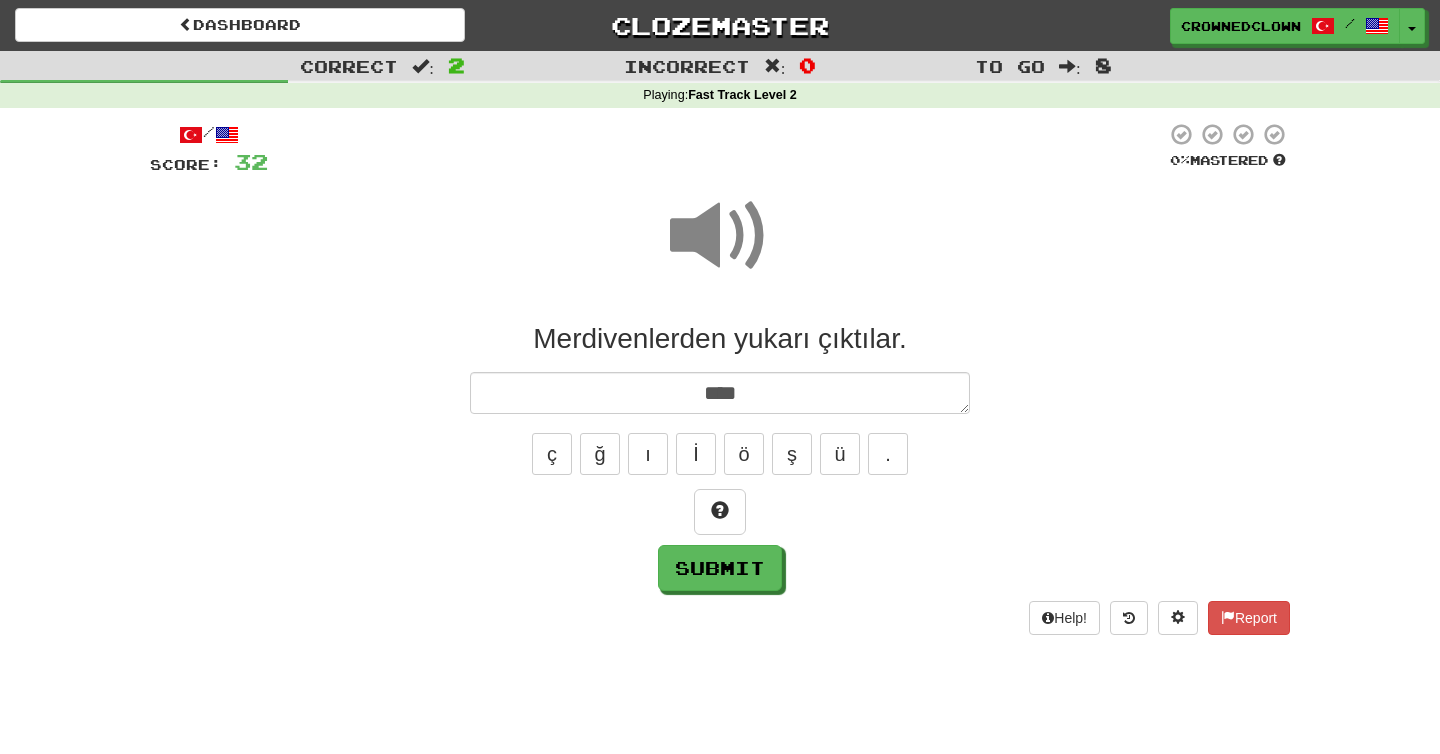 type on "*" 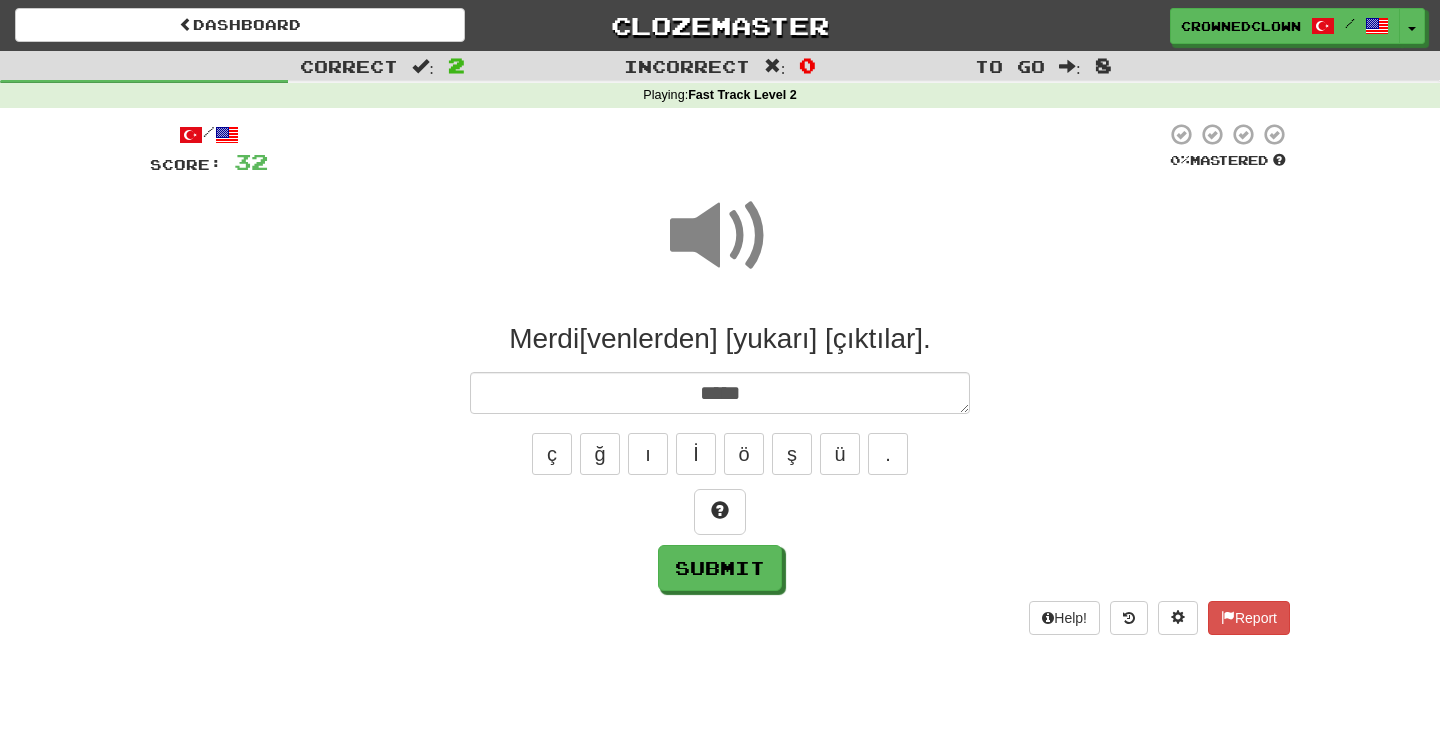 type on "*" 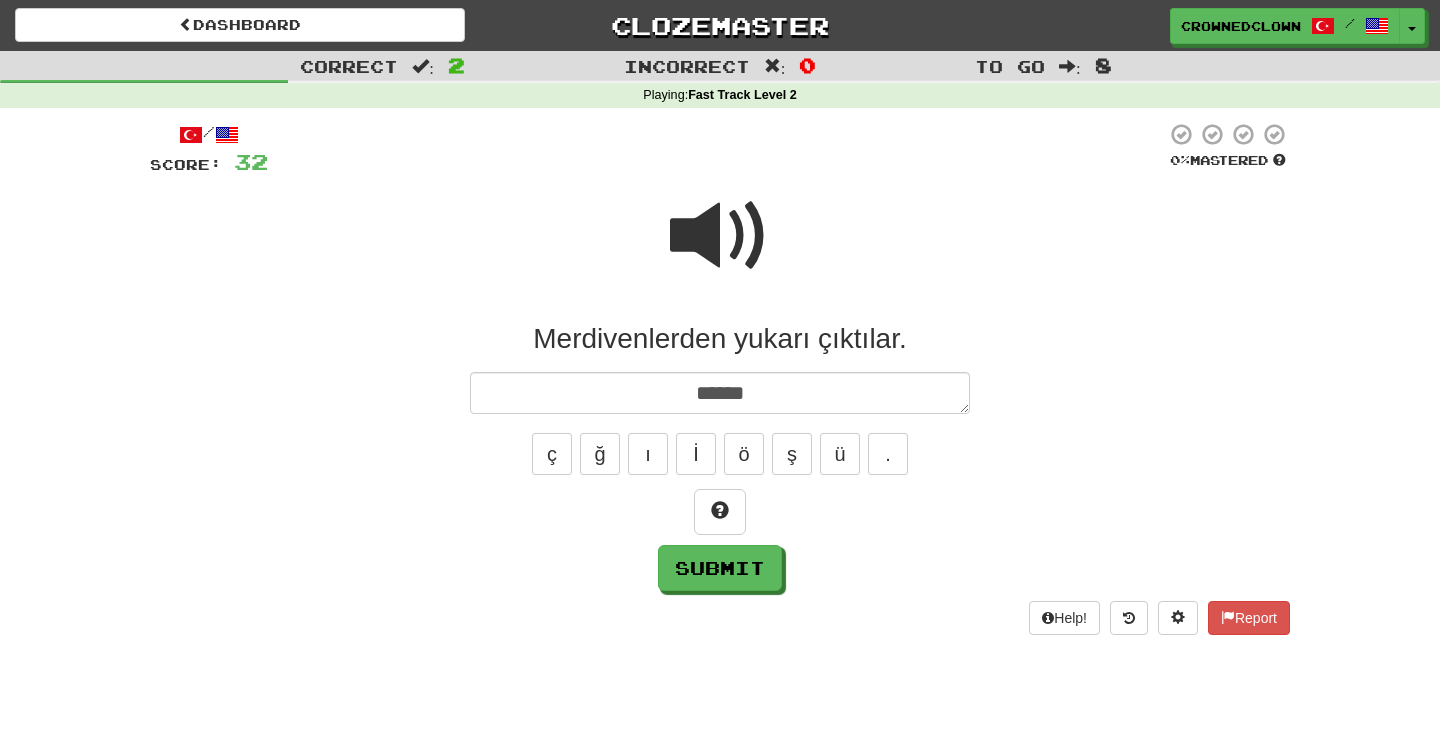 type on "*" 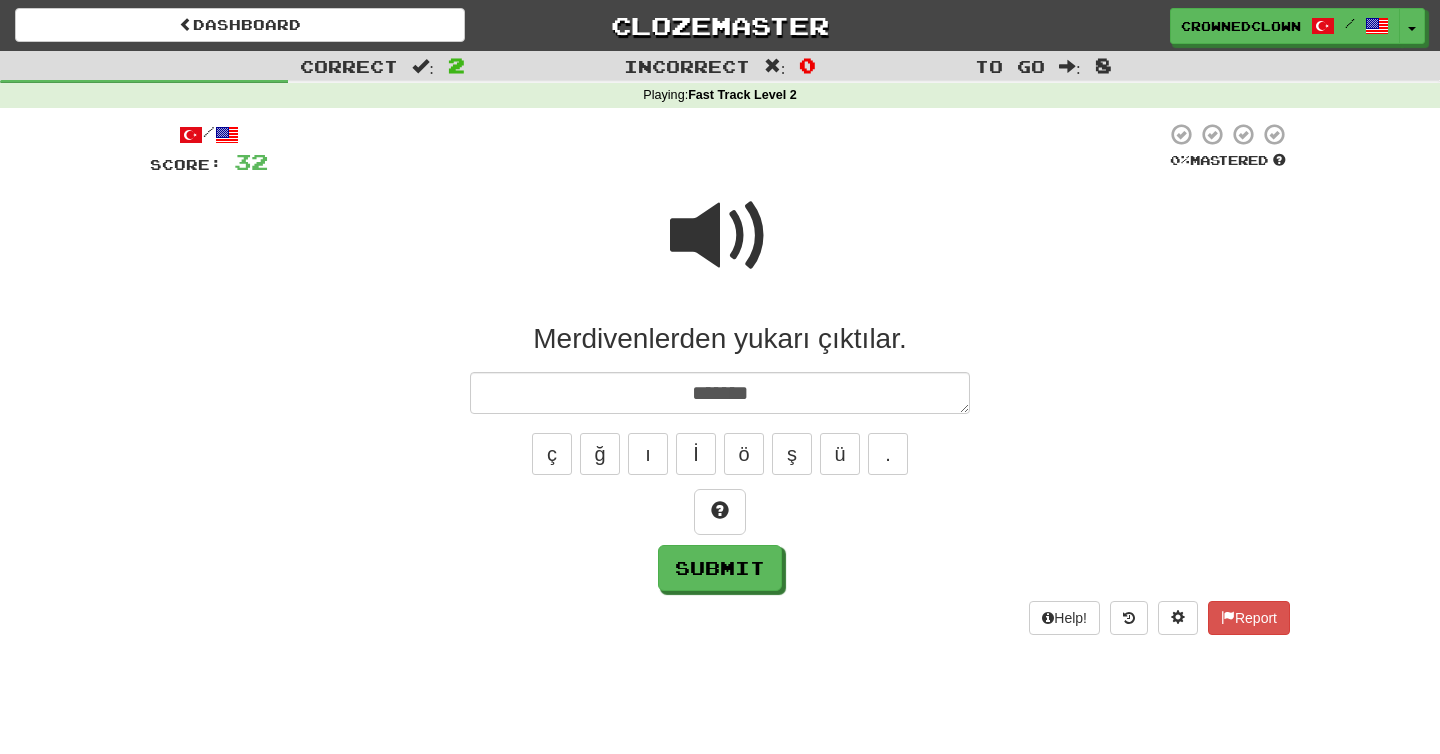 type on "*" 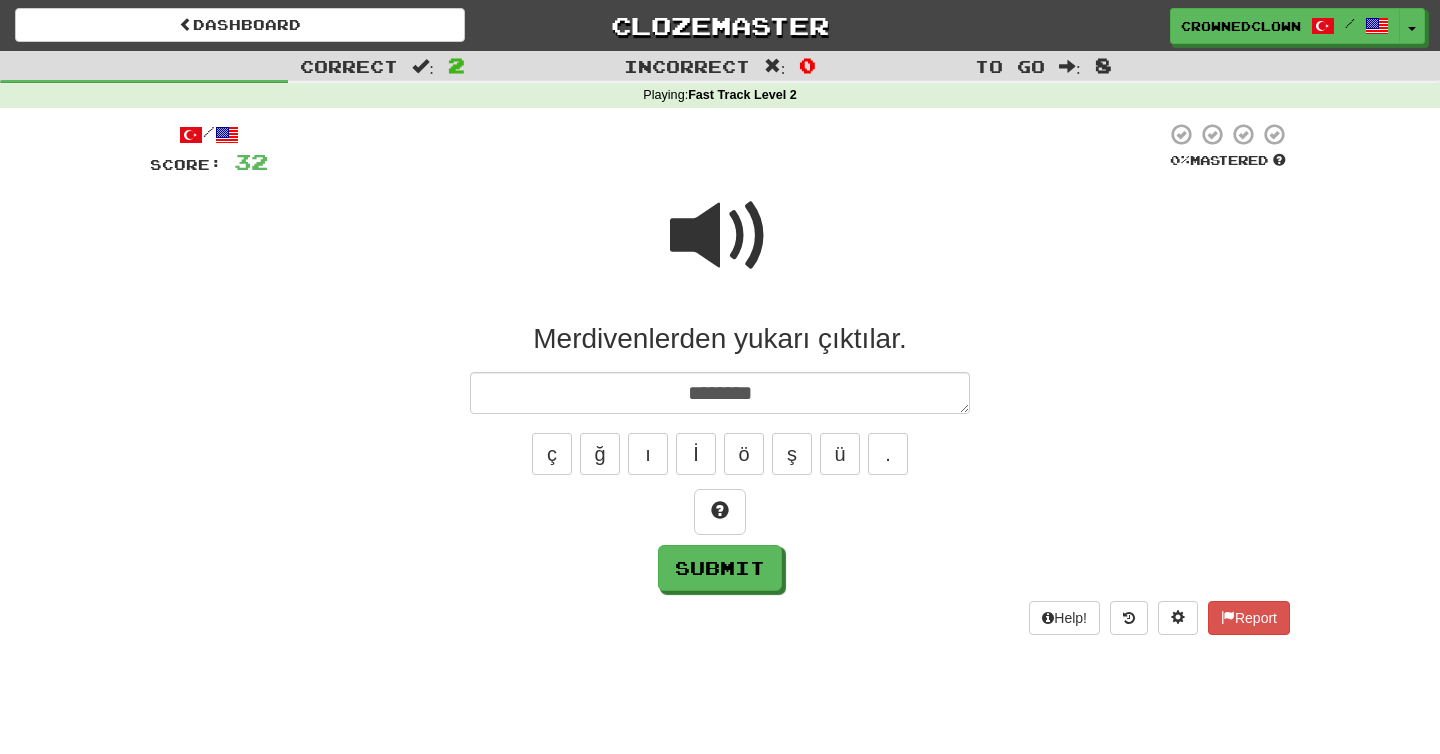 type on "*" 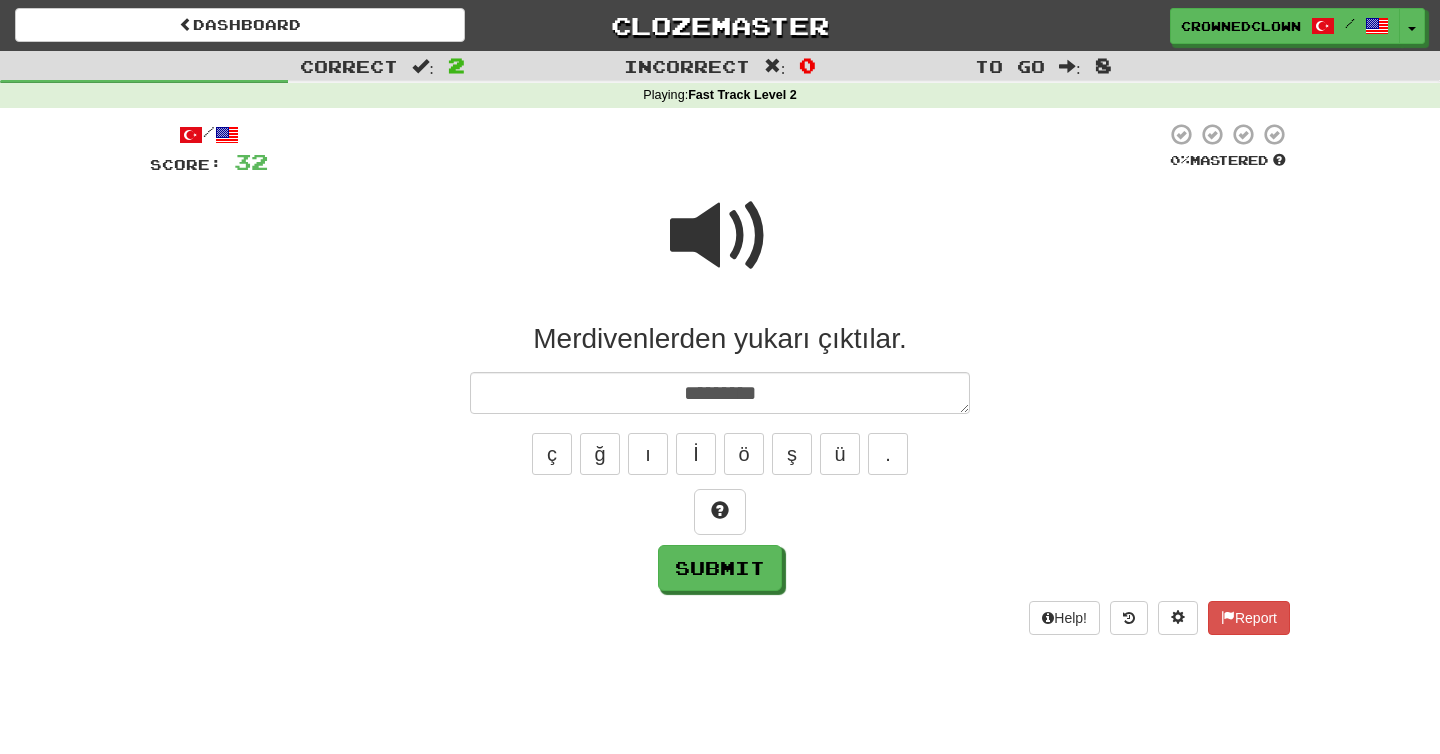 type on "*" 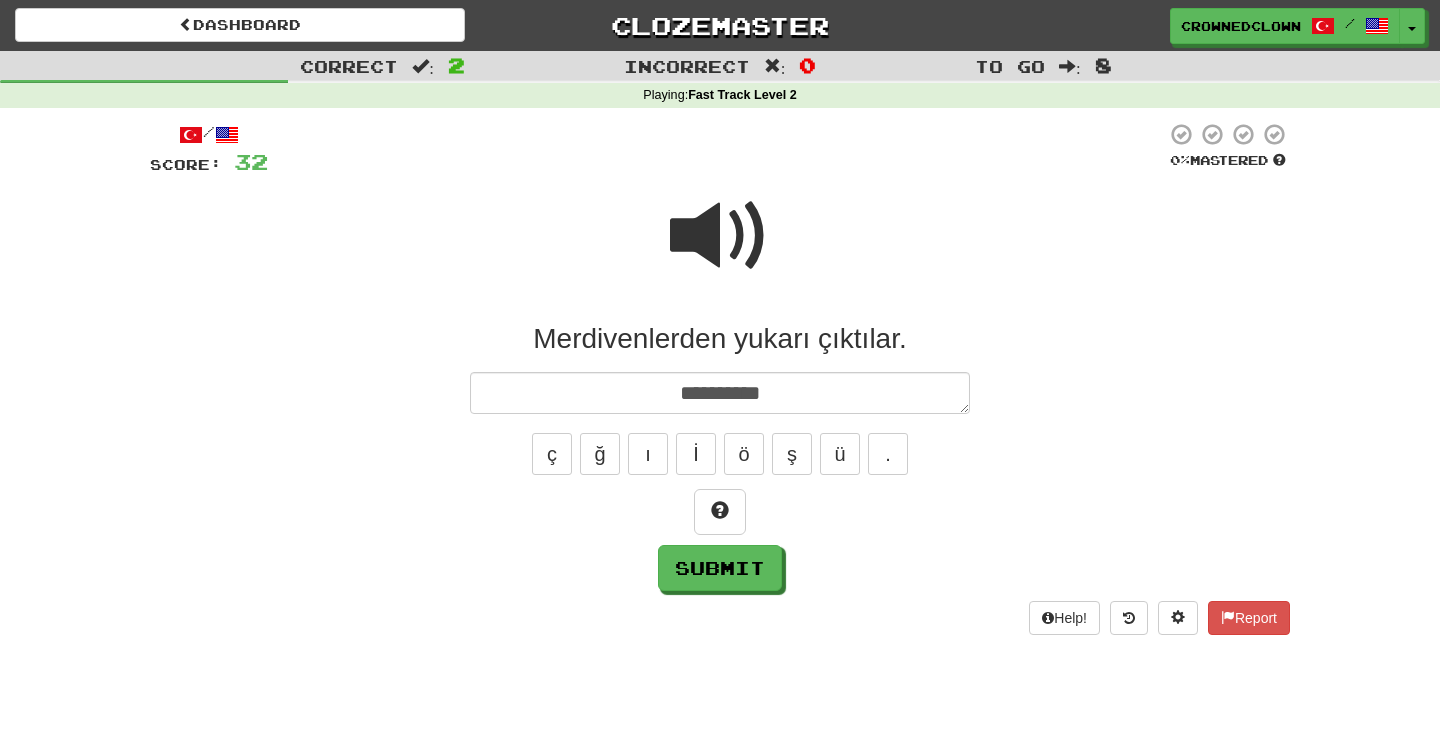 type on "*" 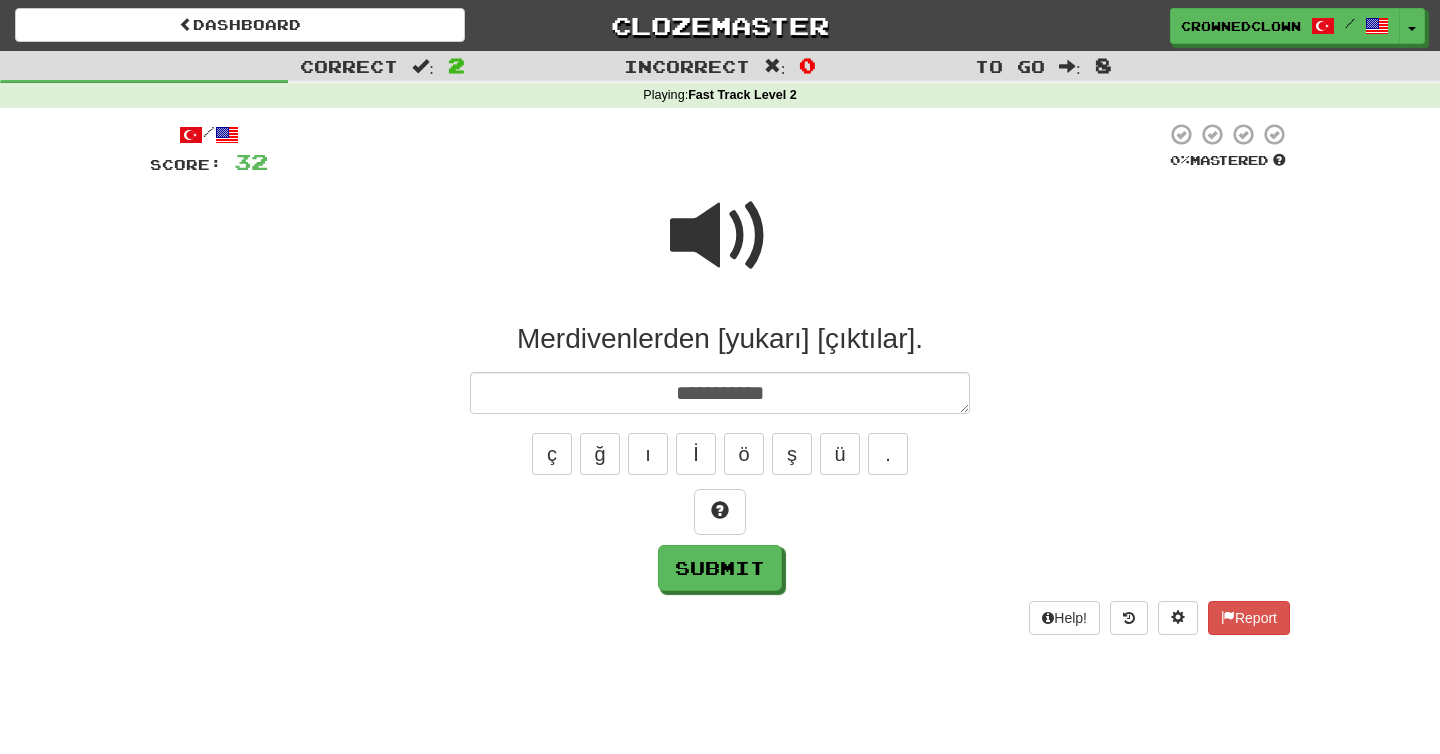 type on "*" 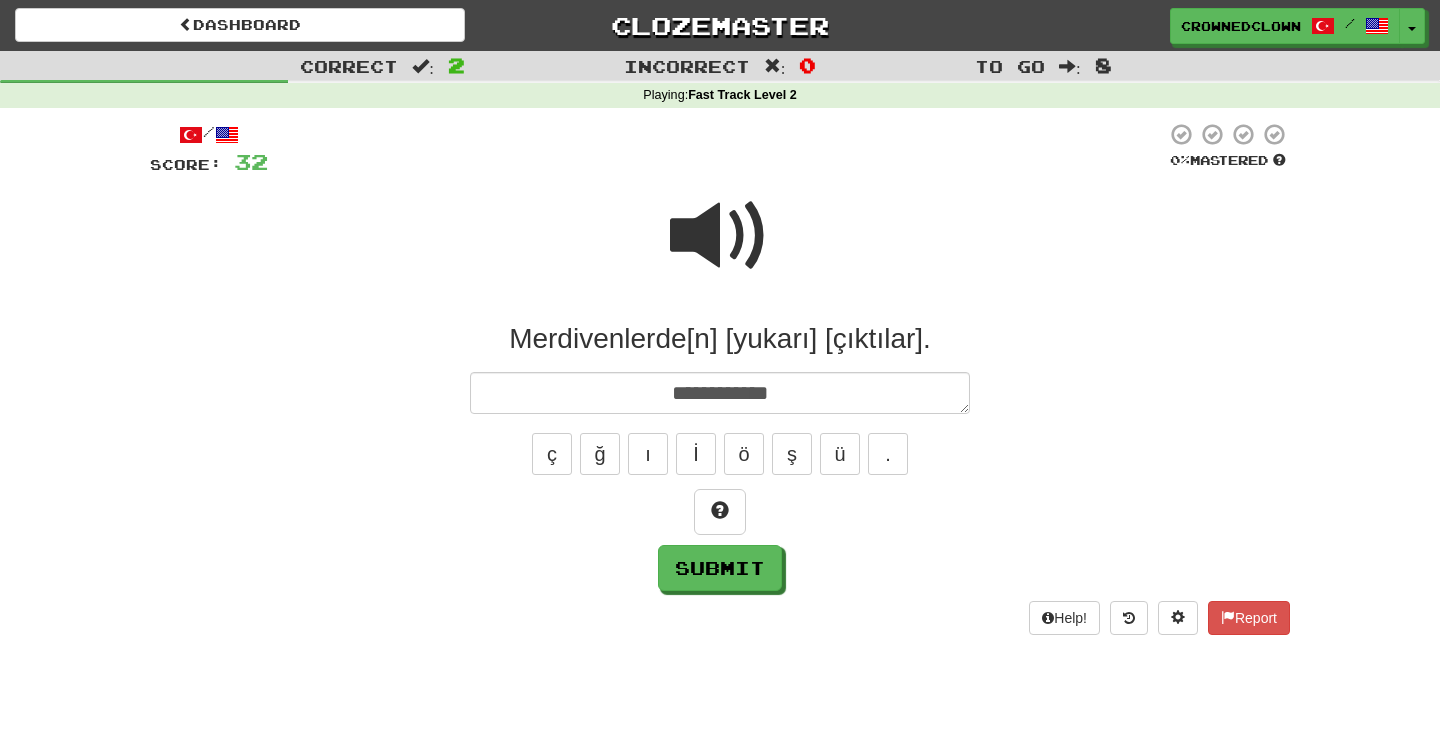 type on "*" 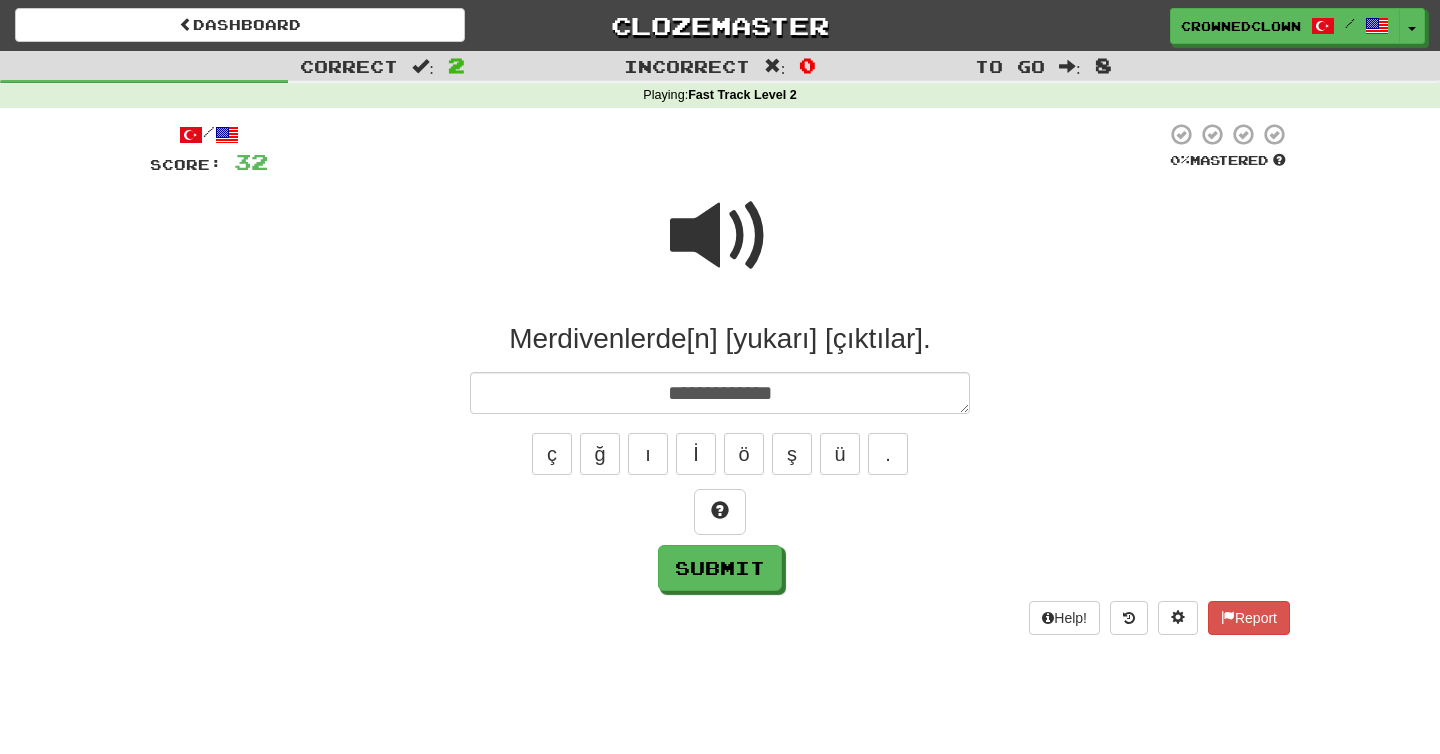 type on "*" 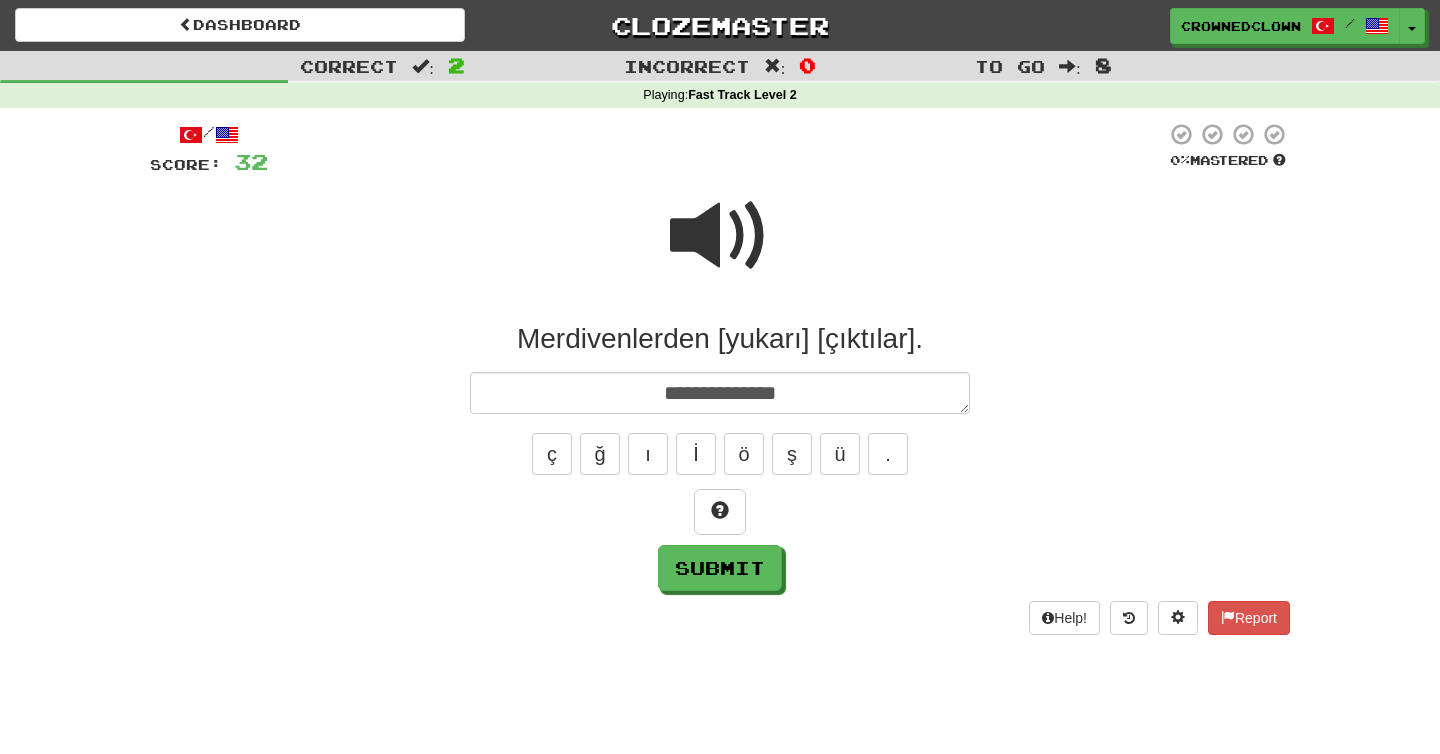type on "*" 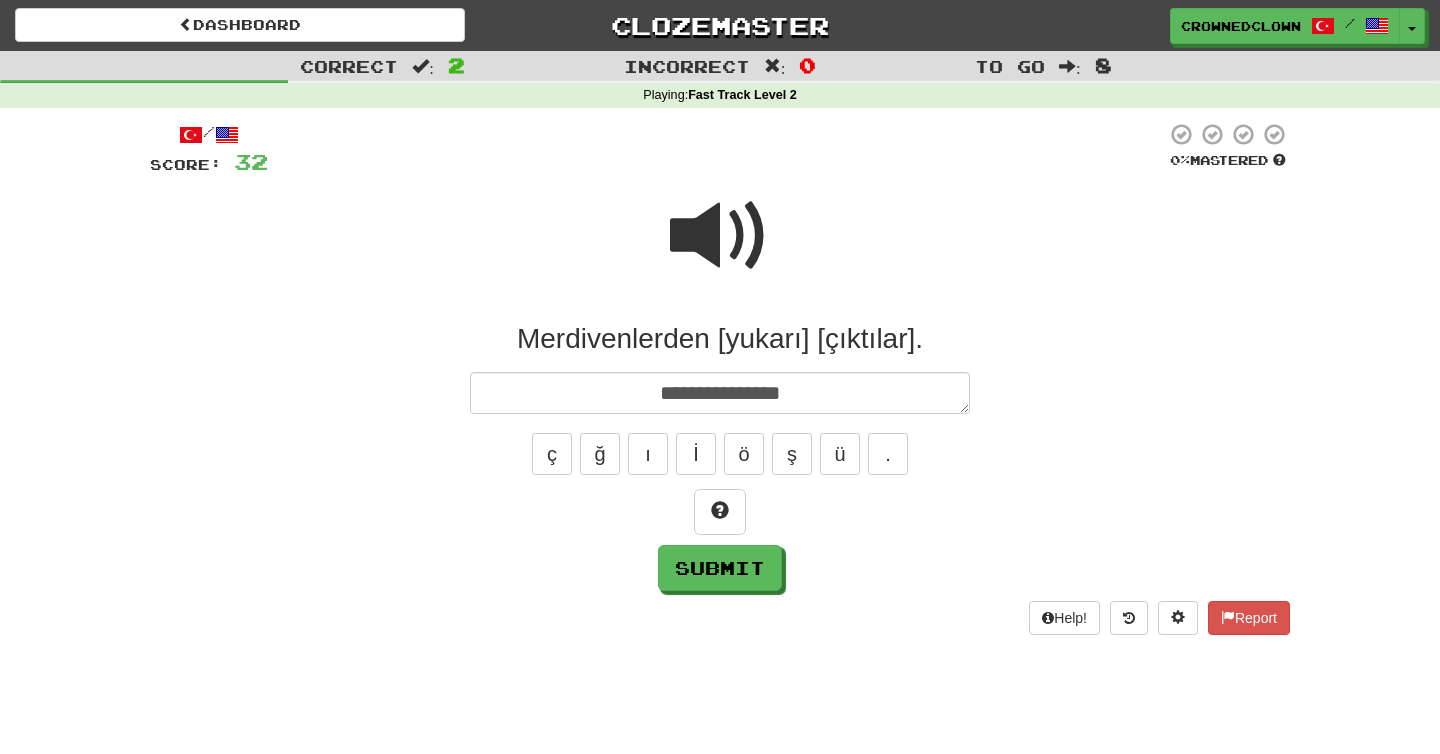 type on "*" 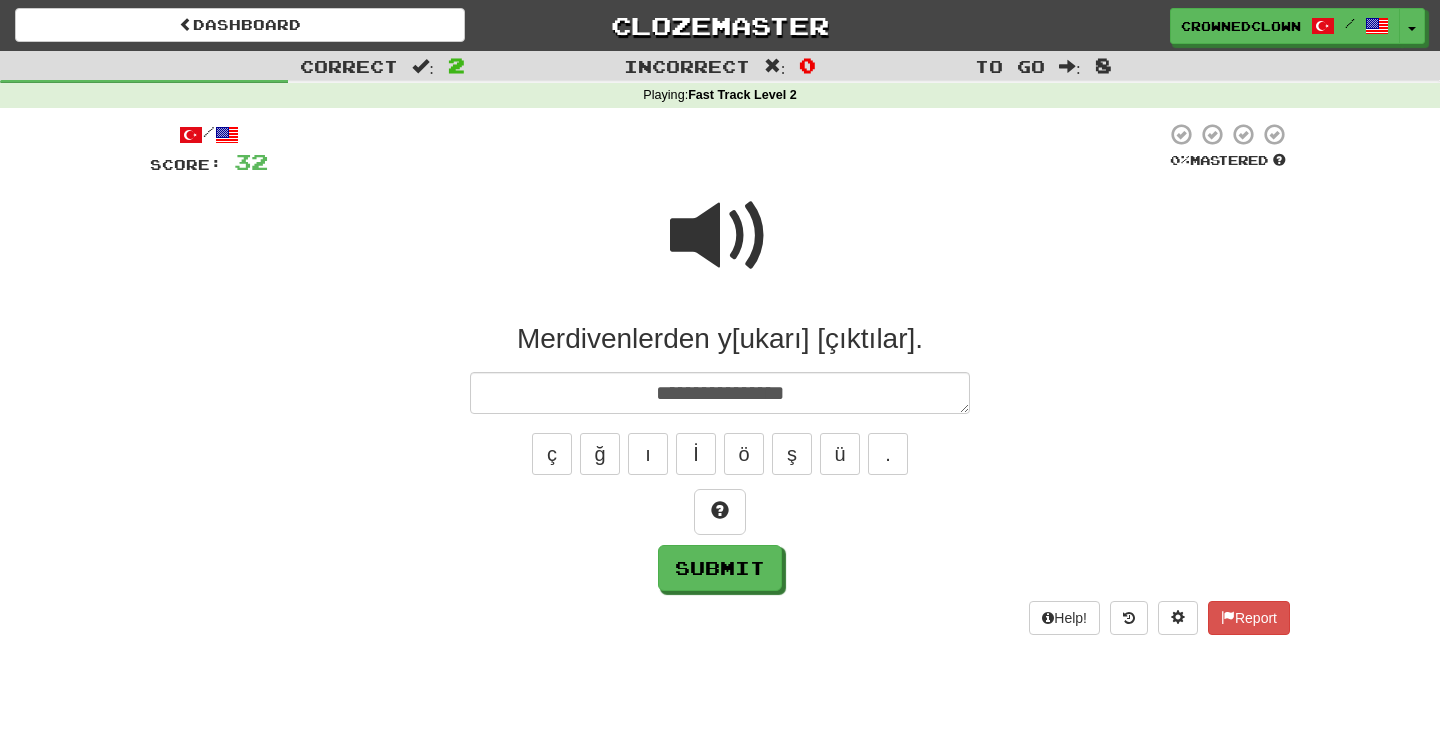 type on "*" 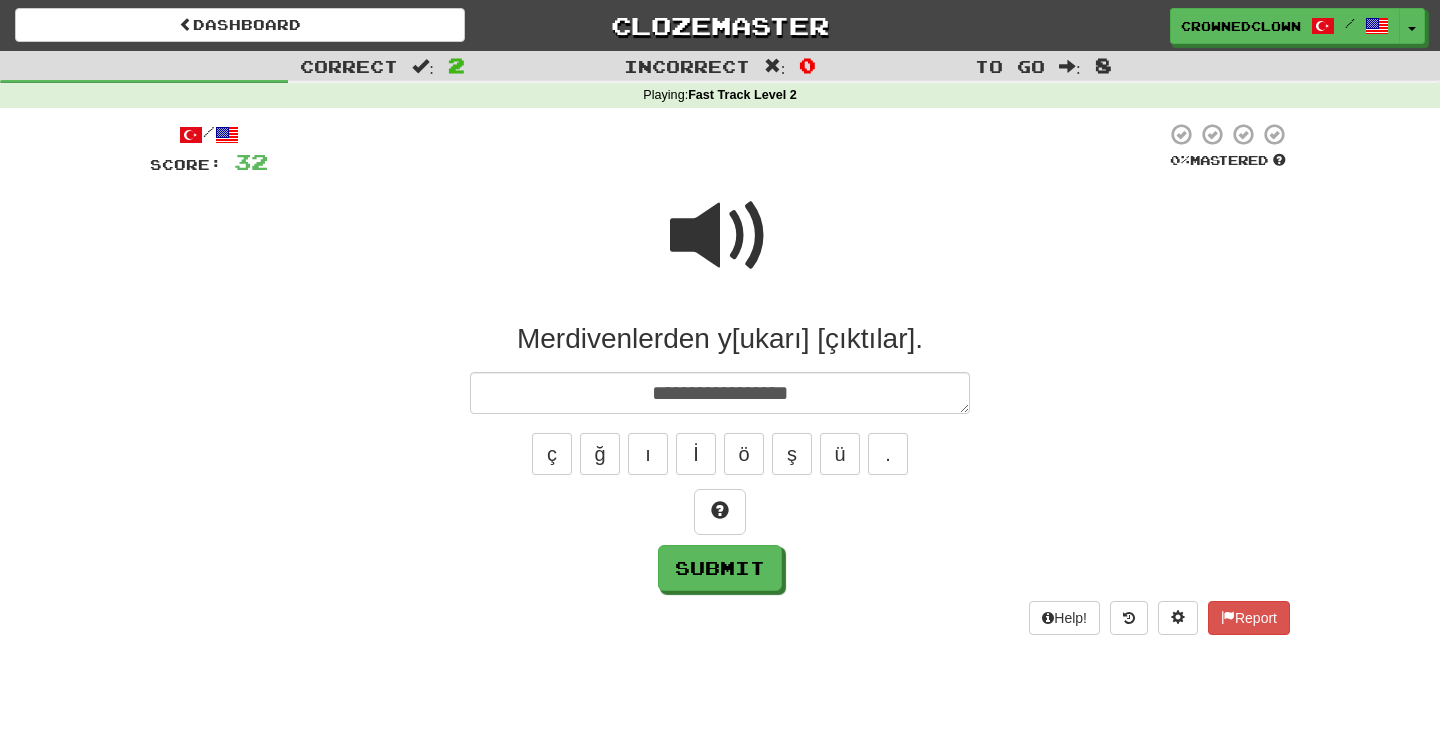 type on "*" 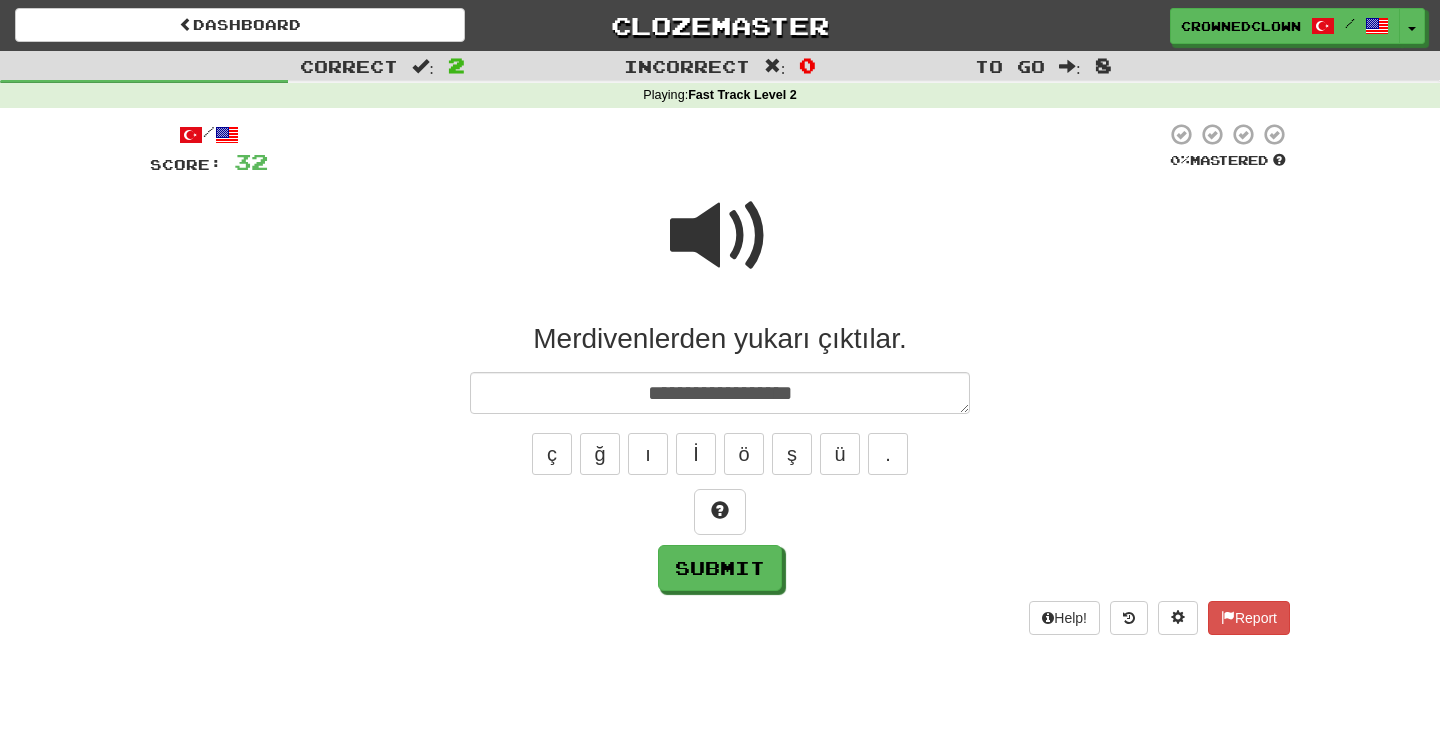 type on "*" 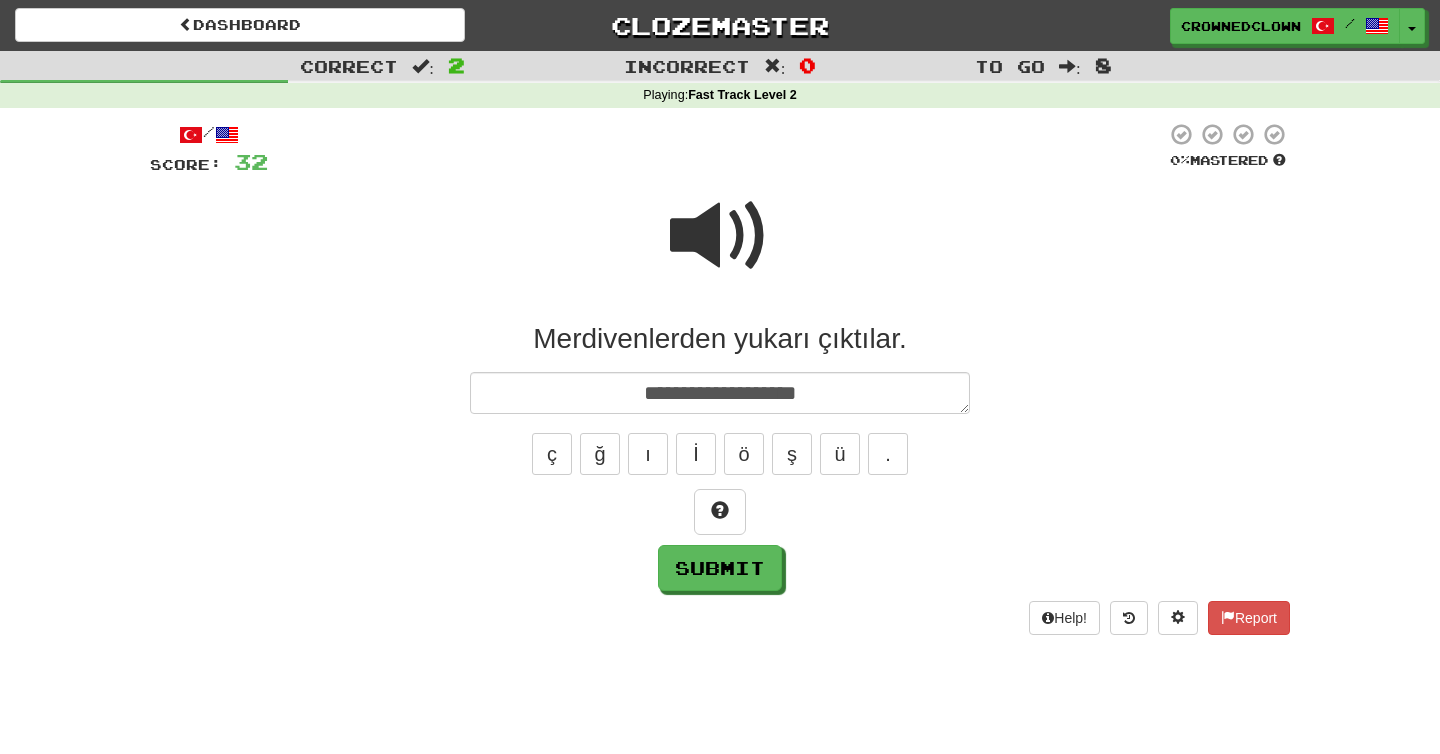 type on "*" 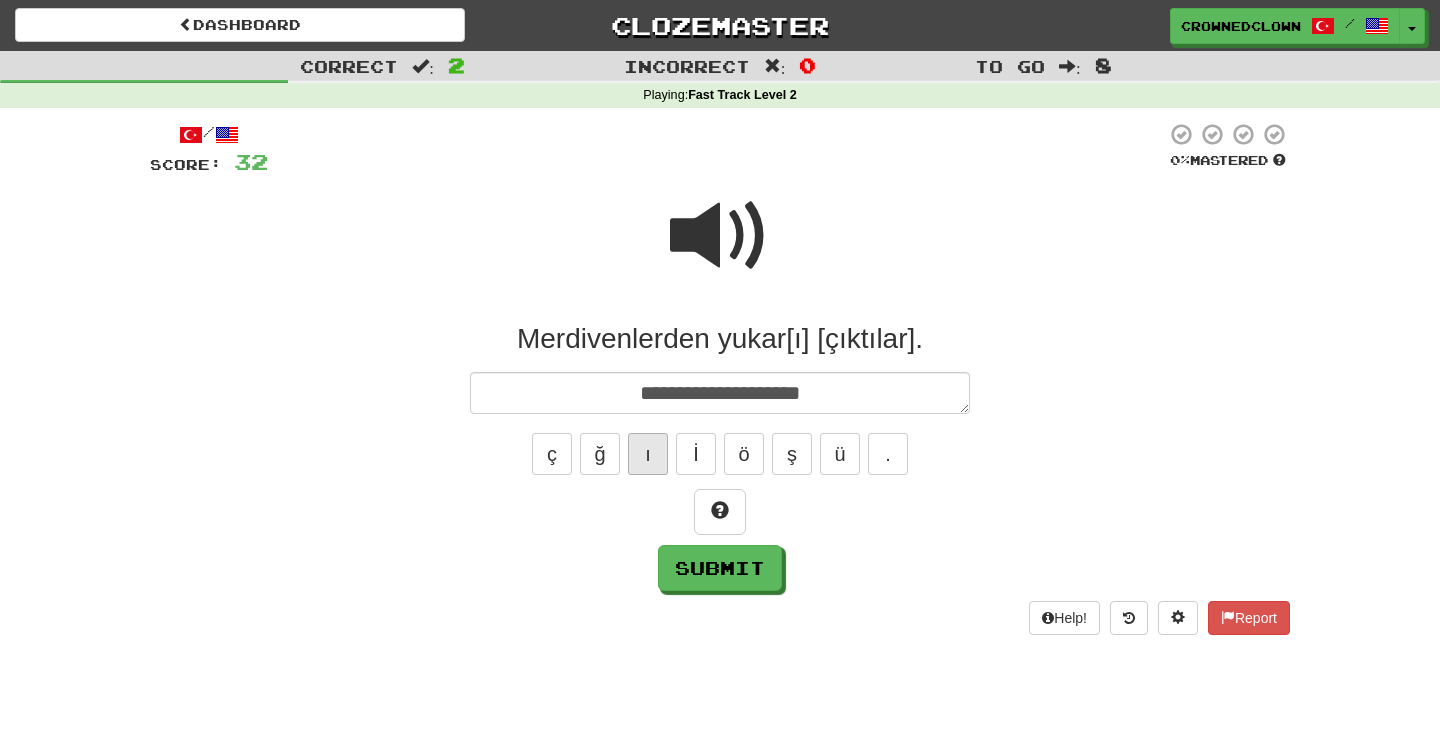 type on "**********" 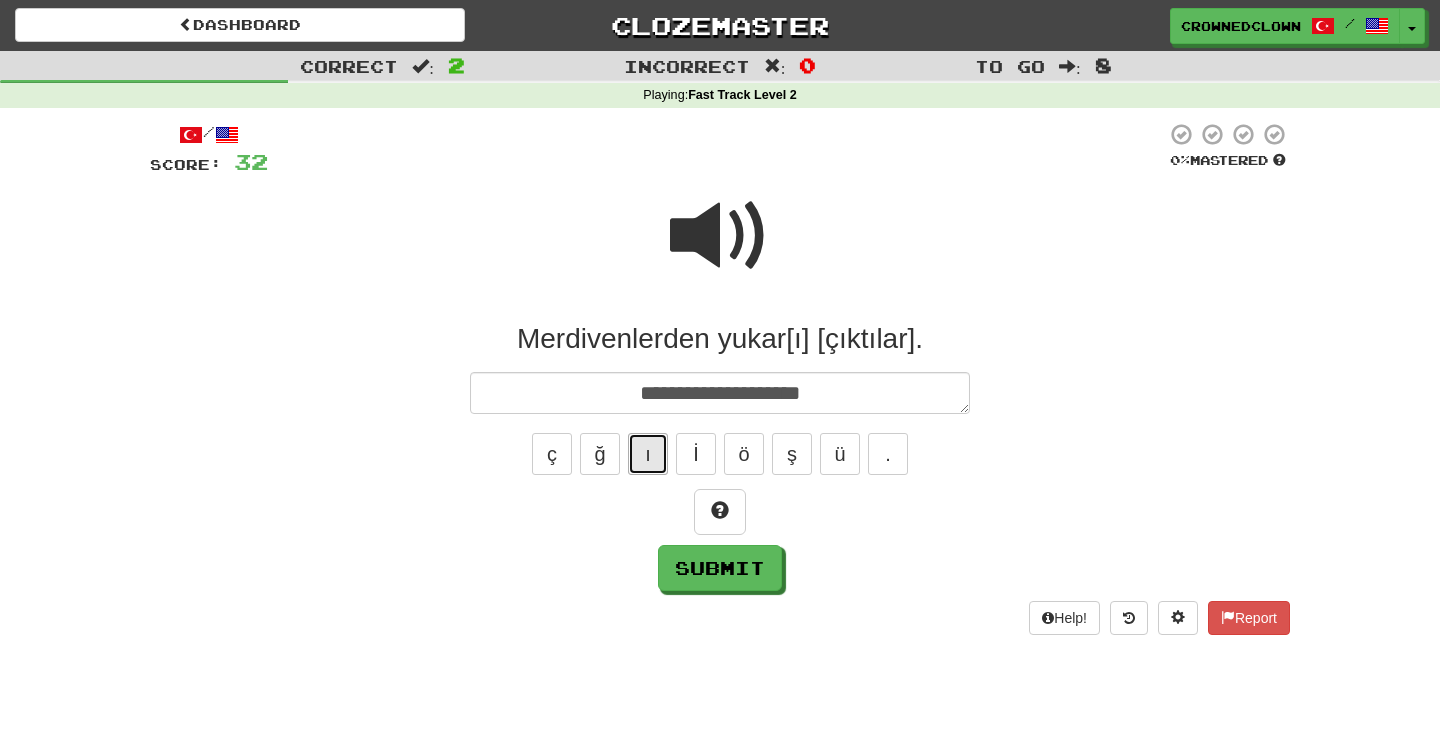 click on "ı" at bounding box center [648, 454] 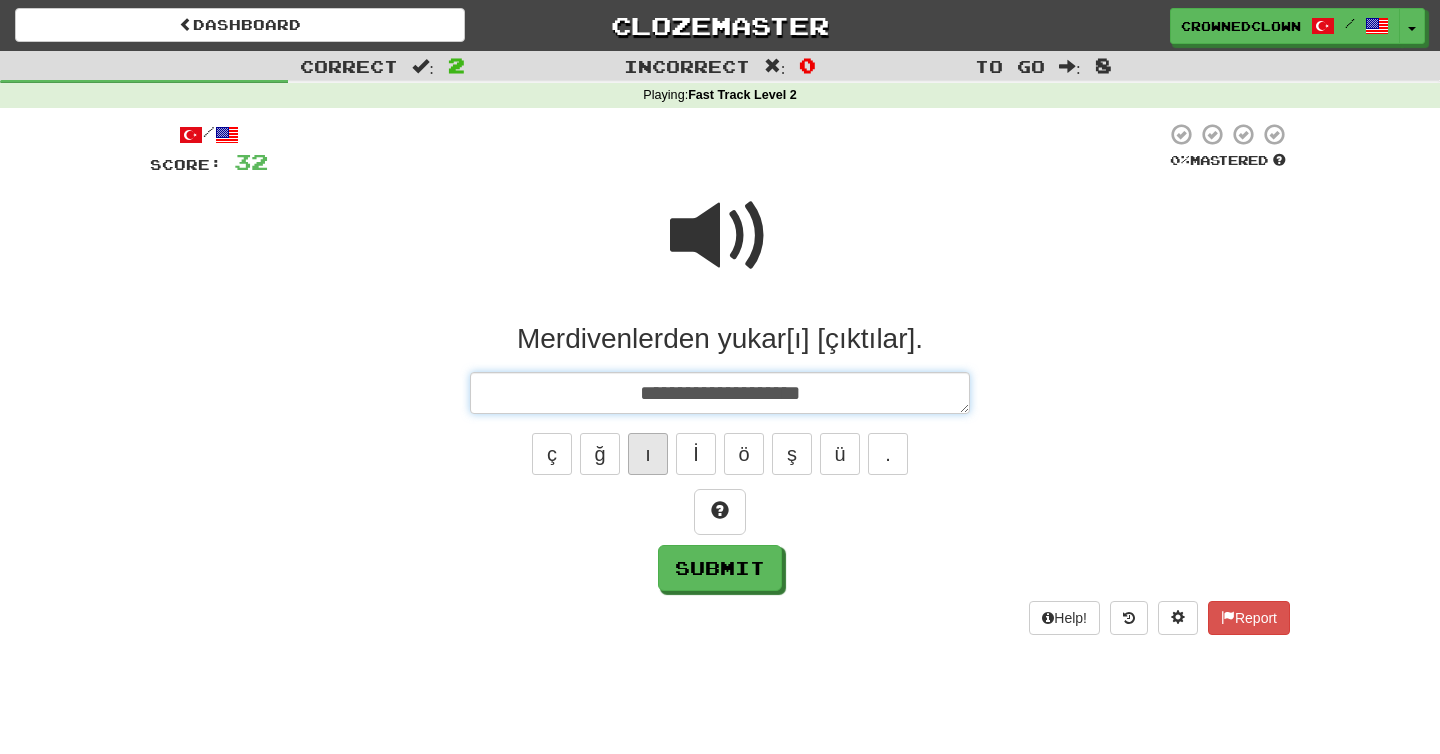 type on "*" 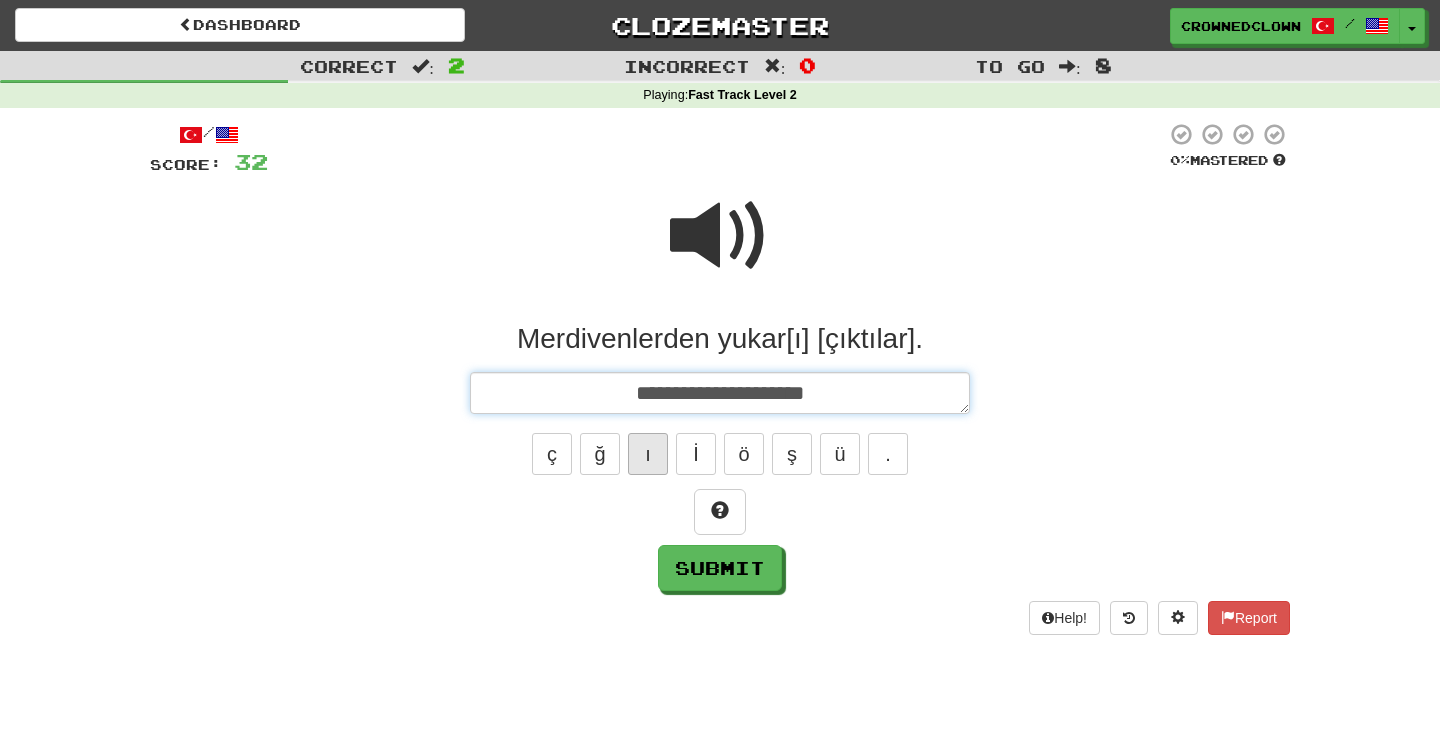 type on "*" 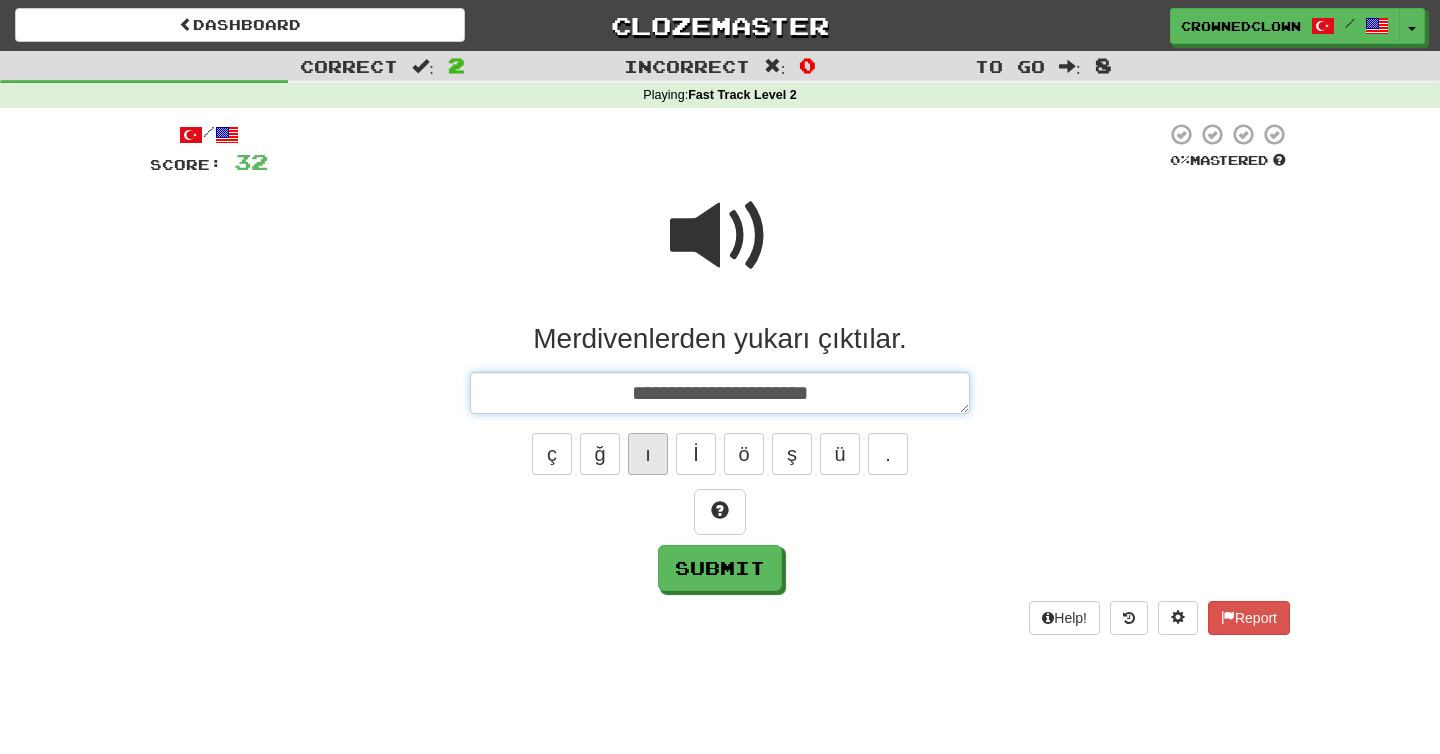 type on "*" 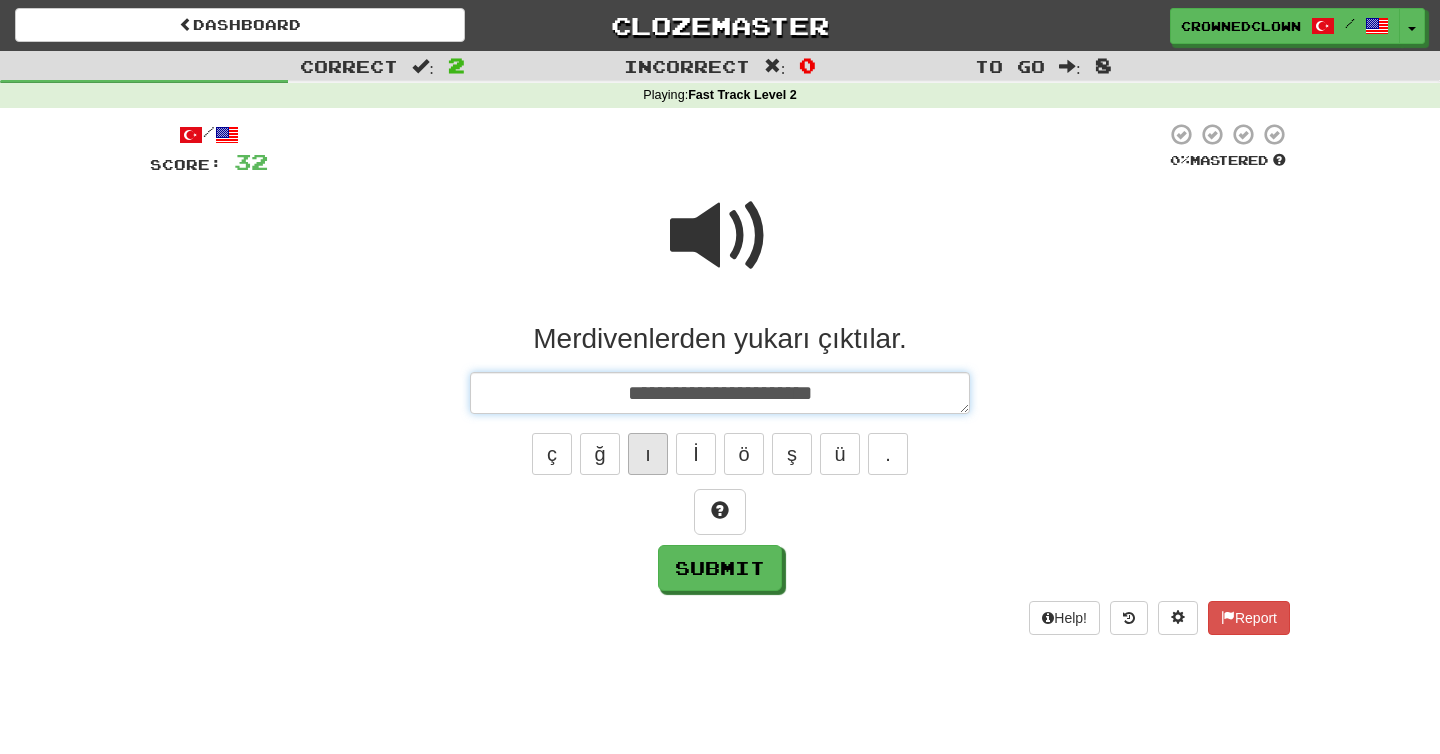 type on "*" 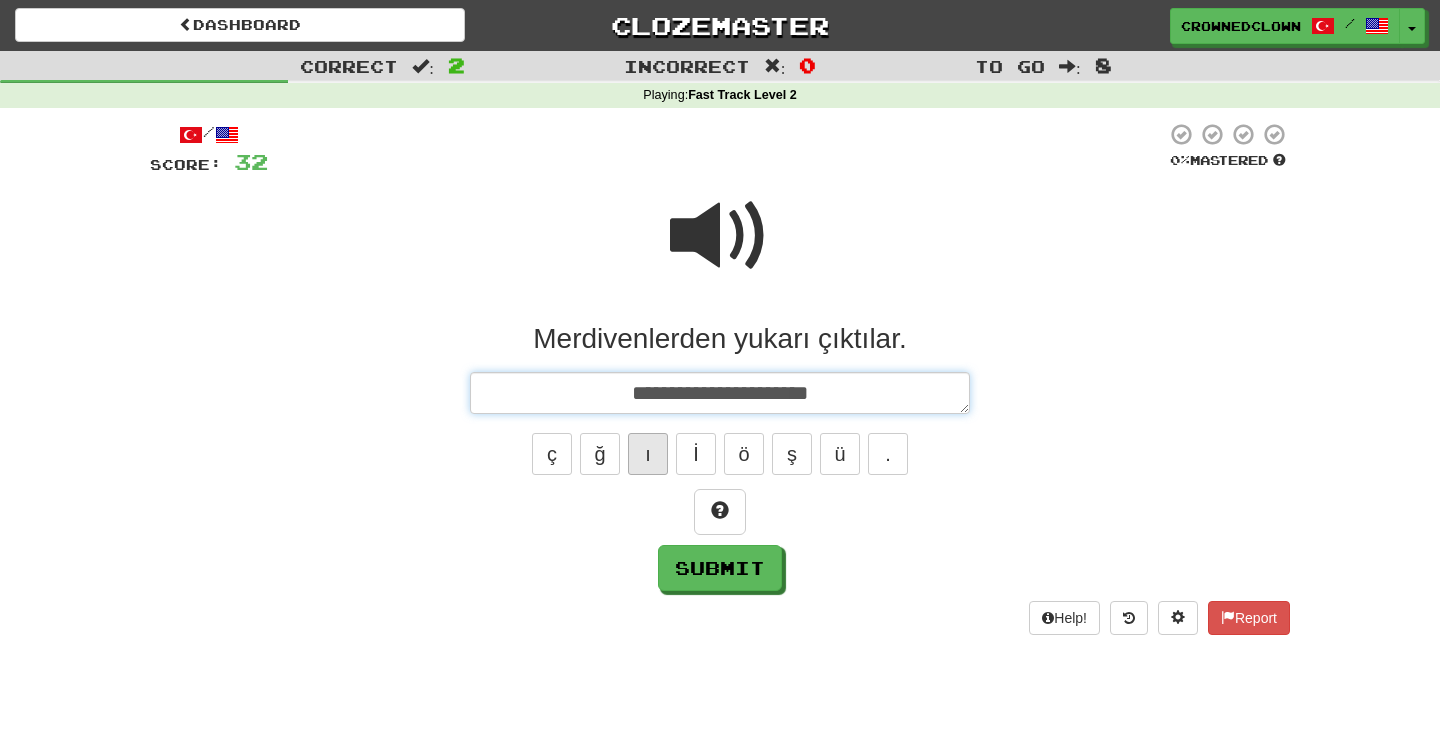 type on "*" 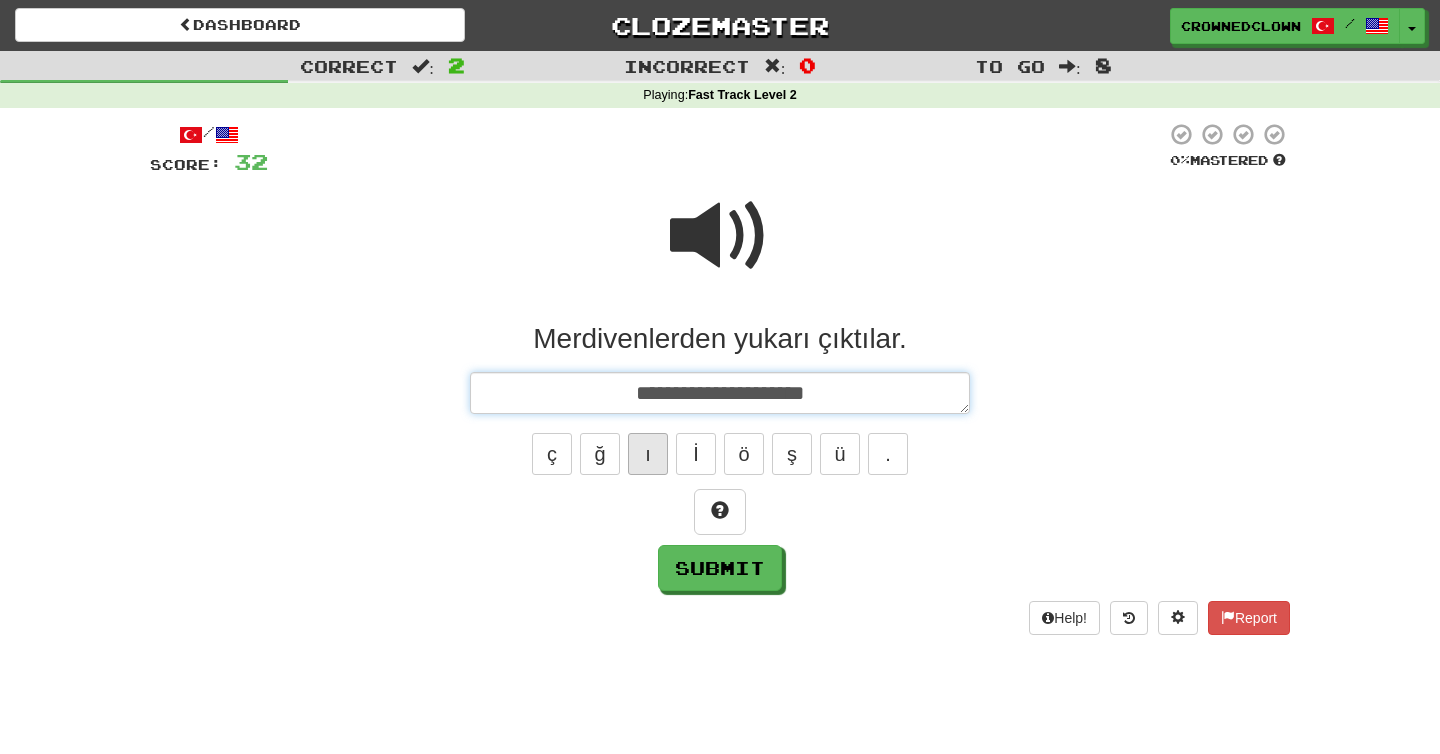 type on "*" 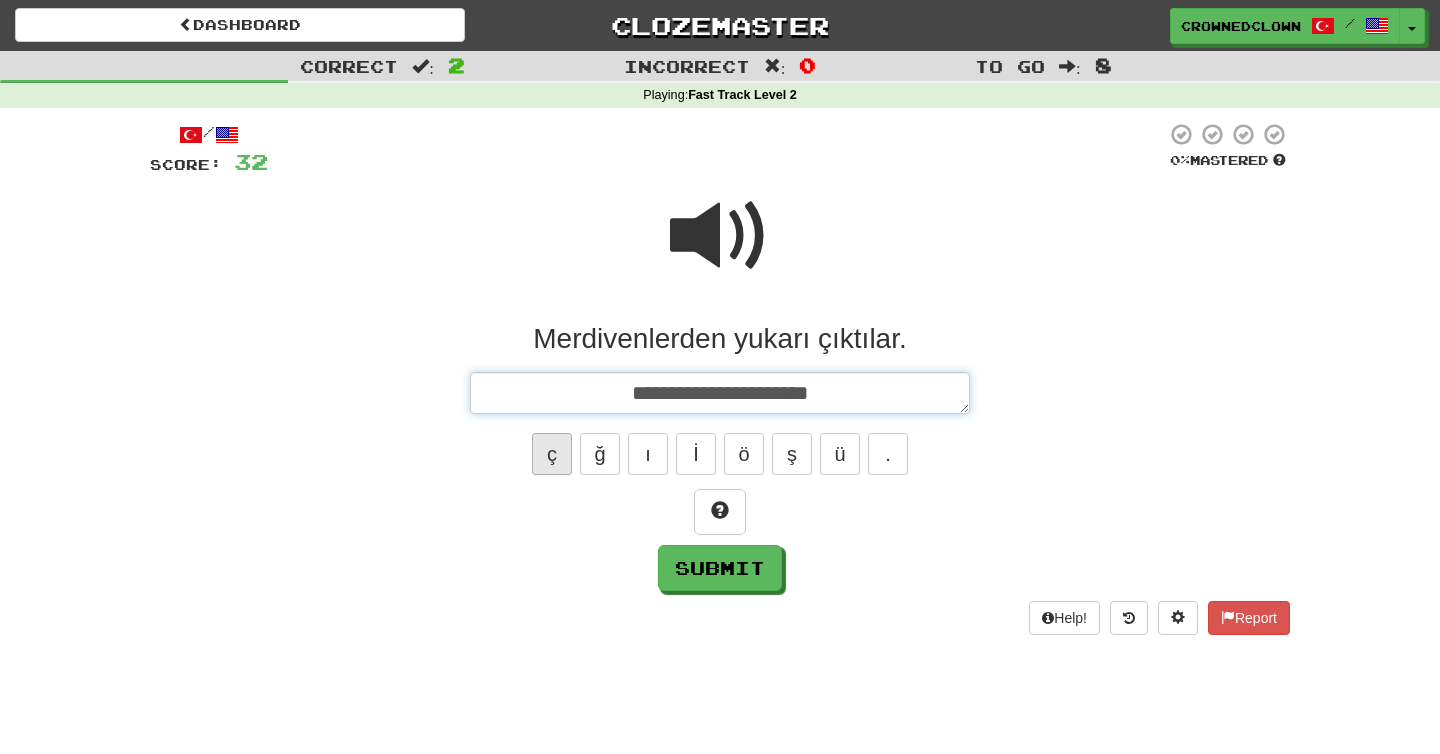 type on "**********" 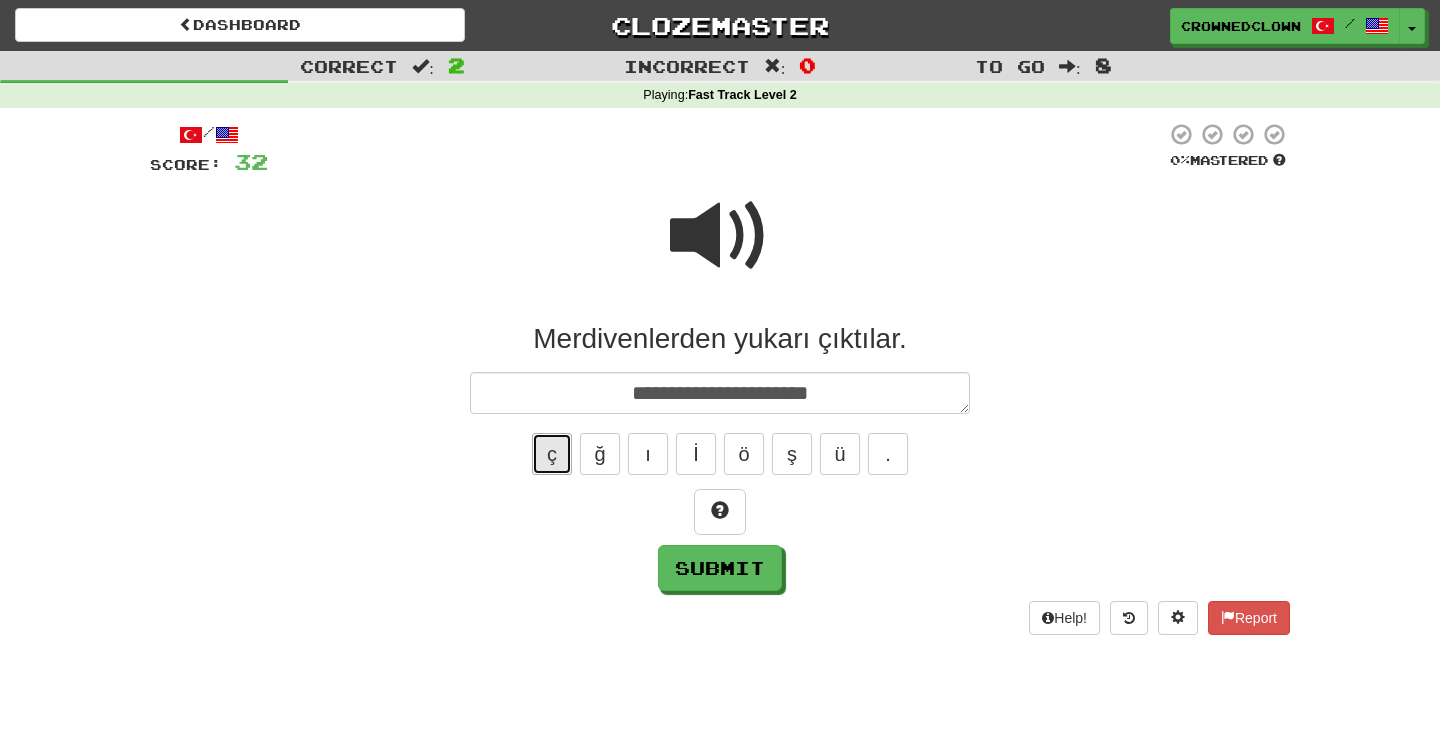 click on "ç" at bounding box center (552, 454) 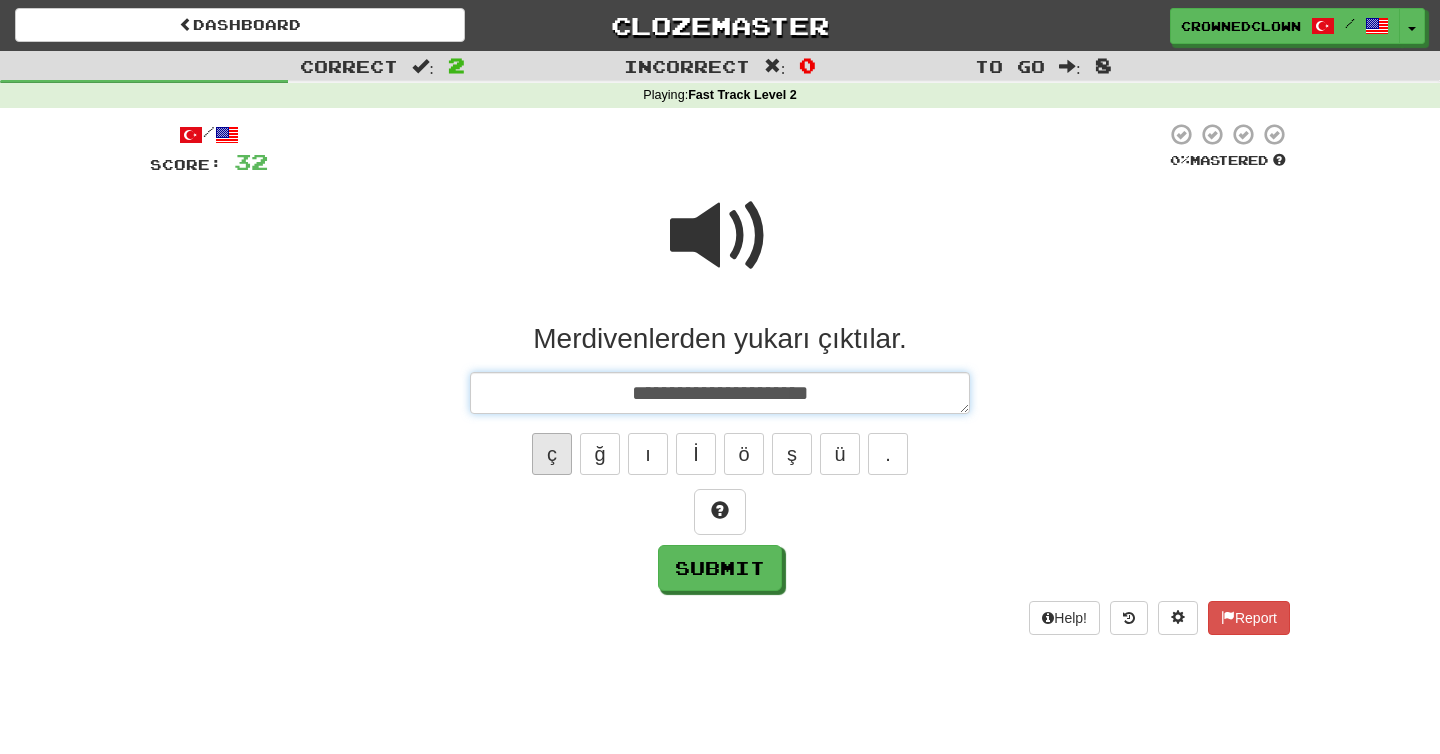 type on "*" 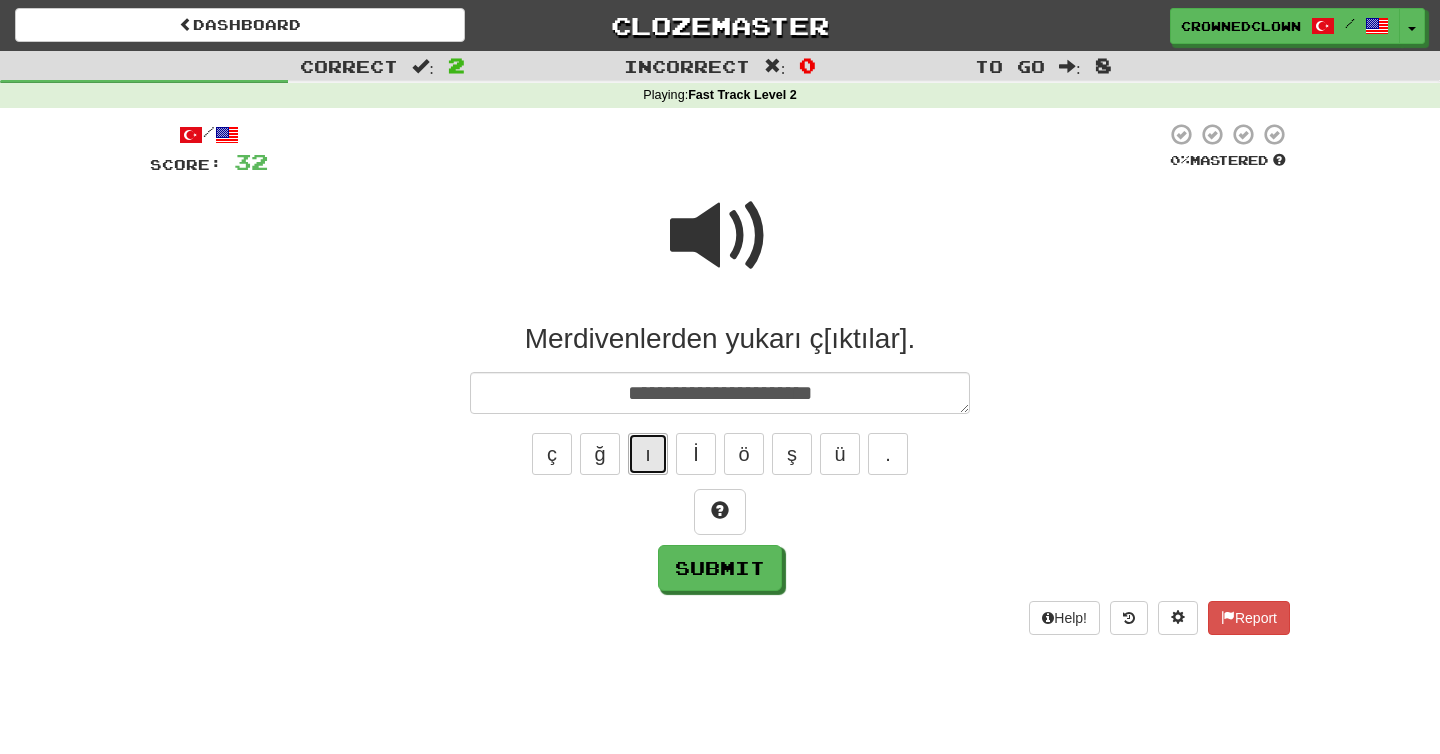 click on "ı" at bounding box center [648, 454] 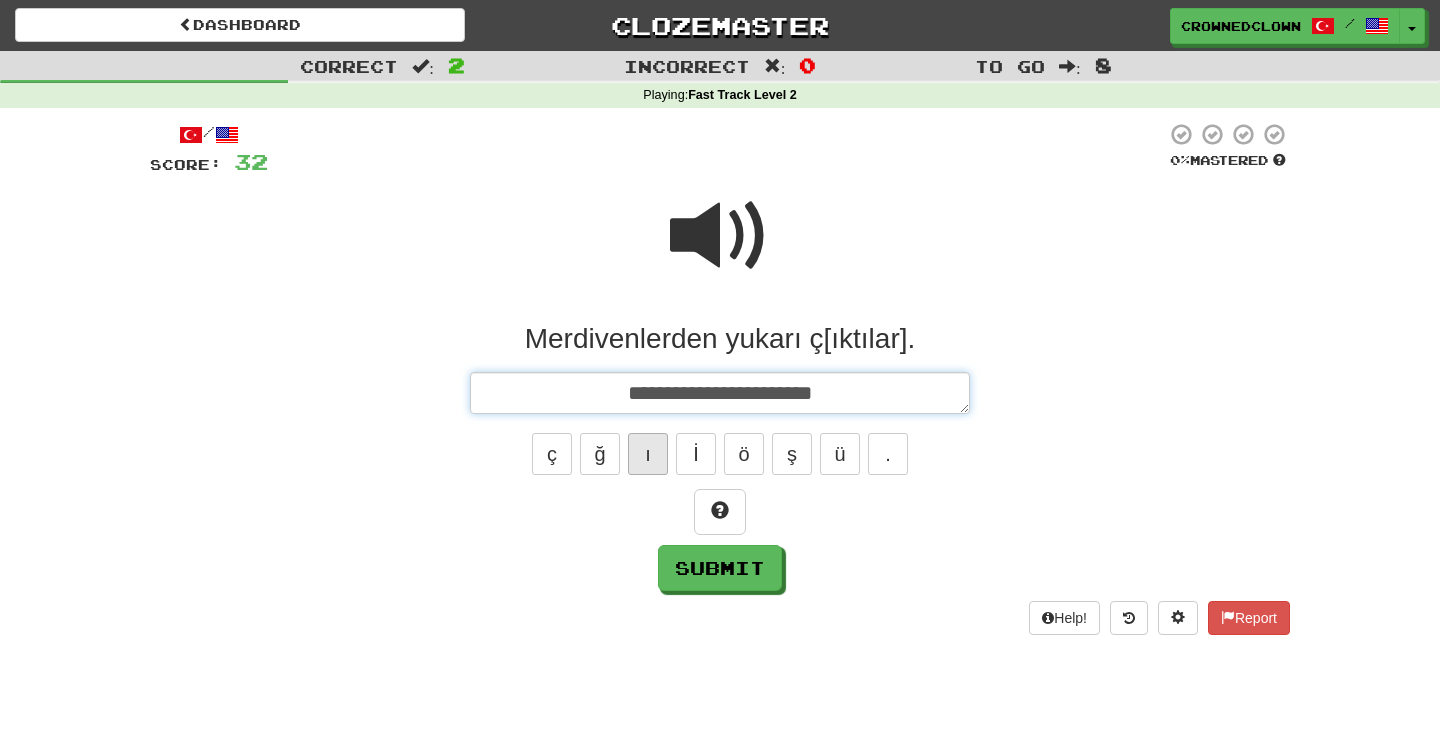 type on "*" 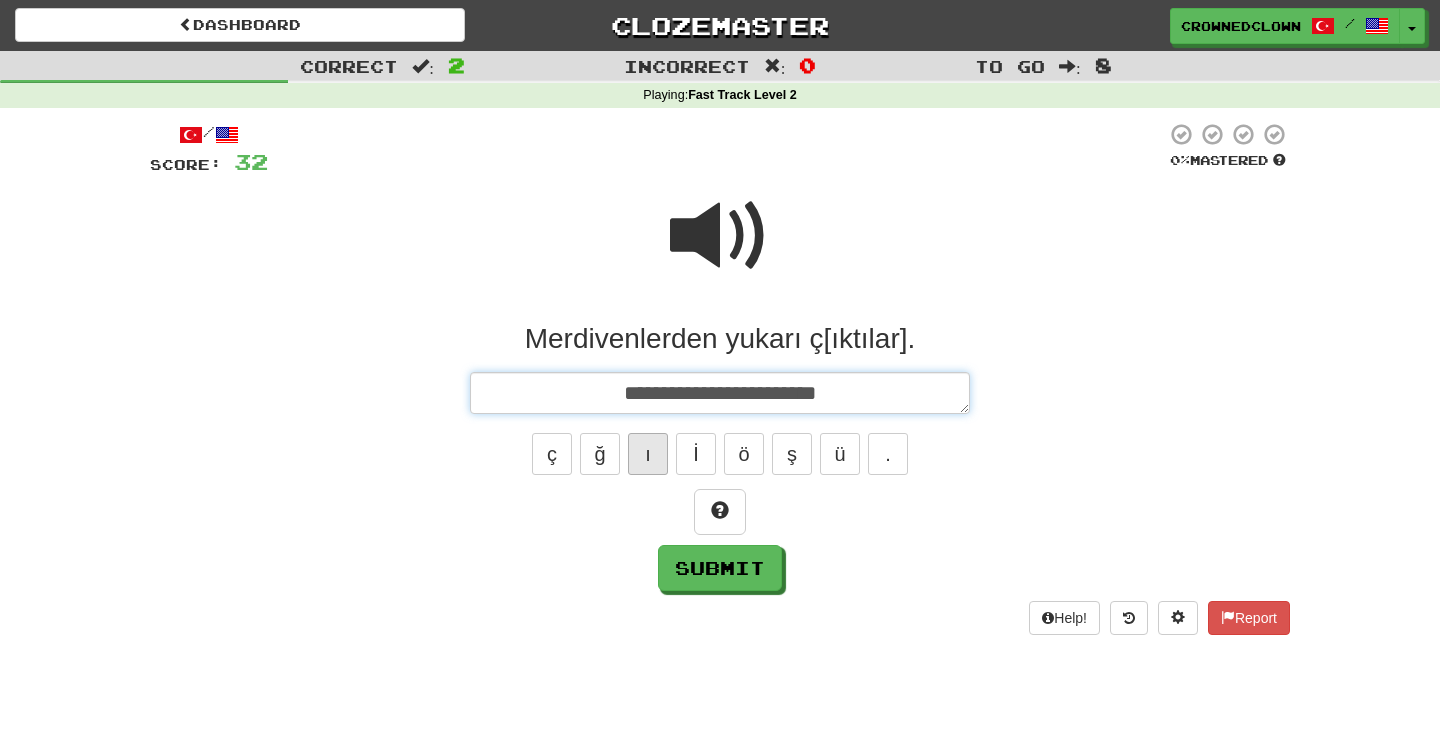 type on "*" 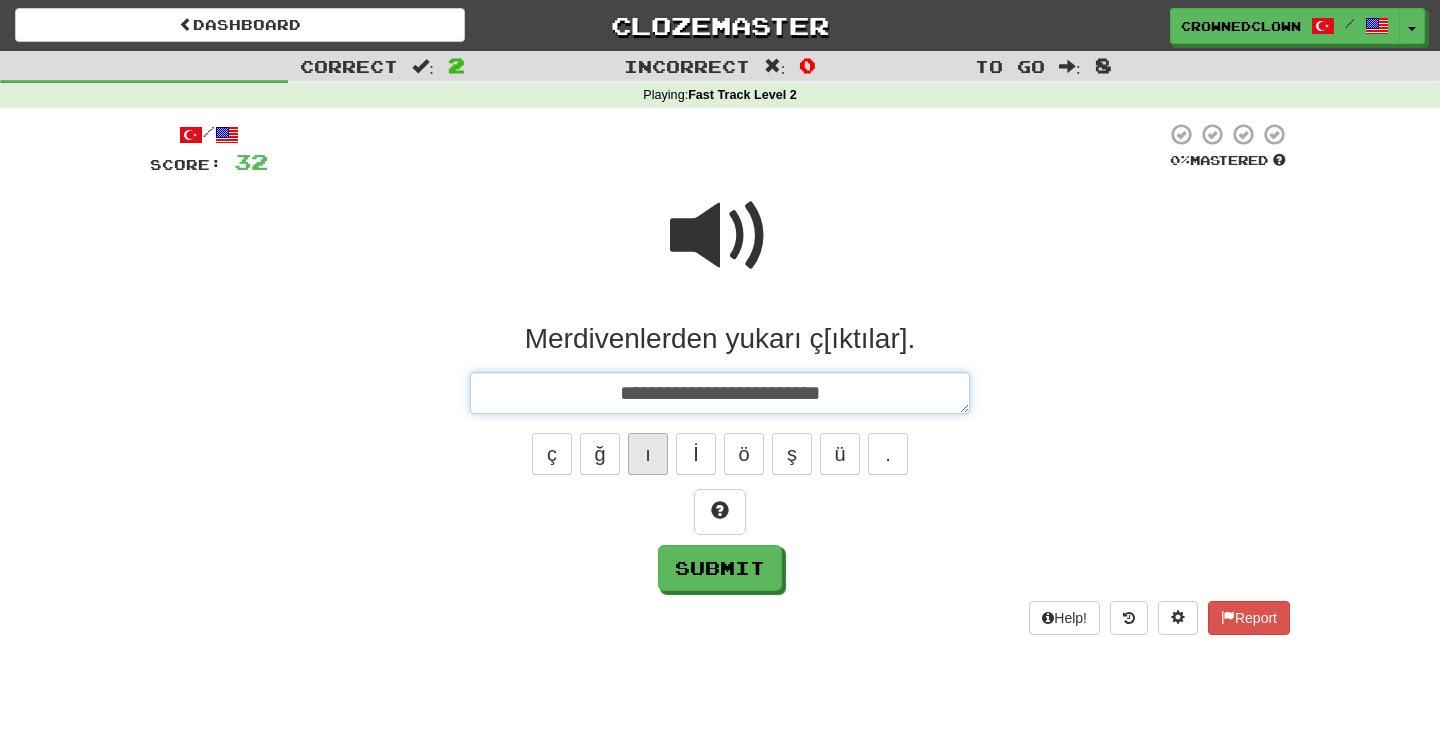 type 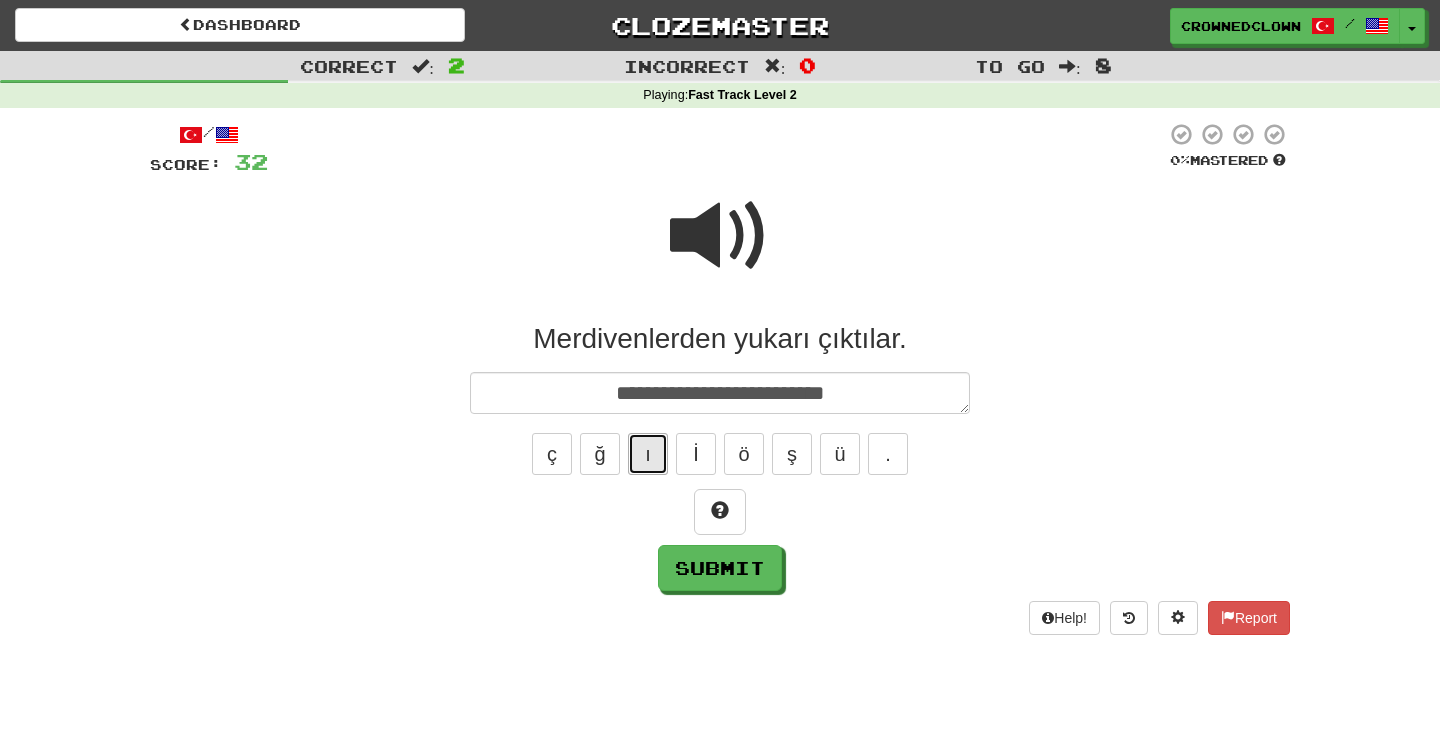 click on "ı" at bounding box center [648, 454] 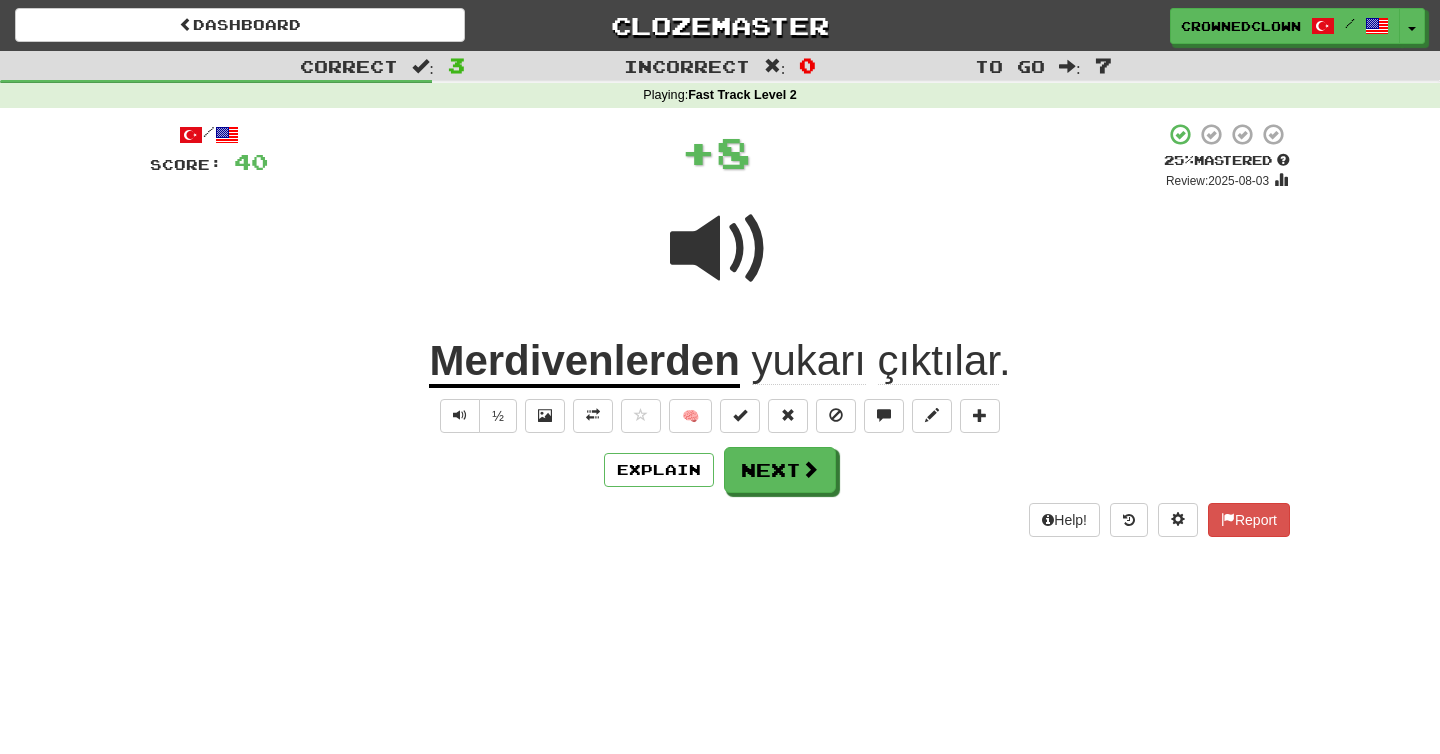 click on "/  Score:   40 + 8 25 %  Mastered Review:  2025-08-03 Merdivenlerden   yukarı   çıktılar . ½ 🧠 Explain Next  Help!  Report" at bounding box center (720, 329) 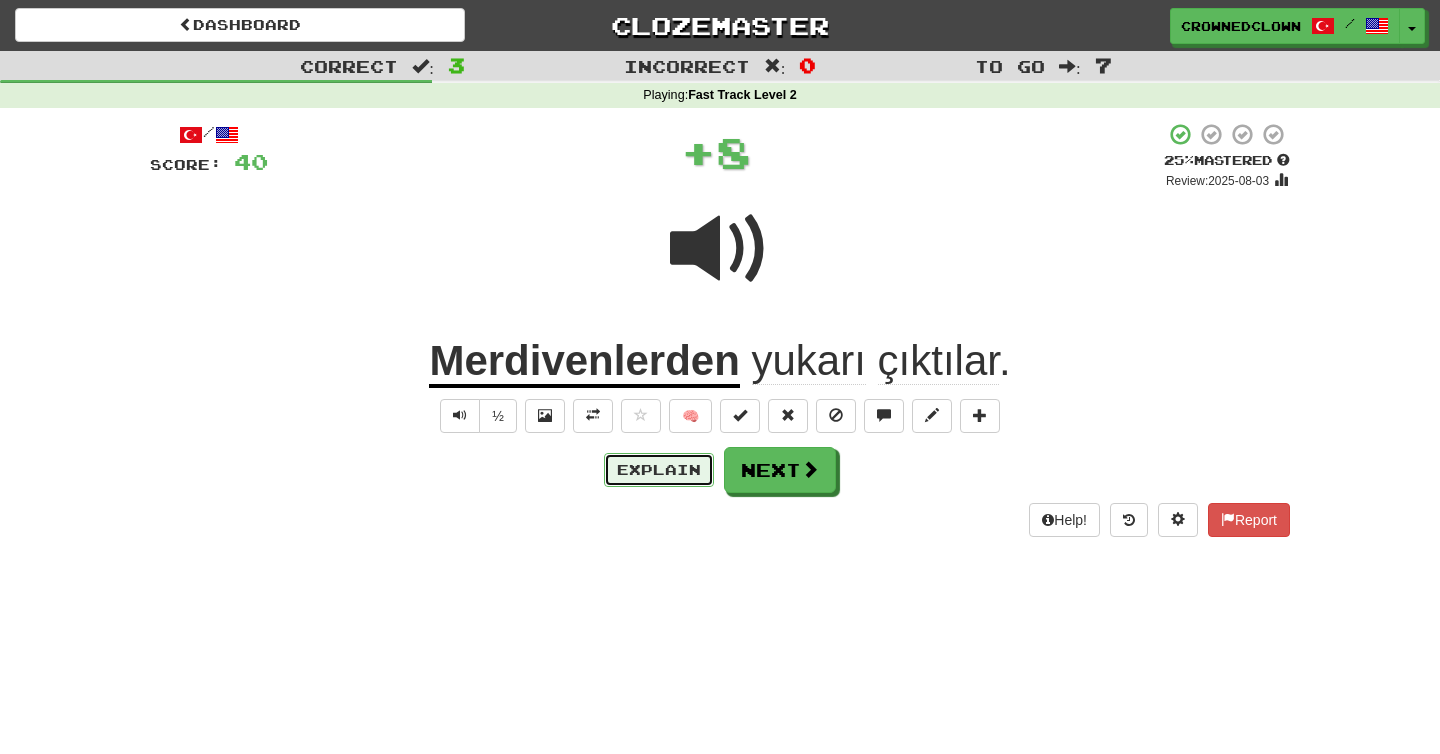 click on "Explain" at bounding box center [659, 470] 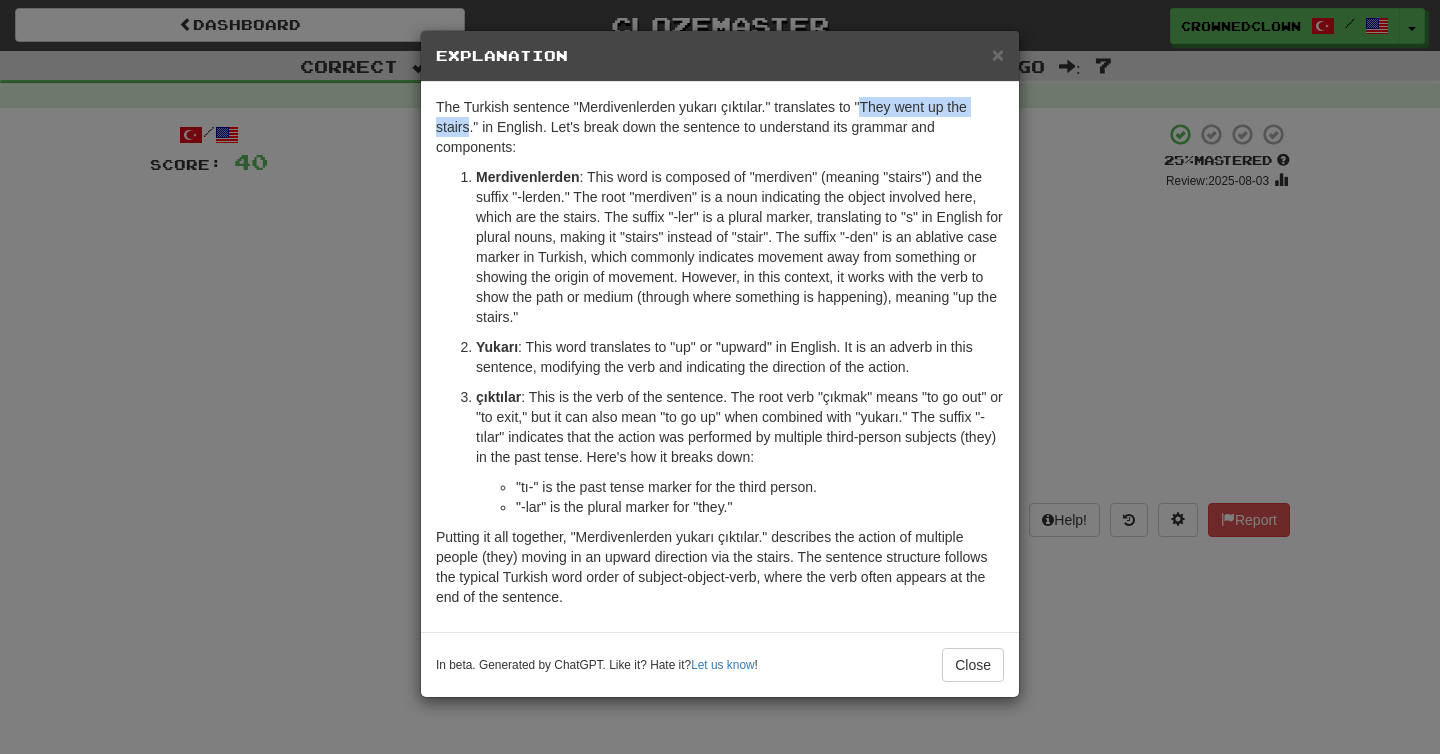 drag, startPoint x: 859, startPoint y: 106, endPoint x: 471, endPoint y: 130, distance: 388.74155 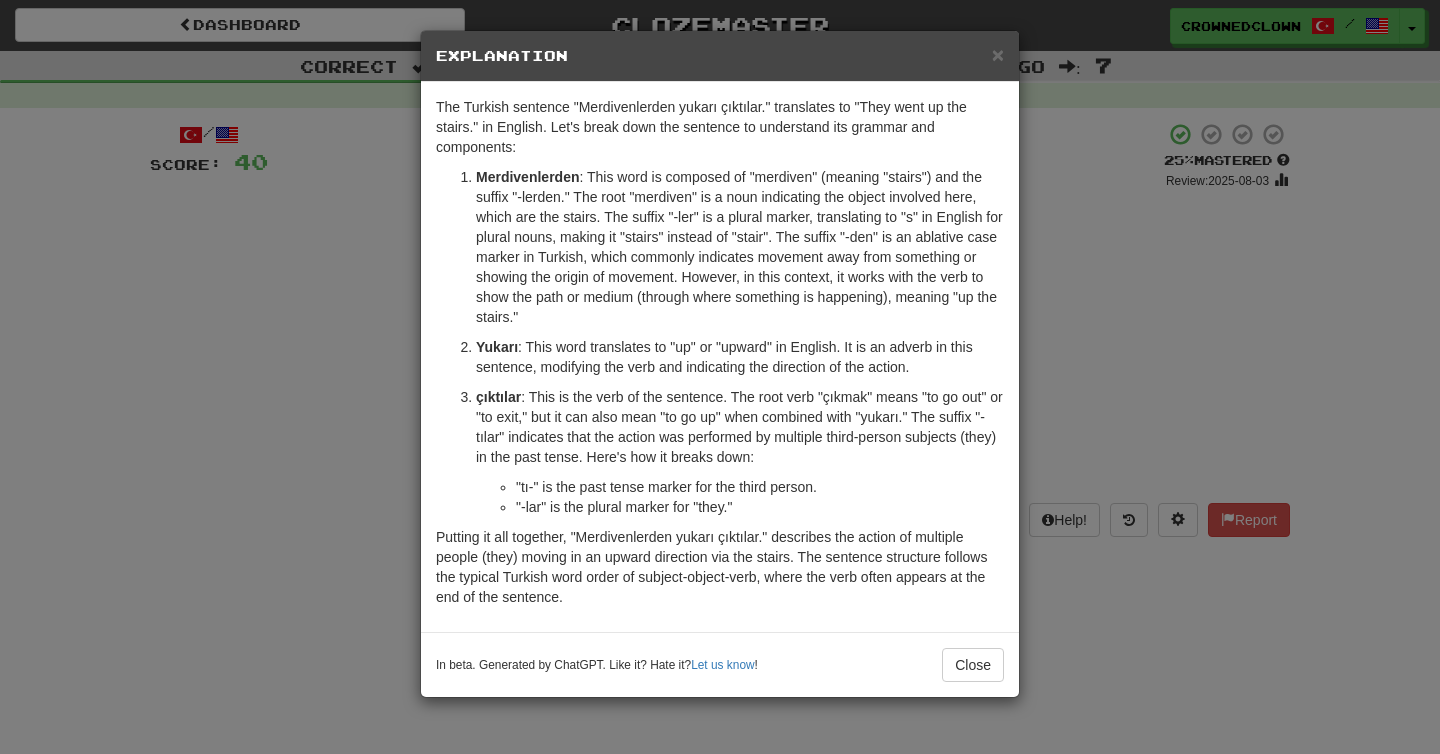 click on "× Explanation The Turkish sentence "Merdivenlerden yukarı çıktılar." translates to "They went up the stairs." in English. Let's break down the sentence to understand its grammar and components:
Merdivenlerden : This word is composed of "merdiven" (meaning "stairs") and the suffix "-lerden." The root "merdiven" is a noun indicating the object involved here, which are the stairs. The suffix "-ler" is a plural marker, translating to "s" in English for plural nouns, making it "stairs" instead of "stair". The suffix "-den" is an ablative case marker in Turkish, which commonly indicates movement away from something or showing the origin of movement. However, in this context, it works with the verb to show the path or medium (through where something is happening), meaning "up the stairs."
Yukarı : This word translates to "up" or "upward" in English. It is an adverb in this sentence, modifying the verb and indicating the direction of the action.
Çıktılar
Let us know ! Close" at bounding box center (720, 377) 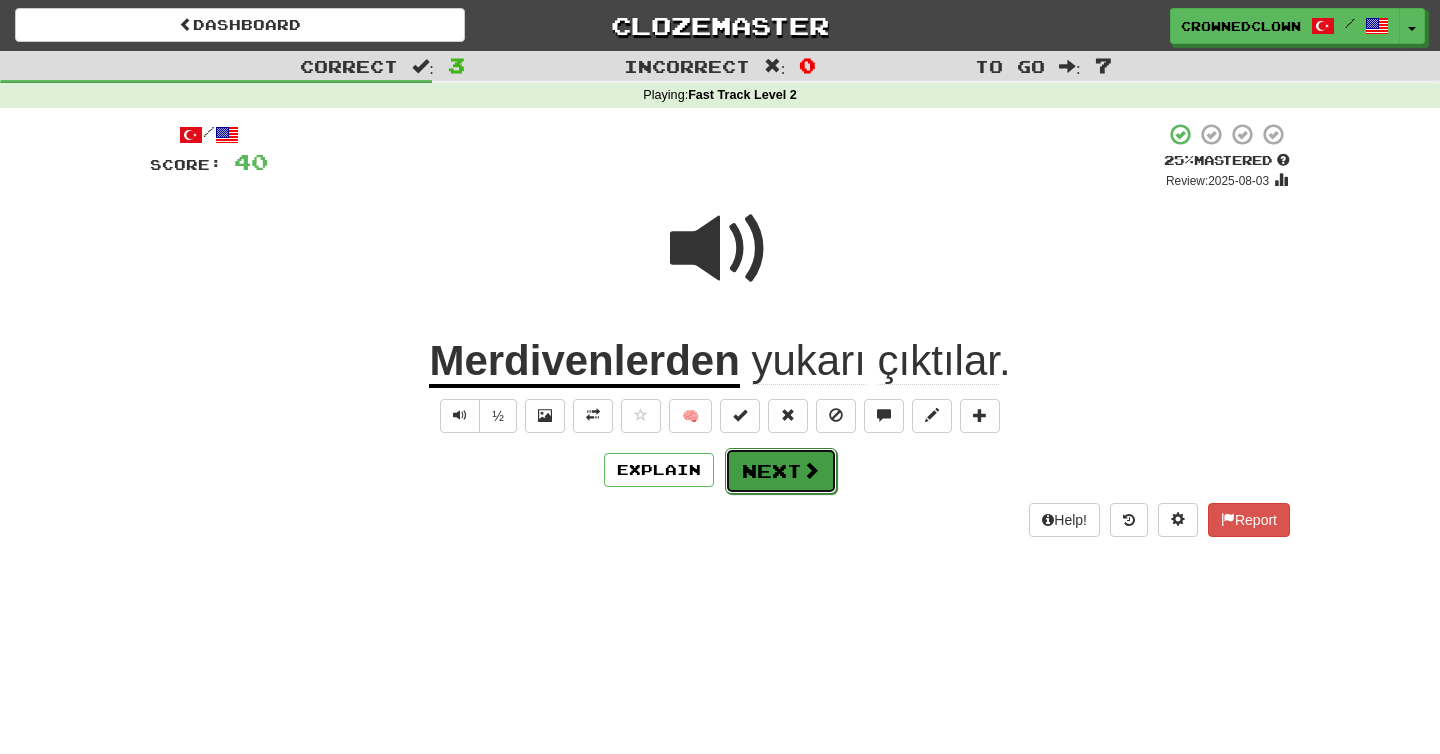 click on "Next" at bounding box center [781, 471] 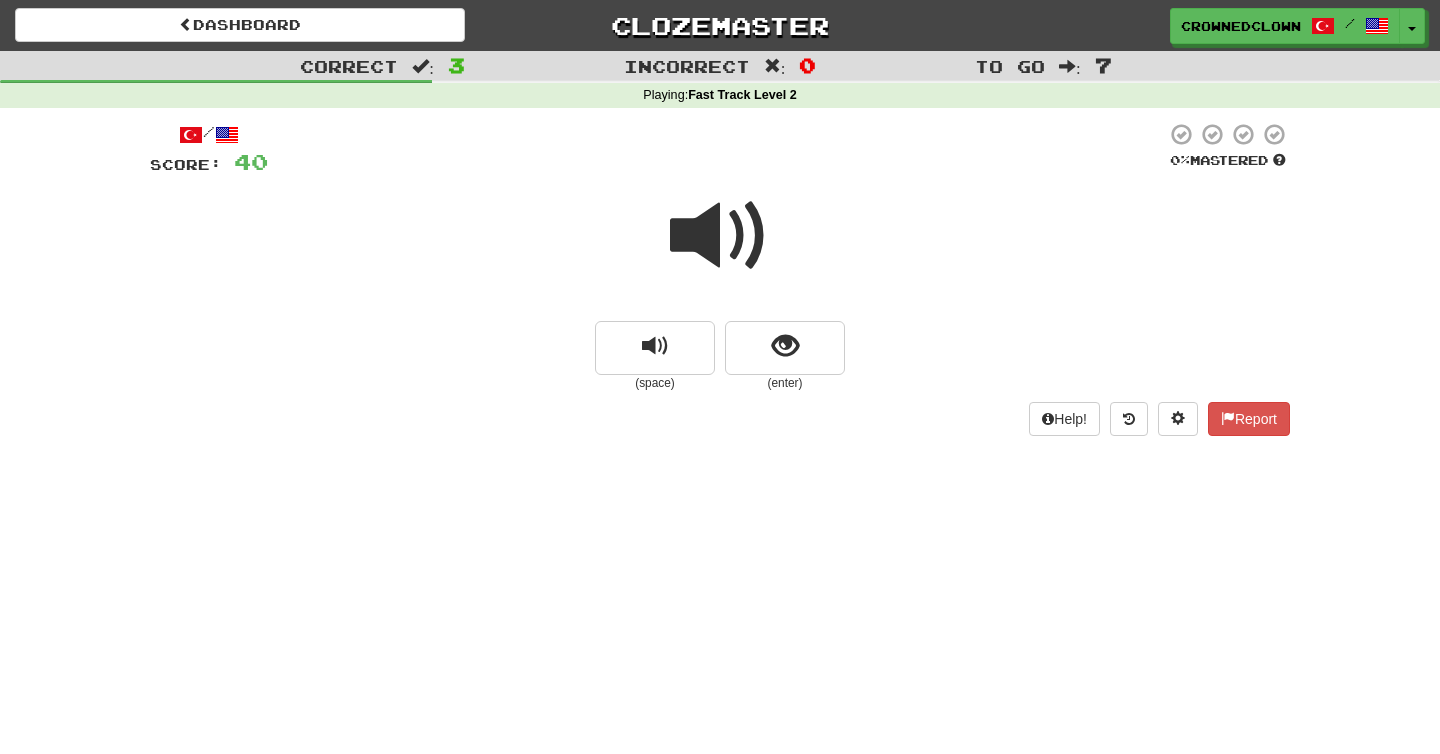 click at bounding box center (720, 236) 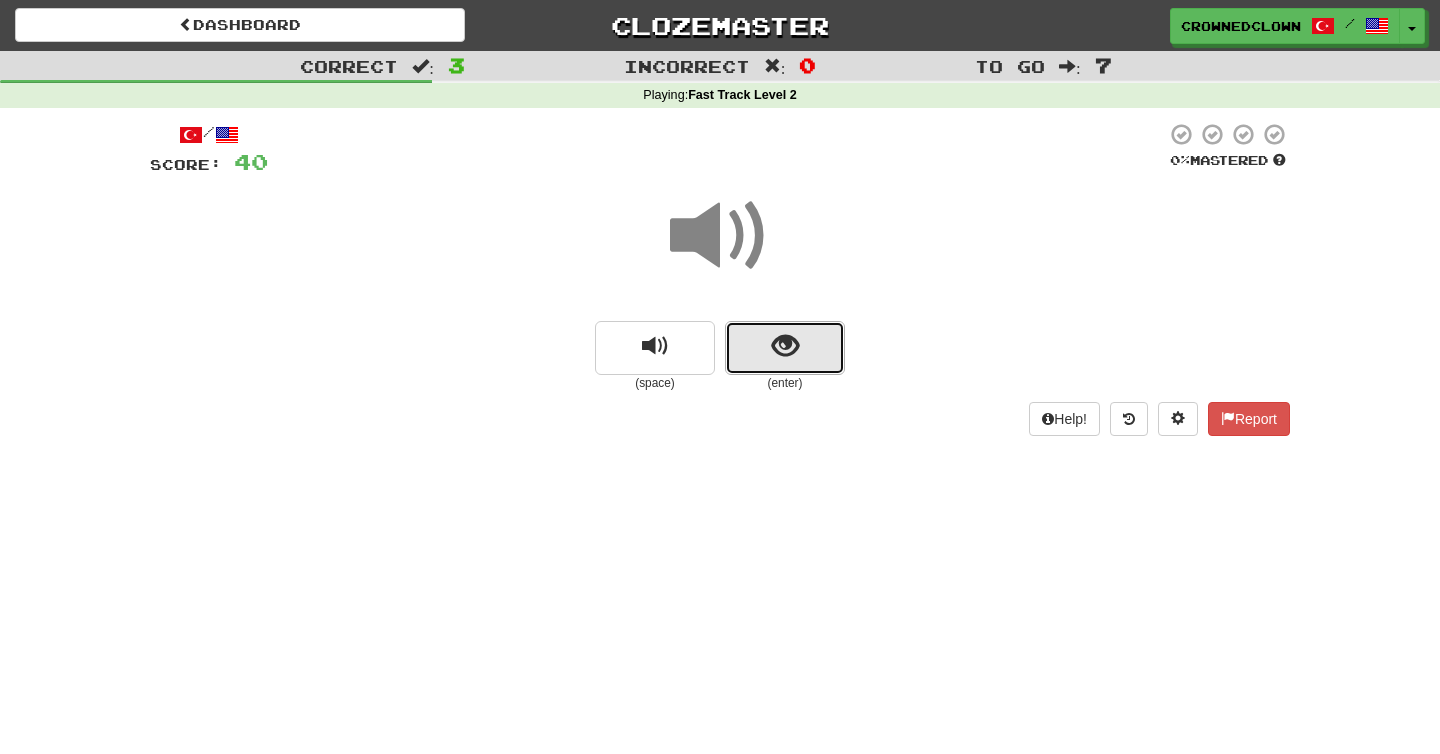 click at bounding box center [785, 348] 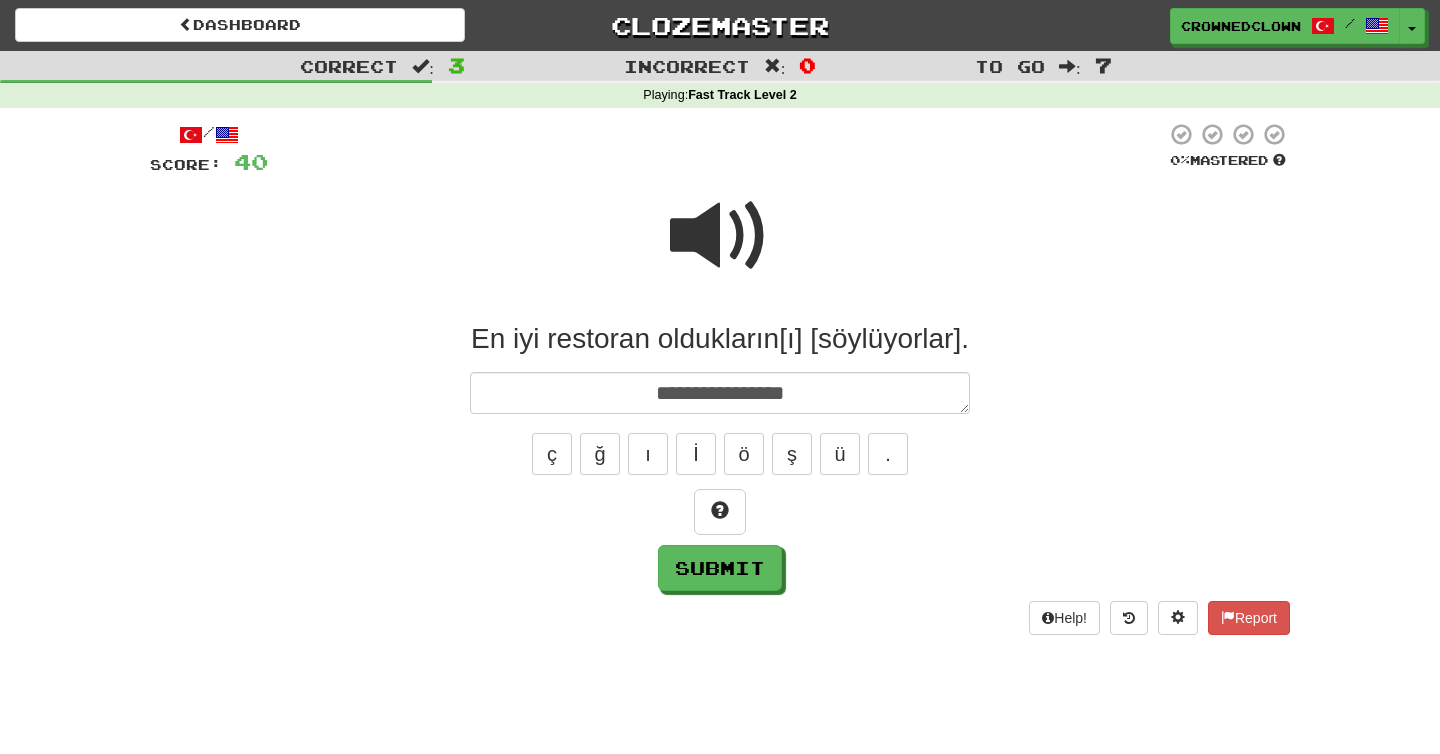 click at bounding box center (720, 236) 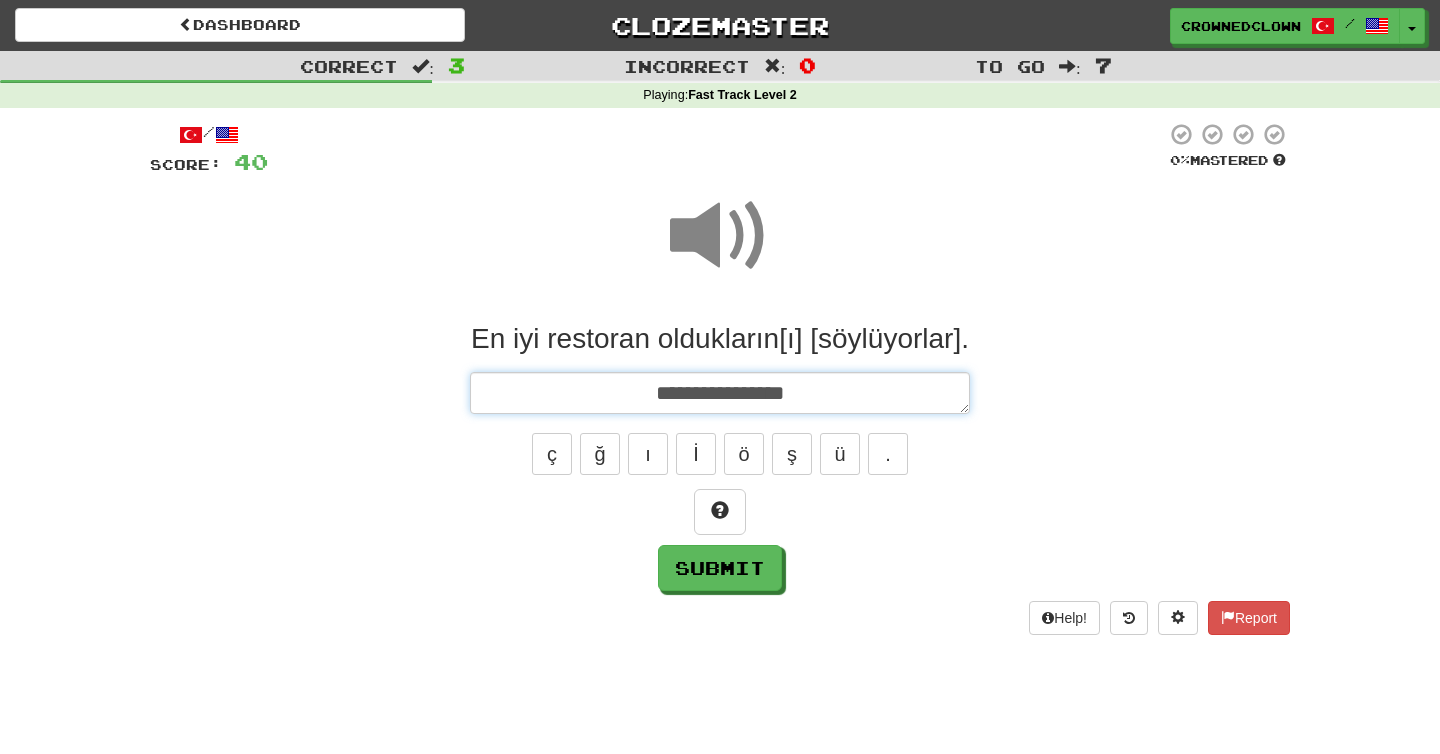 click on "**********" at bounding box center [720, 393] 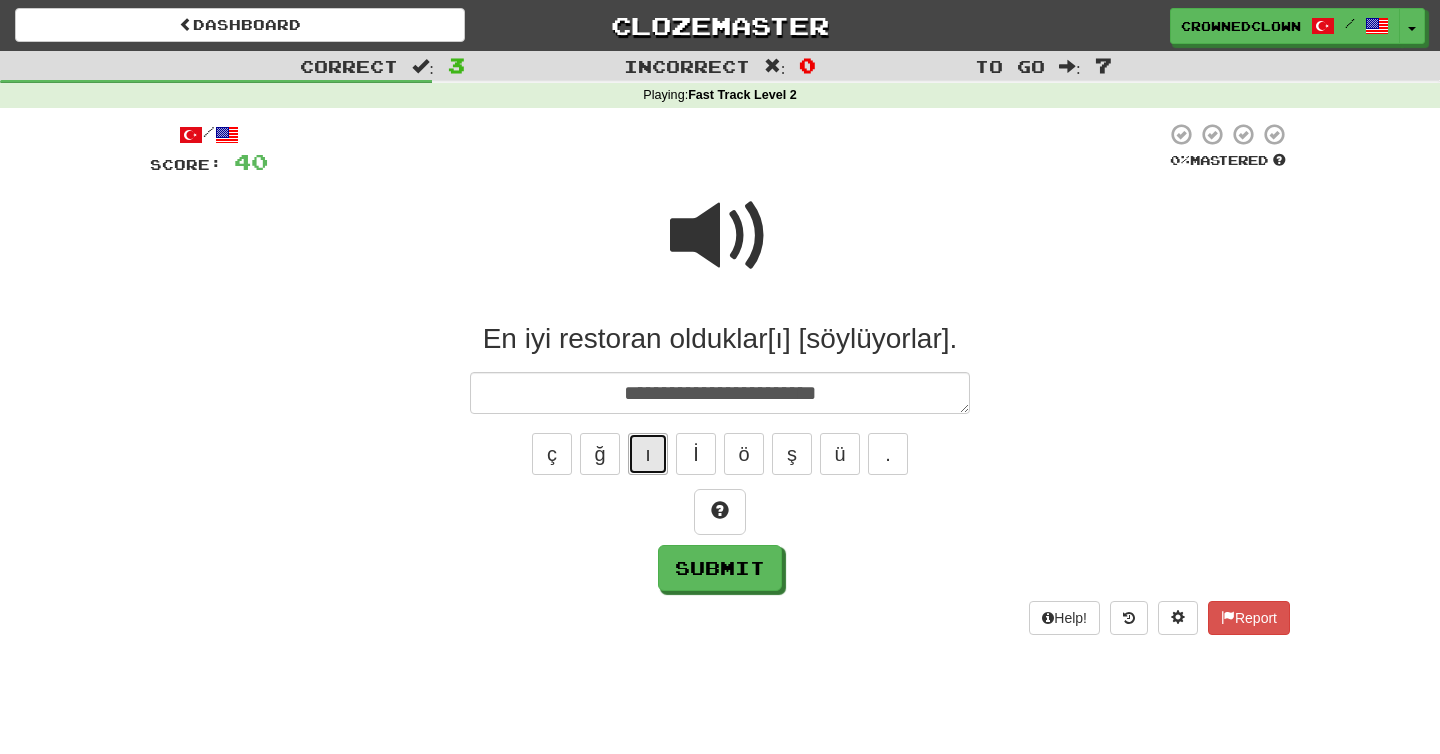 click on "ı" at bounding box center [648, 454] 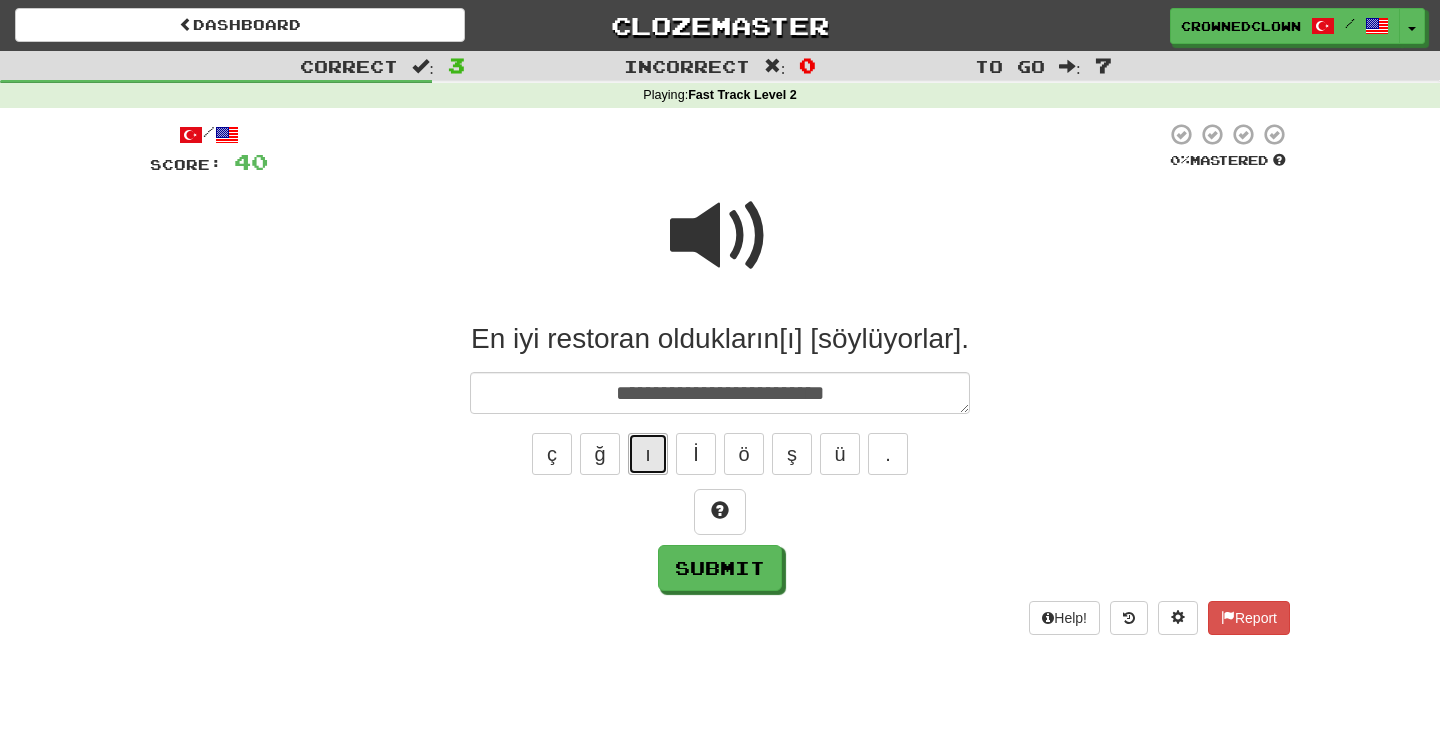 click on "ı" at bounding box center (648, 454) 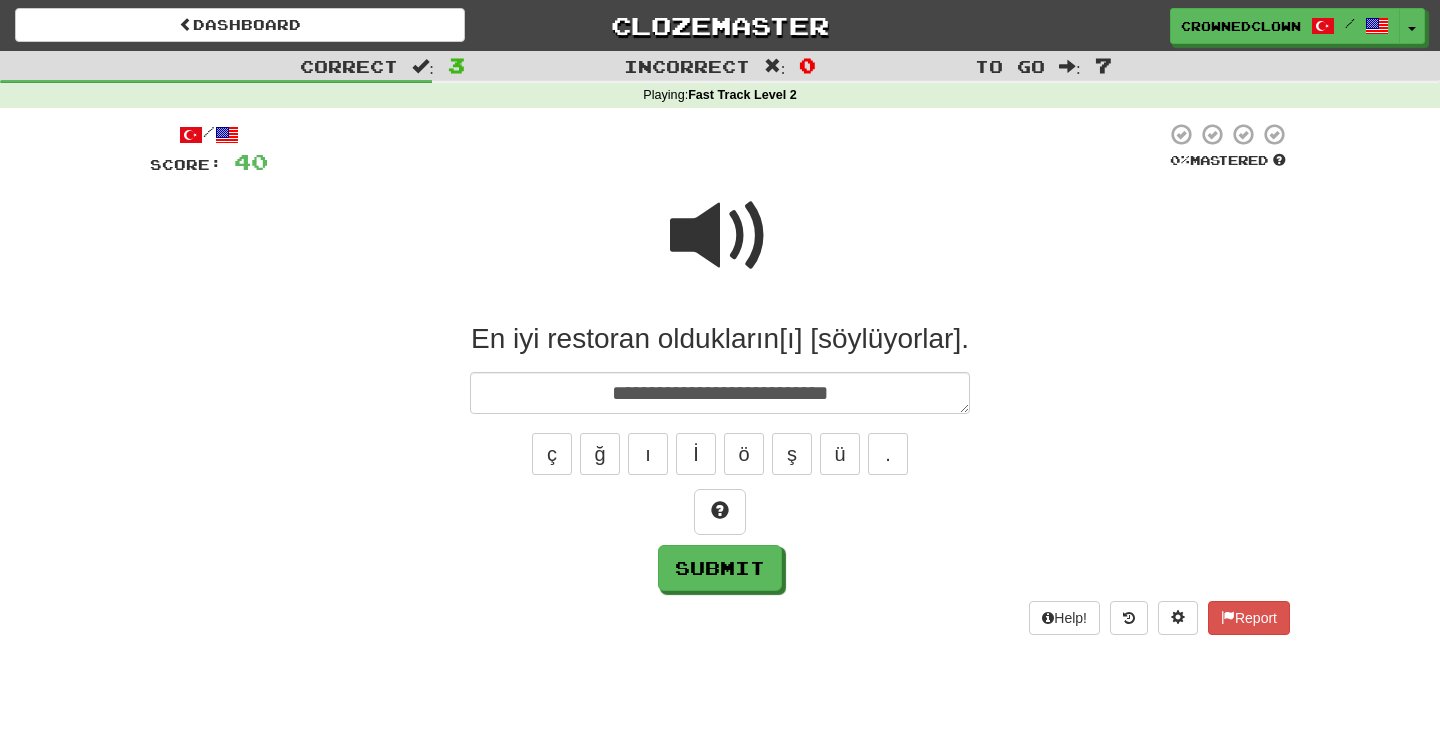 click at bounding box center (717, 149) 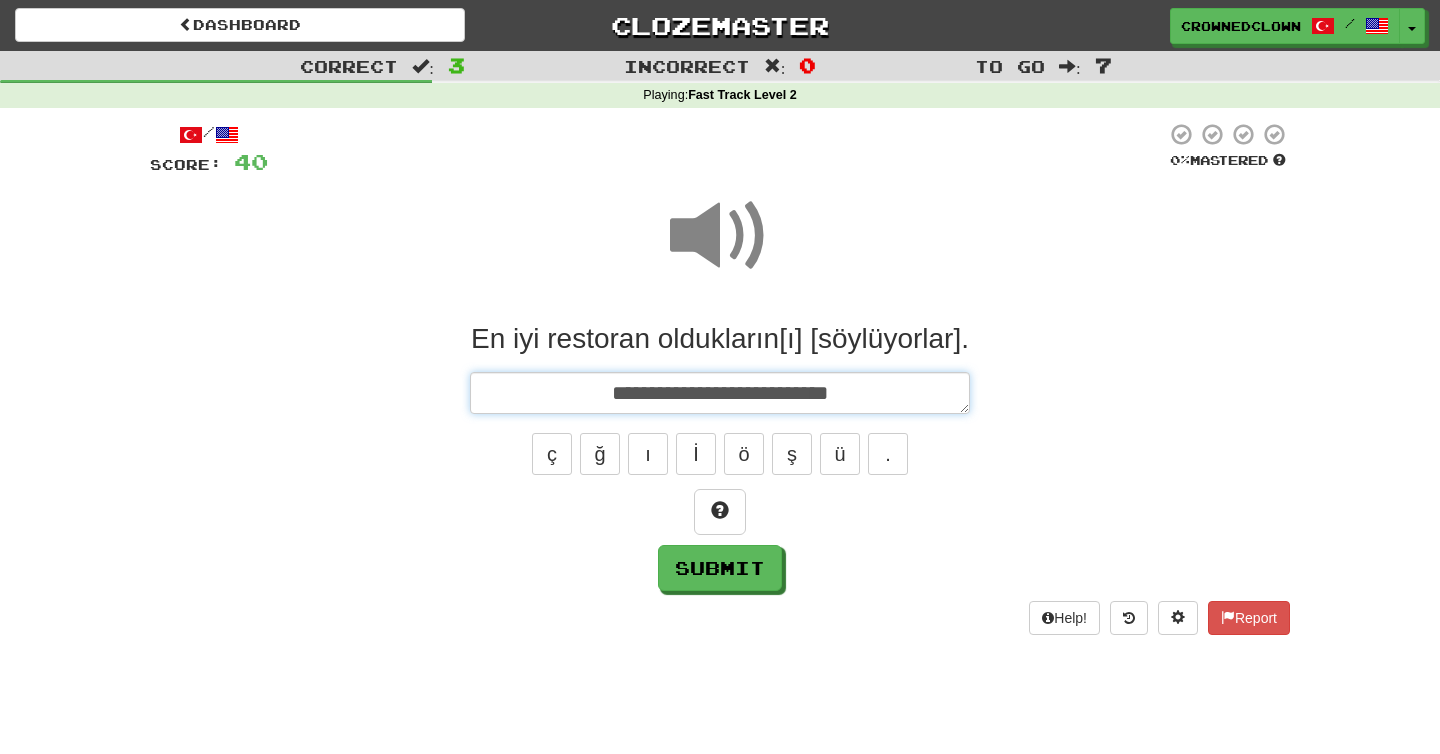 click on "**********" at bounding box center [720, 393] 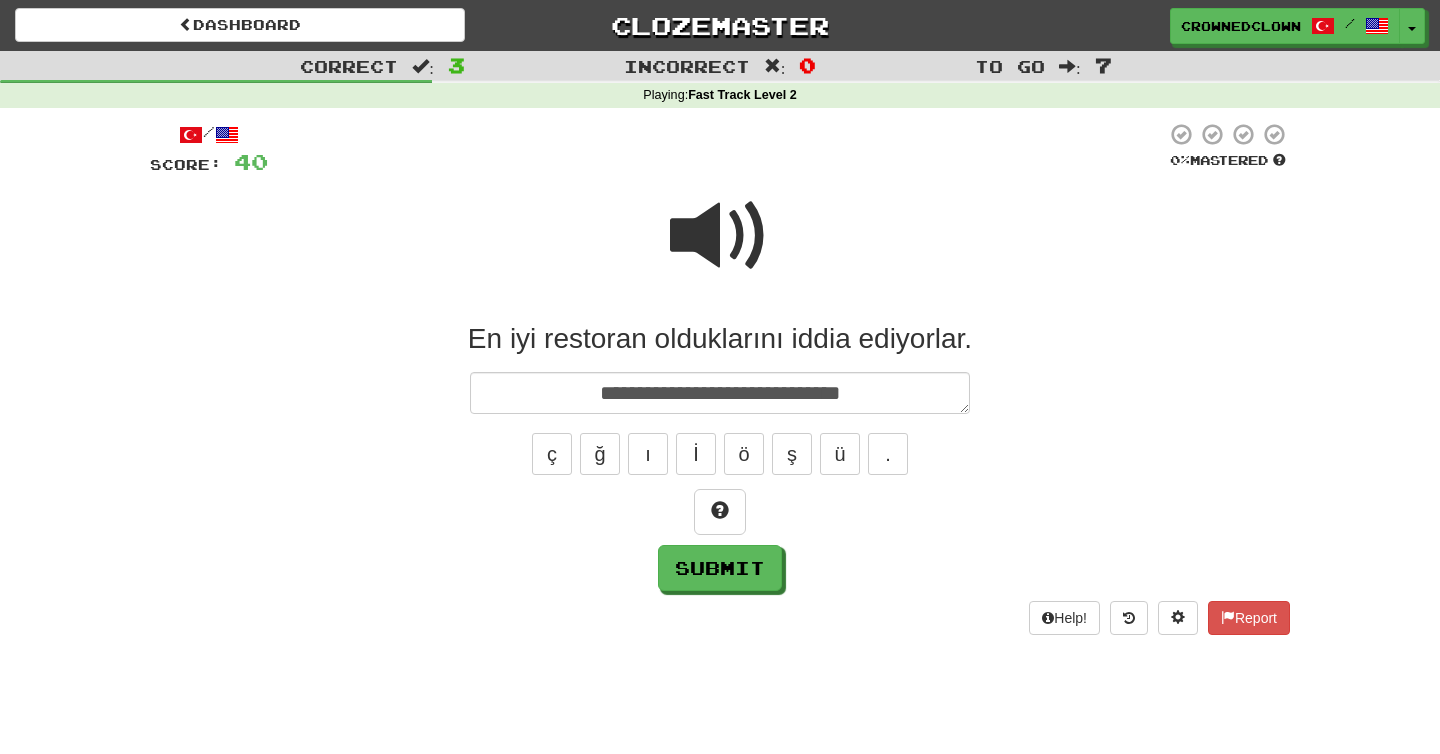 click at bounding box center [720, 236] 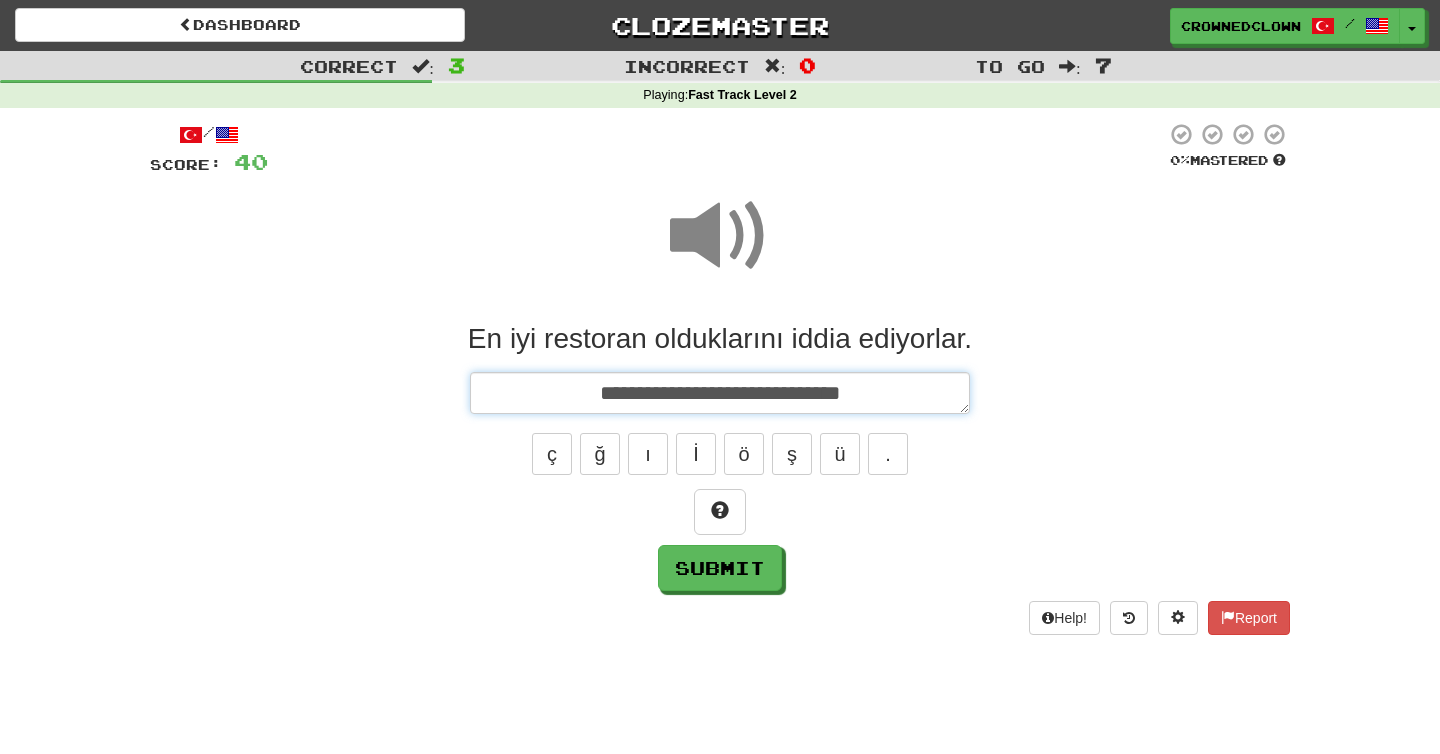 click on "**********" at bounding box center (720, 393) 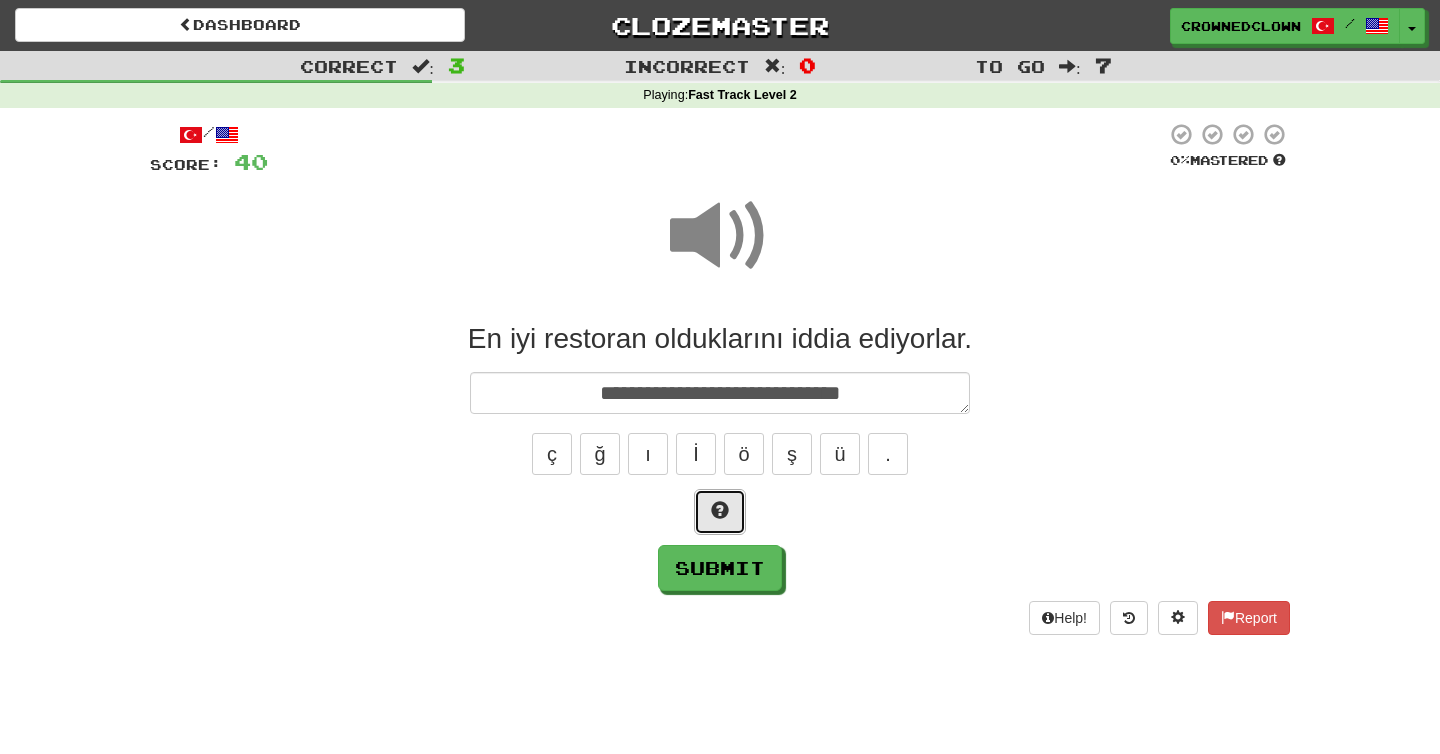 click at bounding box center [720, 512] 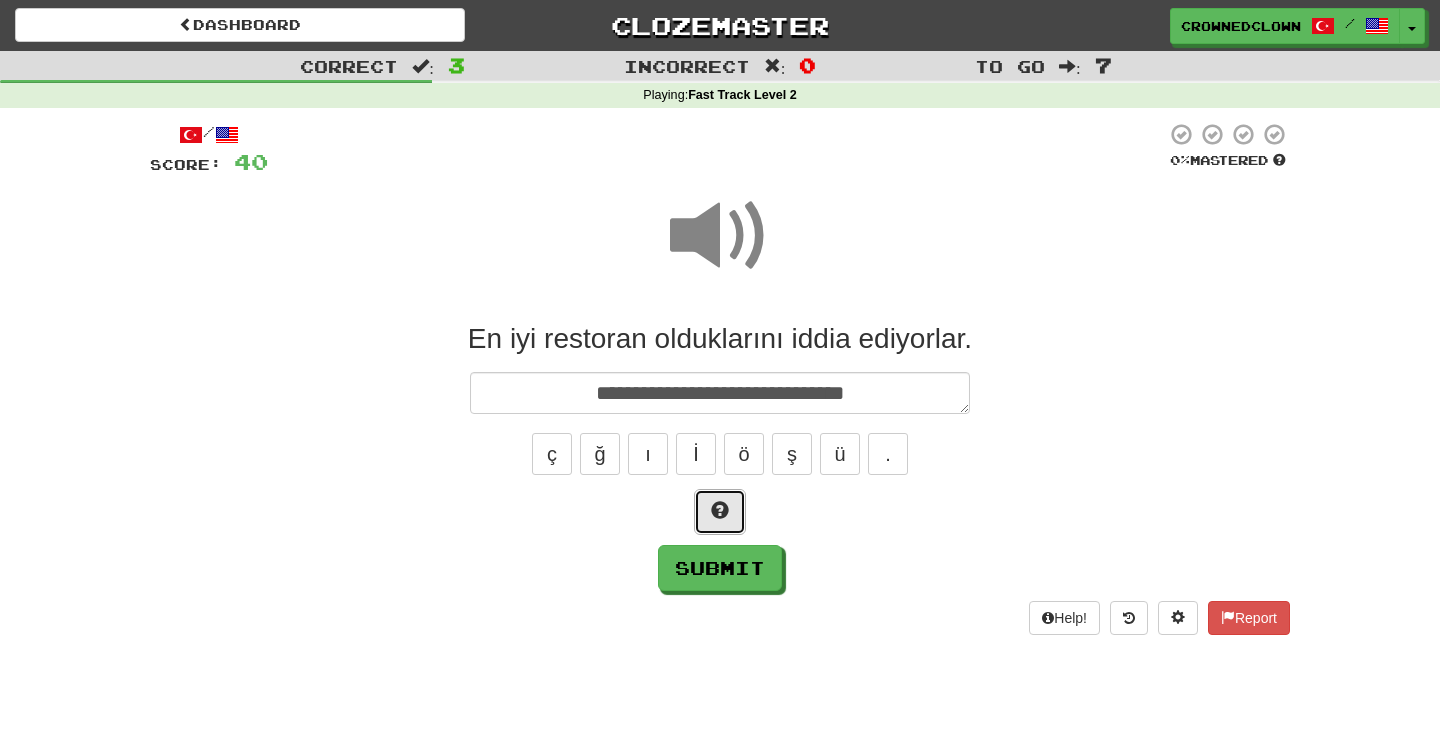 click at bounding box center [720, 512] 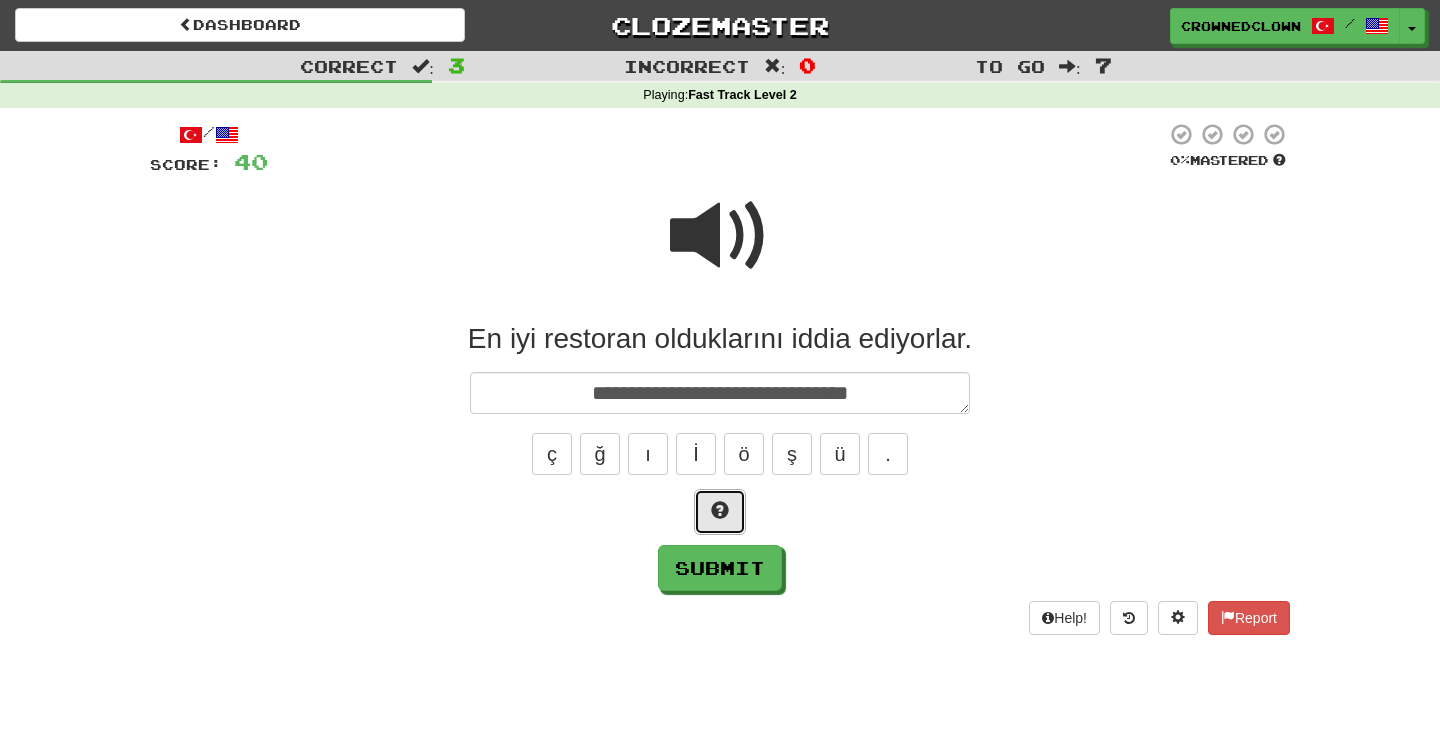 click at bounding box center [720, 512] 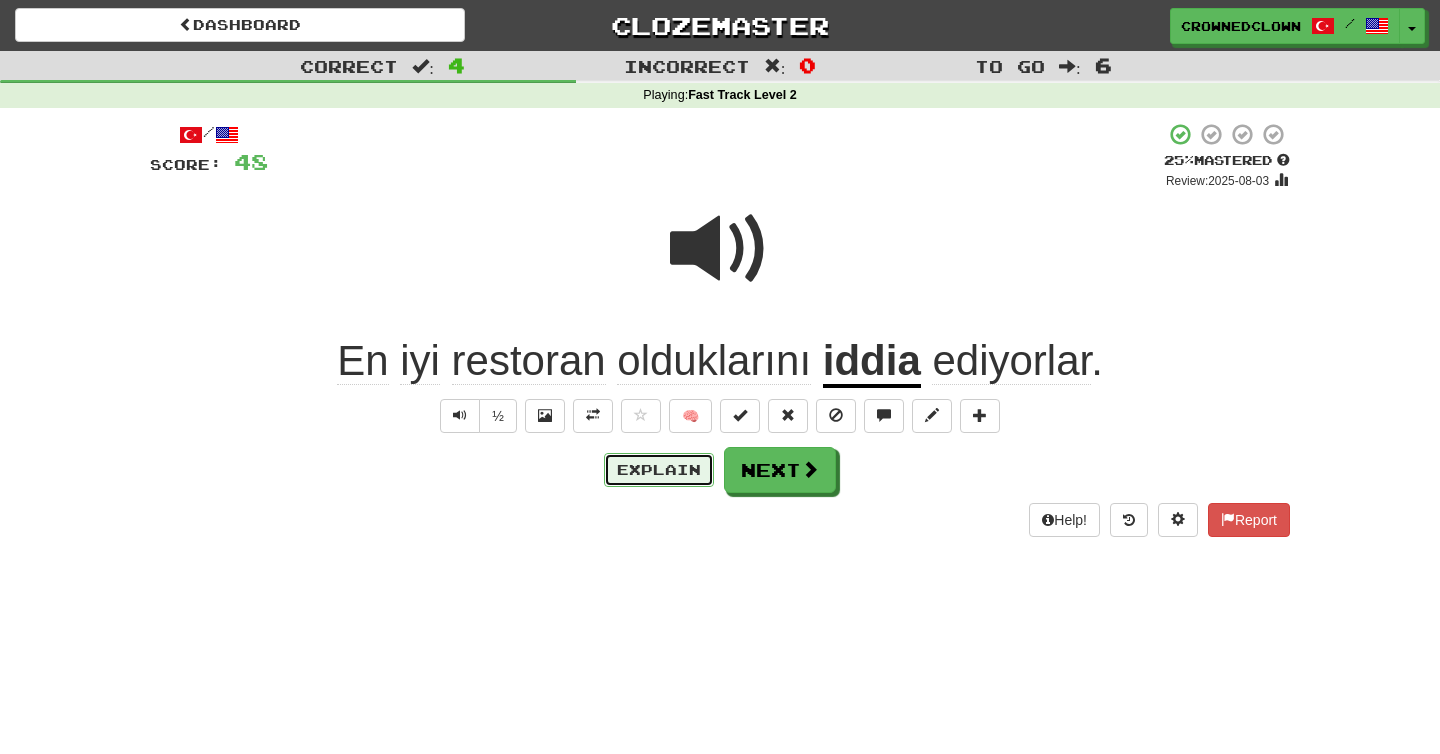 click on "Explain" at bounding box center [659, 470] 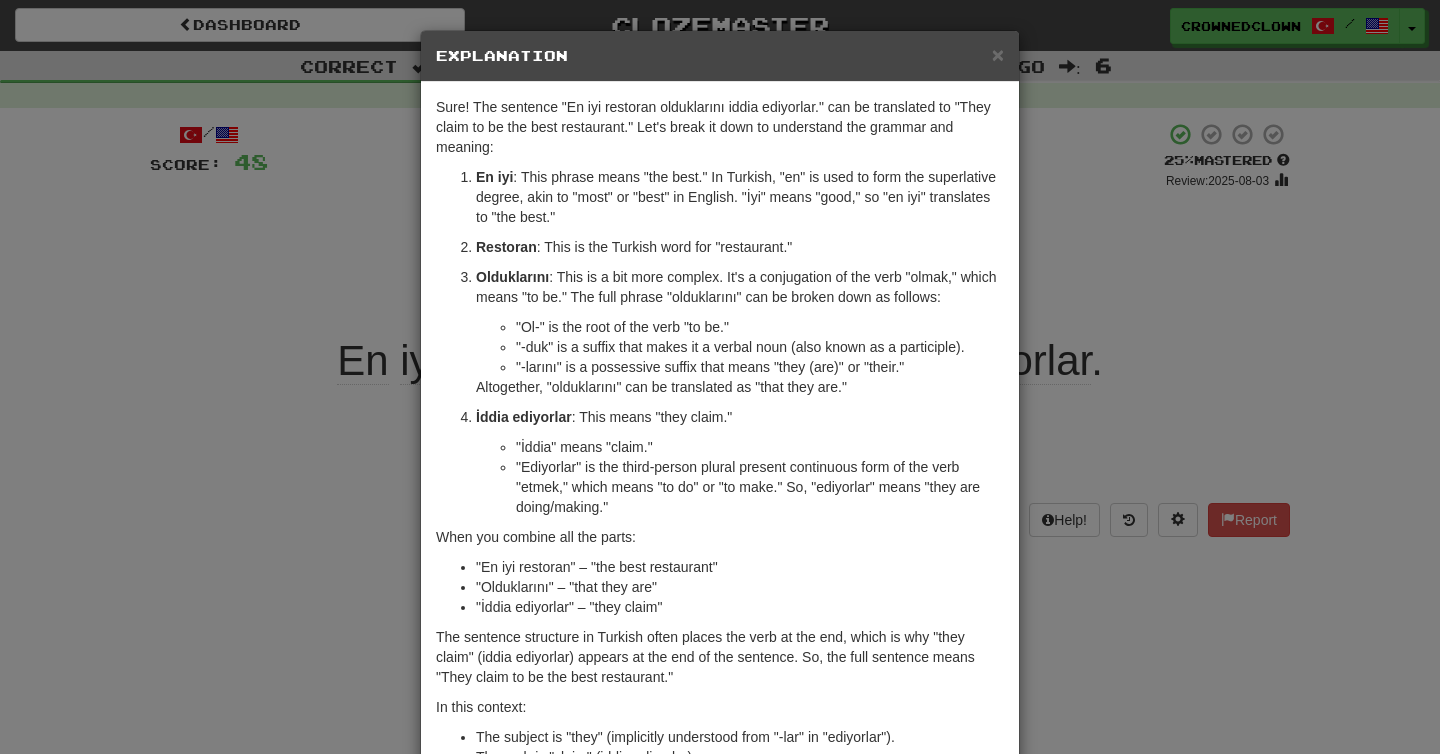 click on "× Explanation Sure! The sentence "En iyi restoran olduklarını iddia ediyorlar." can be translated to "They claim to be the best restaurant." Let's break it down to understand the grammar and meaning:
En iyi : This phrase means "the best." In Turkish, "en" is used to form the superlative degree, akin to "most" or "best" in English. "İyi" means "good," so "en iyi" translates to "the best."
Restoran : This is the Turkish word for "restaurant."
Olduklarını : This is a bit more complex. It's a conjugation of the verb "olmak," which means "to be." The full phrase "olduklarını" can be broken down as follows:
"Ol-" is the root of the verb "to be."
"-duk" is a suffix that makes it a verbal noun (also known as a participle).
"-larını" is a possessive suffix that means "they (are)" or "their."
Altogether, "olduklarını" can be translated as "that they are."
İddia ediyorlar : This means "they claim."
"İddia" means "claim."
When you combine all the parts:" at bounding box center (720, 377) 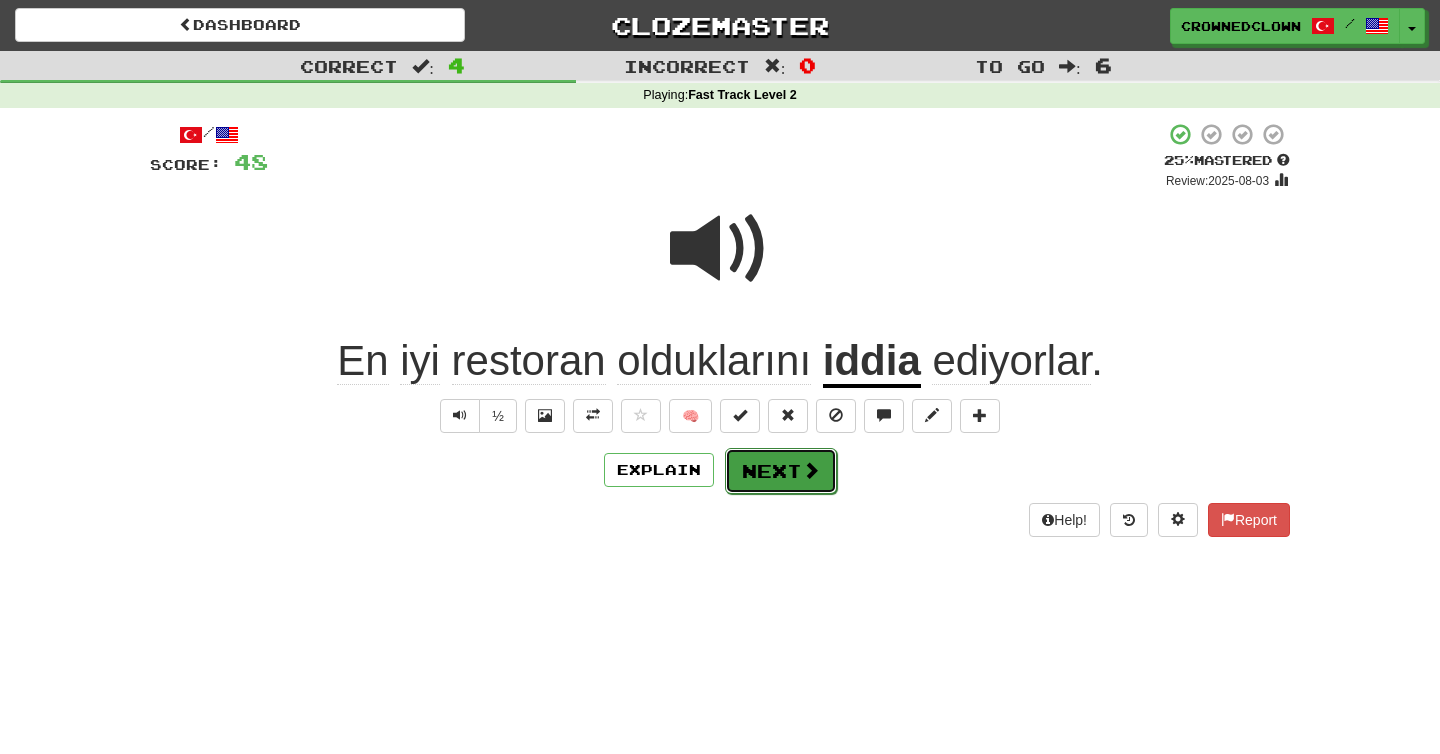 click on "Next" at bounding box center [781, 471] 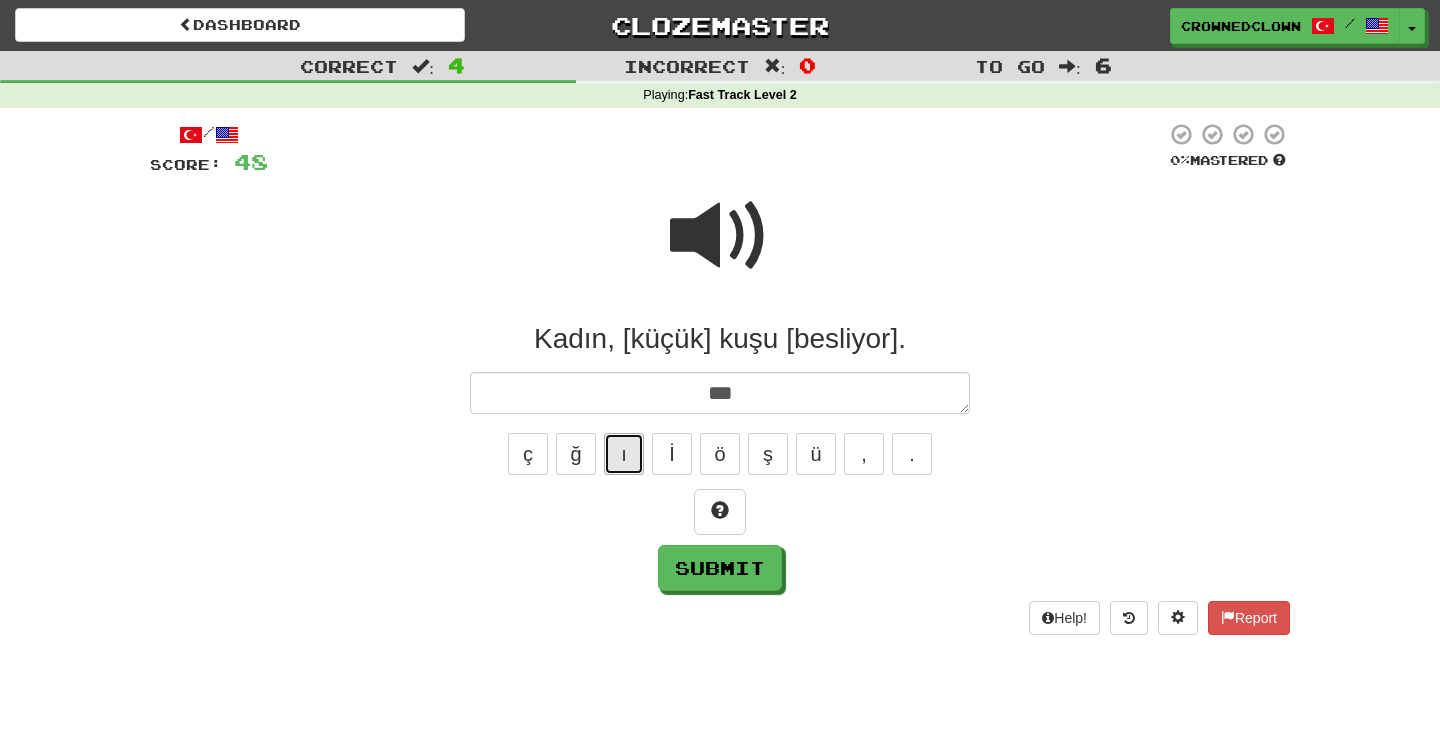 click on "ı" at bounding box center (624, 454) 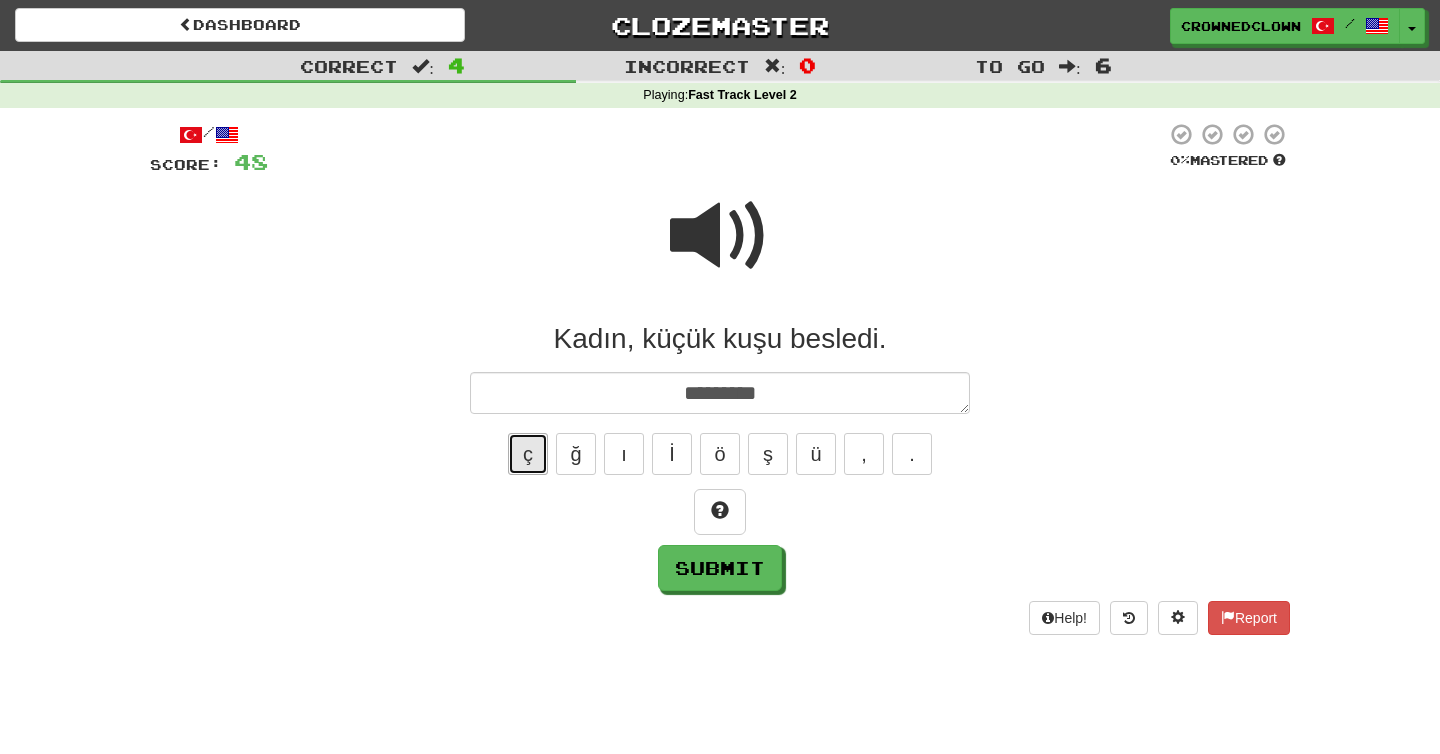 click on "ç" at bounding box center [528, 454] 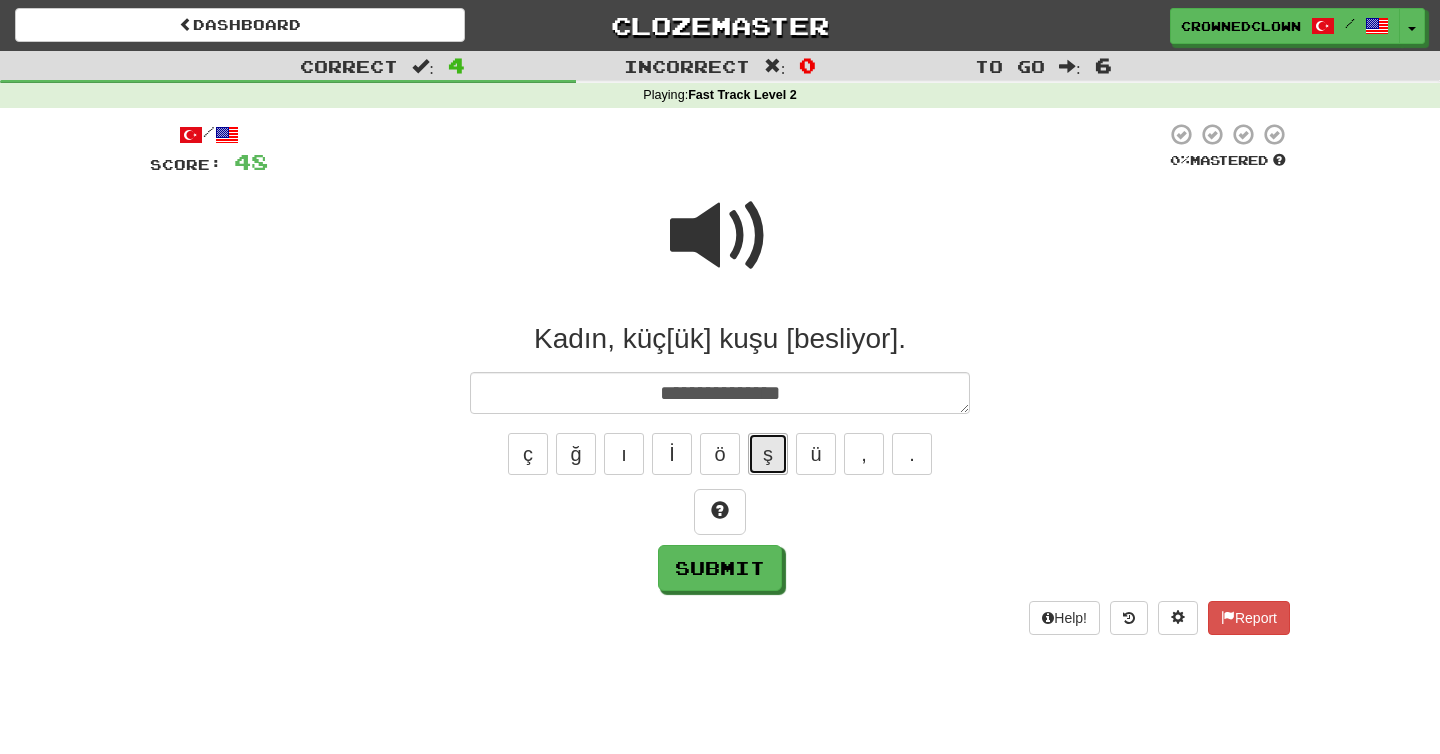 click on "ş" at bounding box center [768, 454] 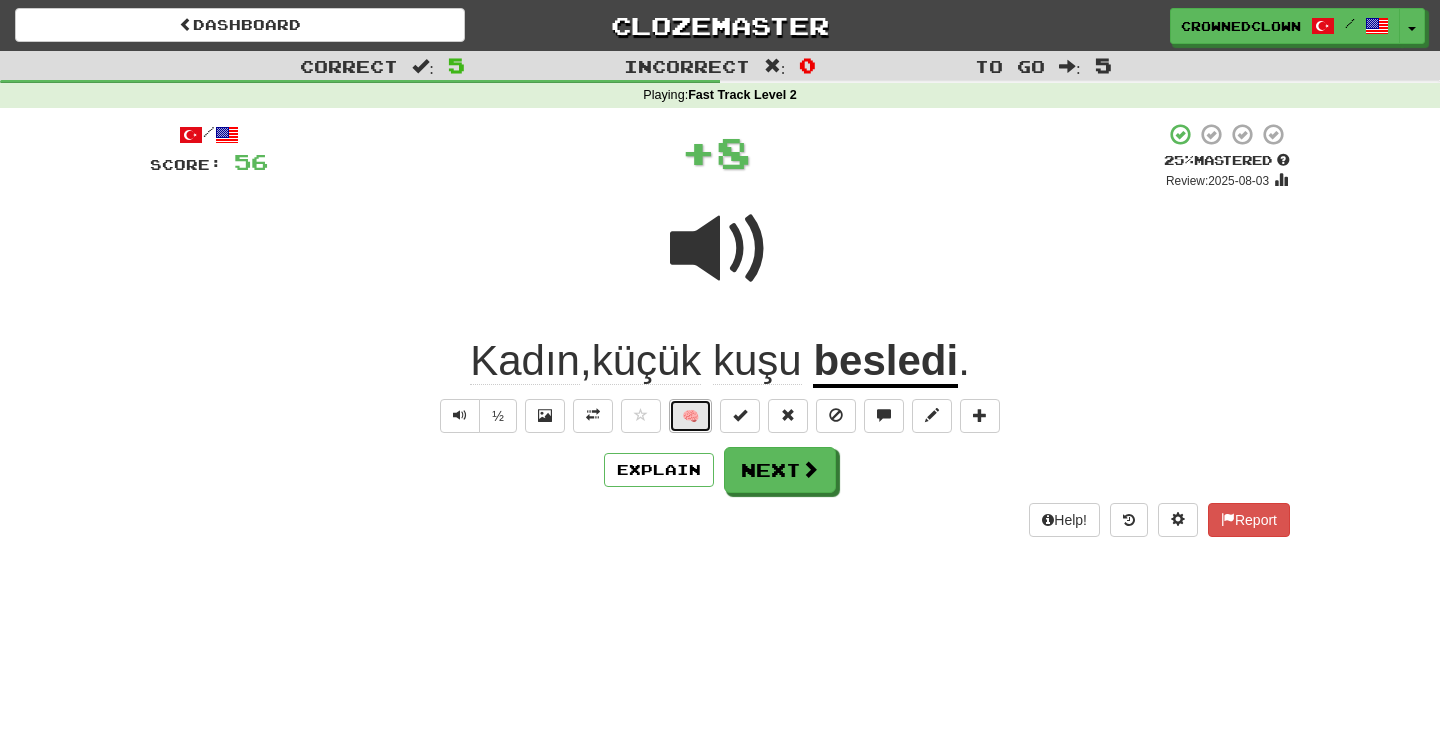 click on "🧠" at bounding box center [690, 416] 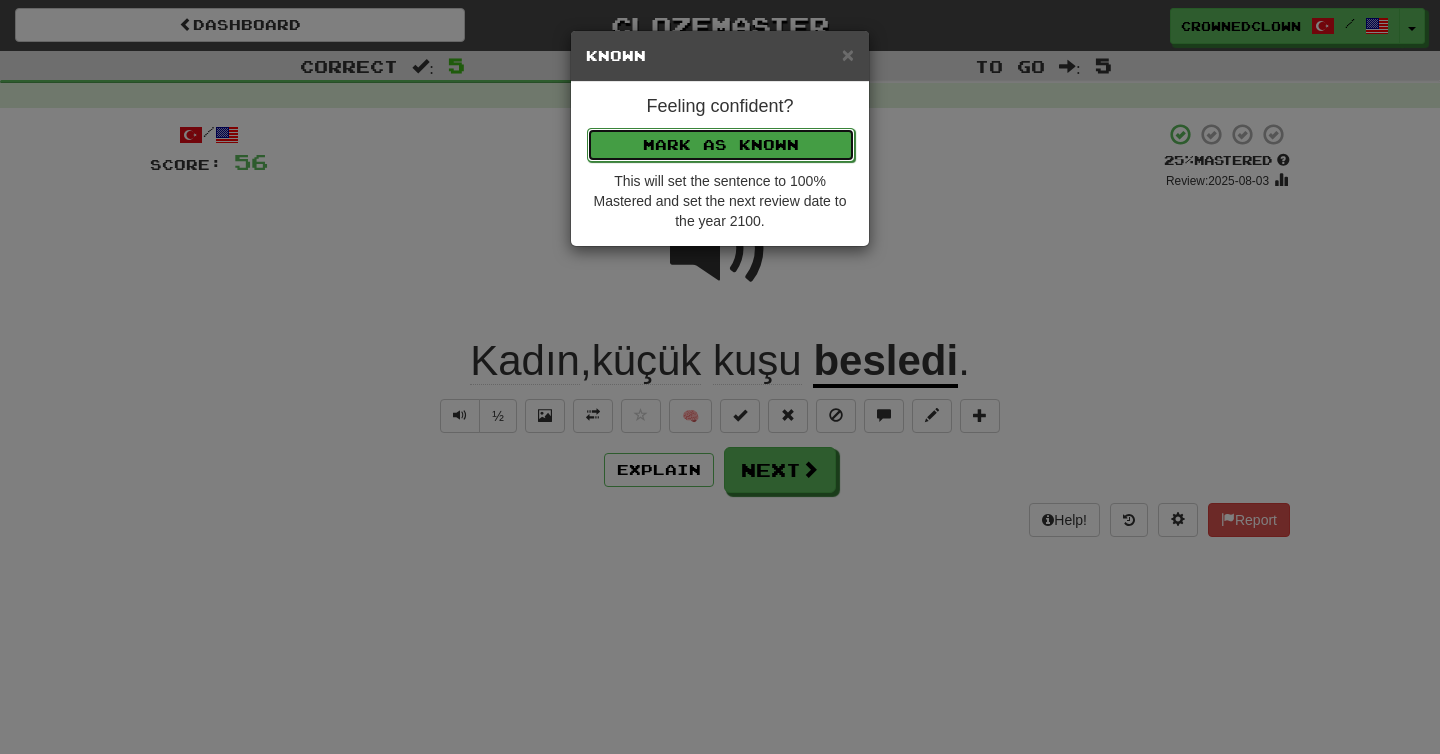 click on "Mark as Known" at bounding box center (721, 145) 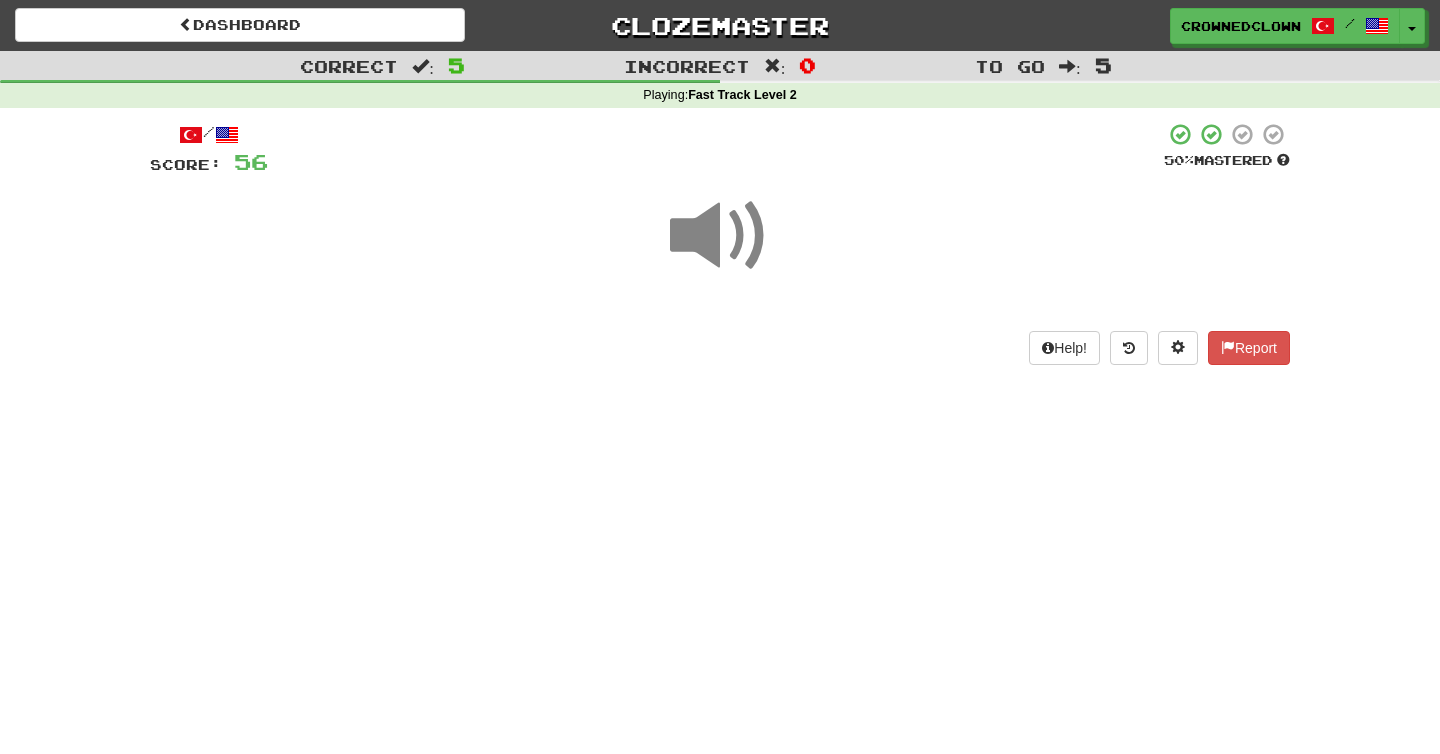 click at bounding box center [720, 236] 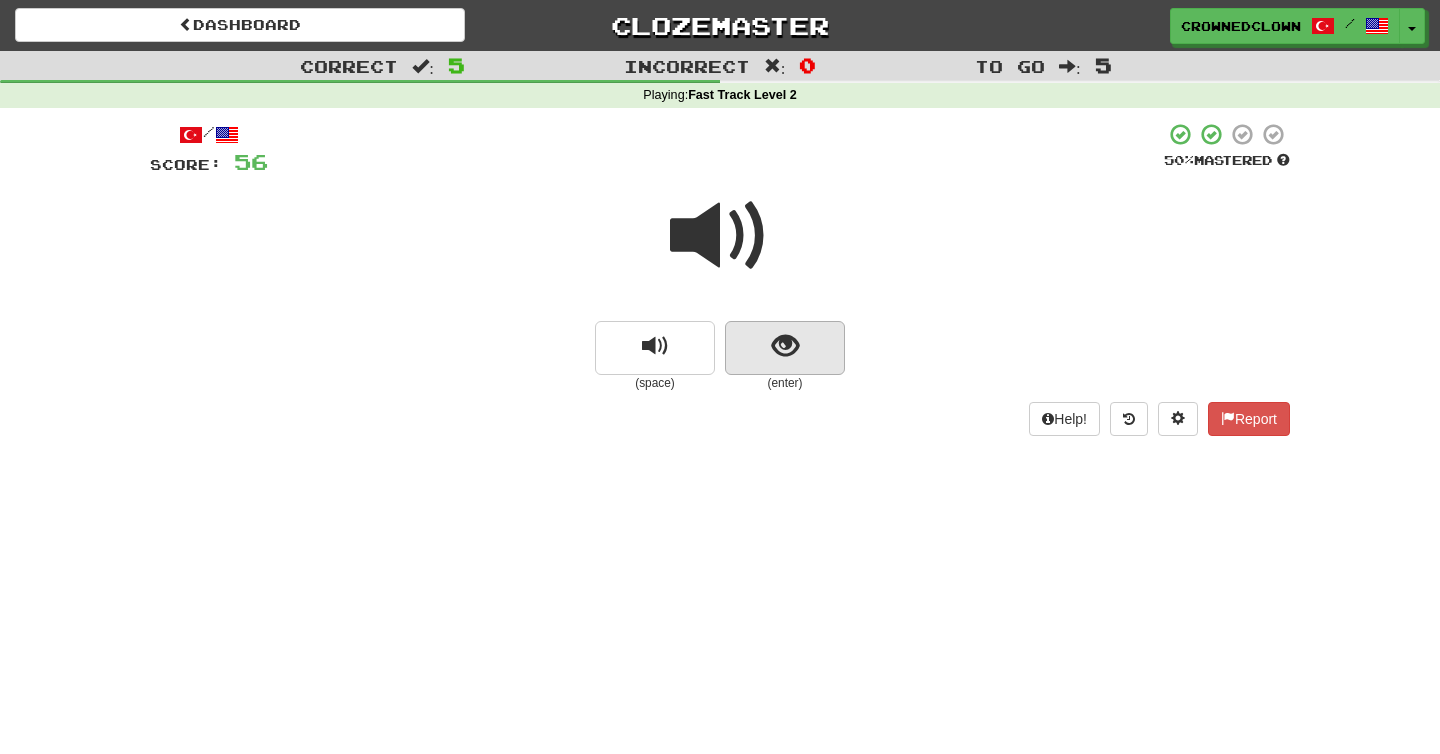 click on "(space) (enter)" at bounding box center (720, 356) 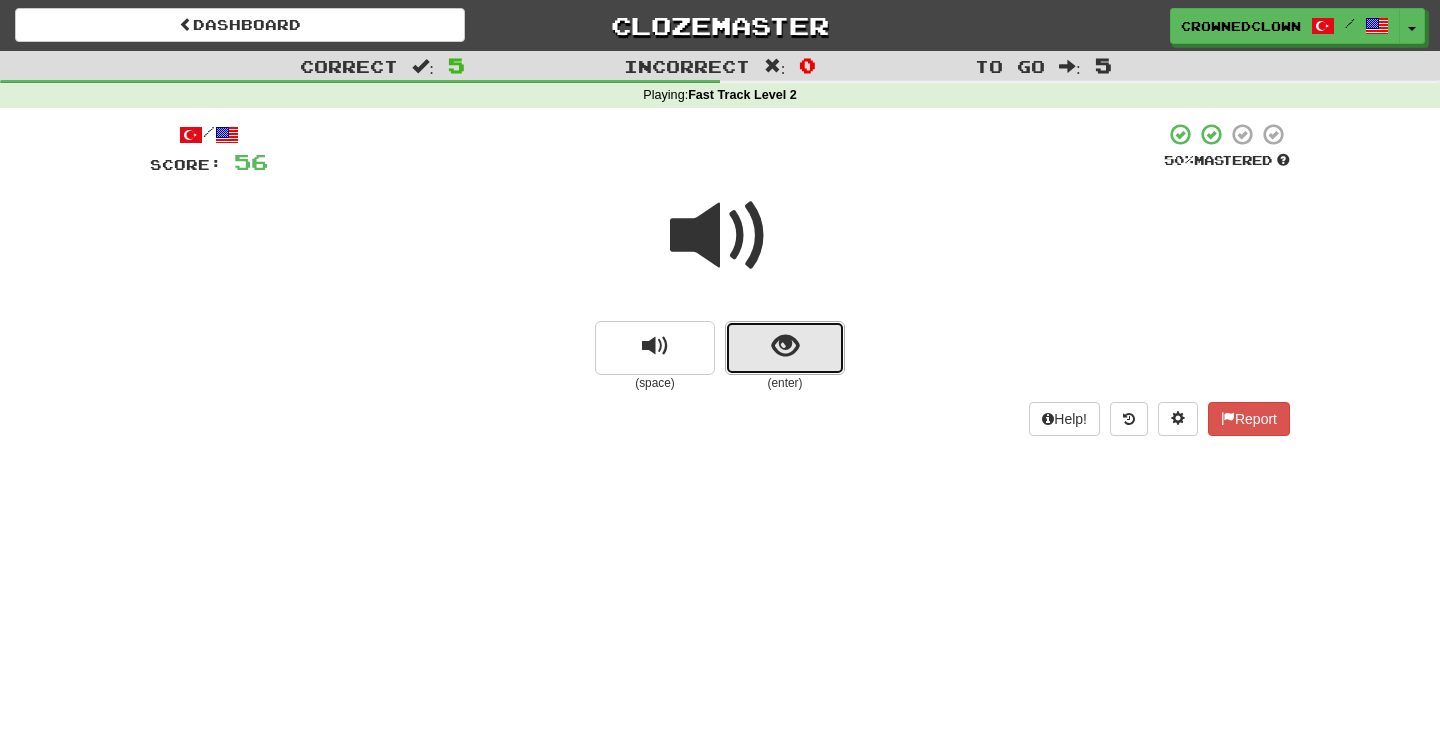 click at bounding box center [785, 348] 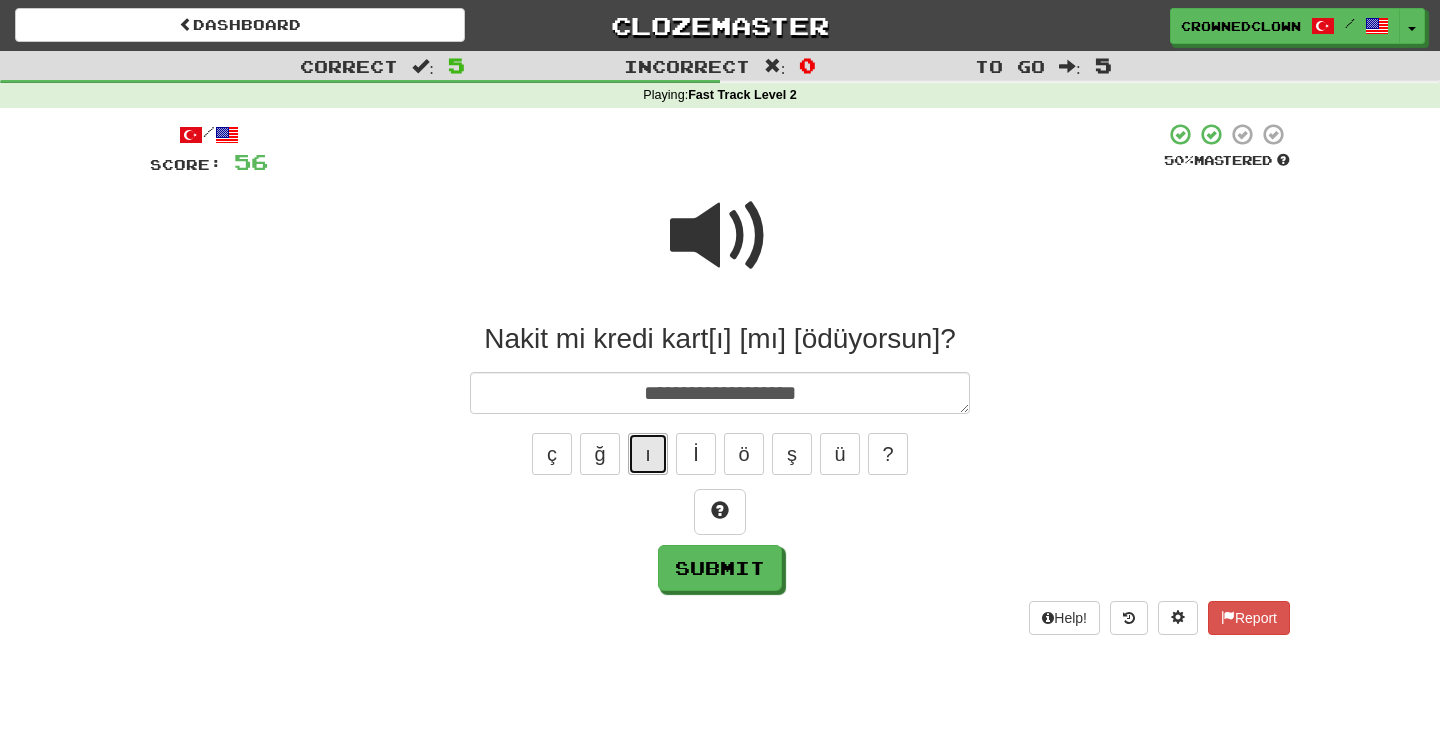 click on "ı" at bounding box center (648, 454) 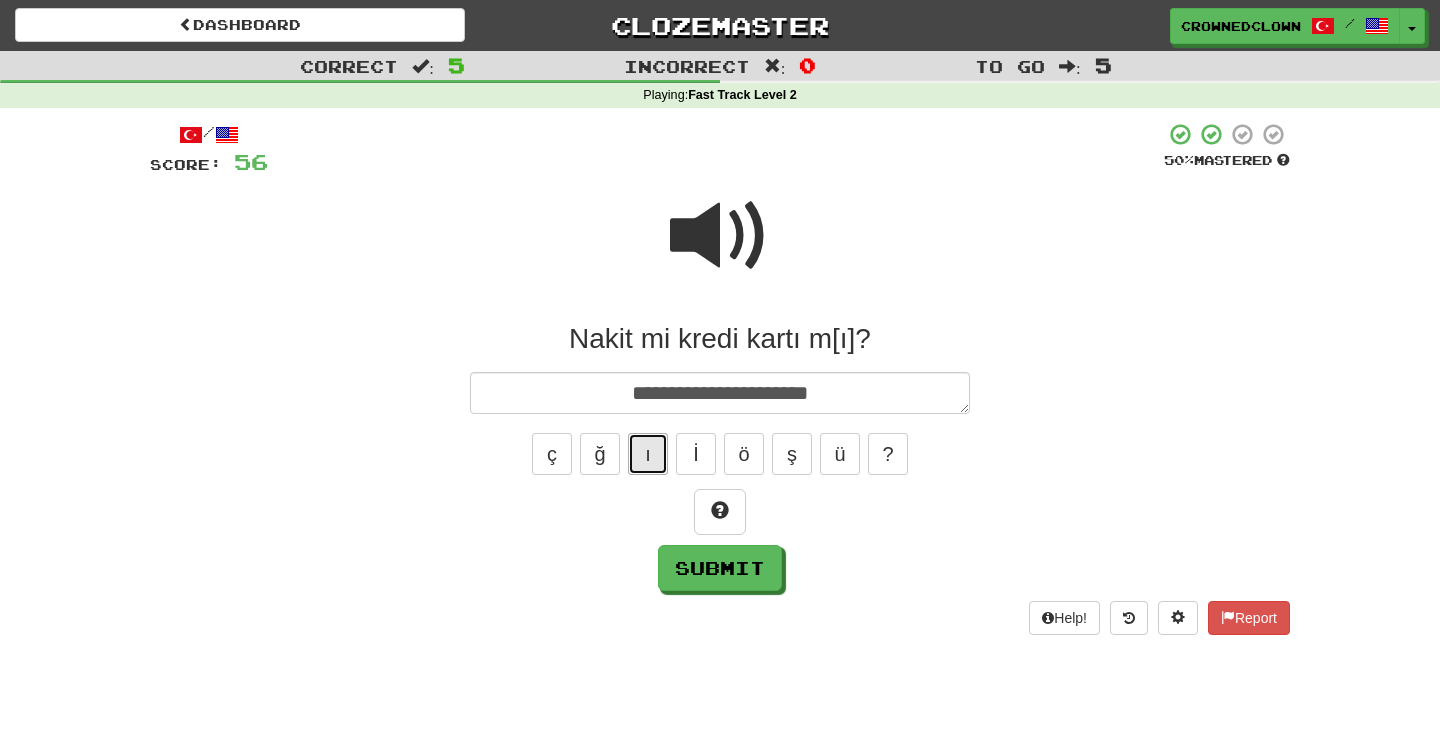 click on "ı" at bounding box center (648, 454) 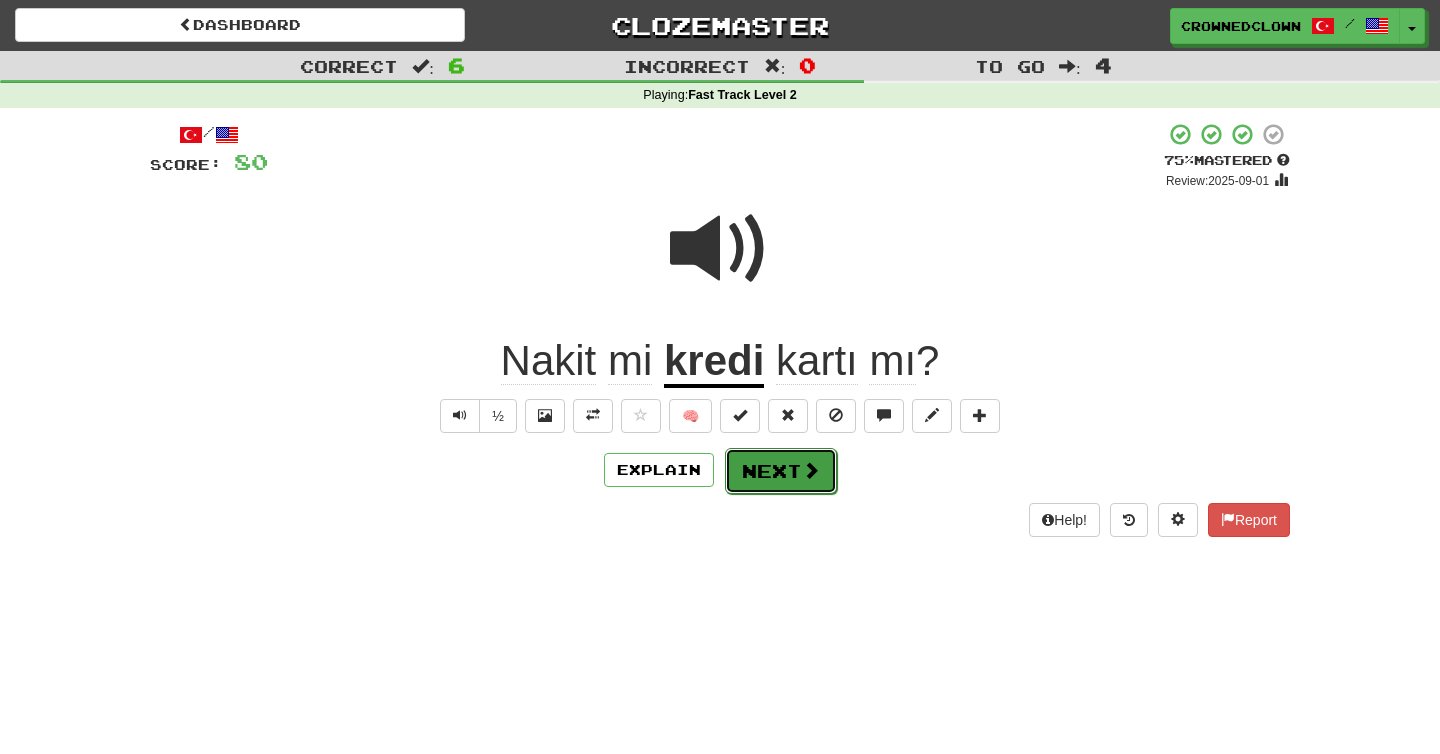 click on "Next" at bounding box center [781, 471] 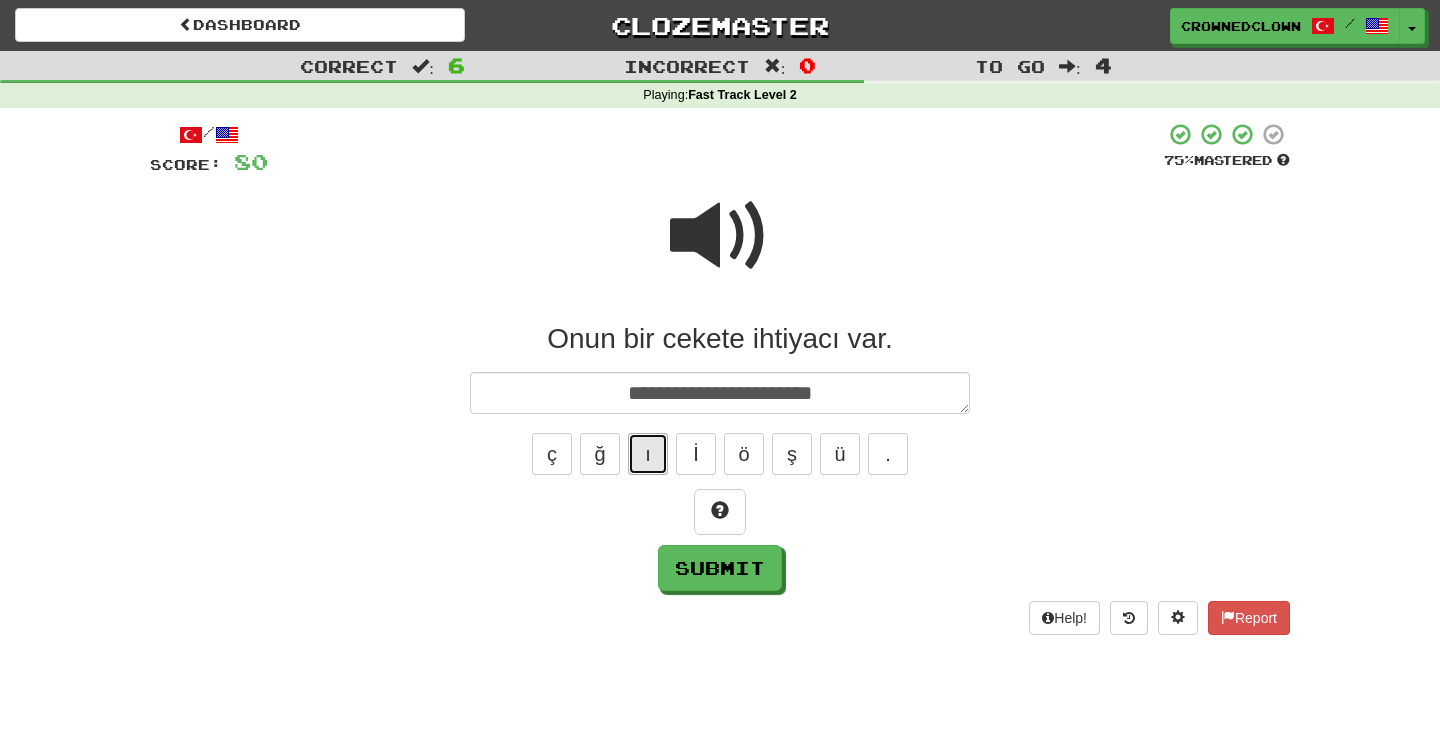 click on "ı" at bounding box center [648, 454] 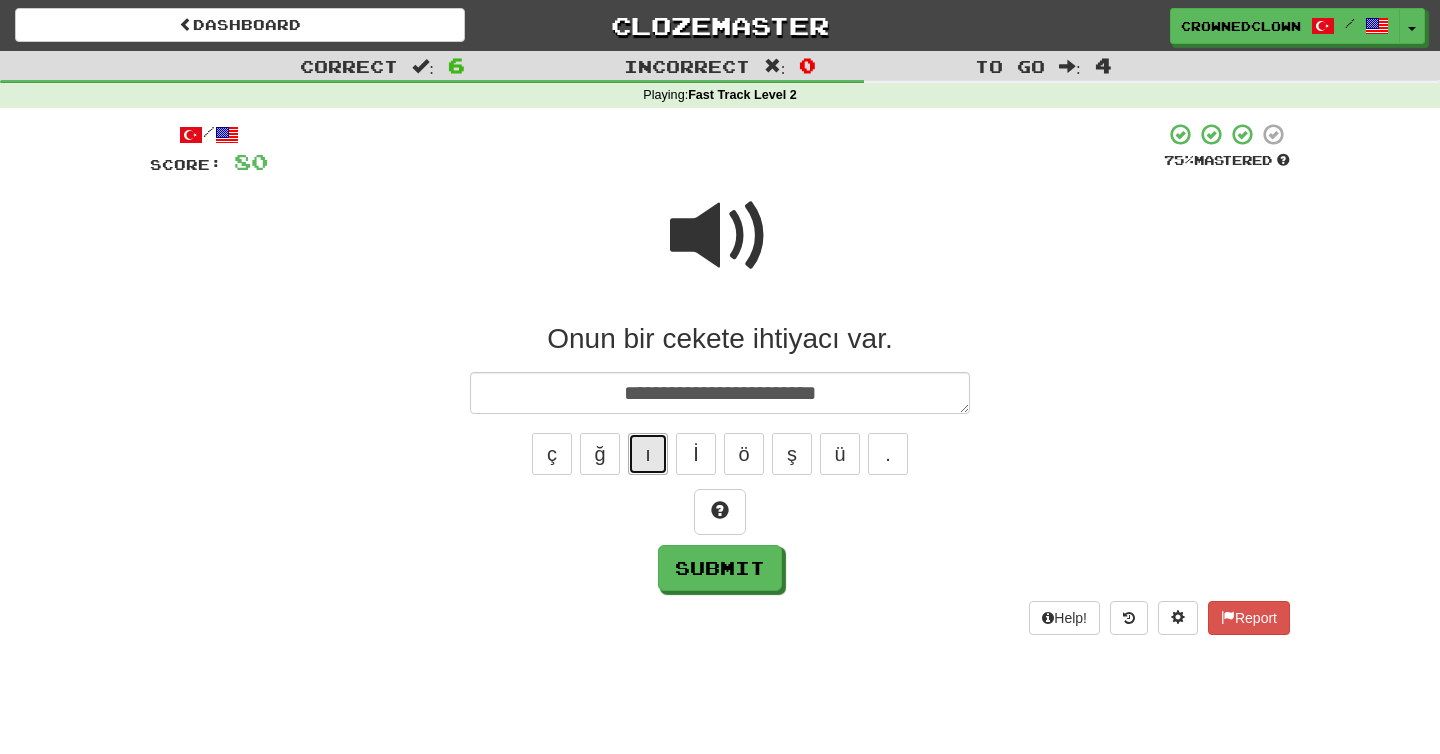 click on "ı" at bounding box center (648, 454) 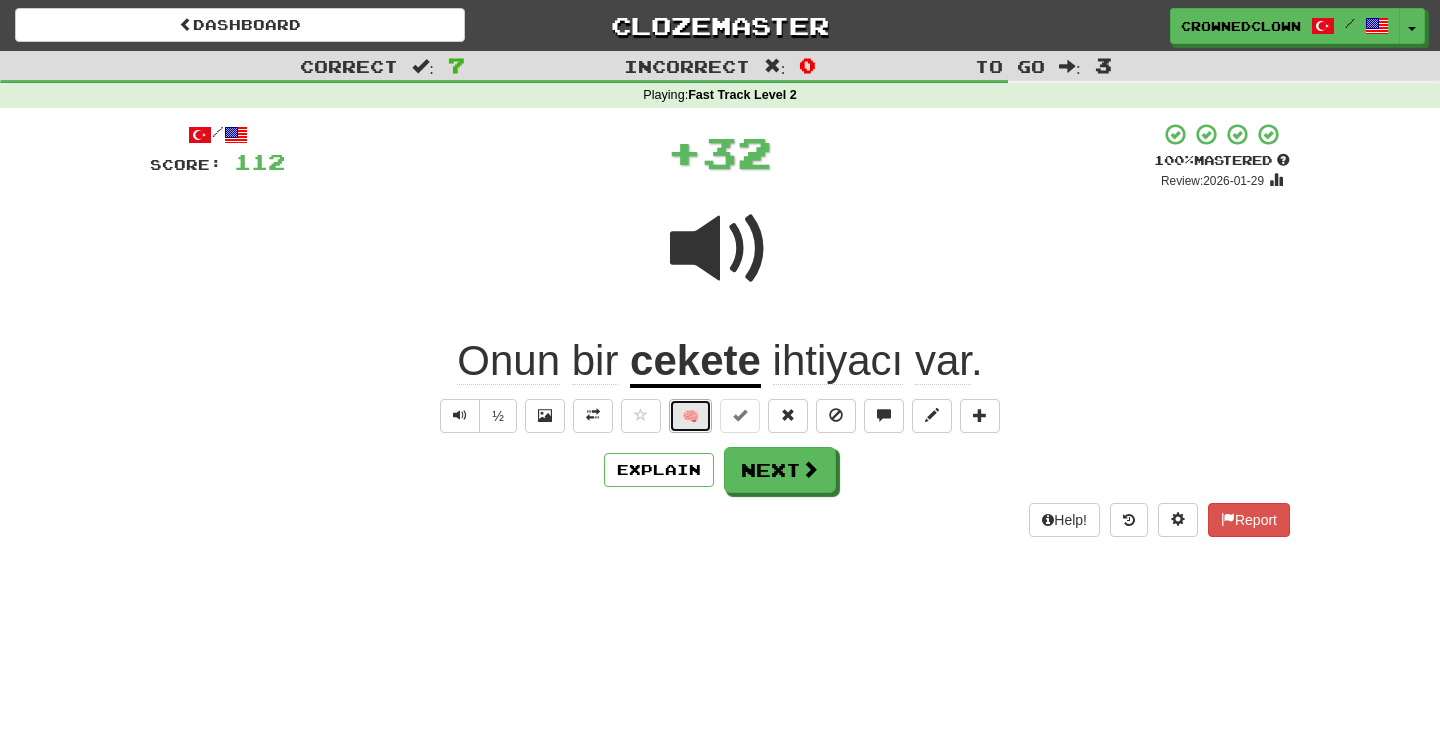 click on "🧠" at bounding box center [690, 416] 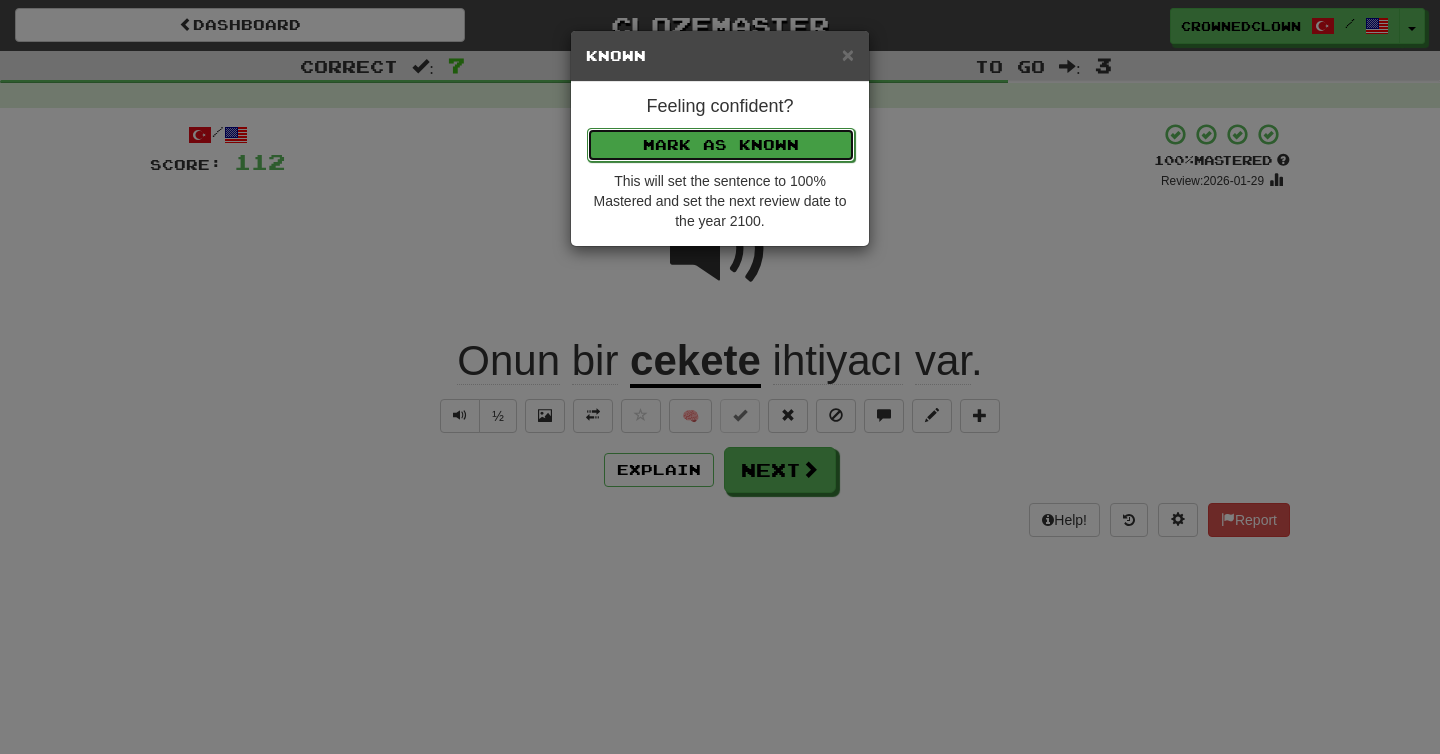 click on "Mark as Known" at bounding box center (721, 145) 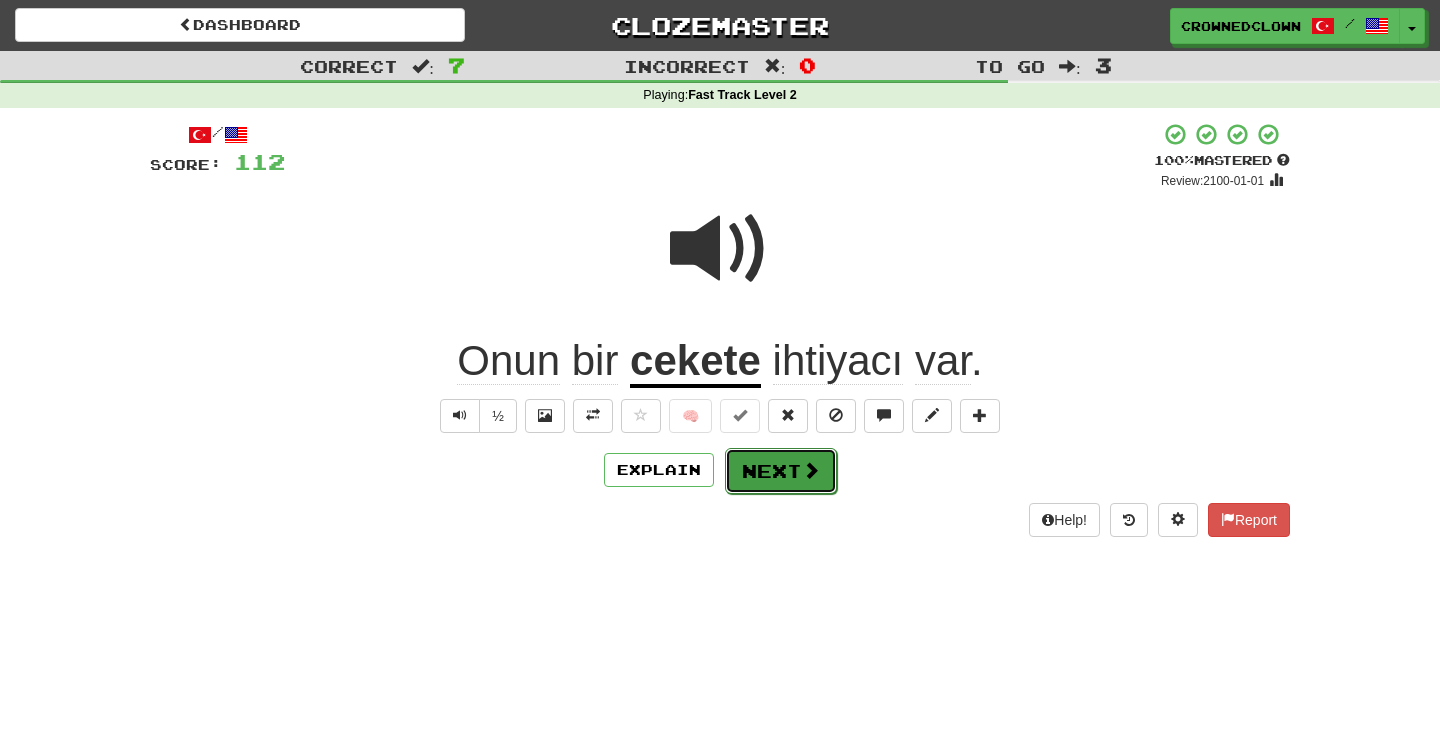 click on "Next" at bounding box center [781, 471] 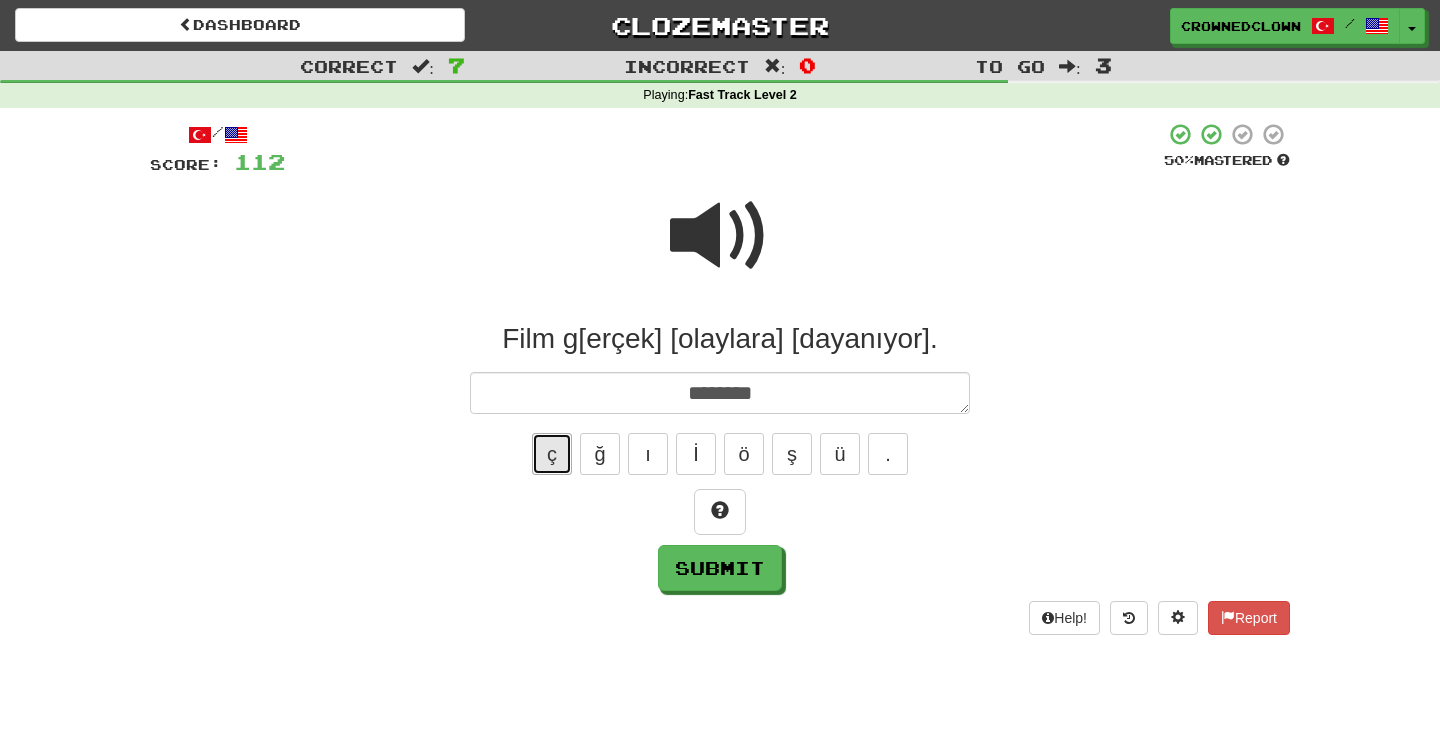 click on "ç" at bounding box center (552, 454) 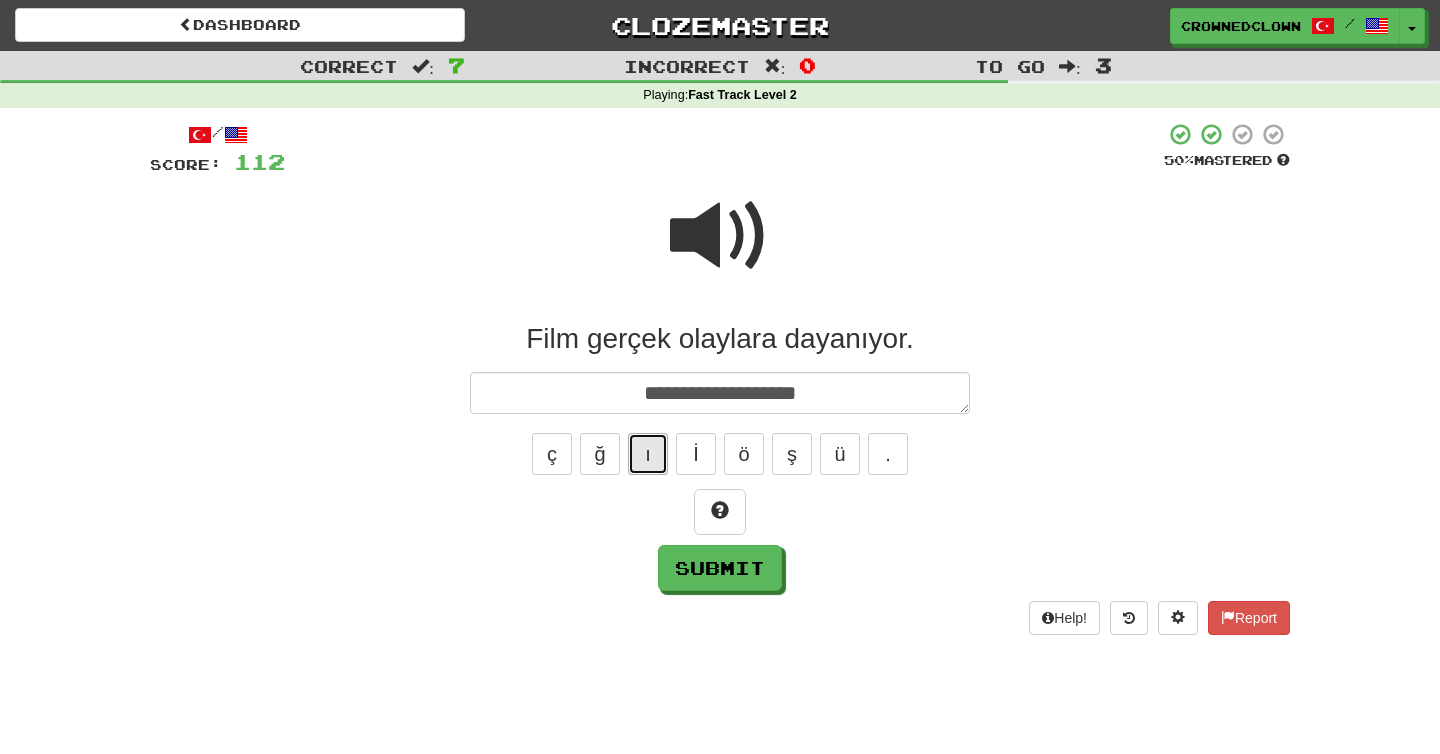 click on "ı" at bounding box center [648, 454] 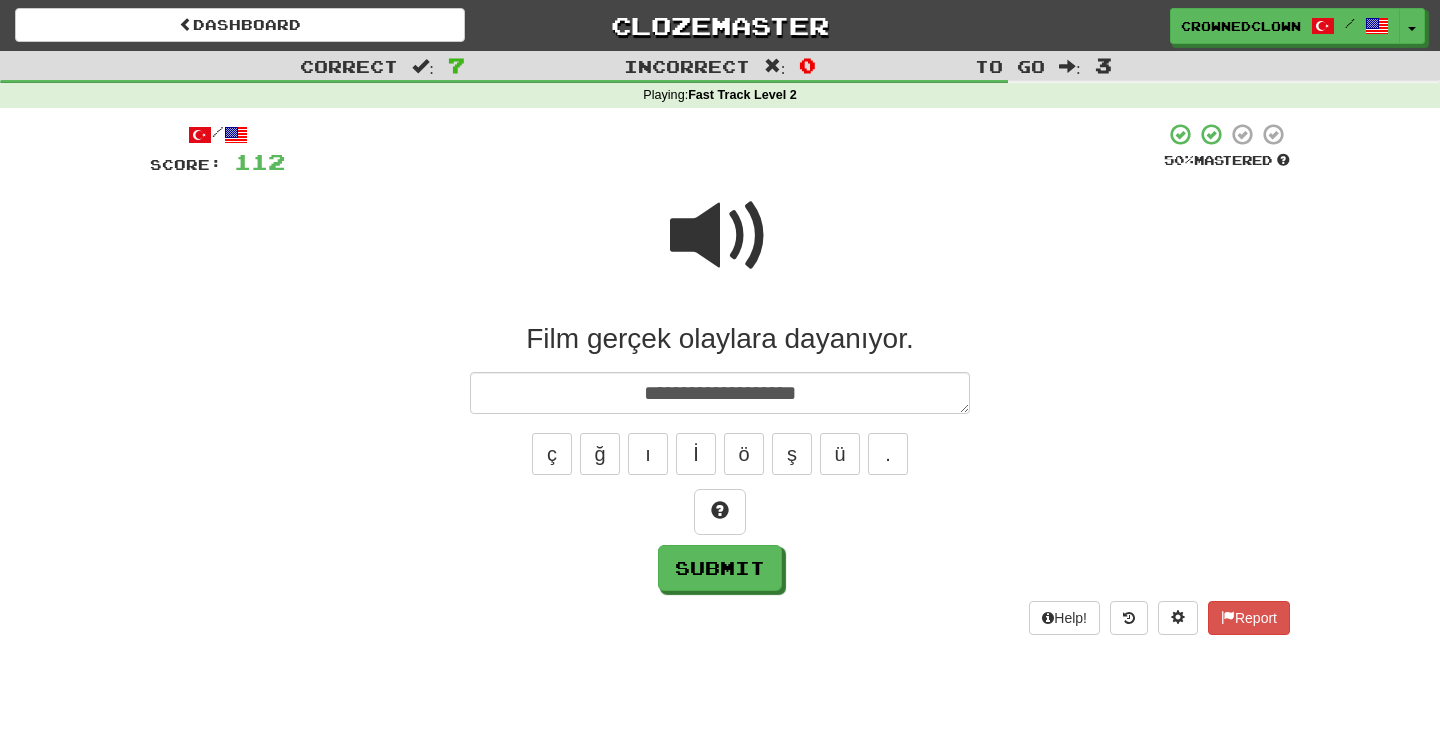 click at bounding box center (720, 236) 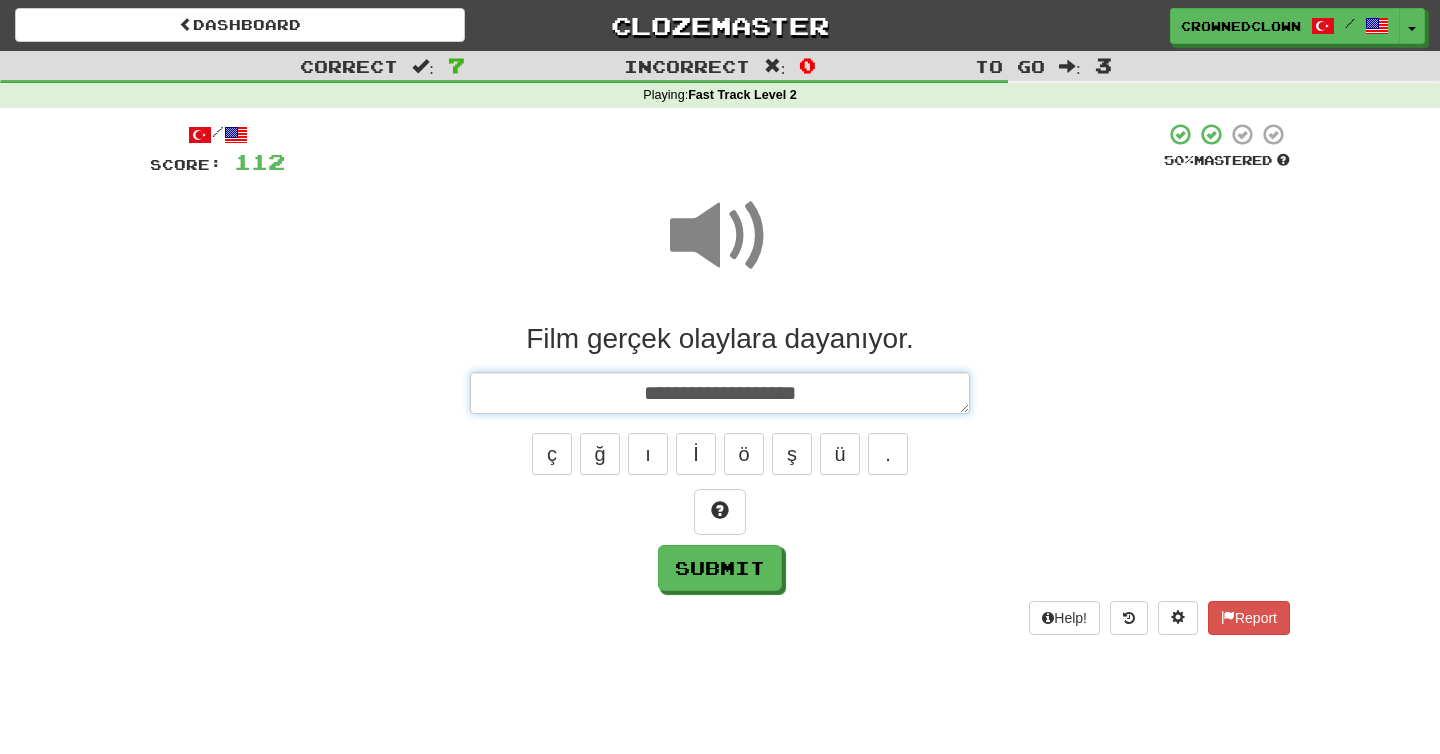 click on "**********" at bounding box center [720, 393] 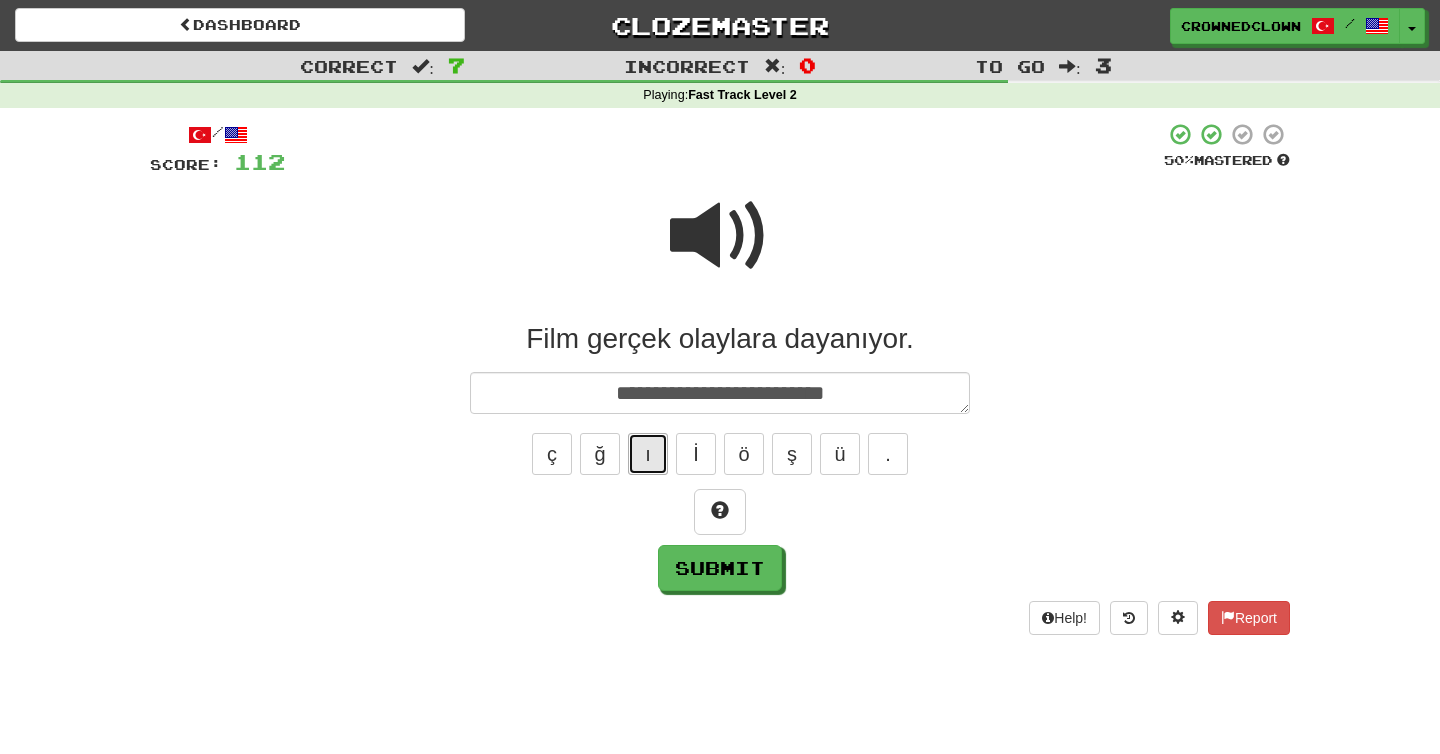 click on "ı" at bounding box center [648, 454] 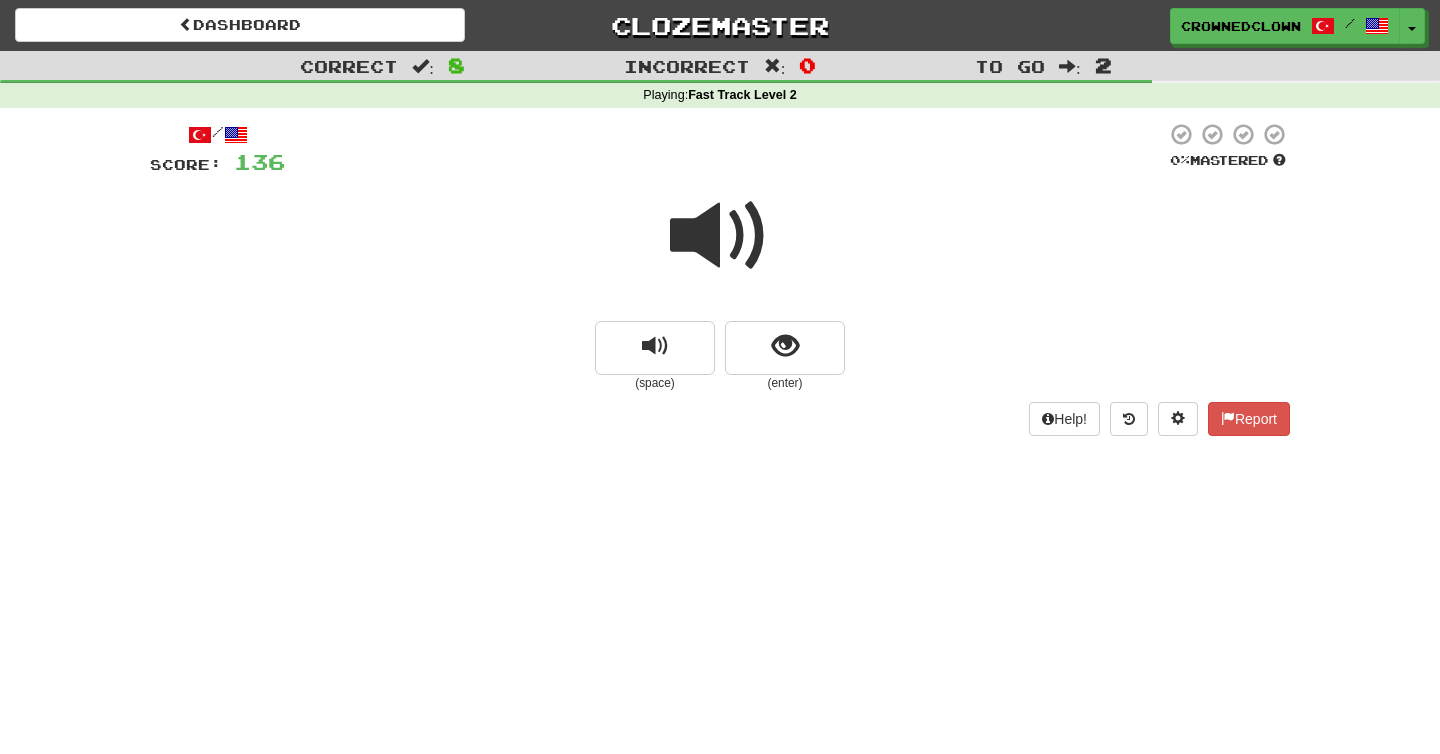 click at bounding box center (720, 236) 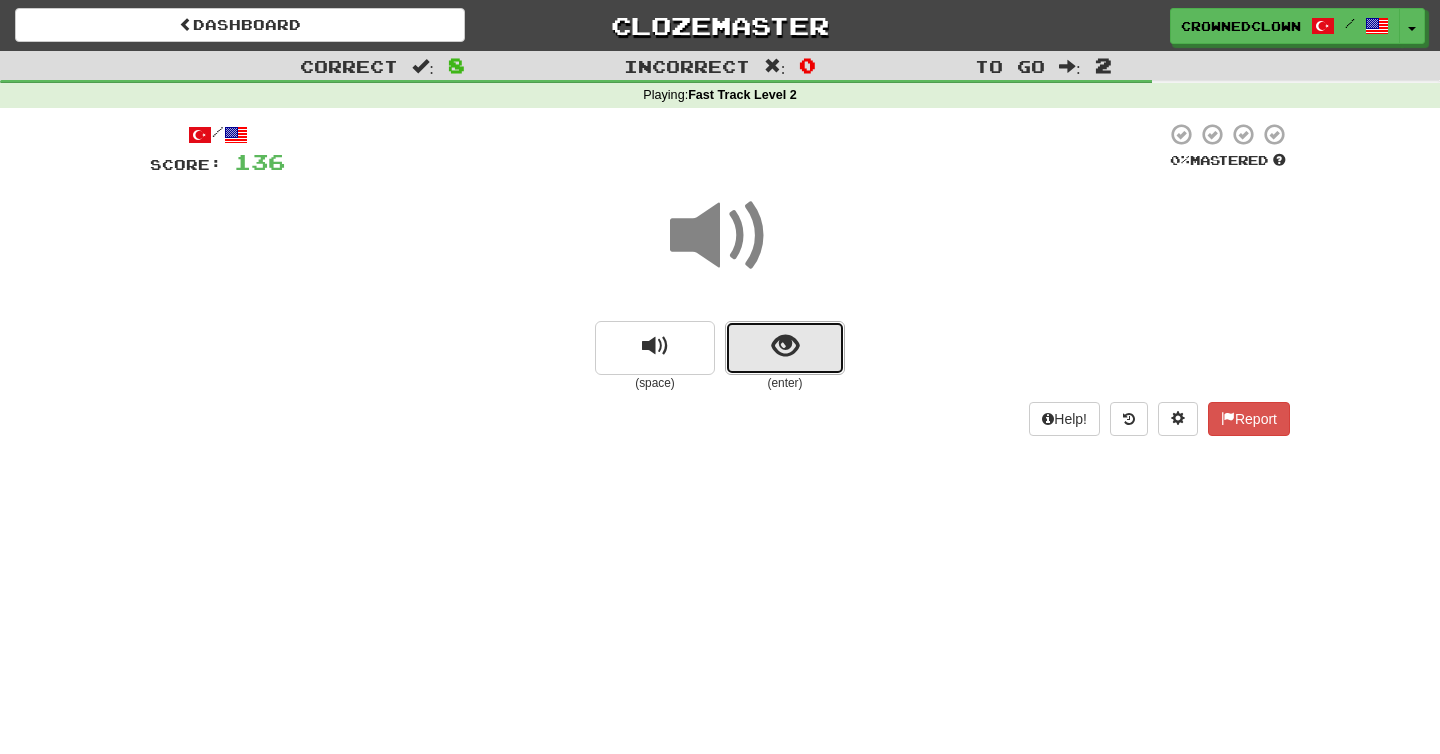click at bounding box center [785, 348] 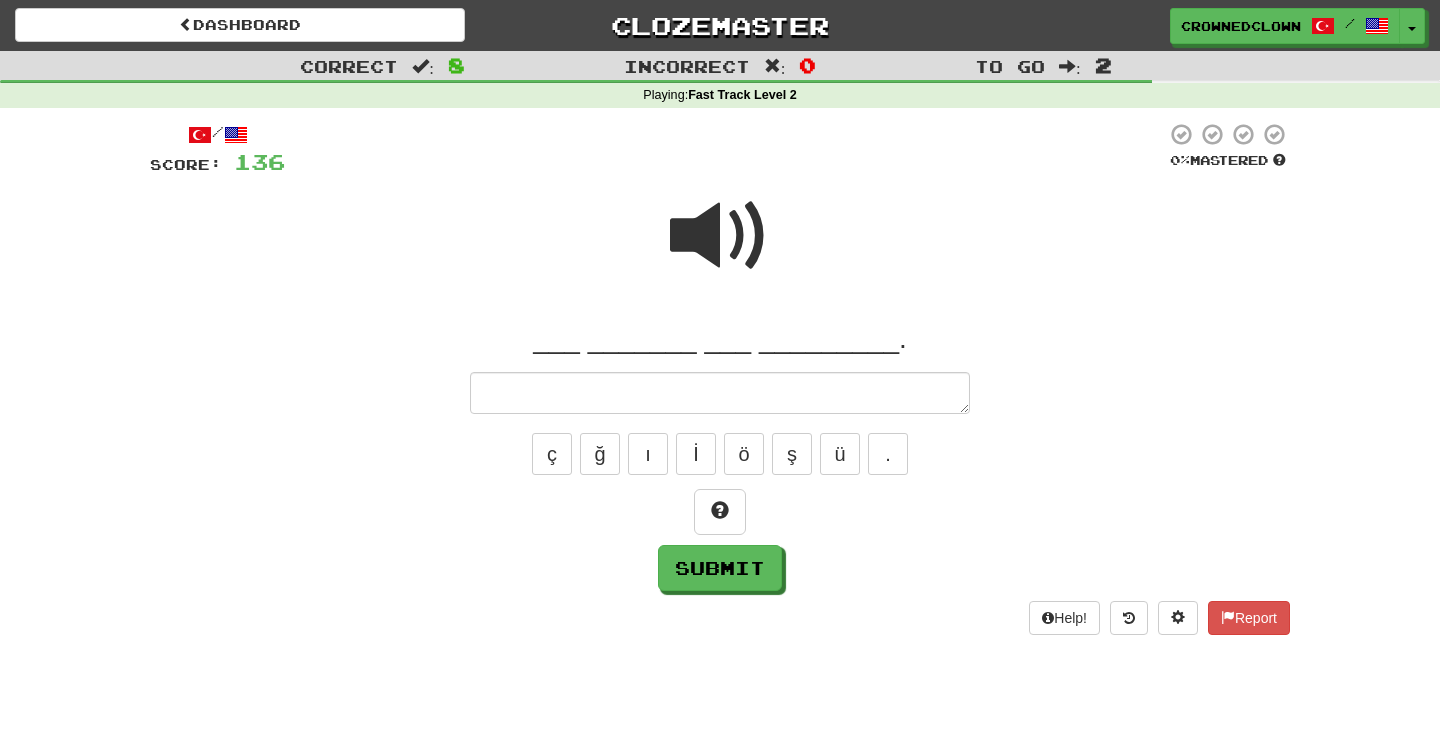 click at bounding box center [720, 236] 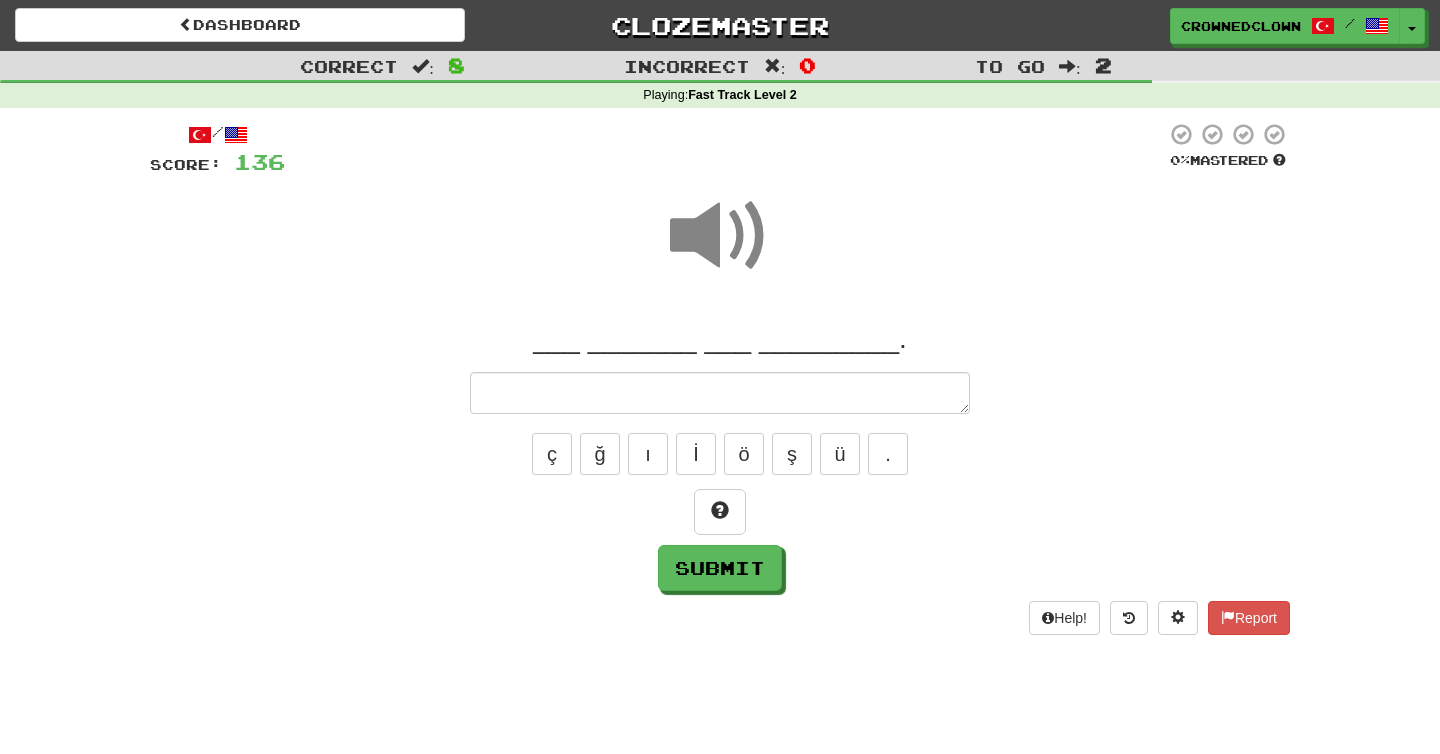 click on "___ _______ ___ _________. ç ğ ı İ ö ş ü . Submit" at bounding box center (720, 456) 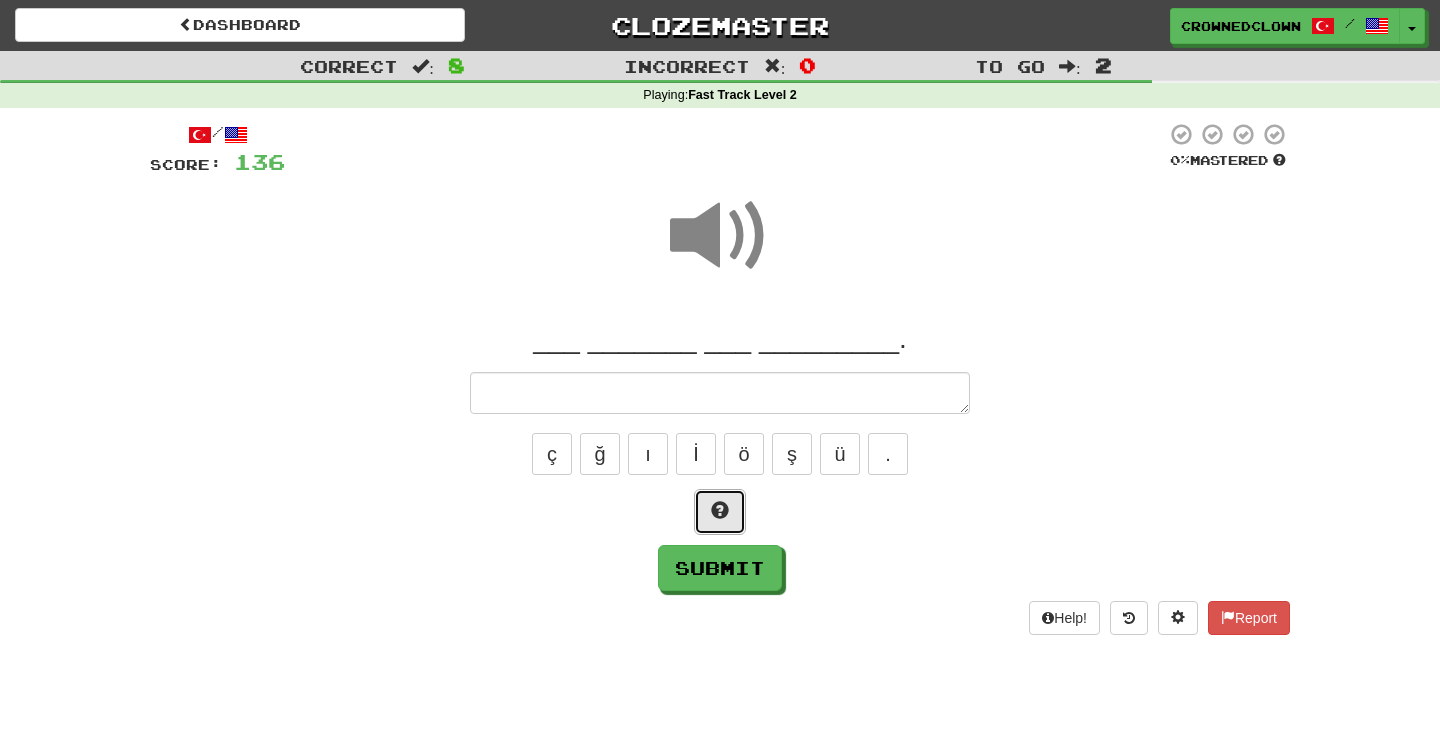 click at bounding box center [720, 510] 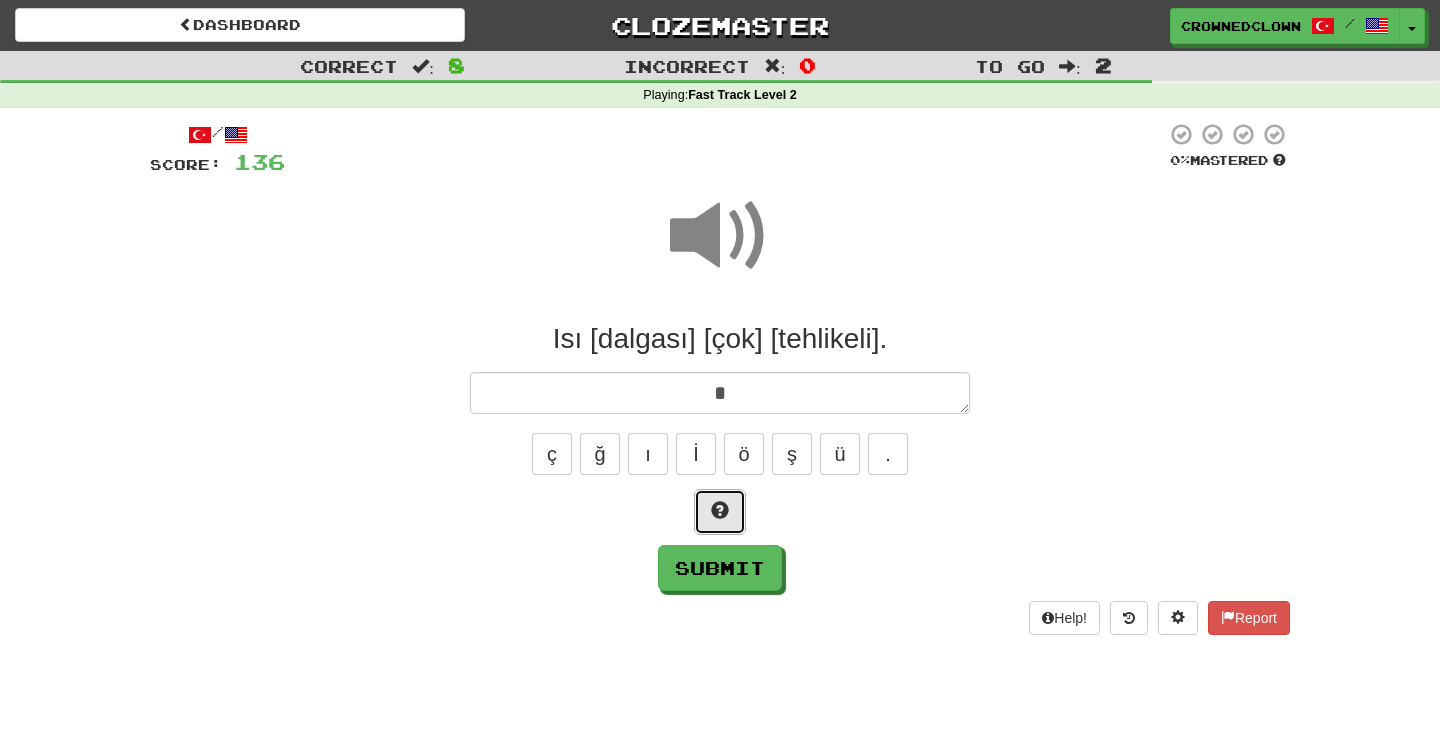 click at bounding box center [720, 510] 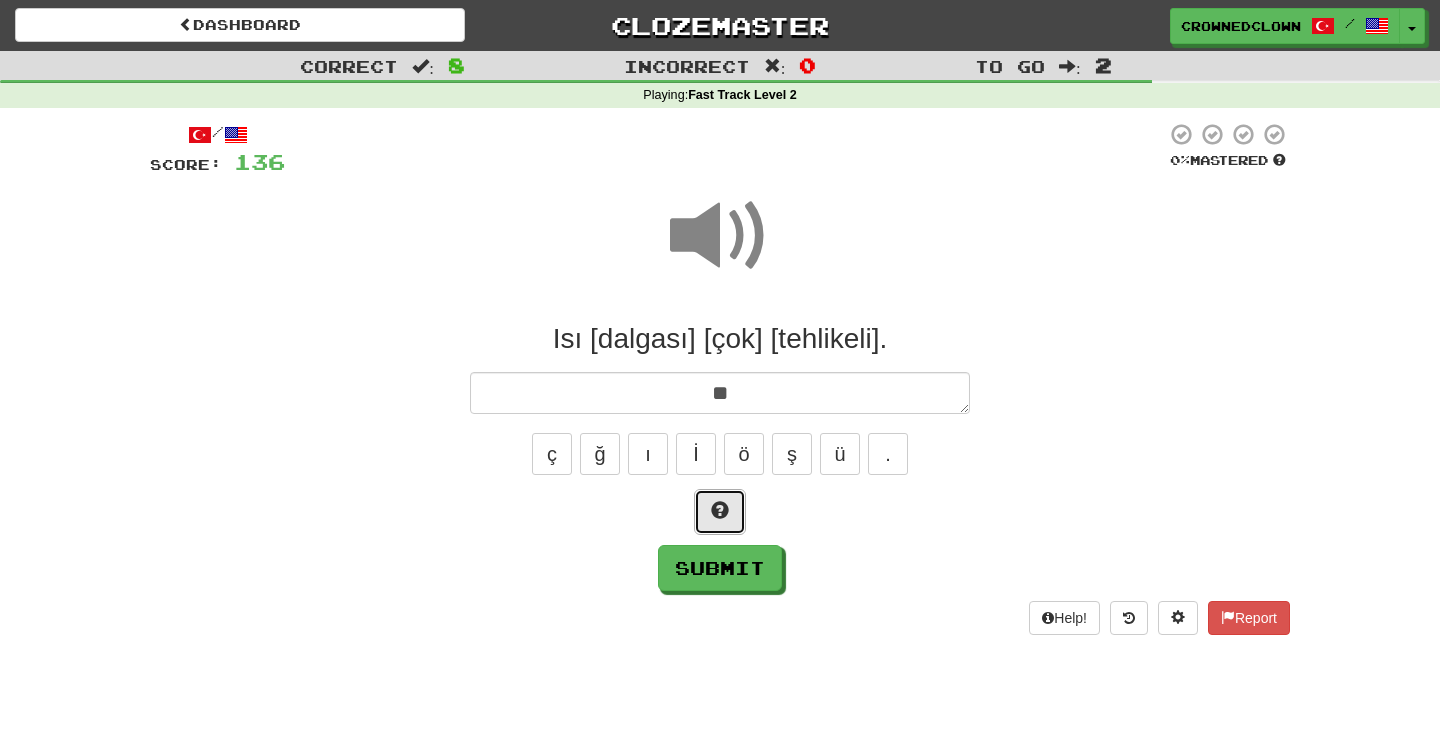 click at bounding box center [720, 510] 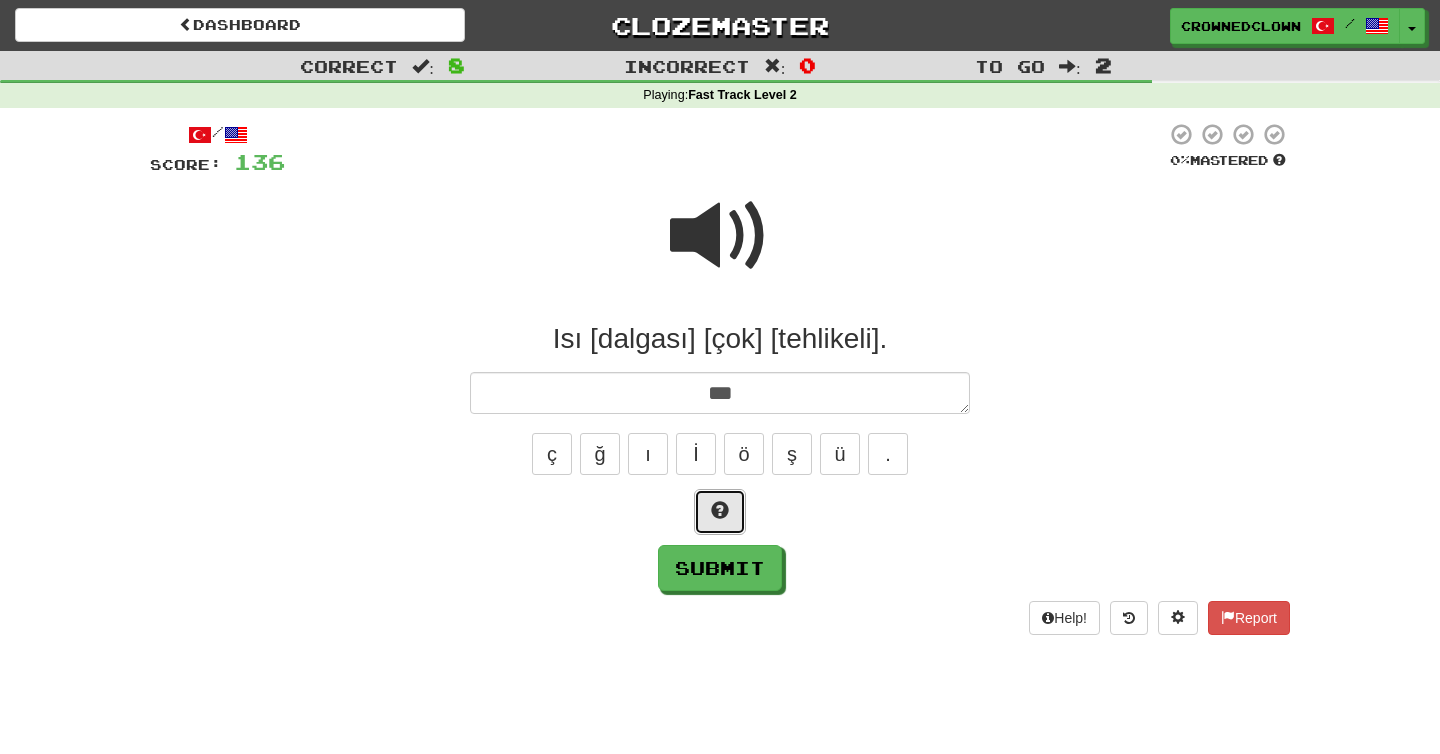 click at bounding box center (720, 510) 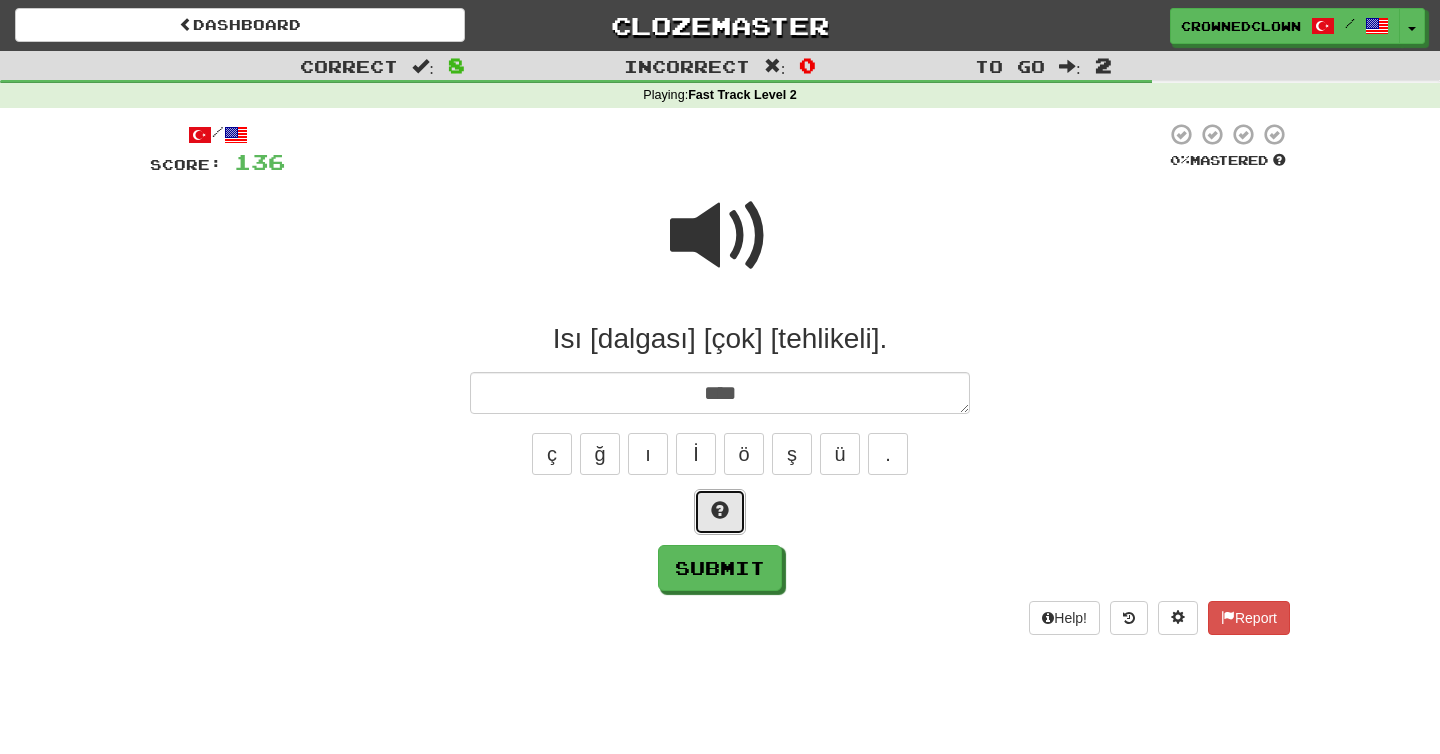 click at bounding box center [720, 510] 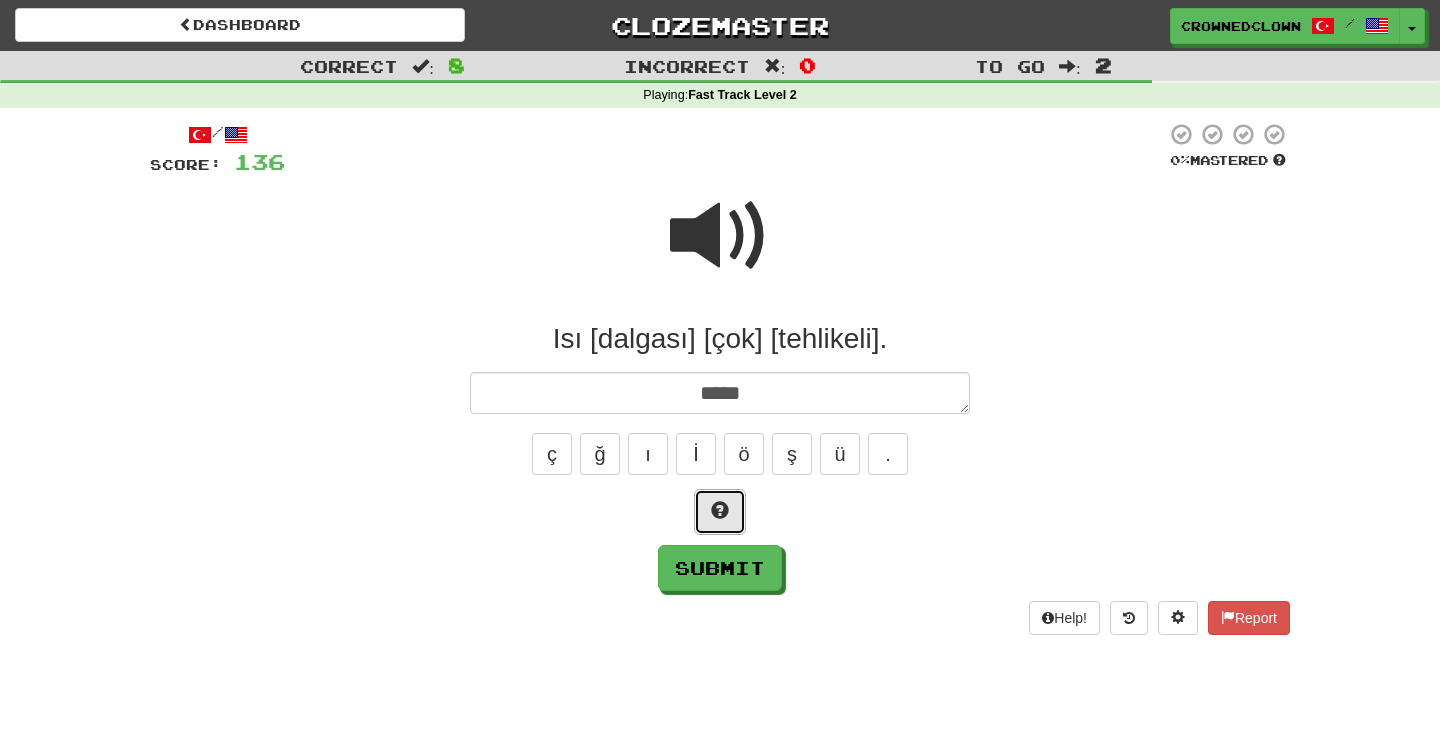 click at bounding box center [720, 510] 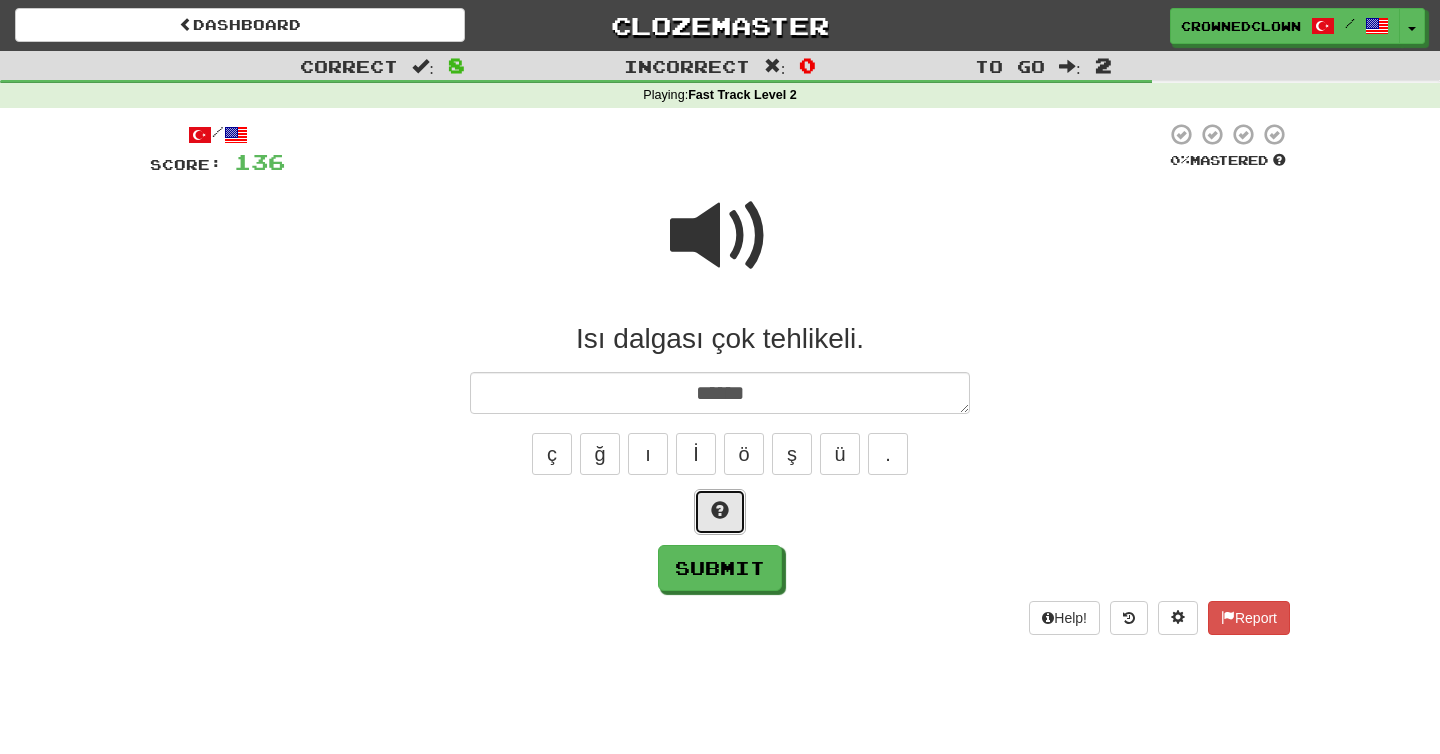 click at bounding box center (720, 510) 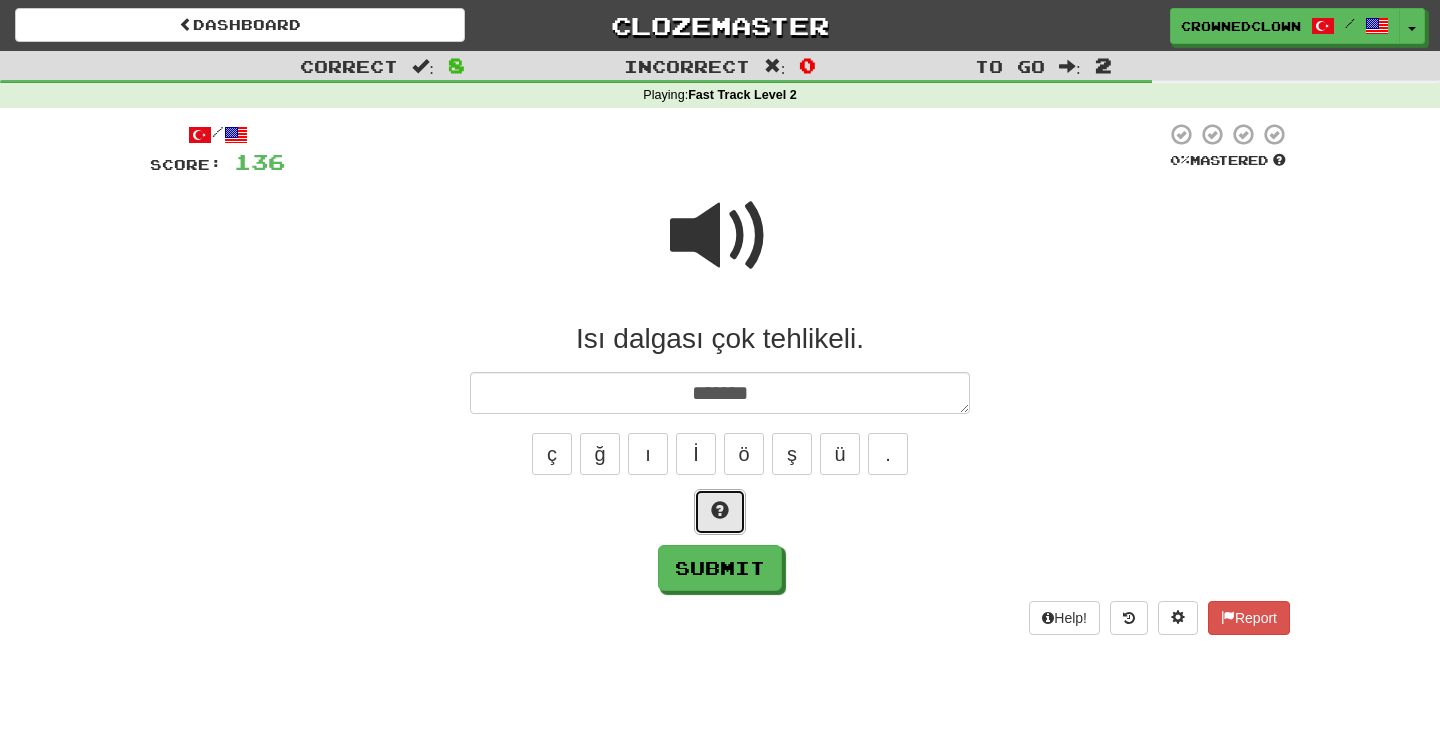 click at bounding box center (720, 510) 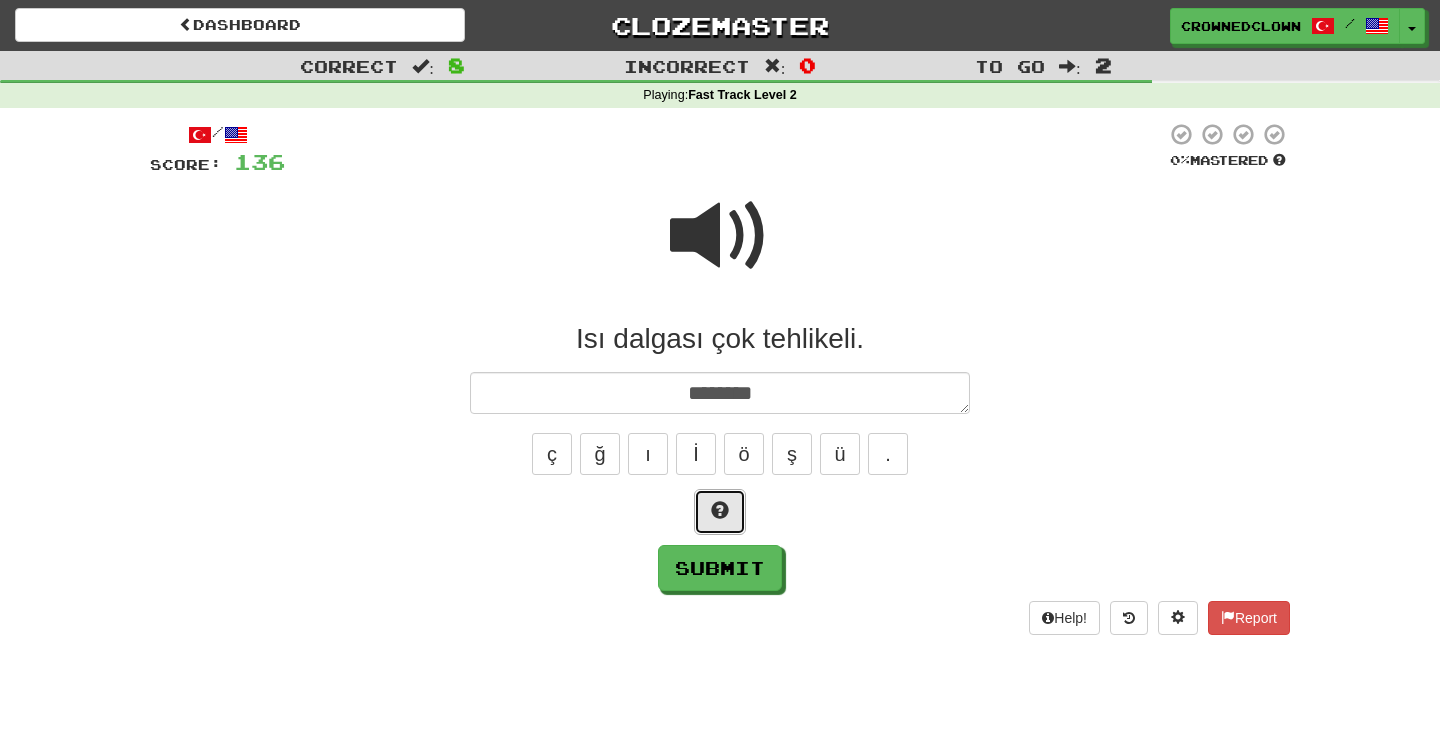 click at bounding box center [720, 510] 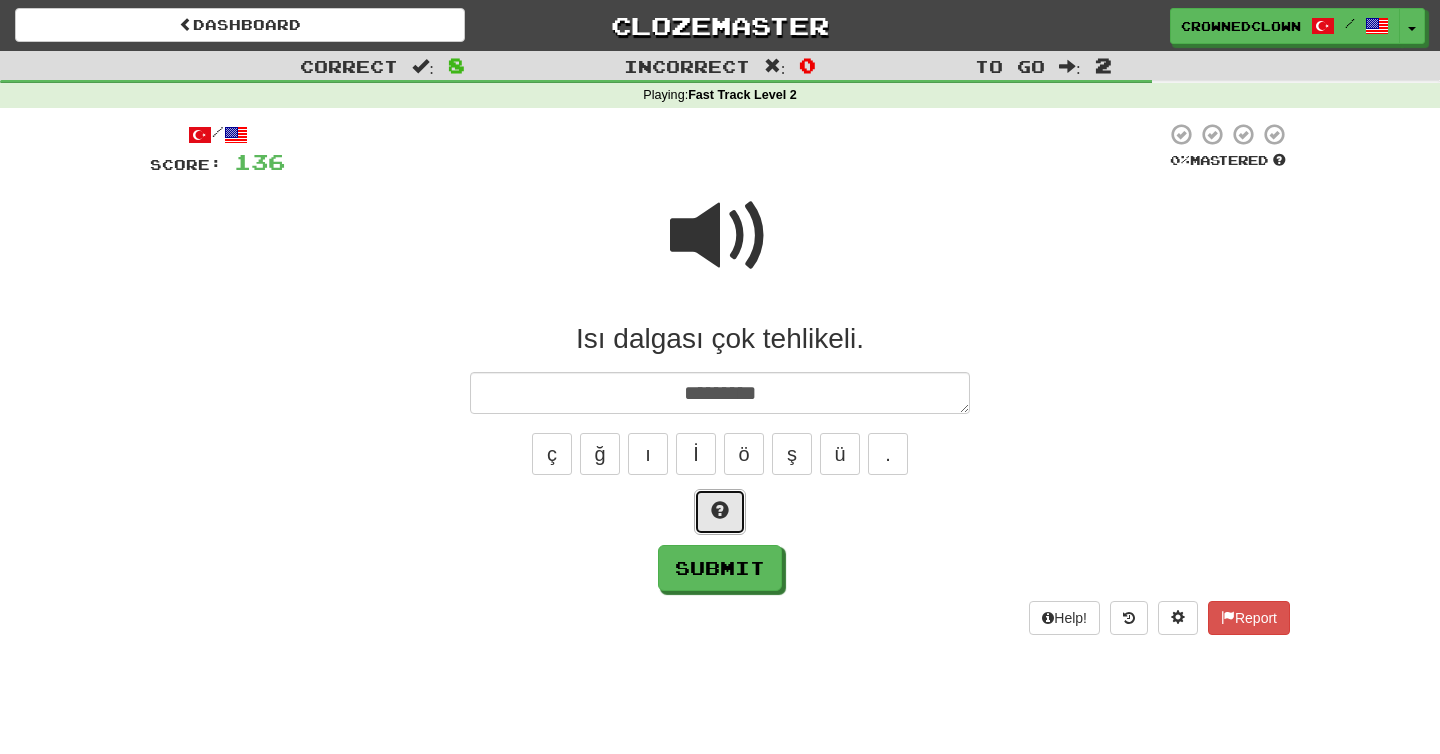 click at bounding box center (720, 510) 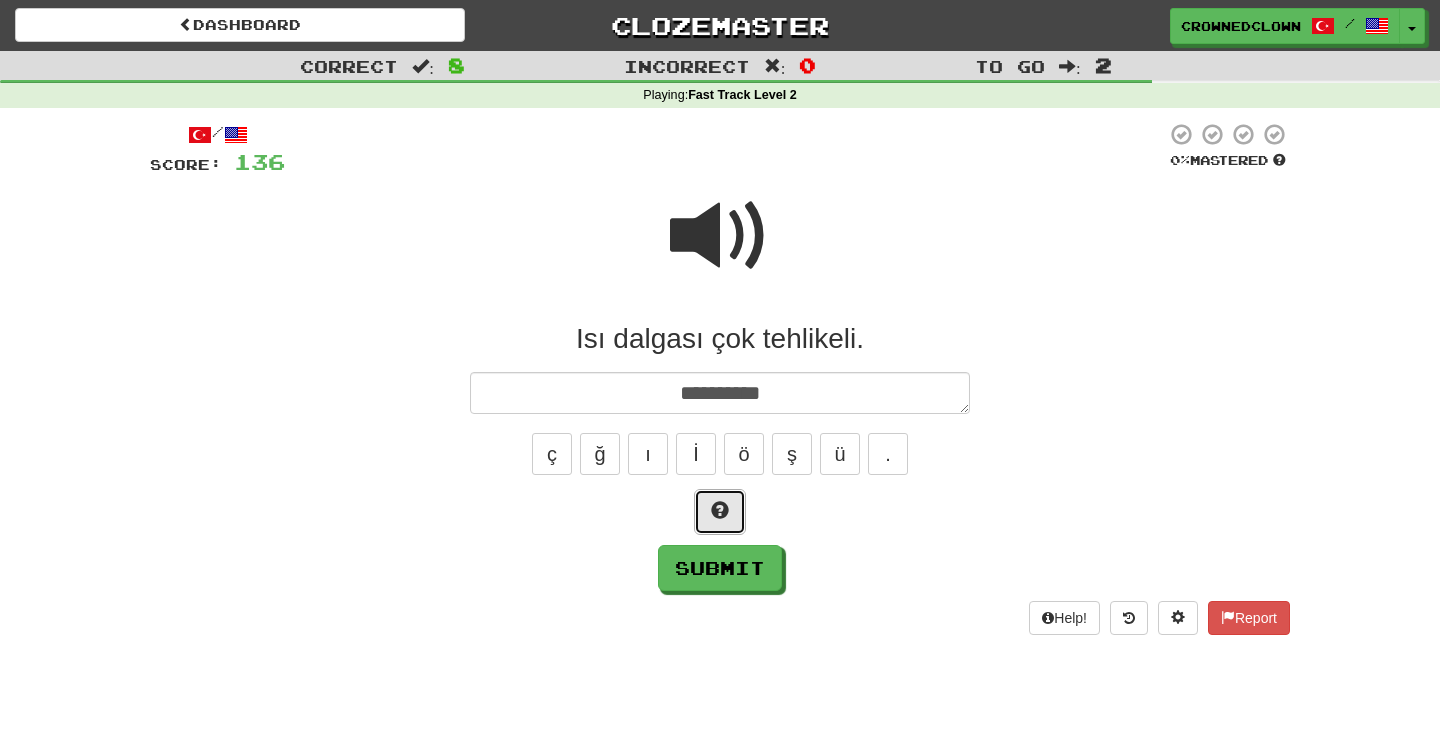 click at bounding box center [720, 510] 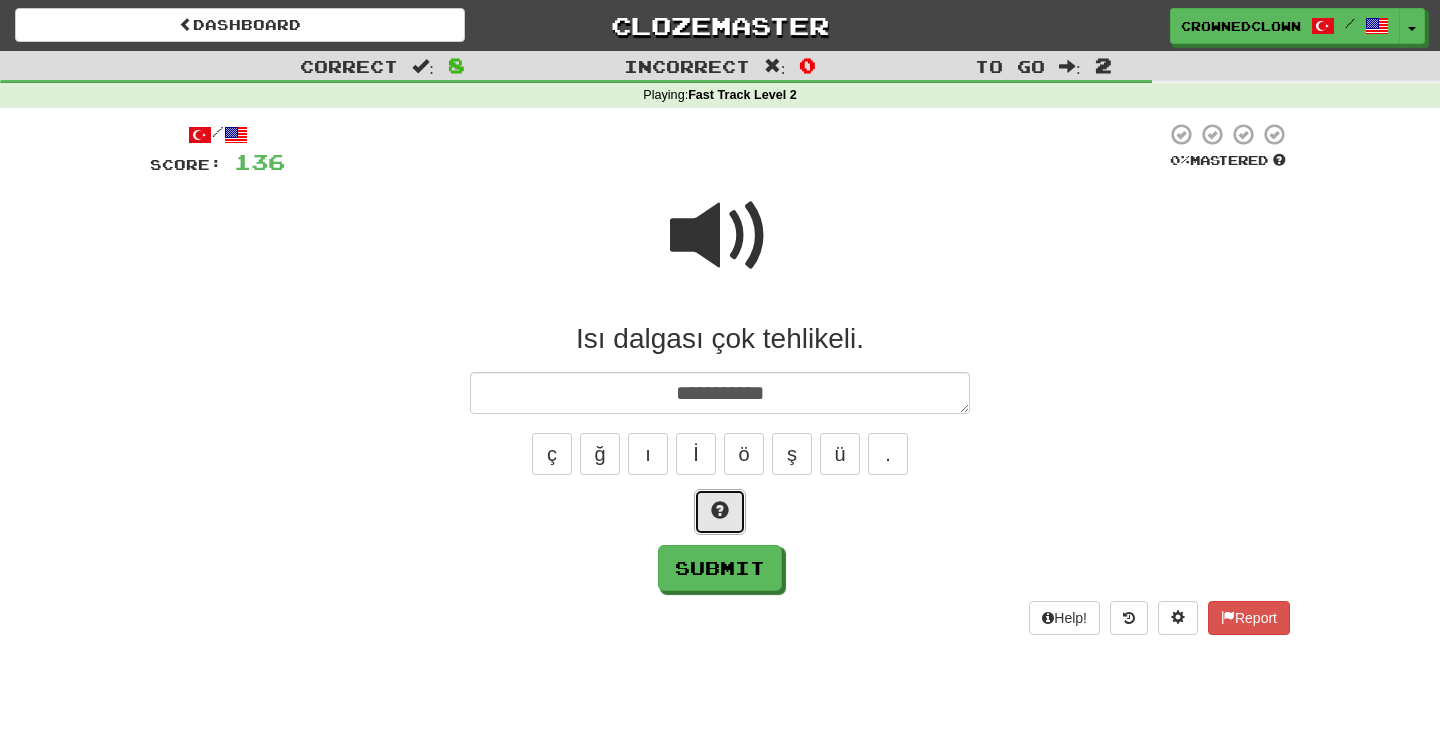 click at bounding box center (720, 510) 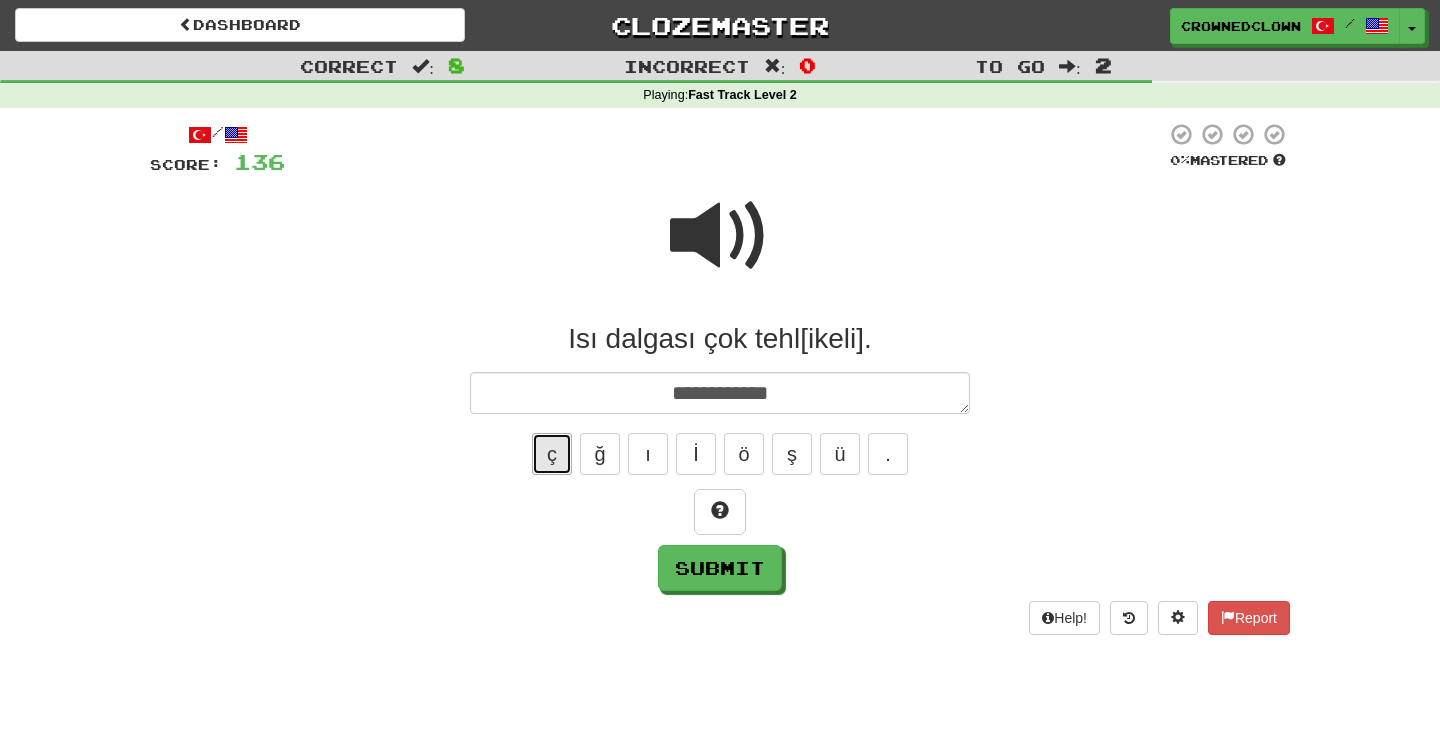 click on "ç" at bounding box center [552, 454] 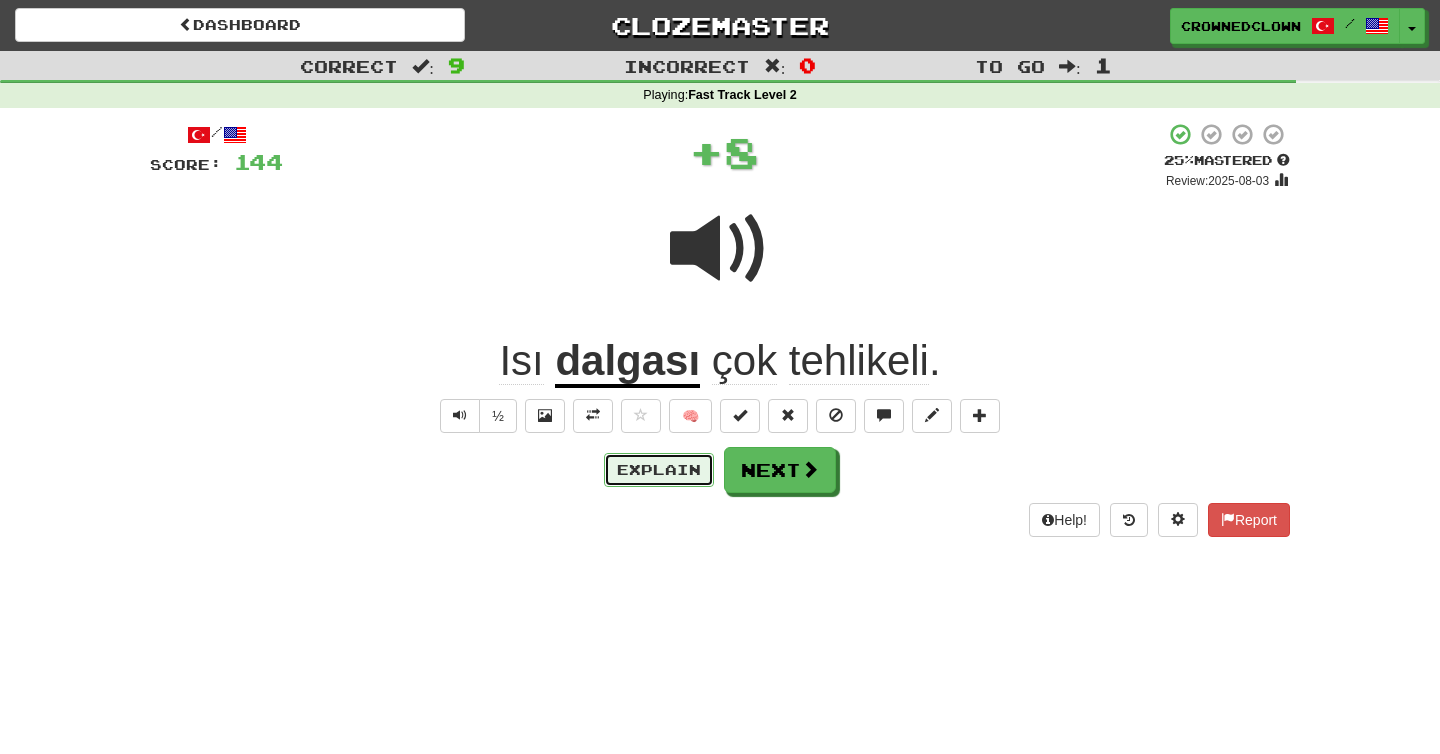 click on "Explain" at bounding box center [659, 470] 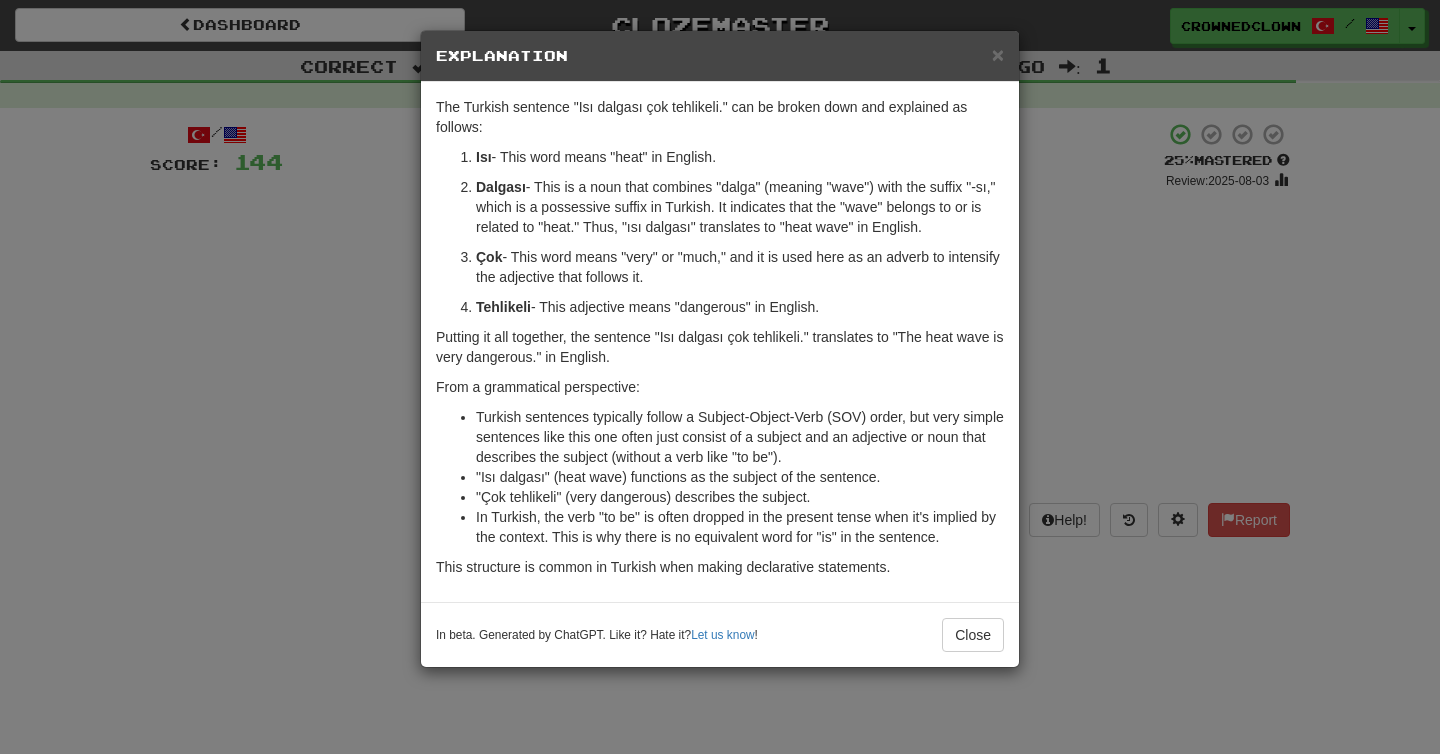 click on "× Explanation The Turkish sentence "Isı dalgası çok tehlikeli." can be broken down and explained as follows:
Isı  - This word means "heat" in English.
Dalgası  - This is a noun that combines "dalga" (meaning "wave") with the suffix "-sı," which is a possessive suffix in Turkish. It indicates that the "wave" belongs to or is related to "heat." Thus, "ısı dalgası" translates to "heat wave" in English.
Çok  - This word means "very" or "much," and it is used here as an adverb to intensify the adjective that follows it.
Tehlikeli  - This adjective means "dangerous" in English.
Putting it all together, the sentence "Isı dalgası çok tehlikeli." translates to "The heat wave is very dangerous." in English.
From a grammatical perspective:
Turkish sentences typically follow a Subject-Object-Verb (SOV) order, but very simple sentences like this one often just consist of a subject and an adjective or noun that describes the subject (without a verb like "to be")." at bounding box center [720, 377] 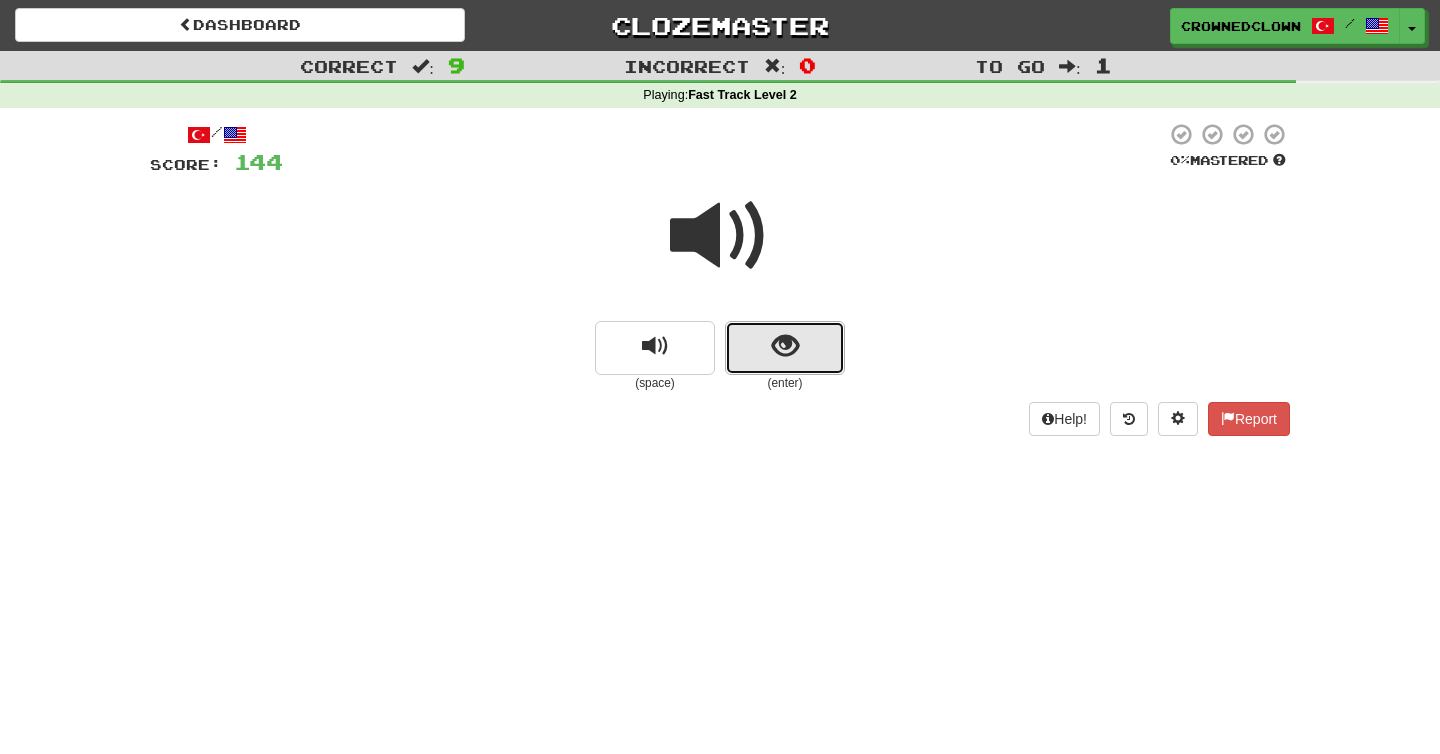 click at bounding box center [785, 346] 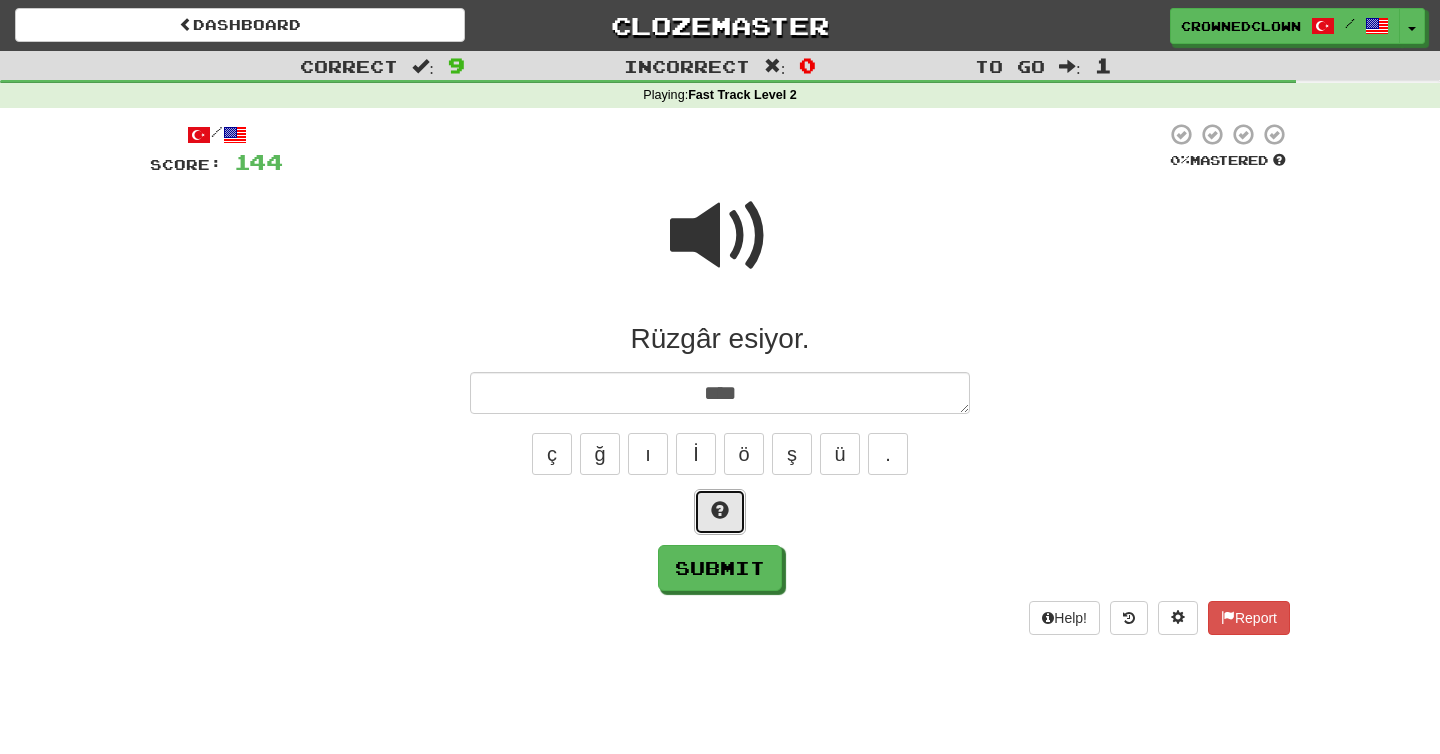 click at bounding box center [720, 512] 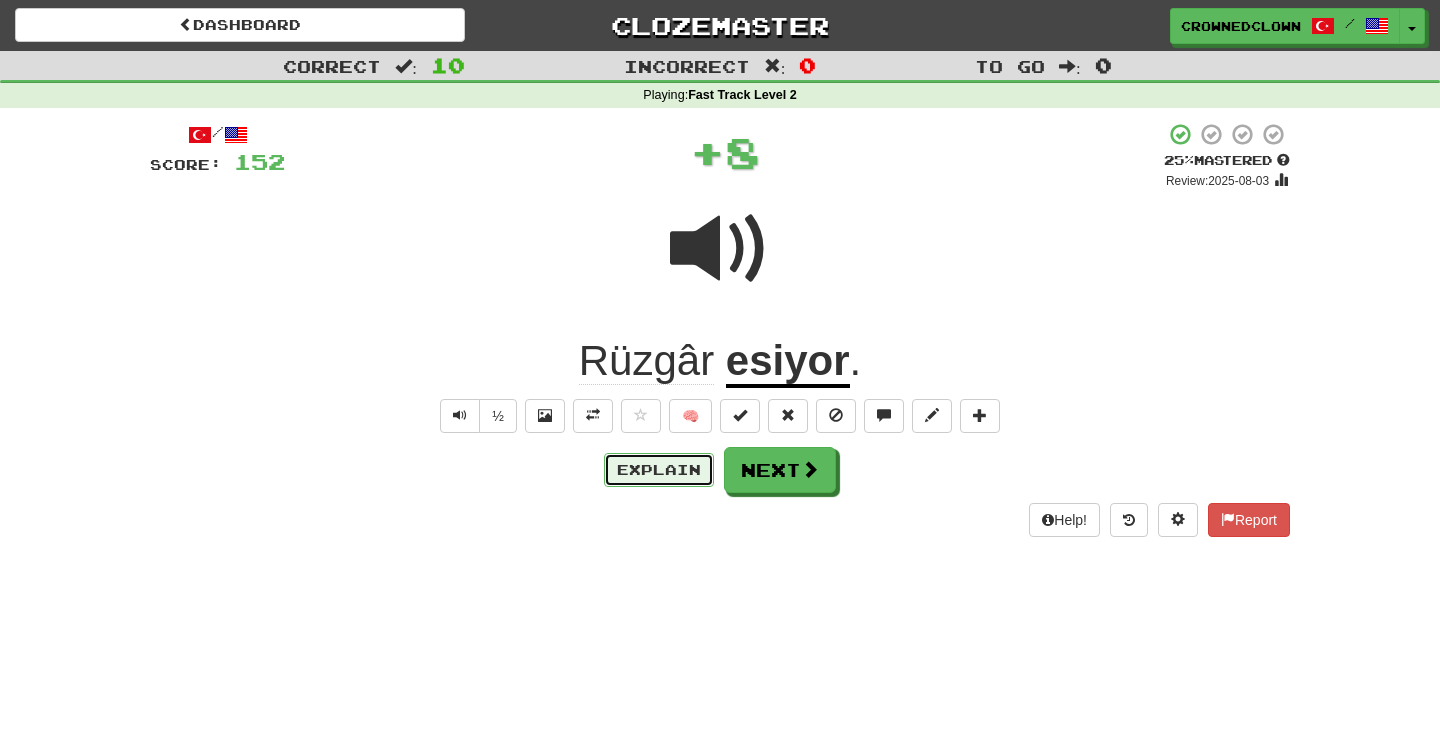 click on "Explain" at bounding box center (659, 470) 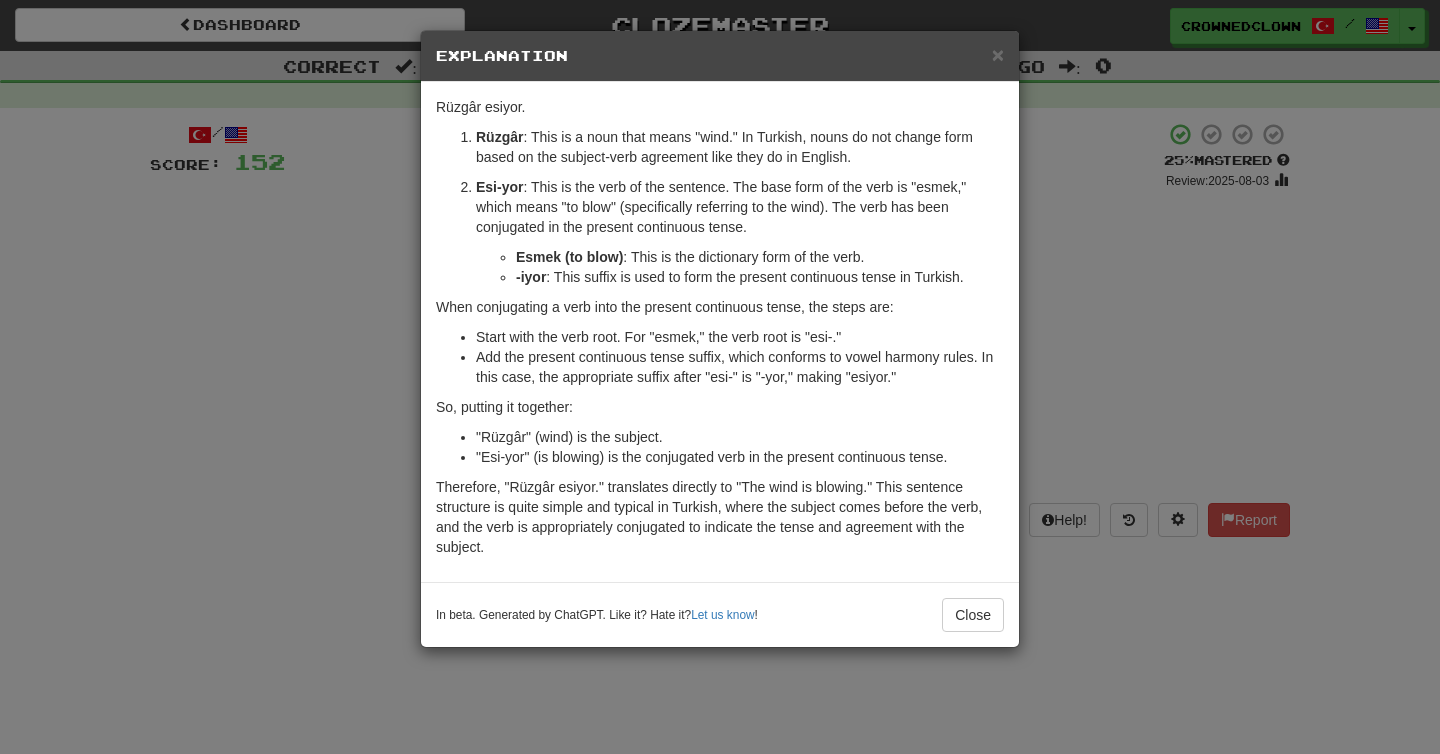 click on "× Explanation "Rüzgâr esiyor." is a Turkish sentence that translates to "The wind is blowing" in English. Let's break down the sentence to understand its grammar and components:
Rüzgâr : This is a noun that means "wind." In Turkish, nouns do not change form based on the subject-verb agreement like they do in English.
Esi-yor : This is the verb of the sentence. The base form of the verb is "esmek," which means "to blow" (specifically referring to the wind). The verb has been conjugated in the present continuous tense.
Esmek (to blow) : This is the dictionary form of the verb.
-iyor : This suffix is used to form the present continuous tense in Turkish.
When conjugating a verb into the present continuous tense, the steps are:
Start with the verb root. For "esmek," the verb root is "esi-."
Add the present continuous tense suffix, which conforms to vowel harmony rules. In this case, the appropriate suffix after "esi-" is "-yor," making "esiyor."
So, putting it together:" at bounding box center (720, 377) 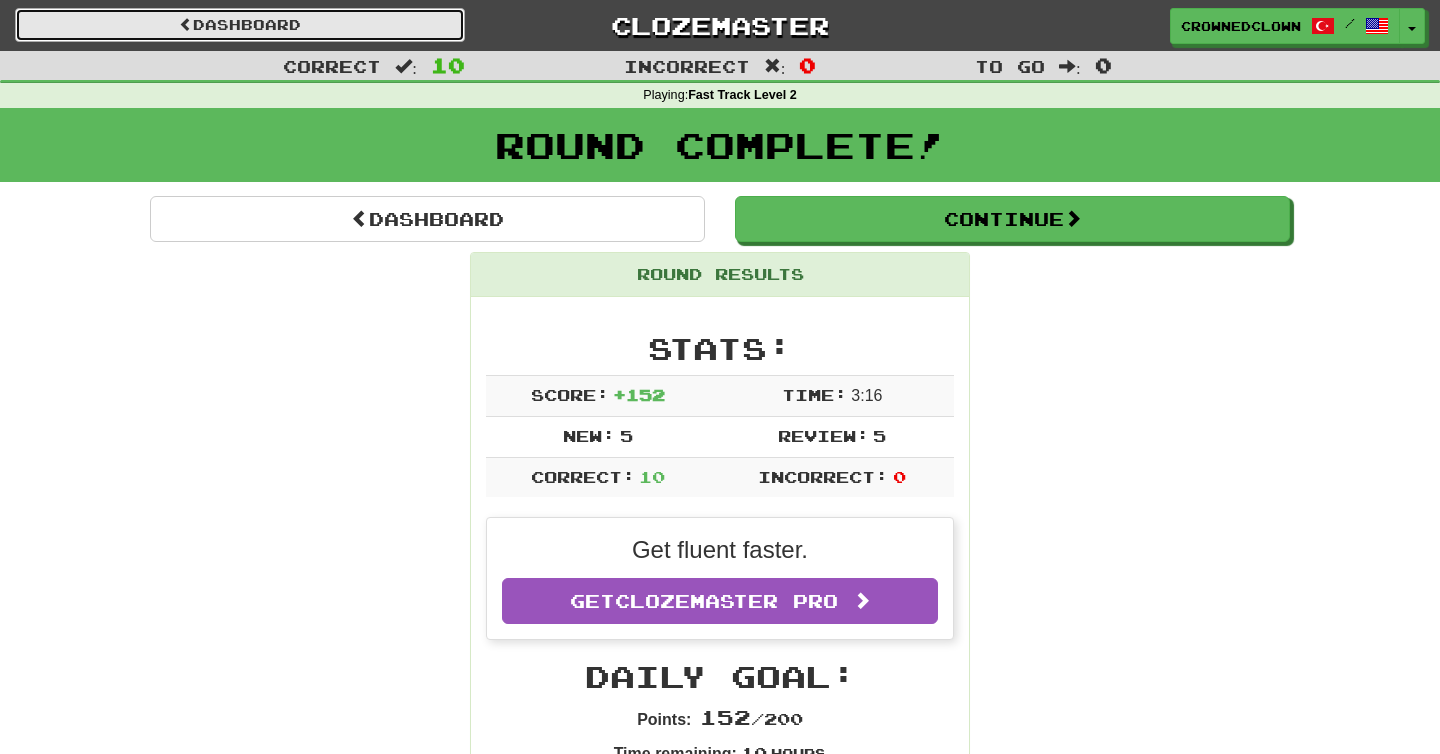 click on "Dashboard" at bounding box center (240, 25) 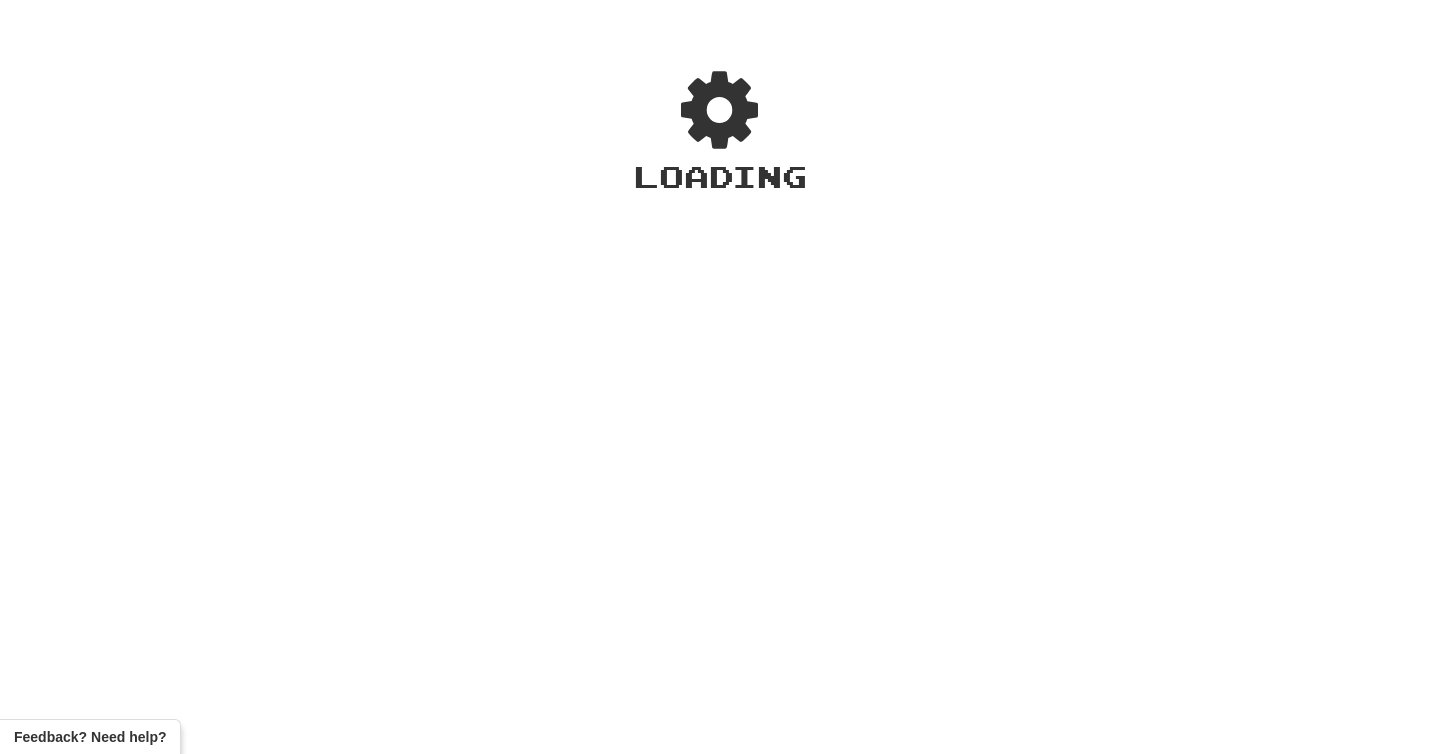 scroll, scrollTop: 0, scrollLeft: 0, axis: both 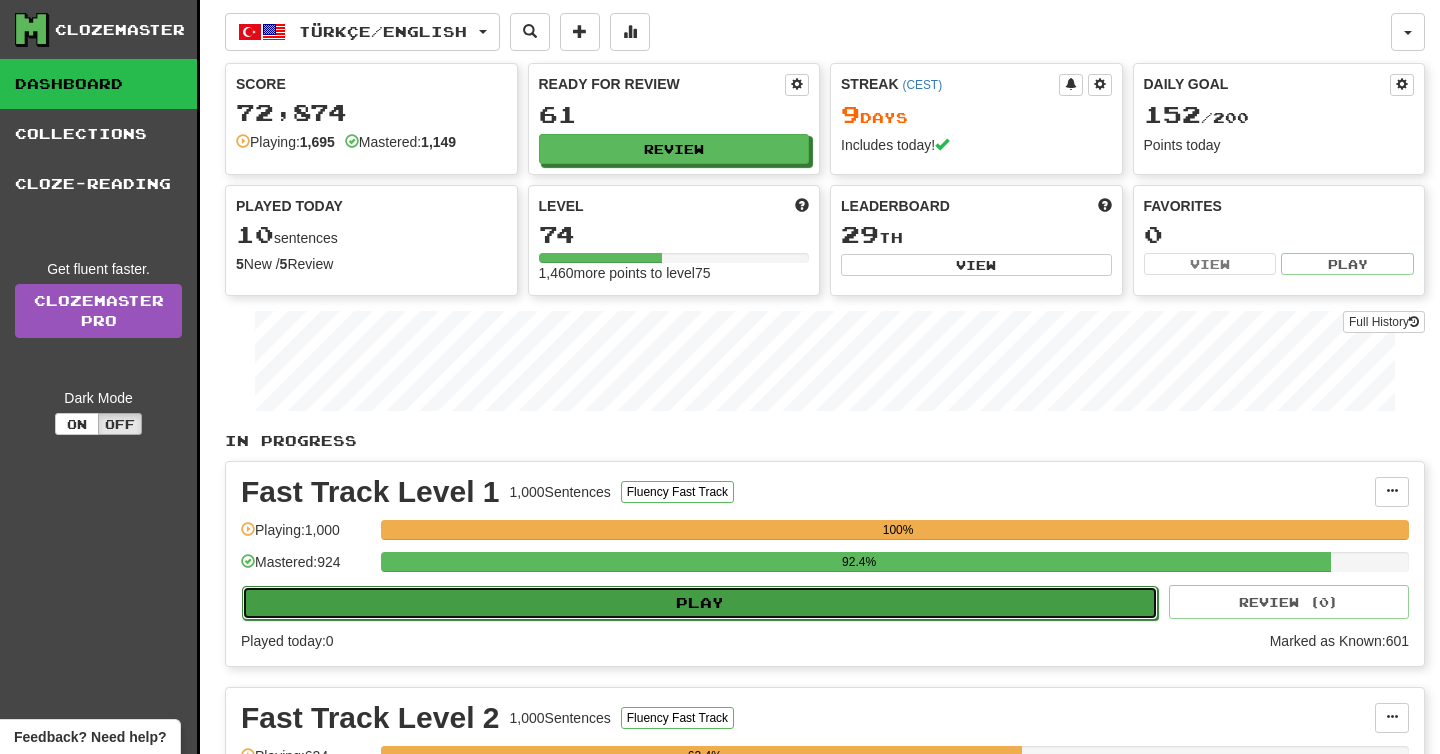 click on "Play" at bounding box center [700, 603] 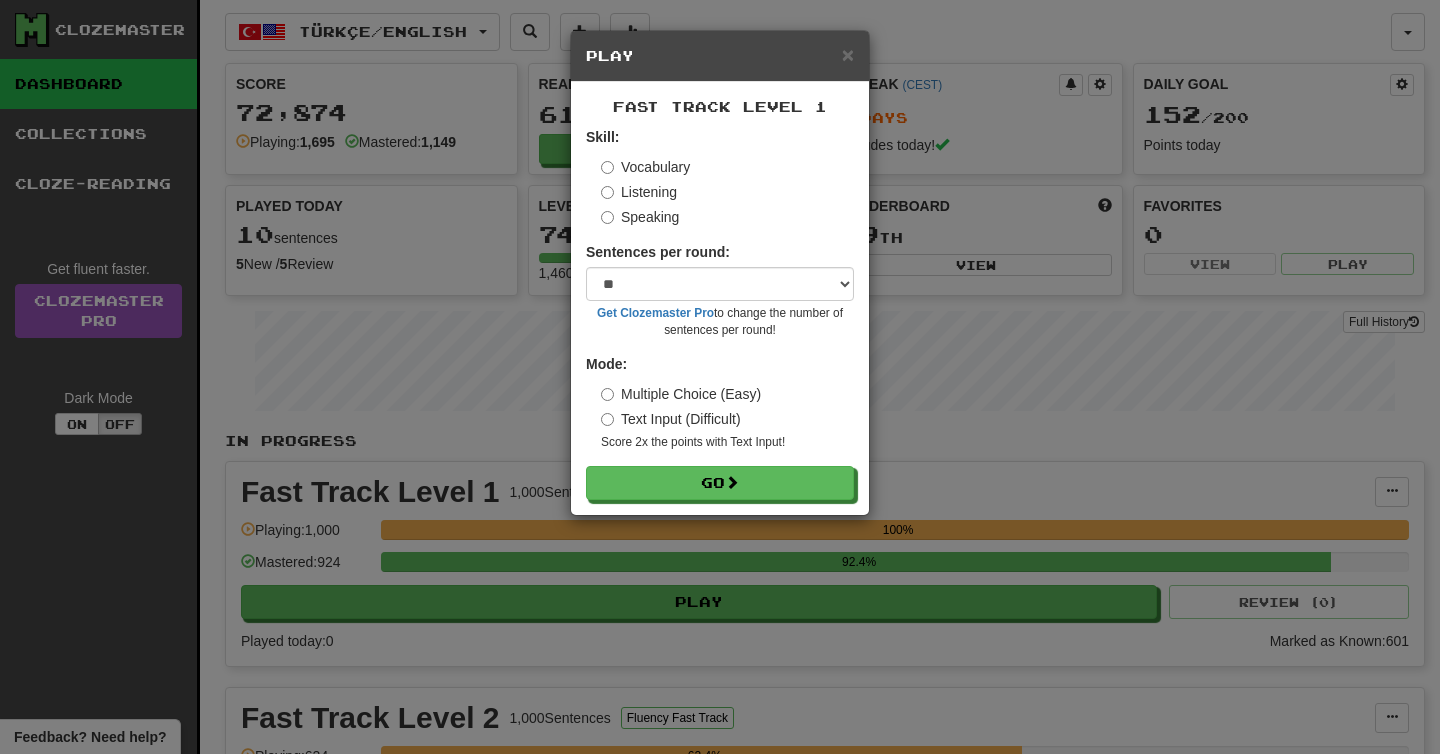 click on "Text Input (Difficult)" at bounding box center (671, 419) 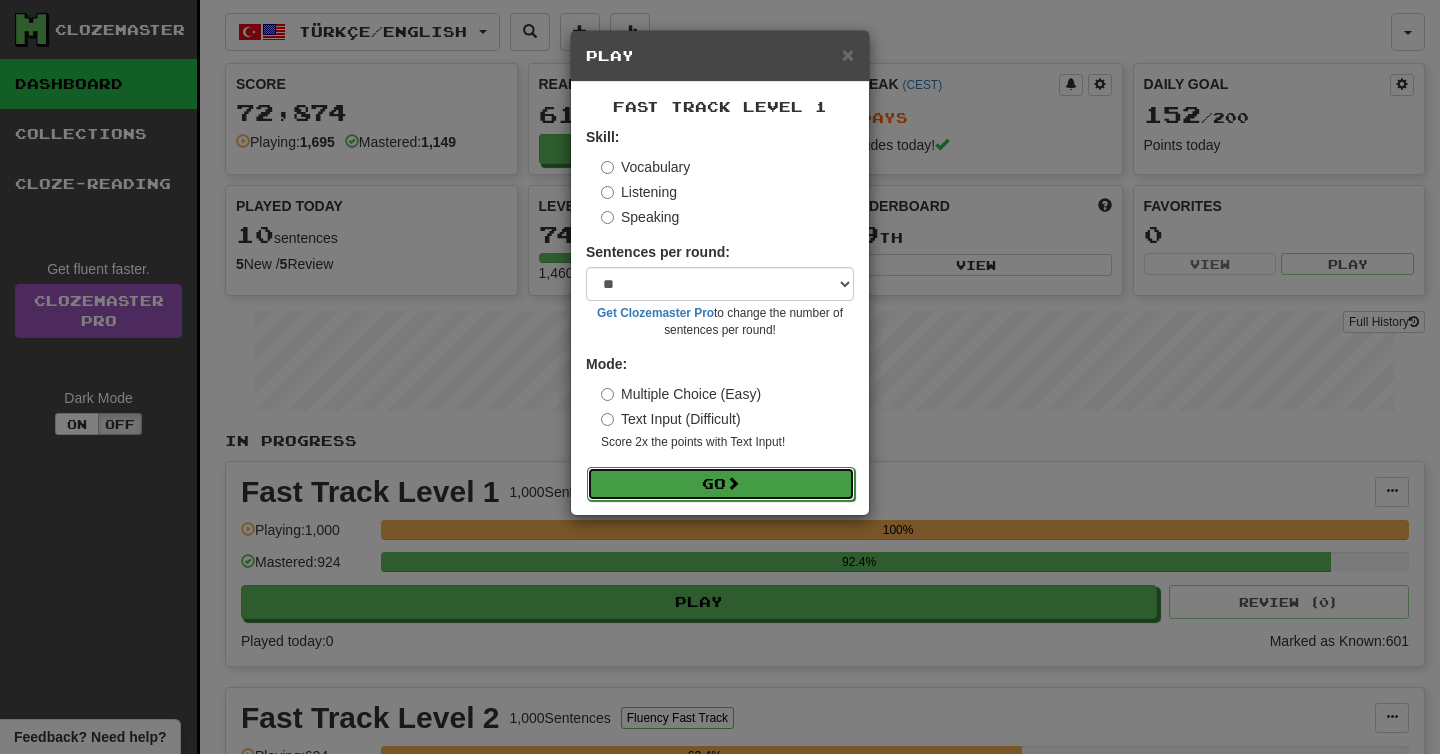 click on "Go" at bounding box center [721, 484] 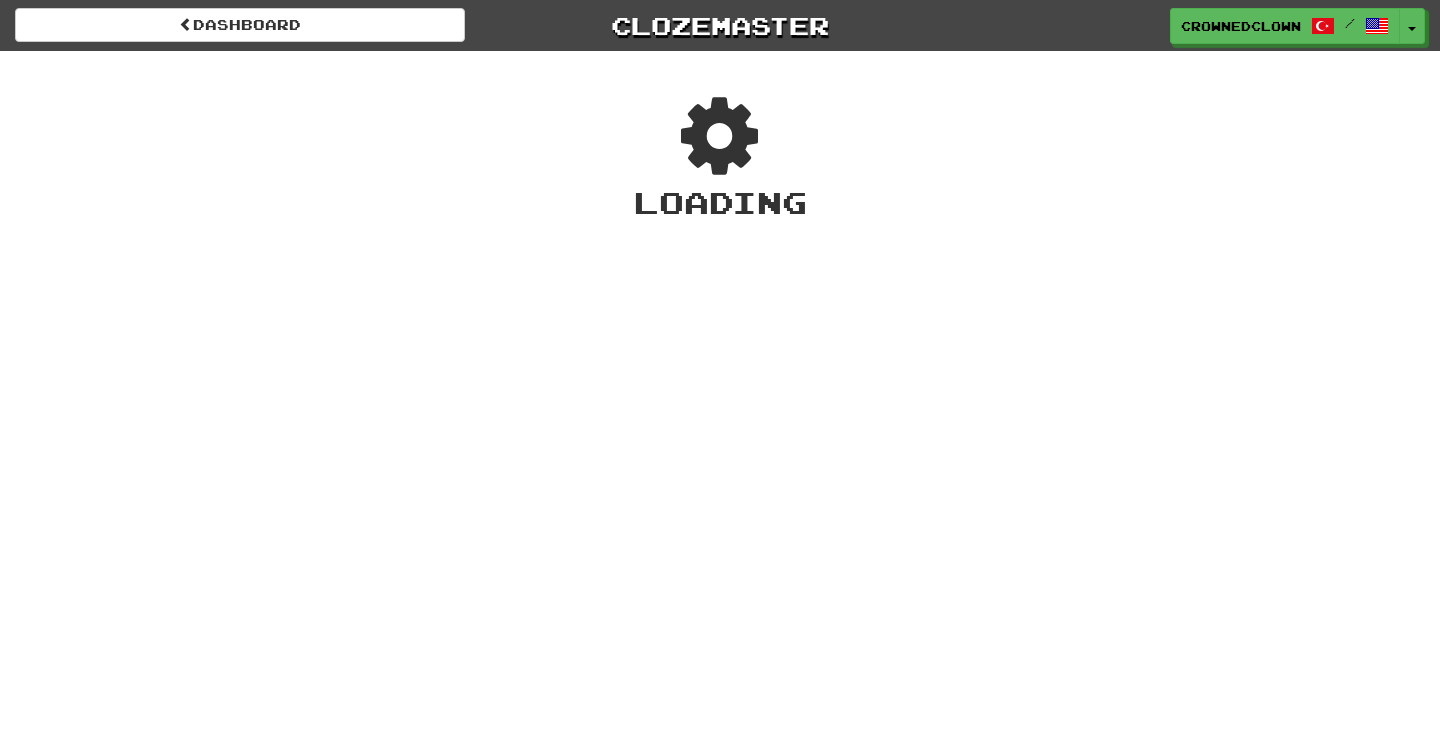 scroll, scrollTop: 0, scrollLeft: 0, axis: both 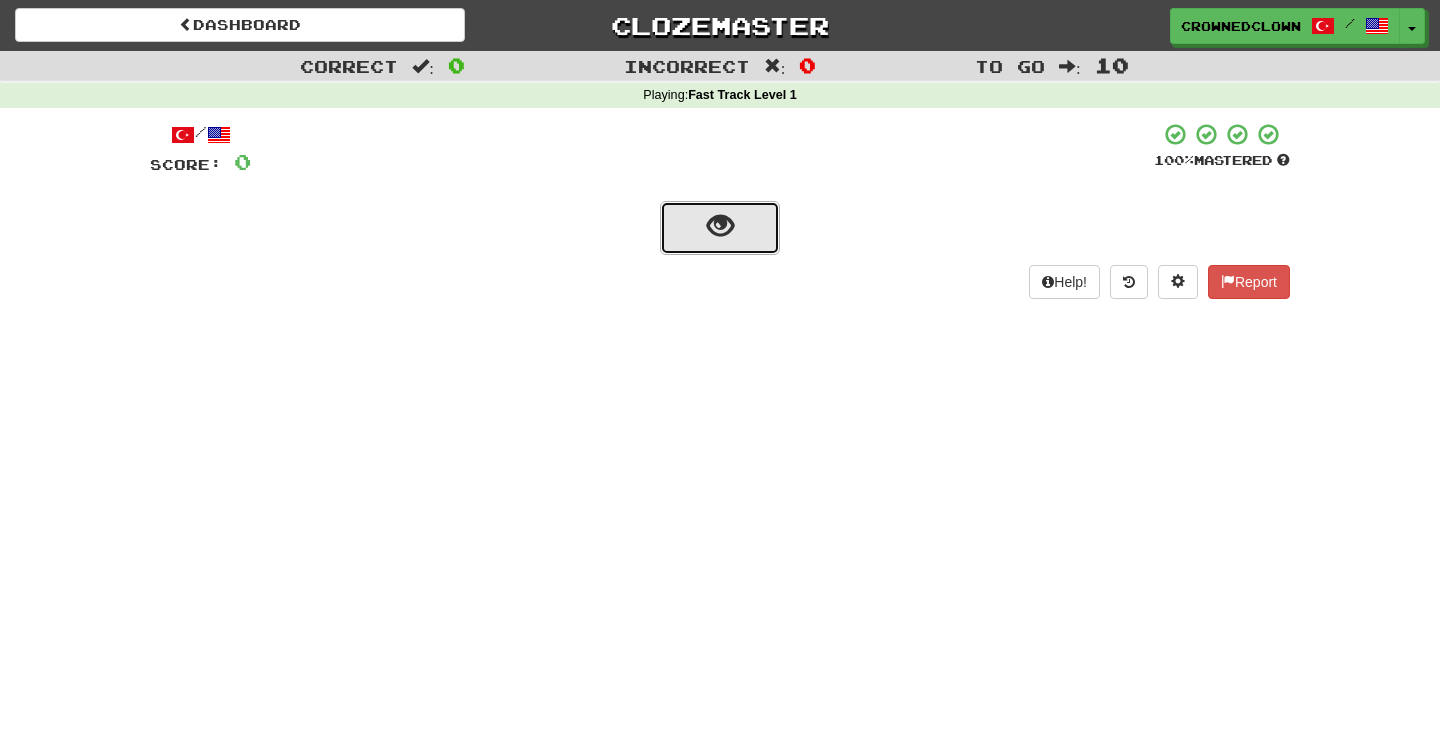 click at bounding box center (720, 226) 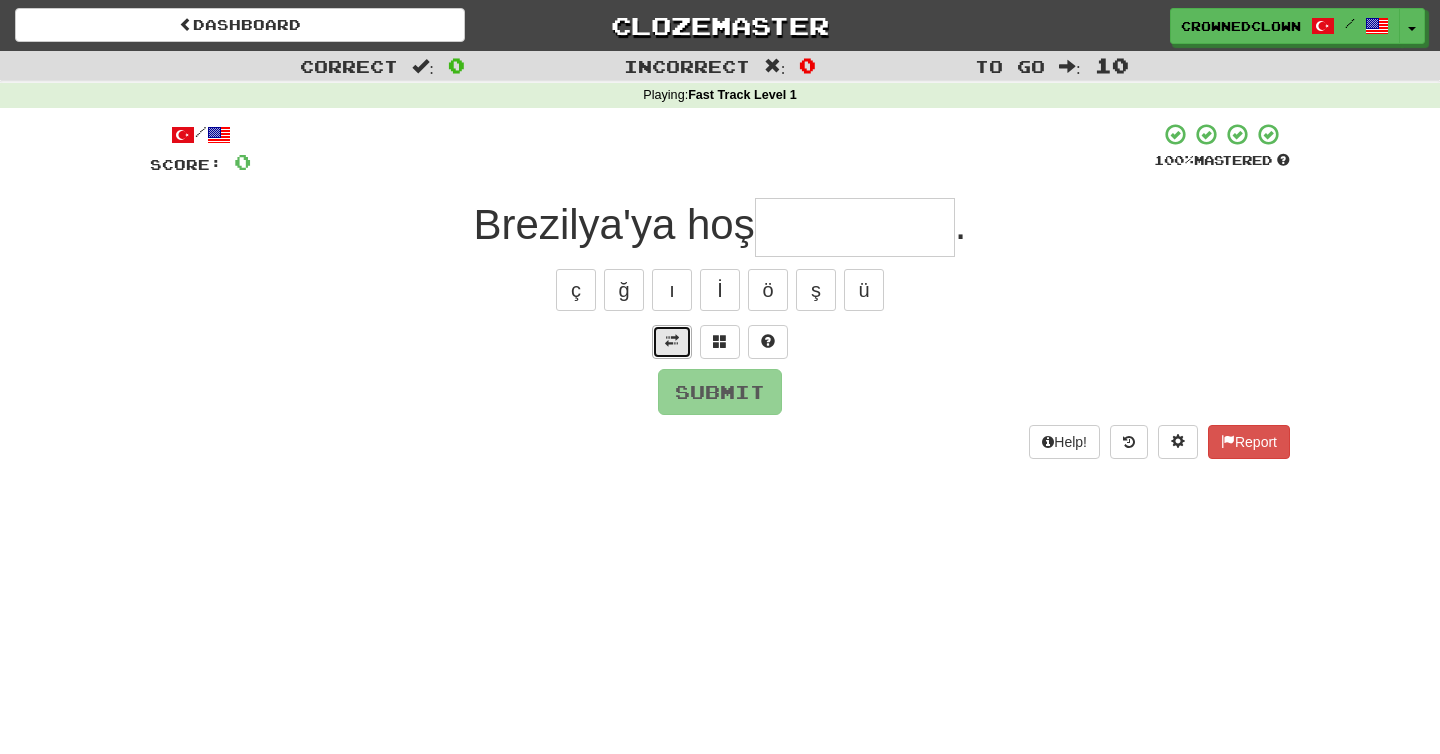 click at bounding box center (672, 341) 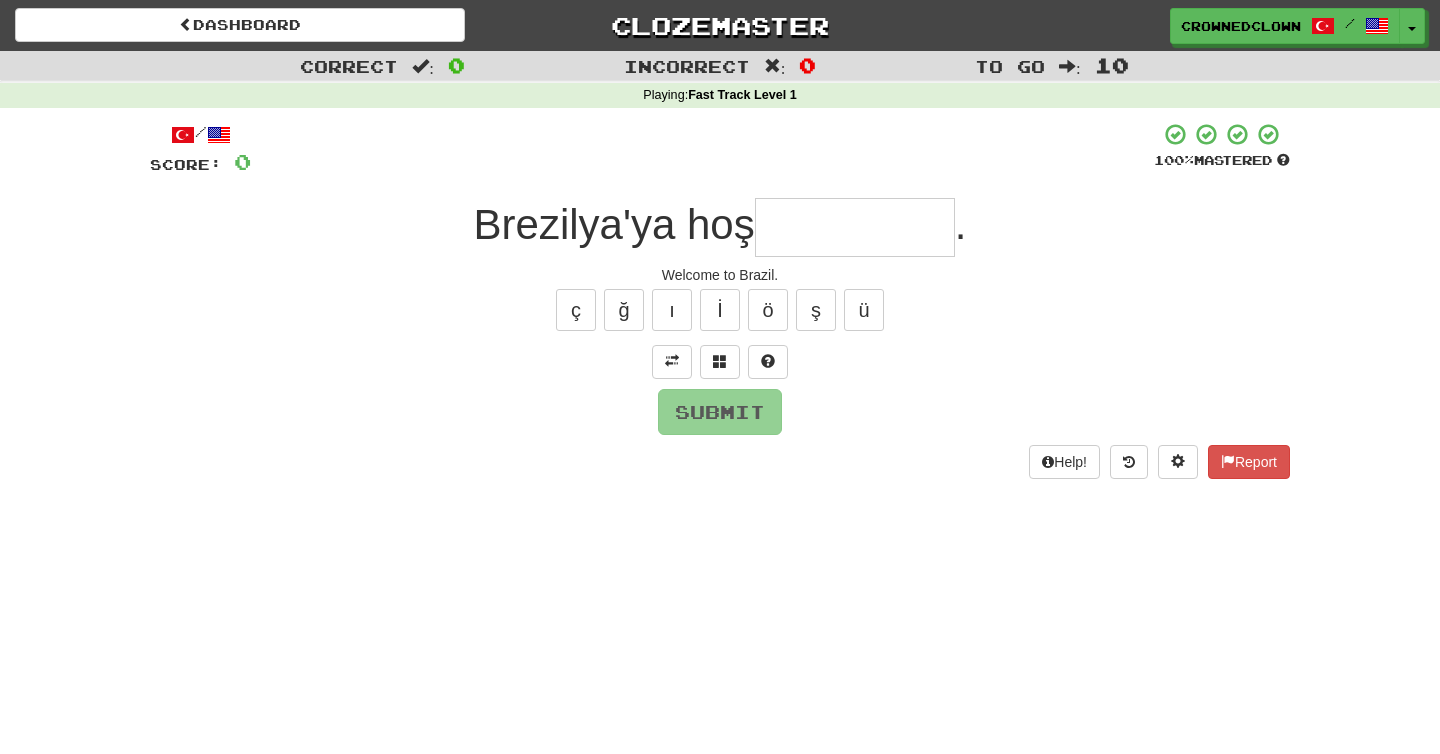 click at bounding box center [855, 227] 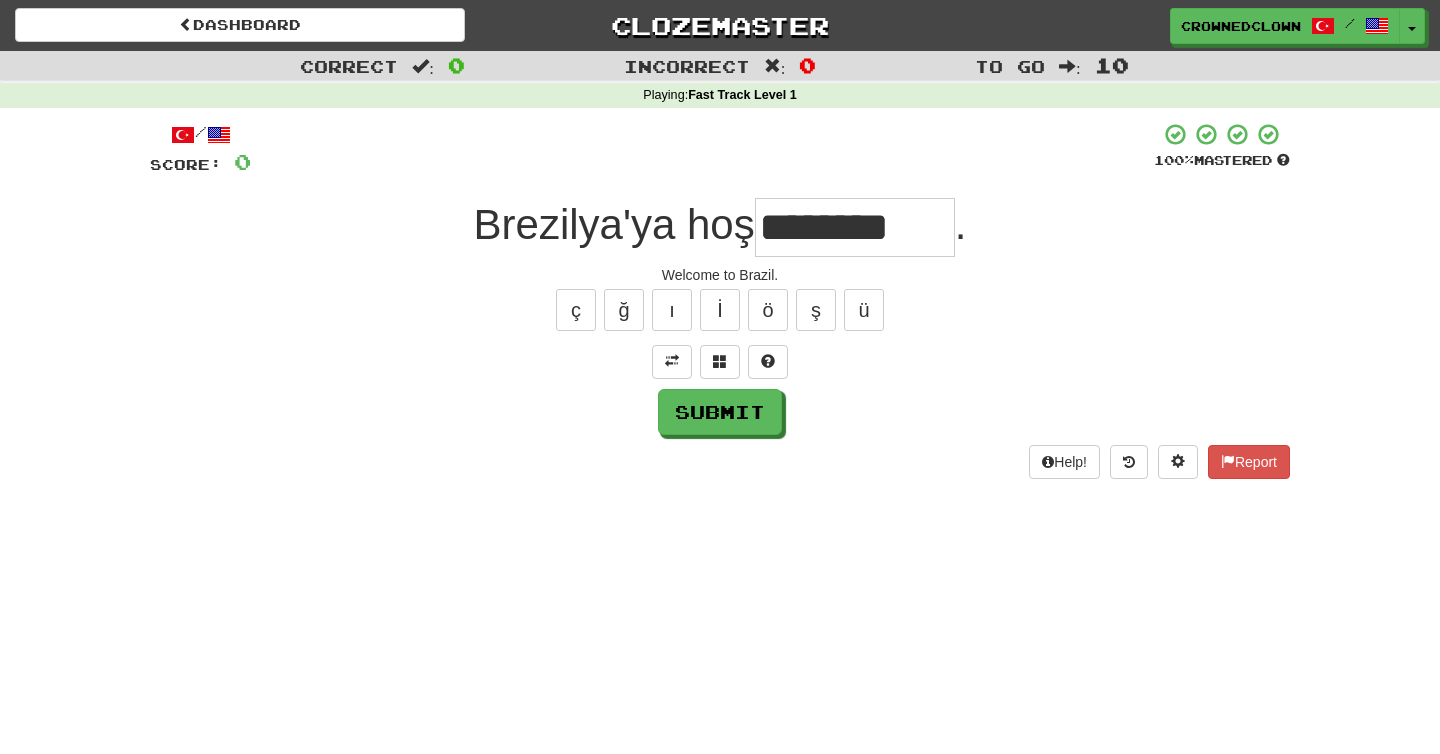 type on "********" 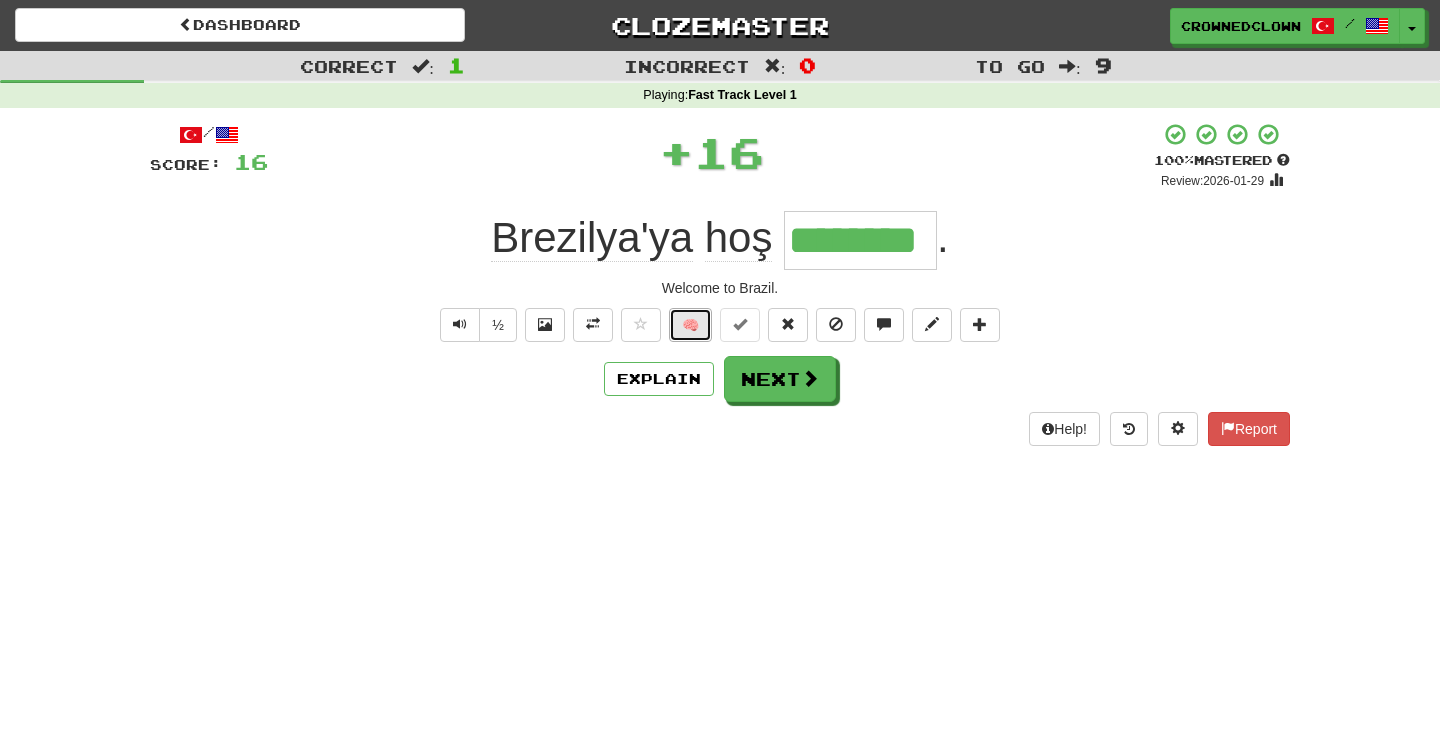 click on "🧠" at bounding box center [690, 325] 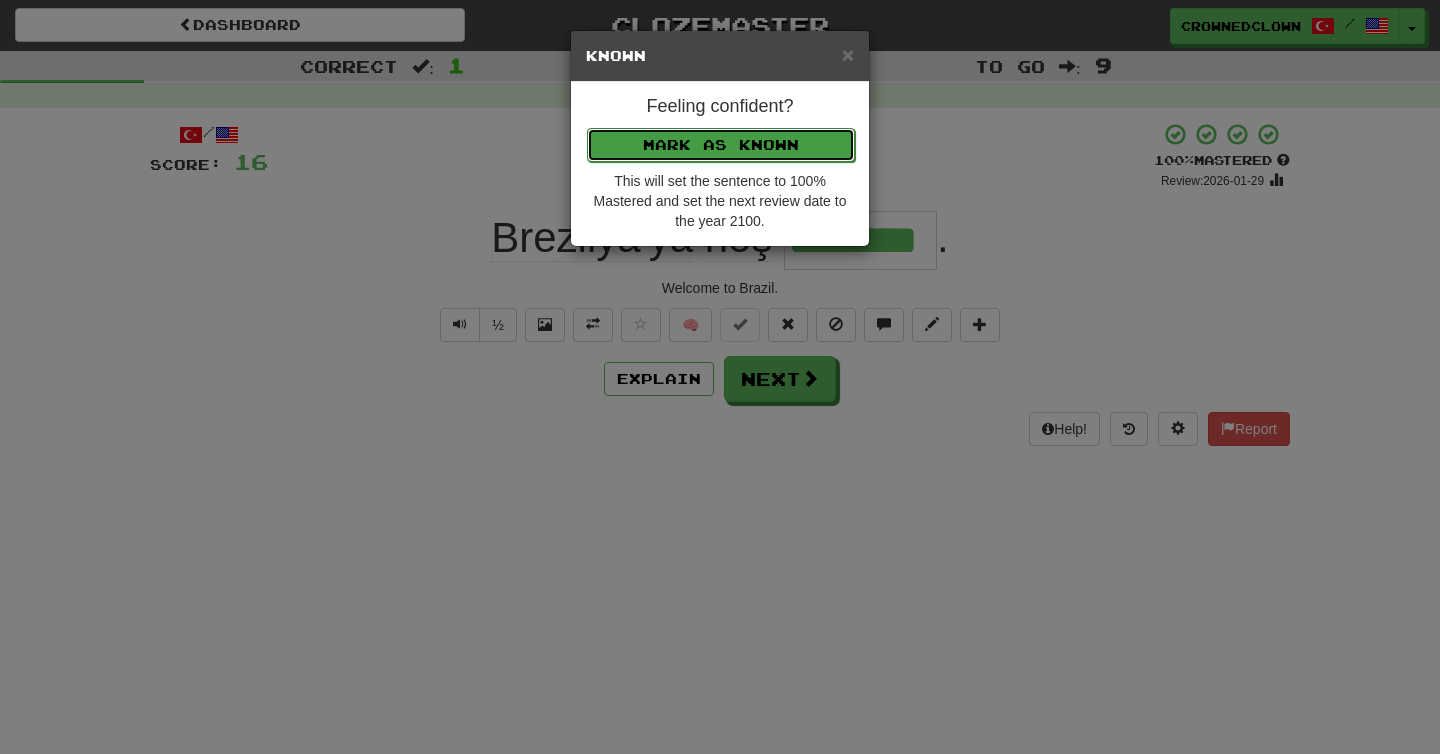 click on "Mark as Known" at bounding box center (721, 145) 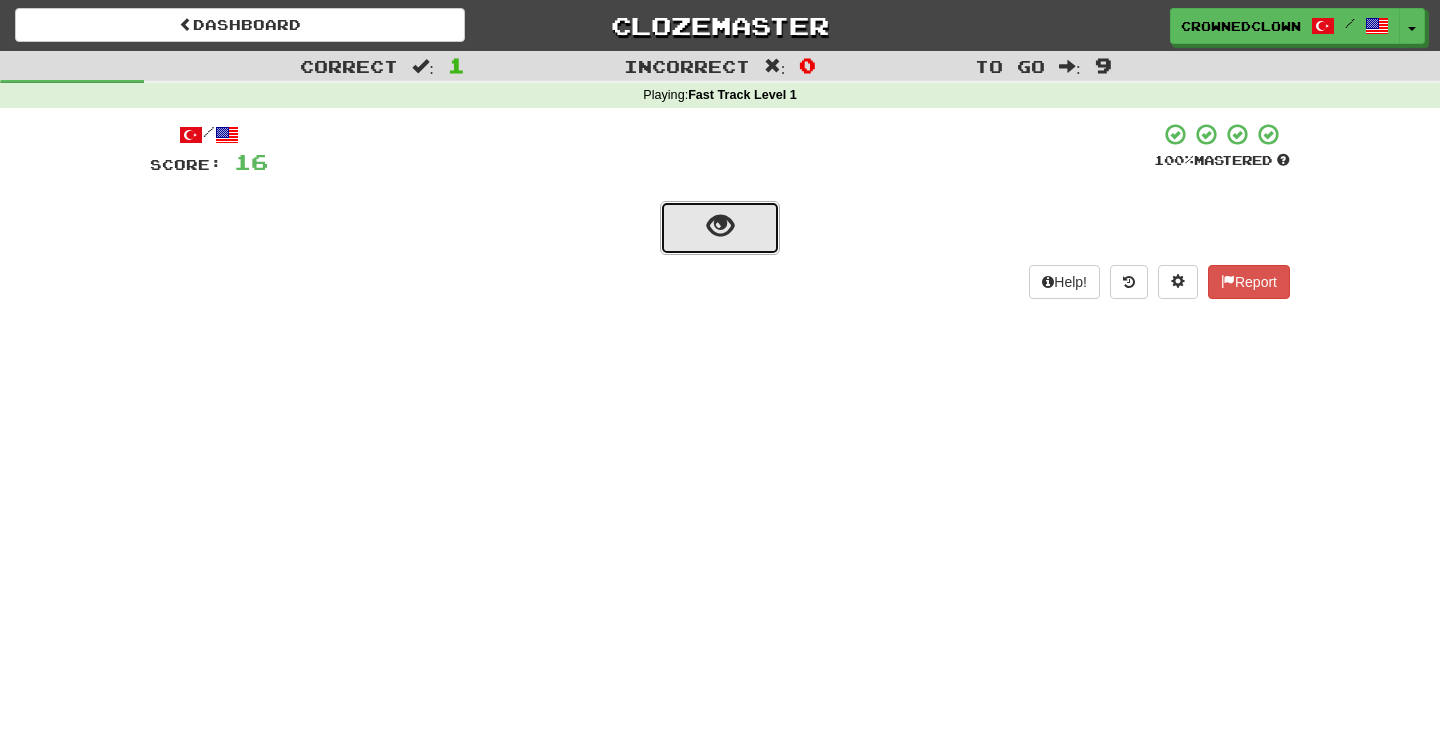 click at bounding box center (720, 226) 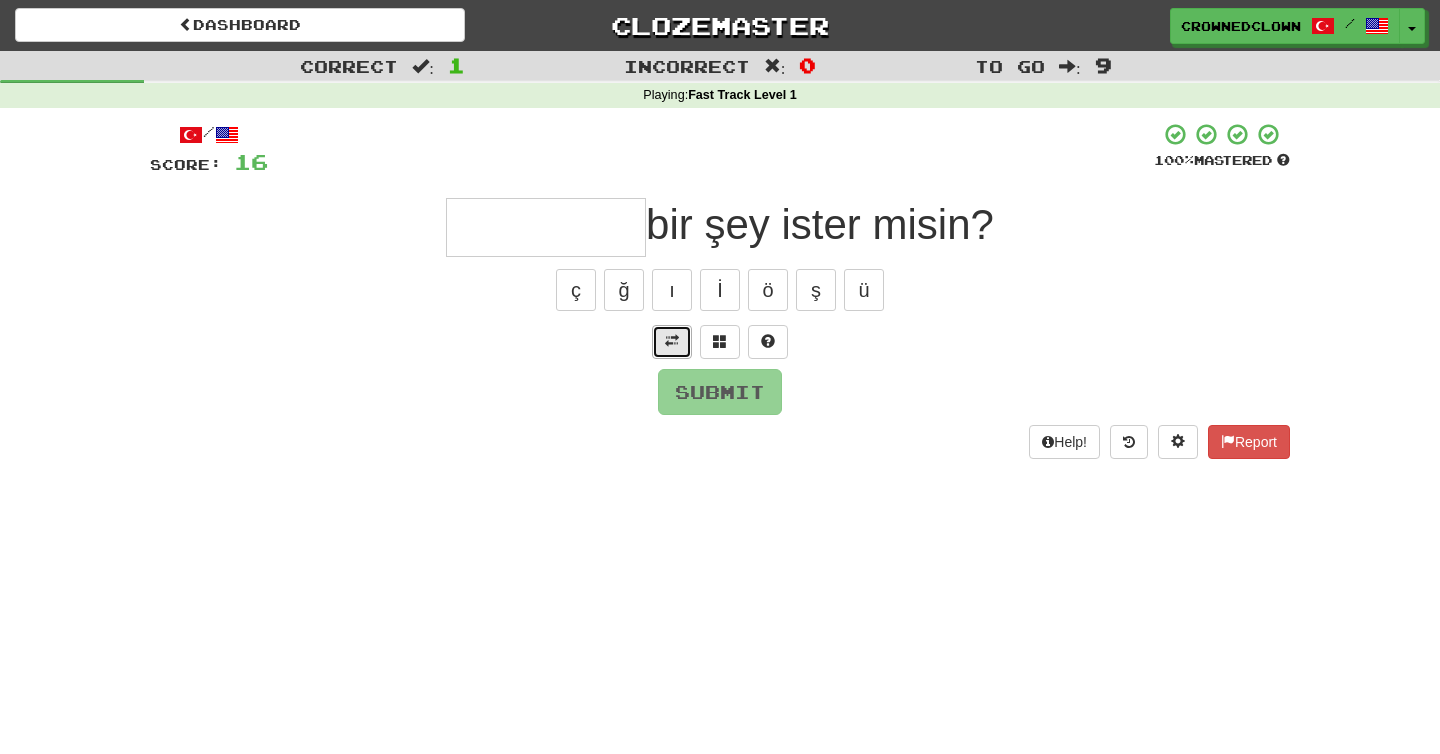 click at bounding box center [672, 342] 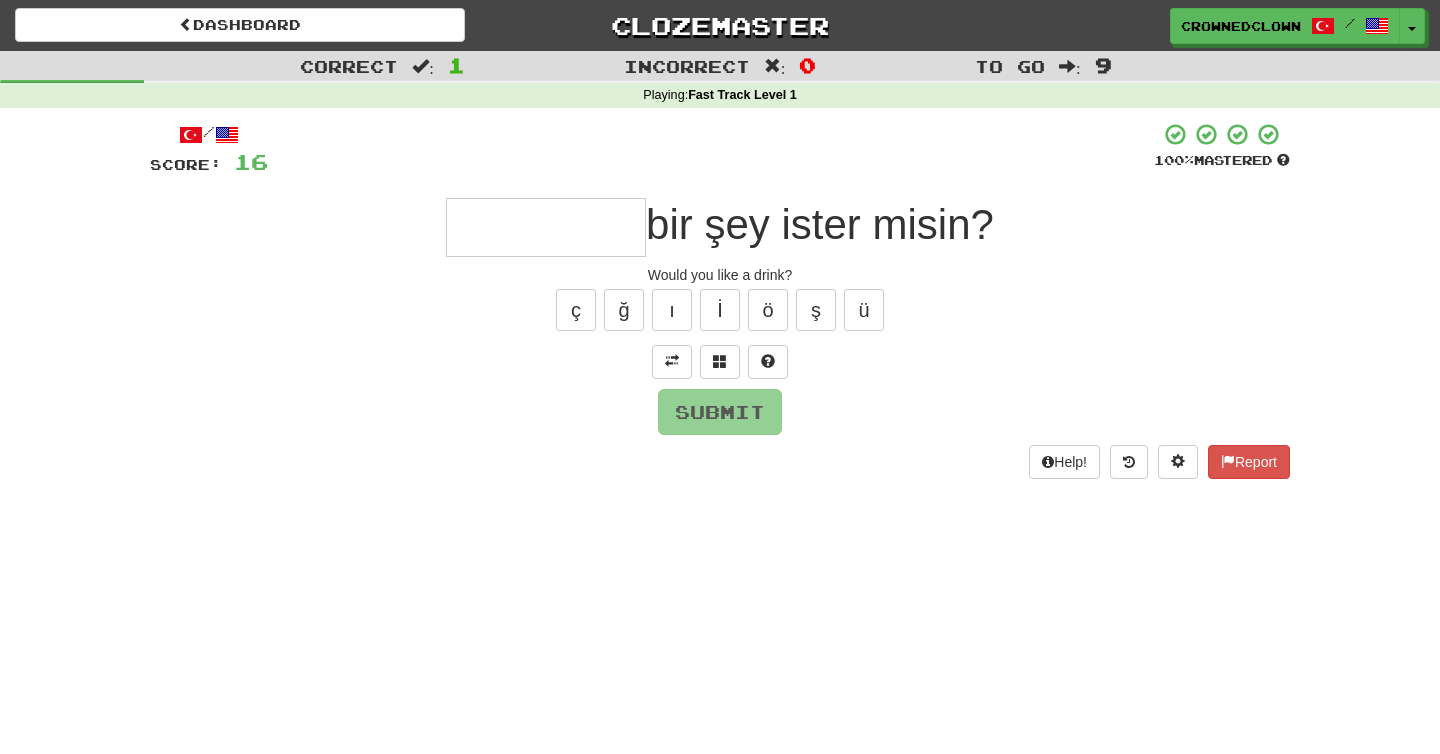 click at bounding box center (546, 227) 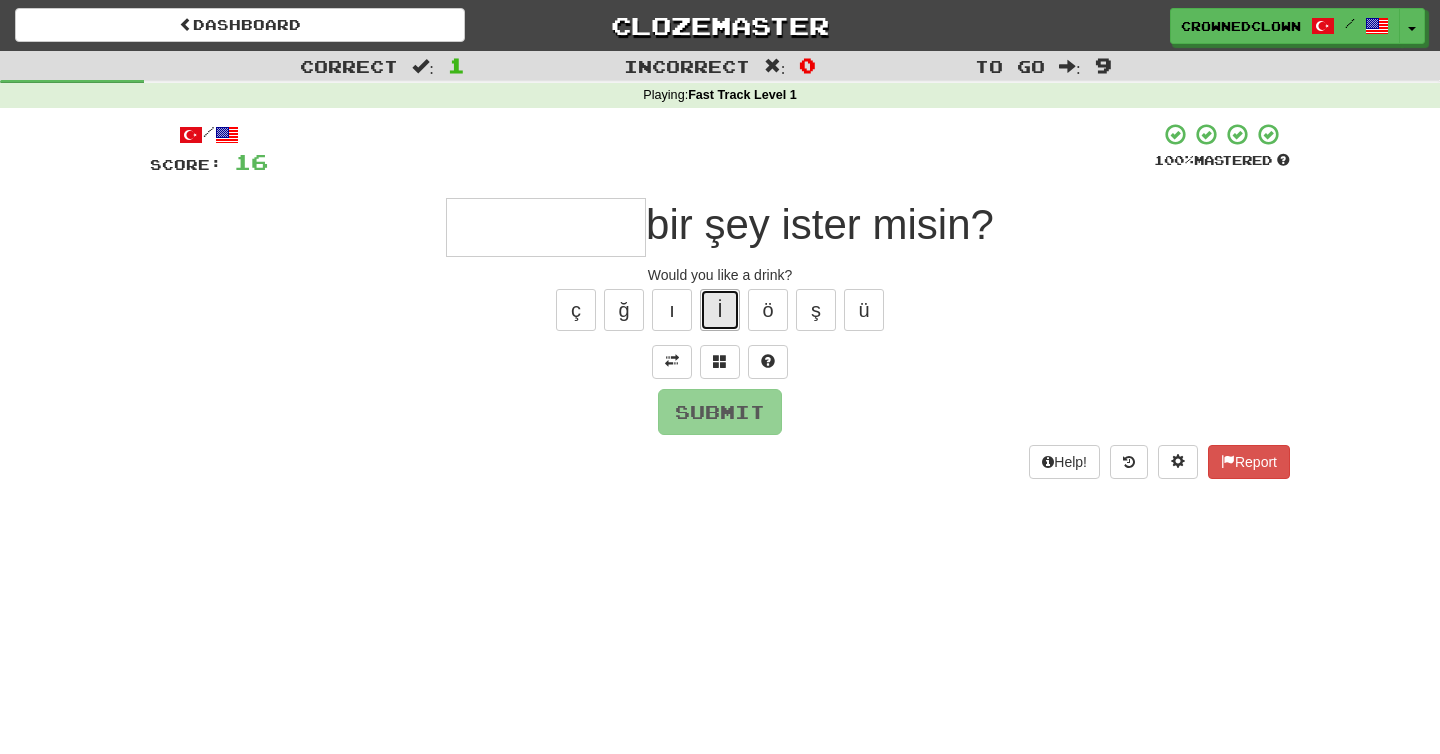 click on "İ" at bounding box center (720, 310) 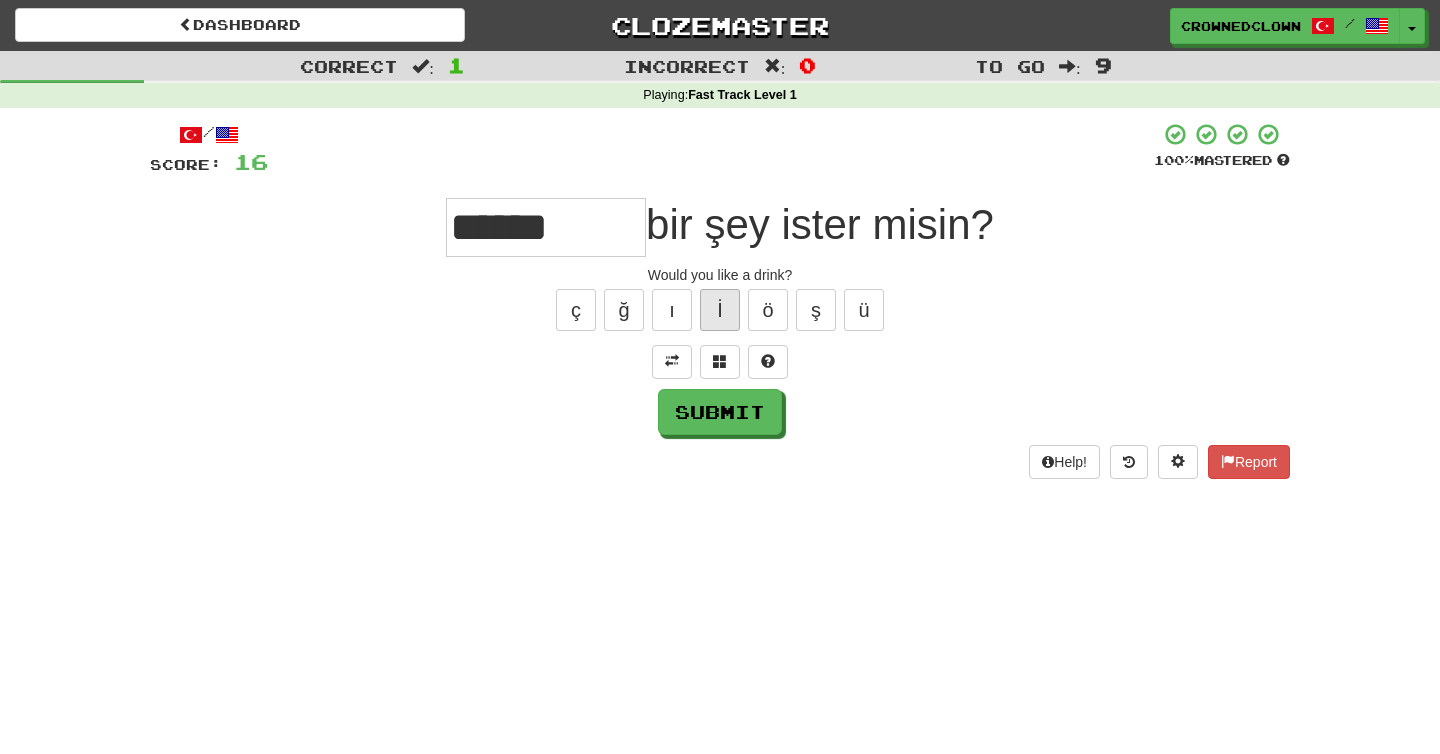 type on "******" 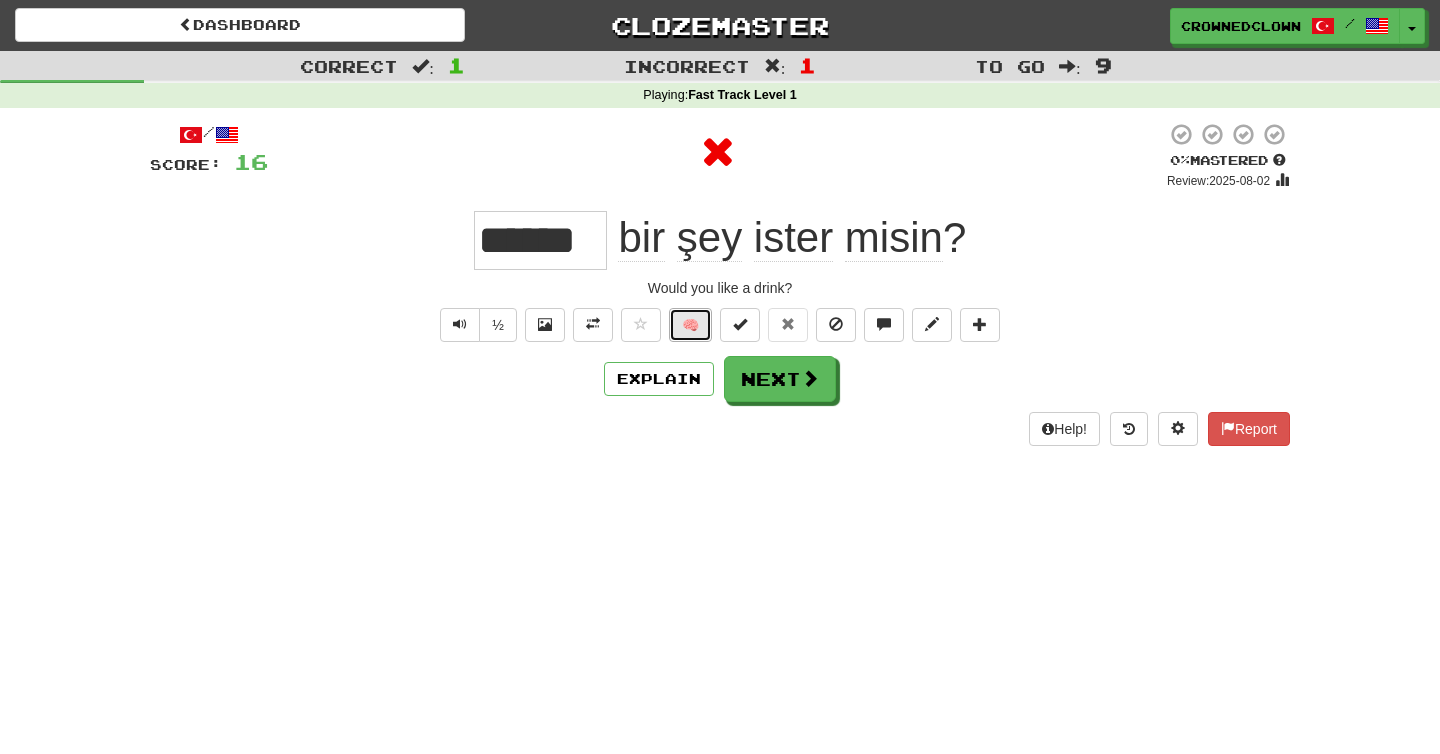click on "🧠" at bounding box center (690, 325) 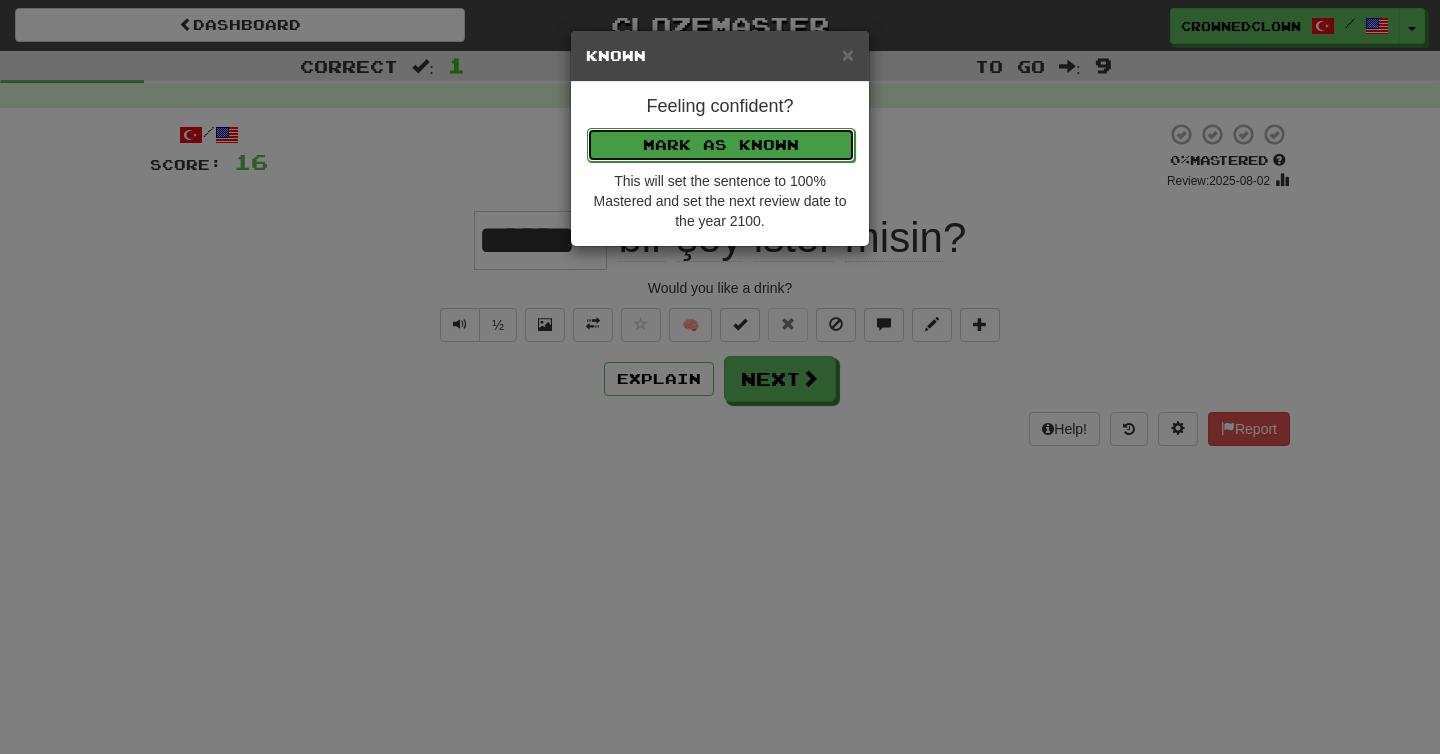 click on "Mark as Known" at bounding box center [721, 145] 